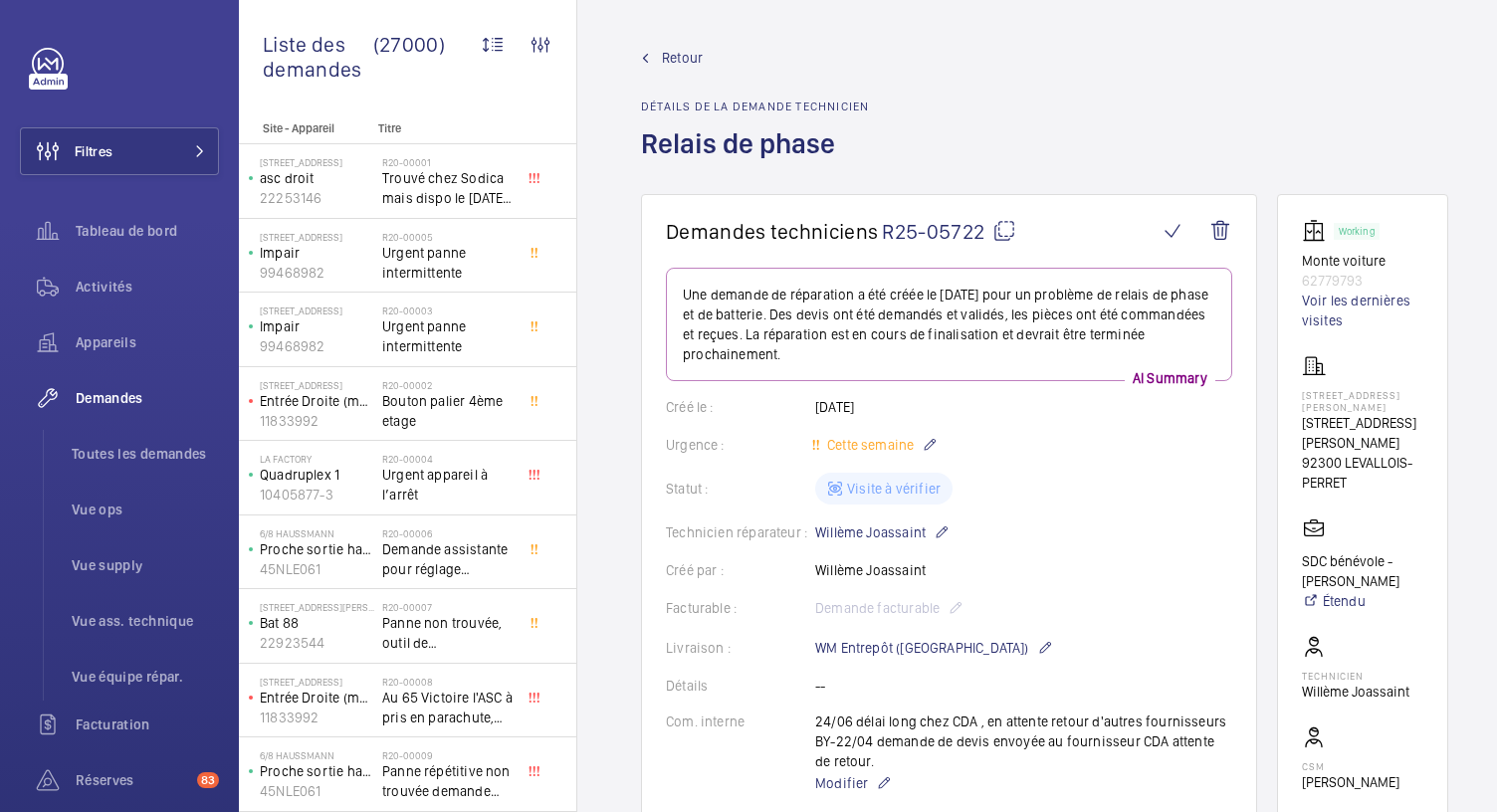 scroll, scrollTop: 0, scrollLeft: 0, axis: both 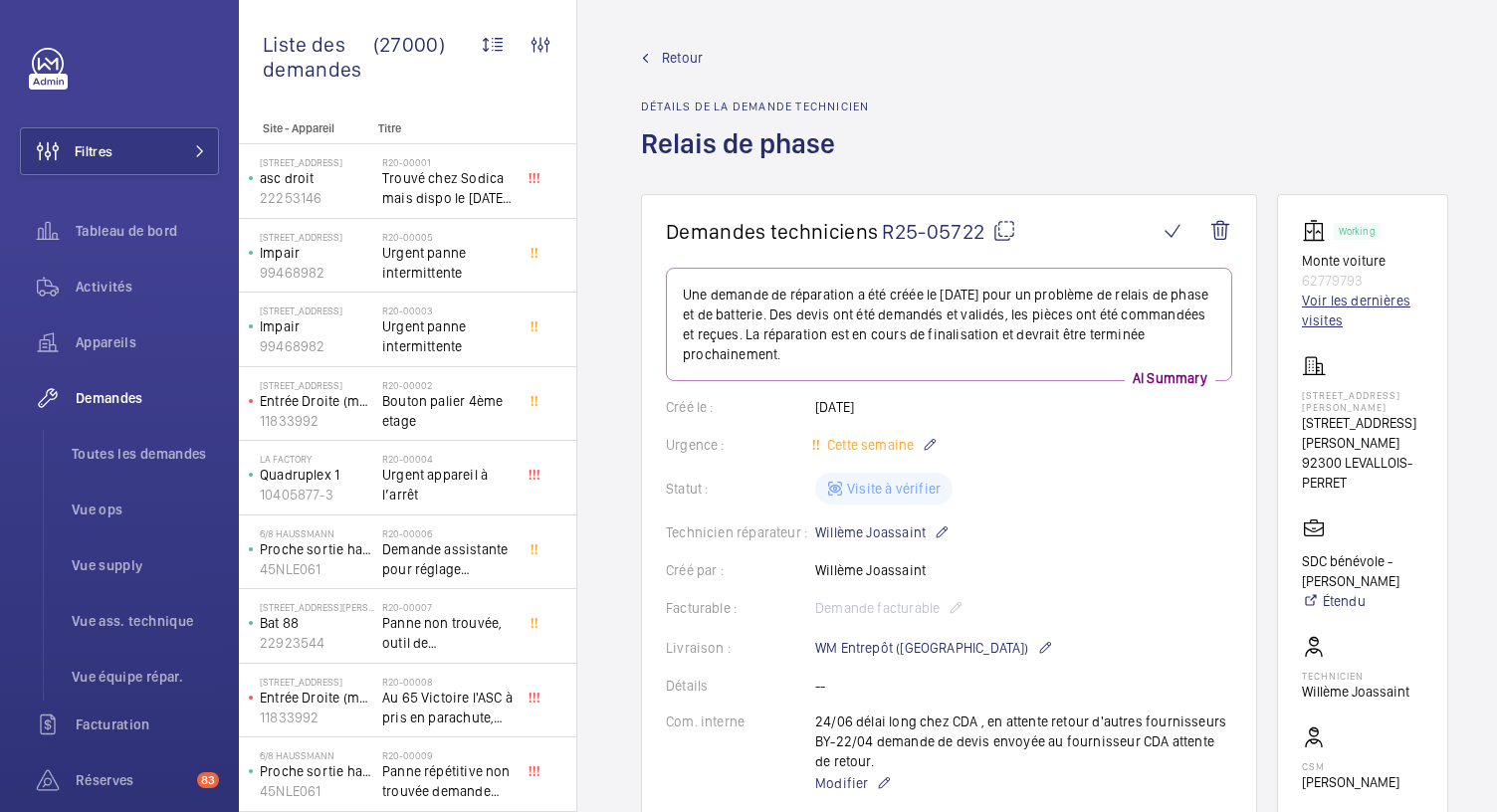 click on "Voir les dernières visites" 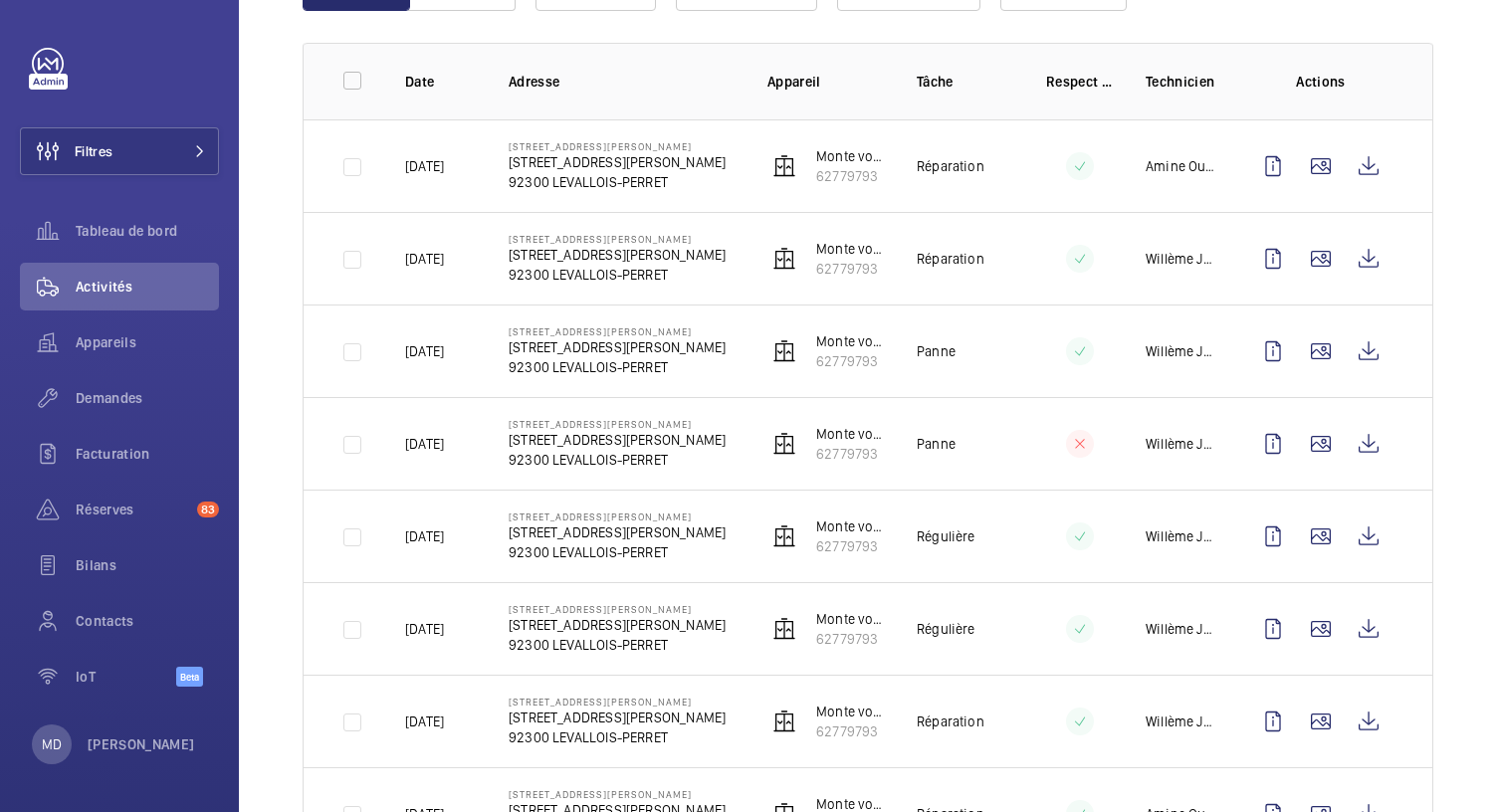 scroll, scrollTop: 275, scrollLeft: 0, axis: vertical 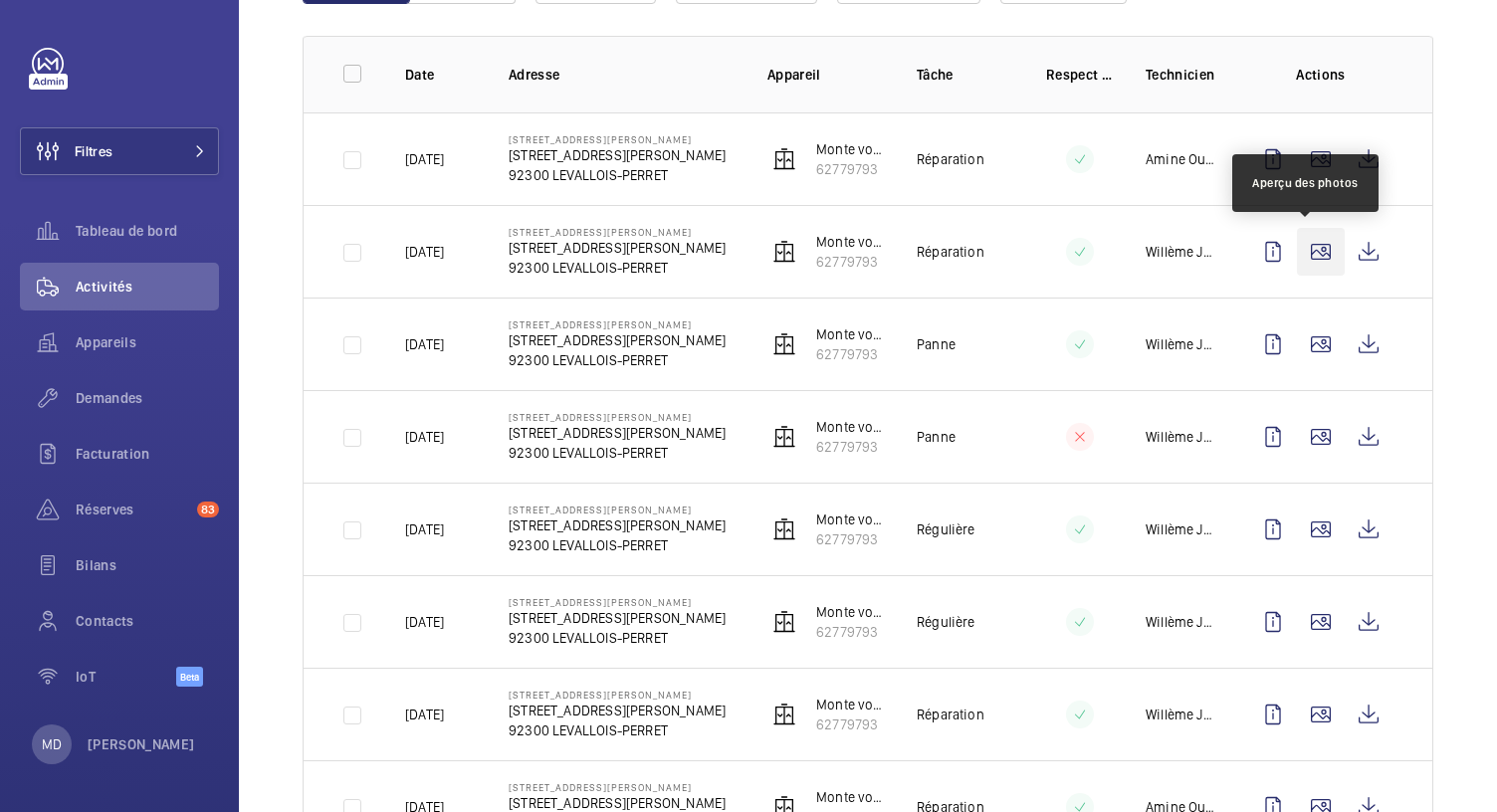 click 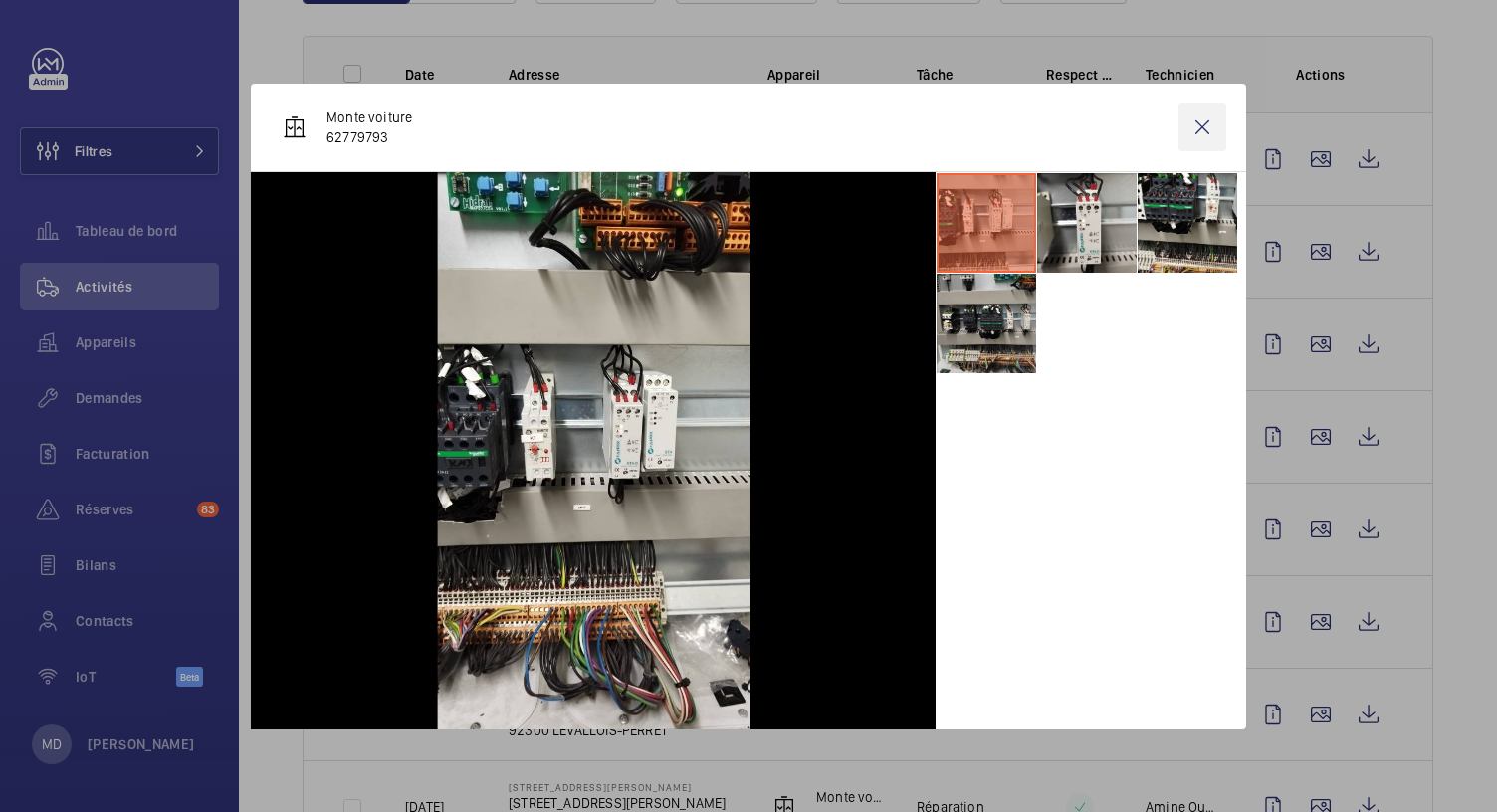 click at bounding box center [1202, 127] 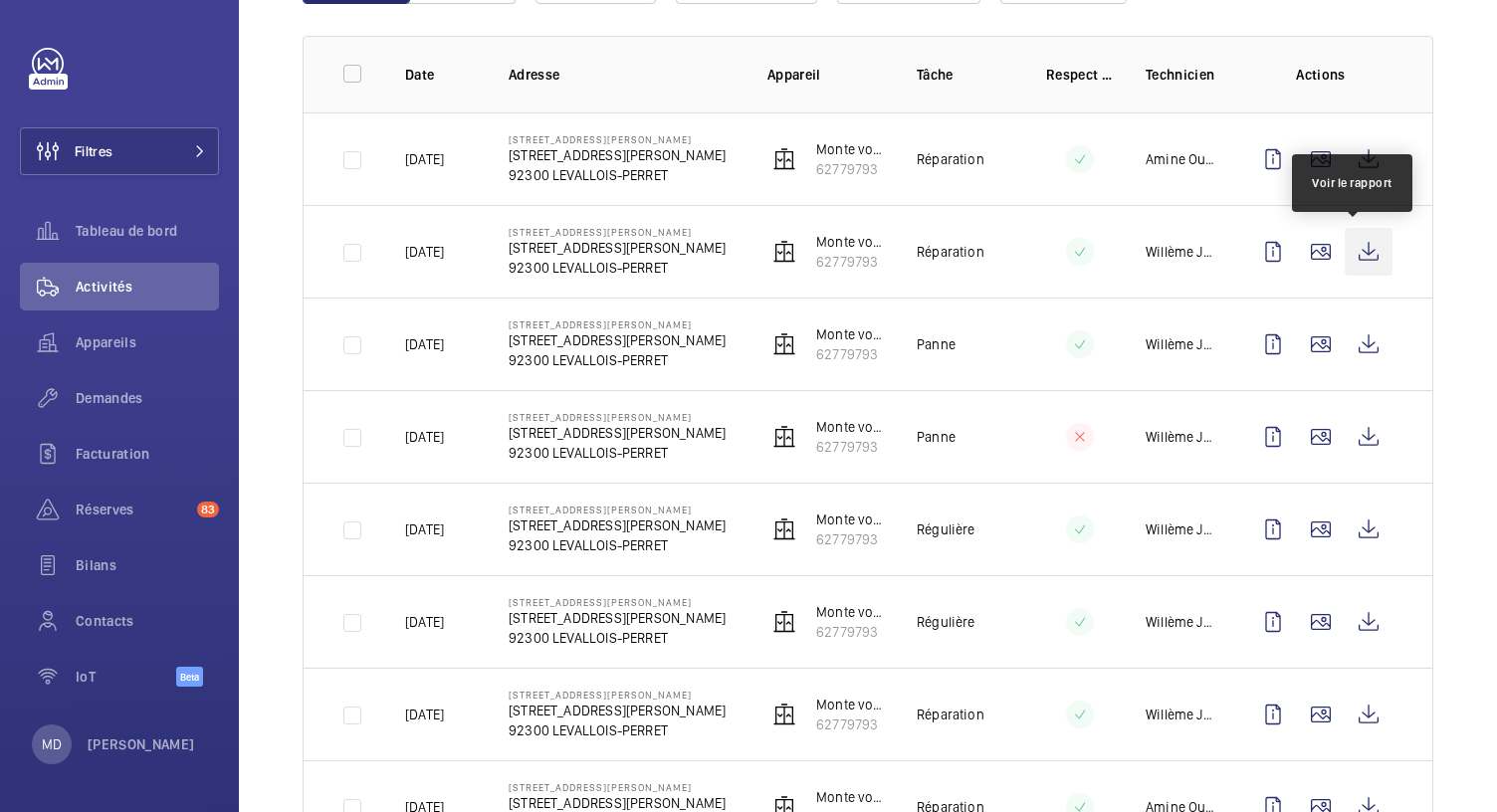click 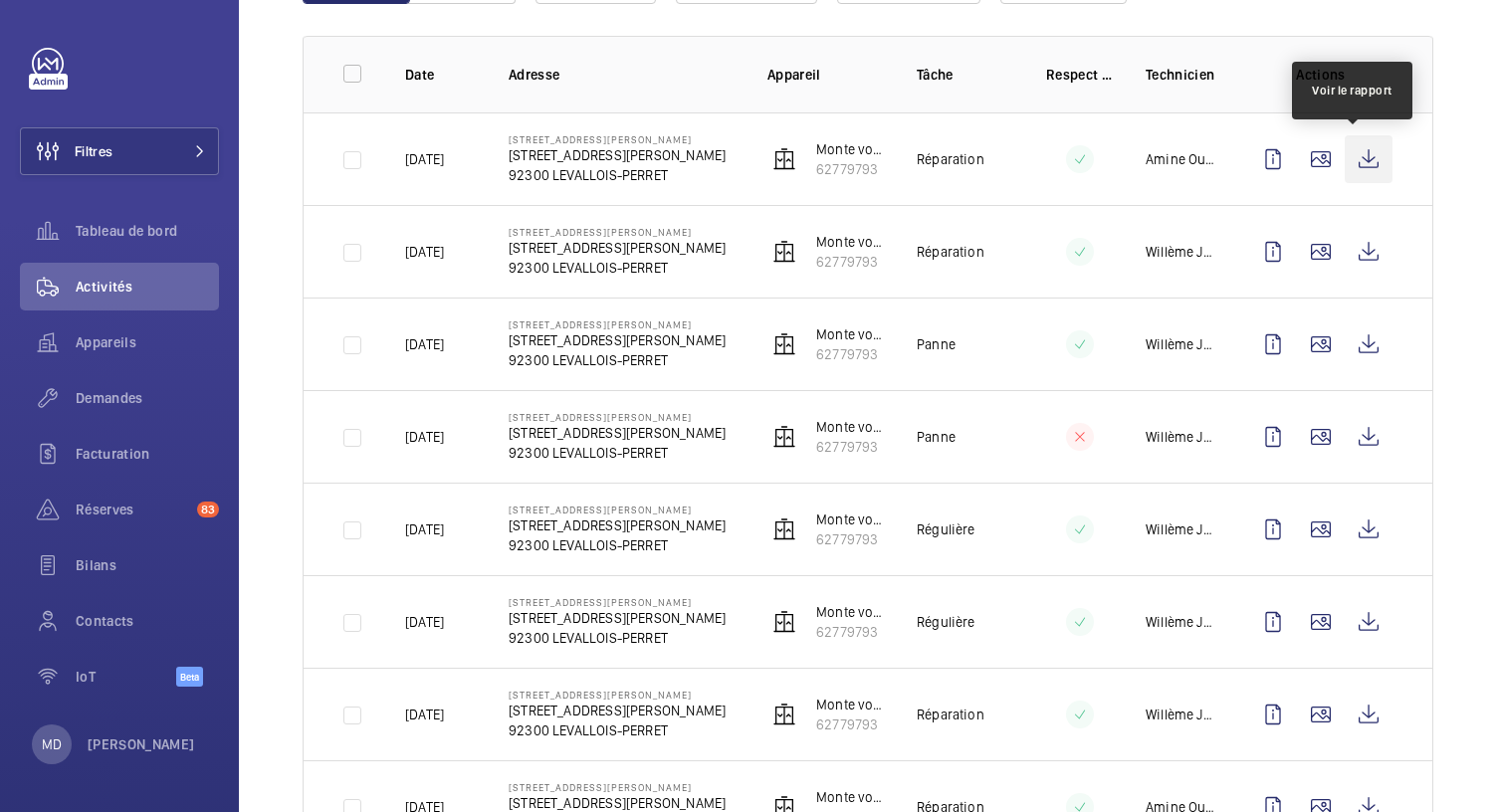 click 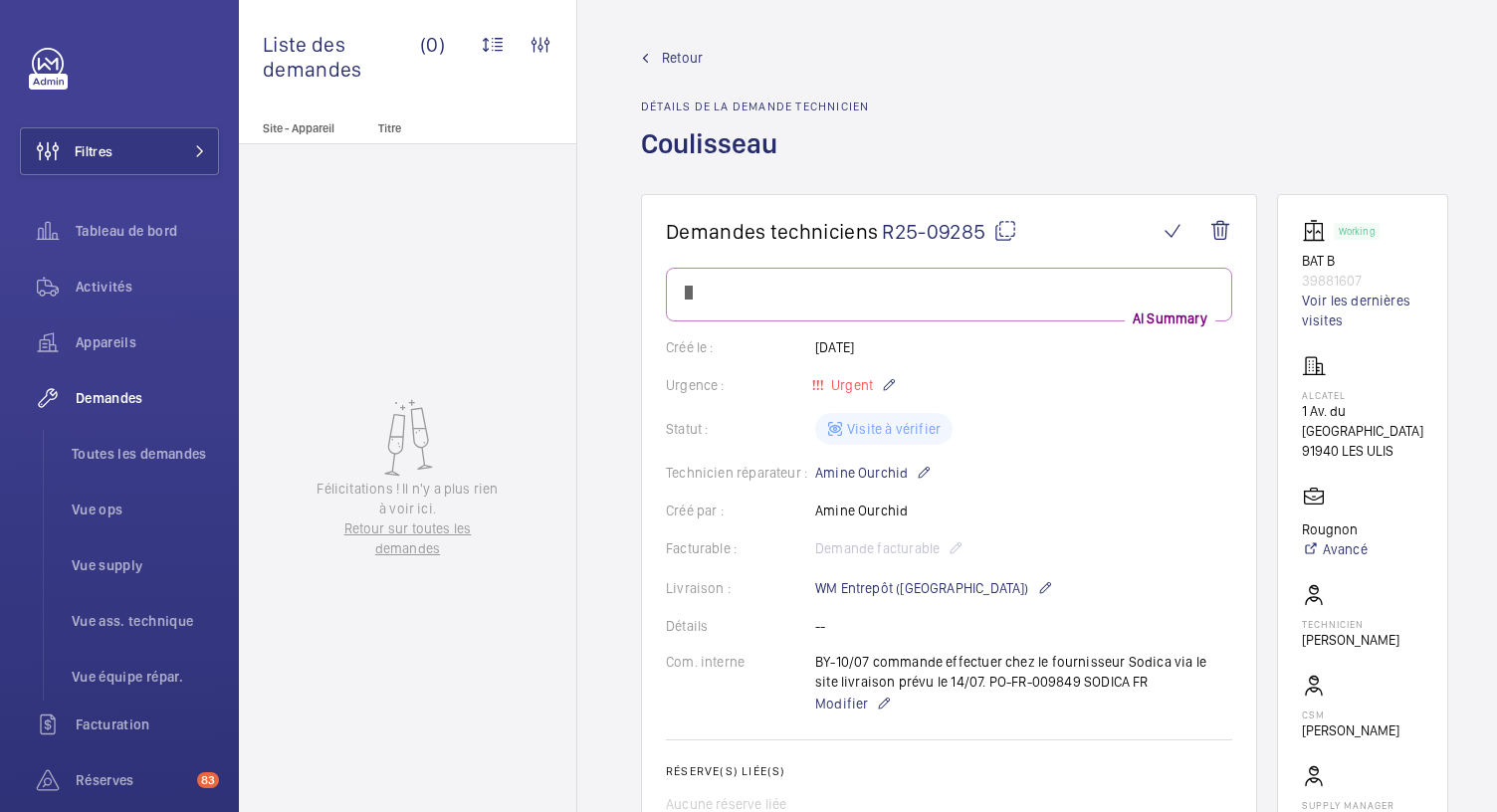 scroll, scrollTop: 0, scrollLeft: 0, axis: both 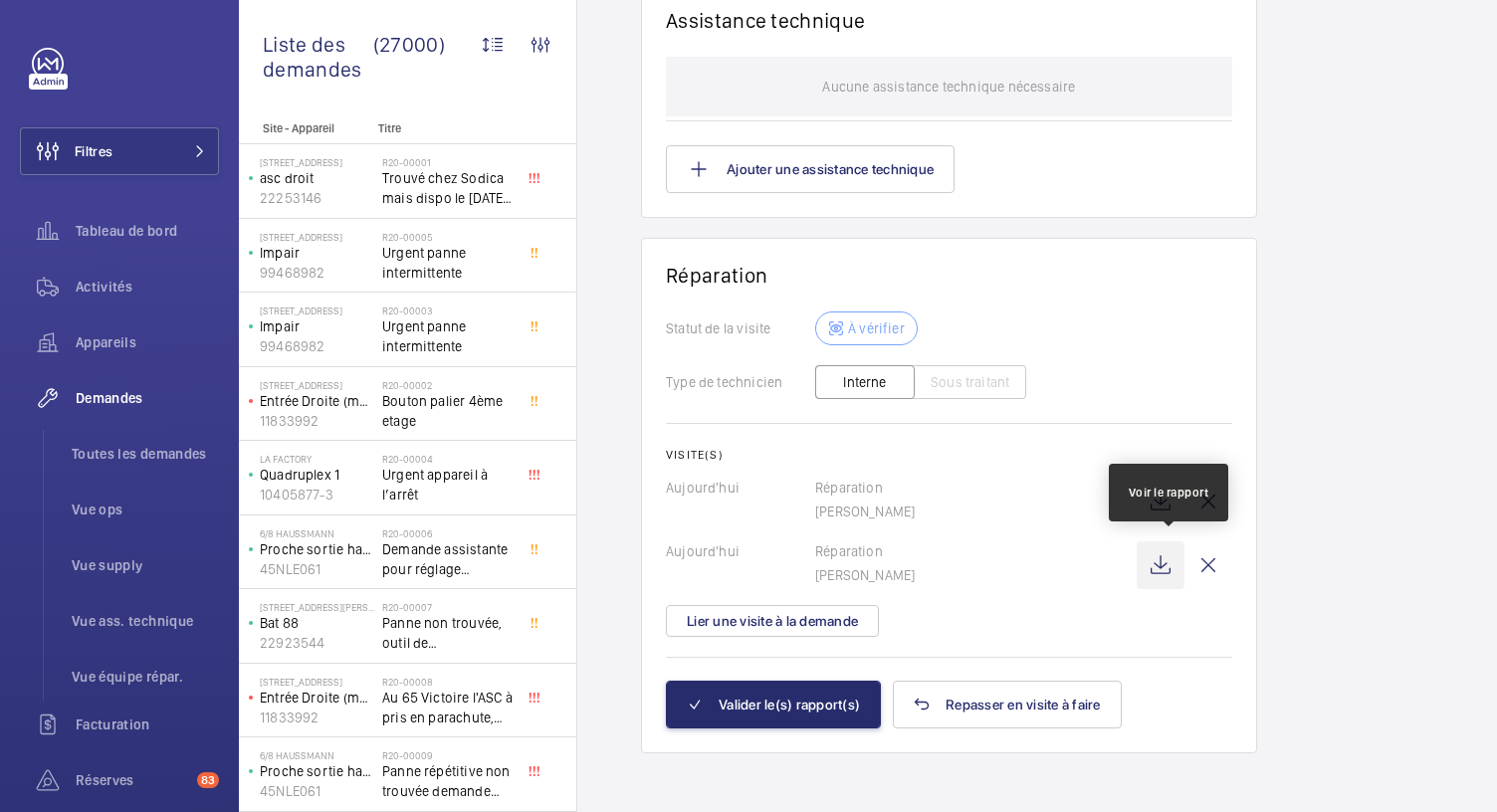 click 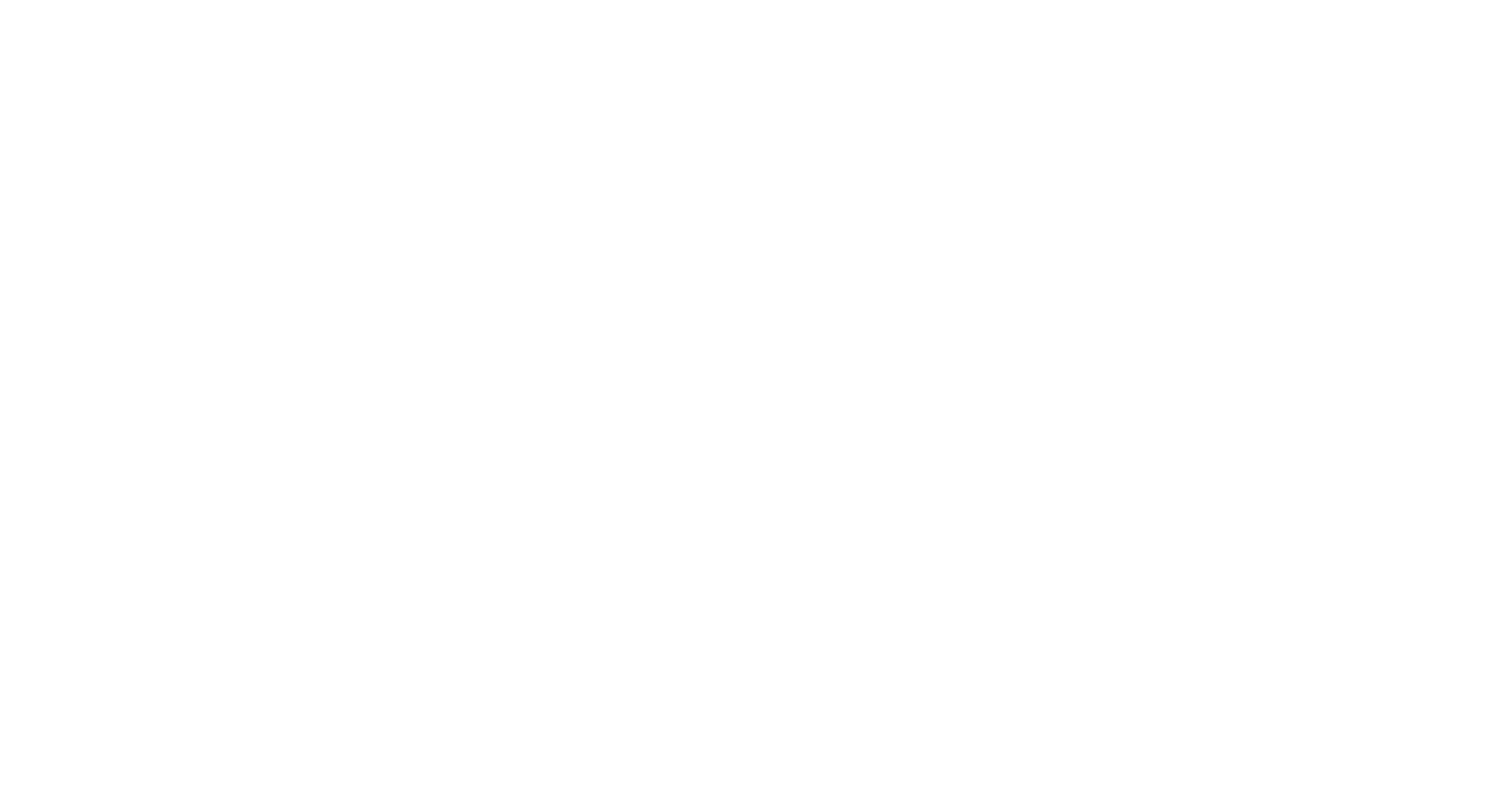 scroll, scrollTop: 0, scrollLeft: 0, axis: both 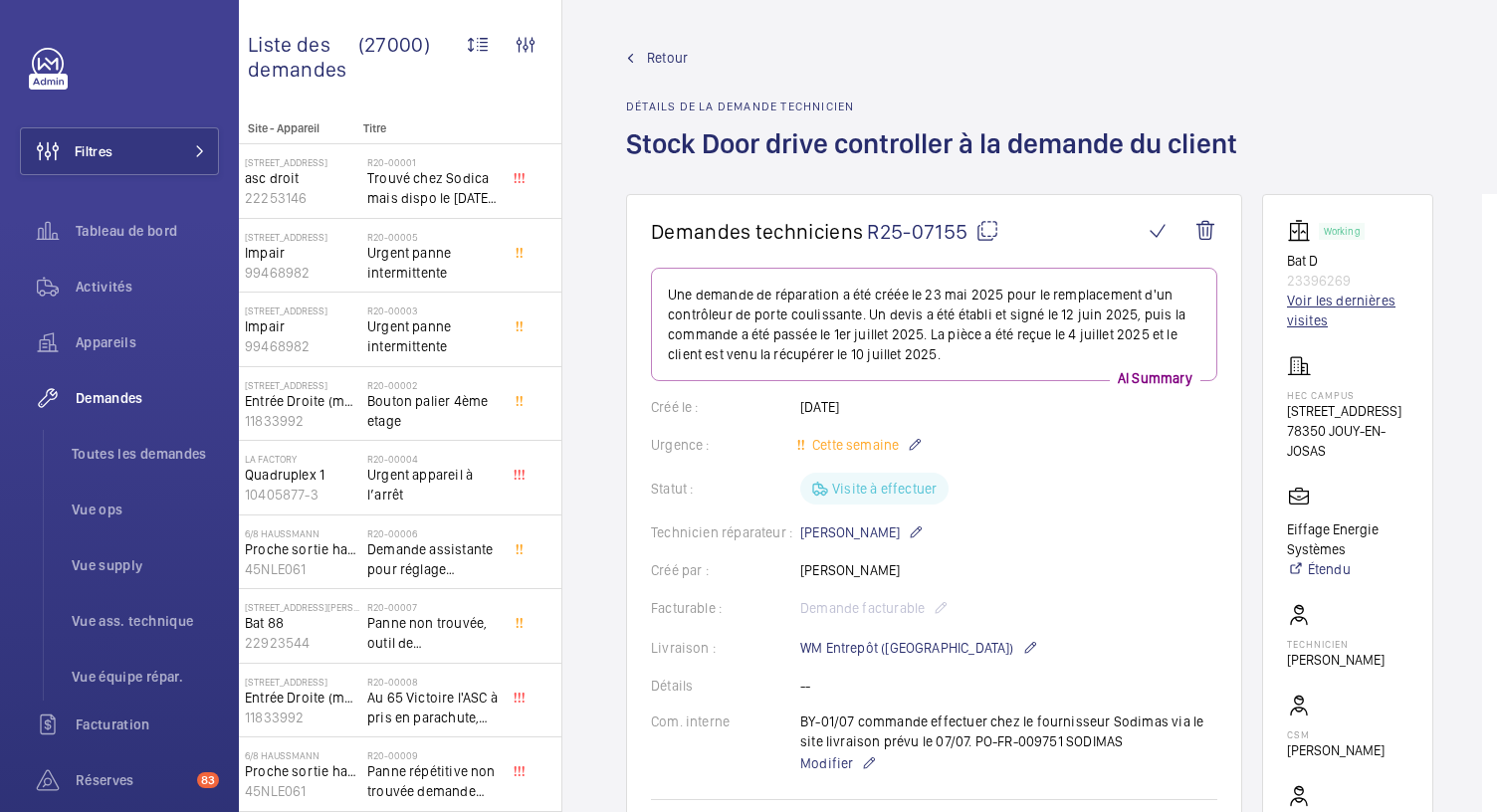click on "Voir les dernières visites" 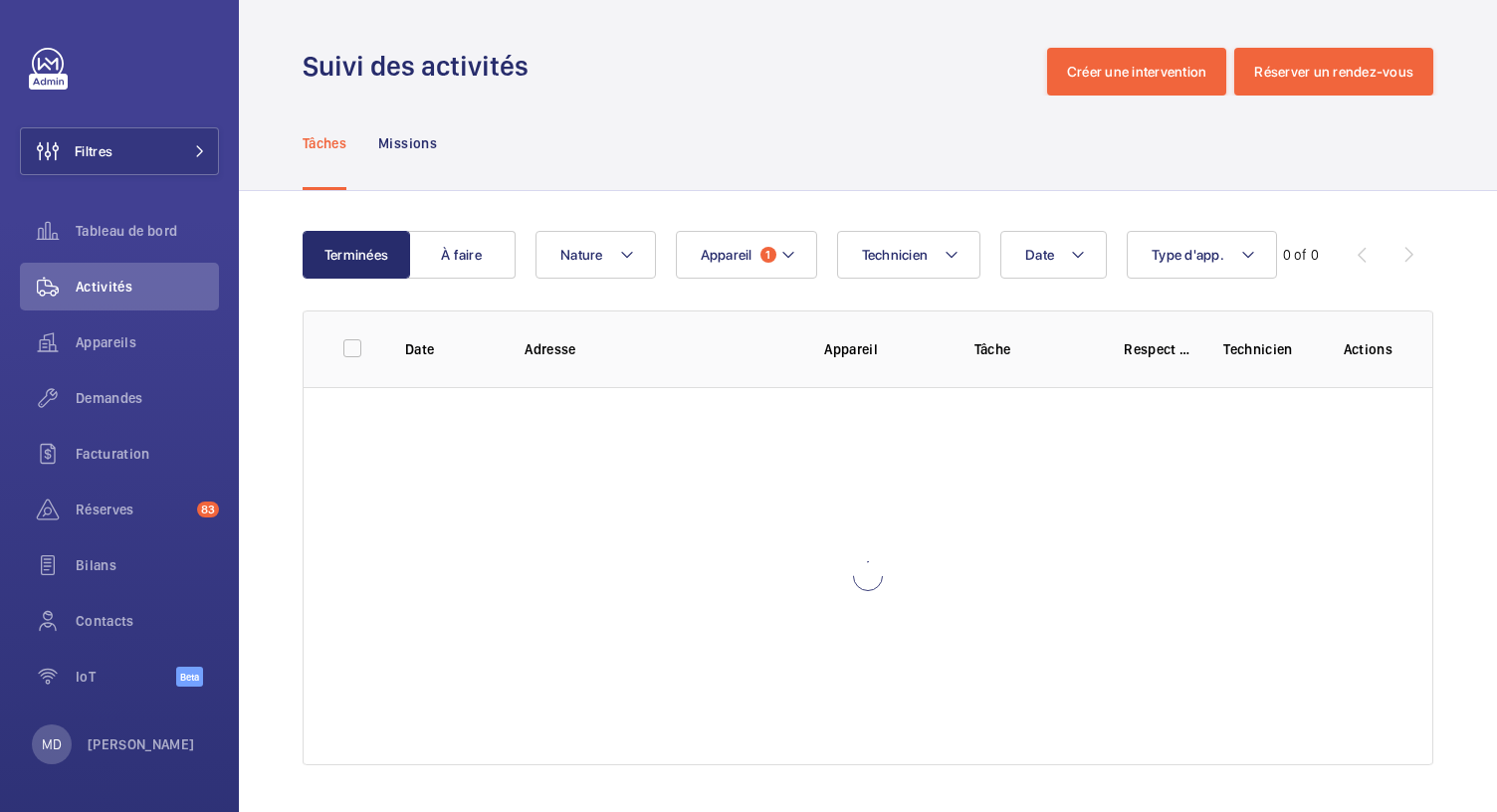 scroll, scrollTop: 0, scrollLeft: 0, axis: both 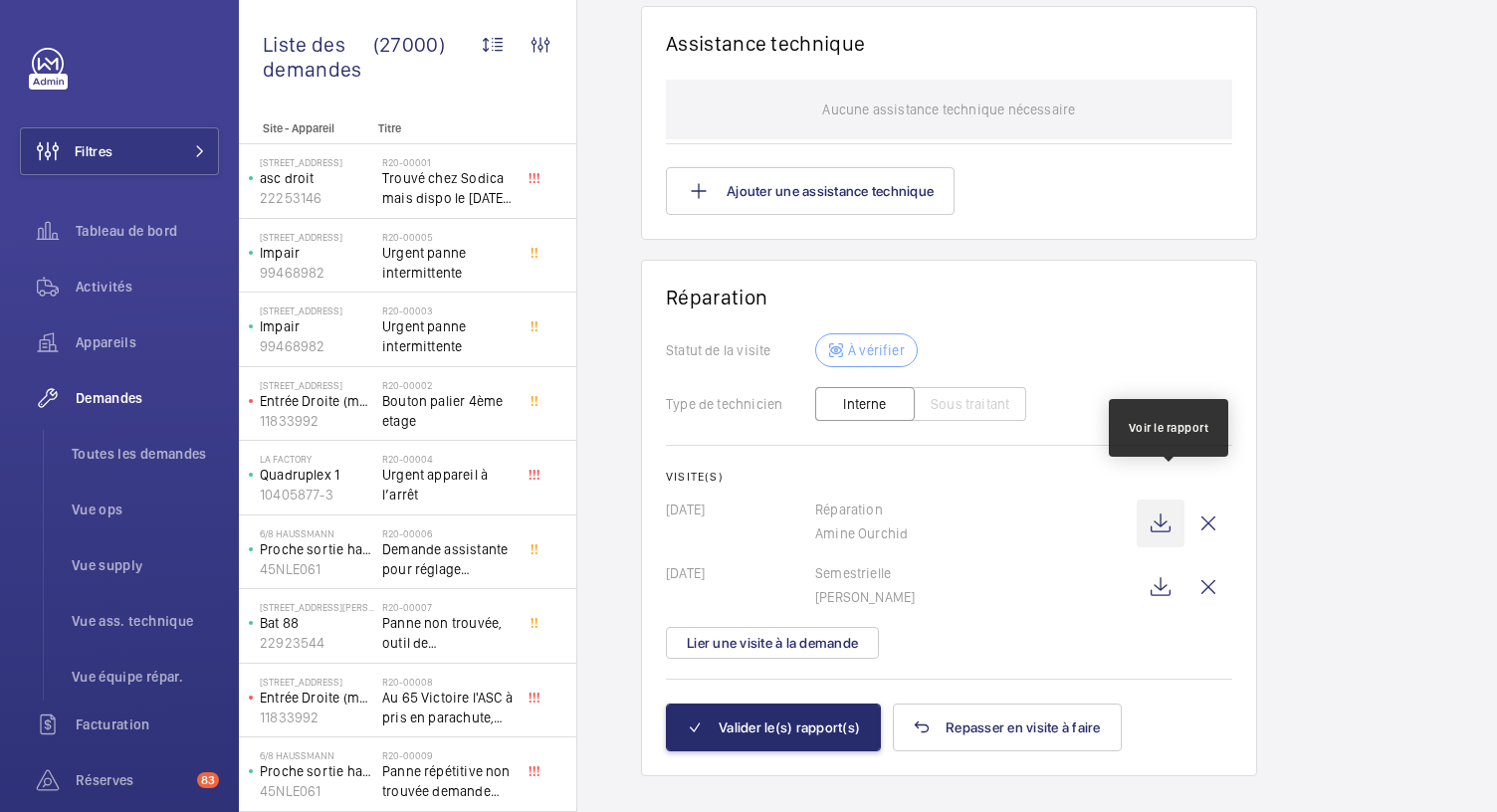 click 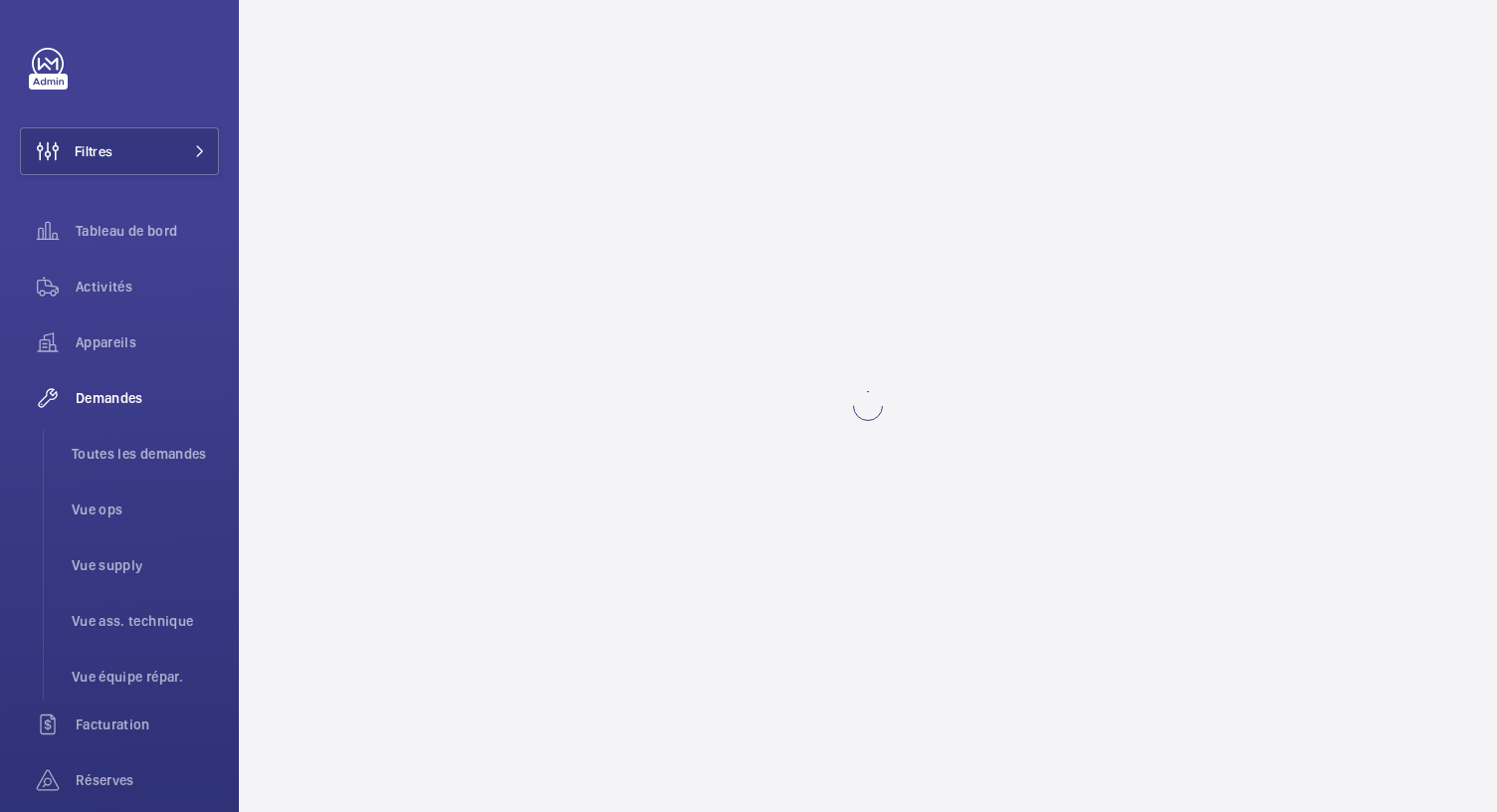 scroll, scrollTop: 0, scrollLeft: 0, axis: both 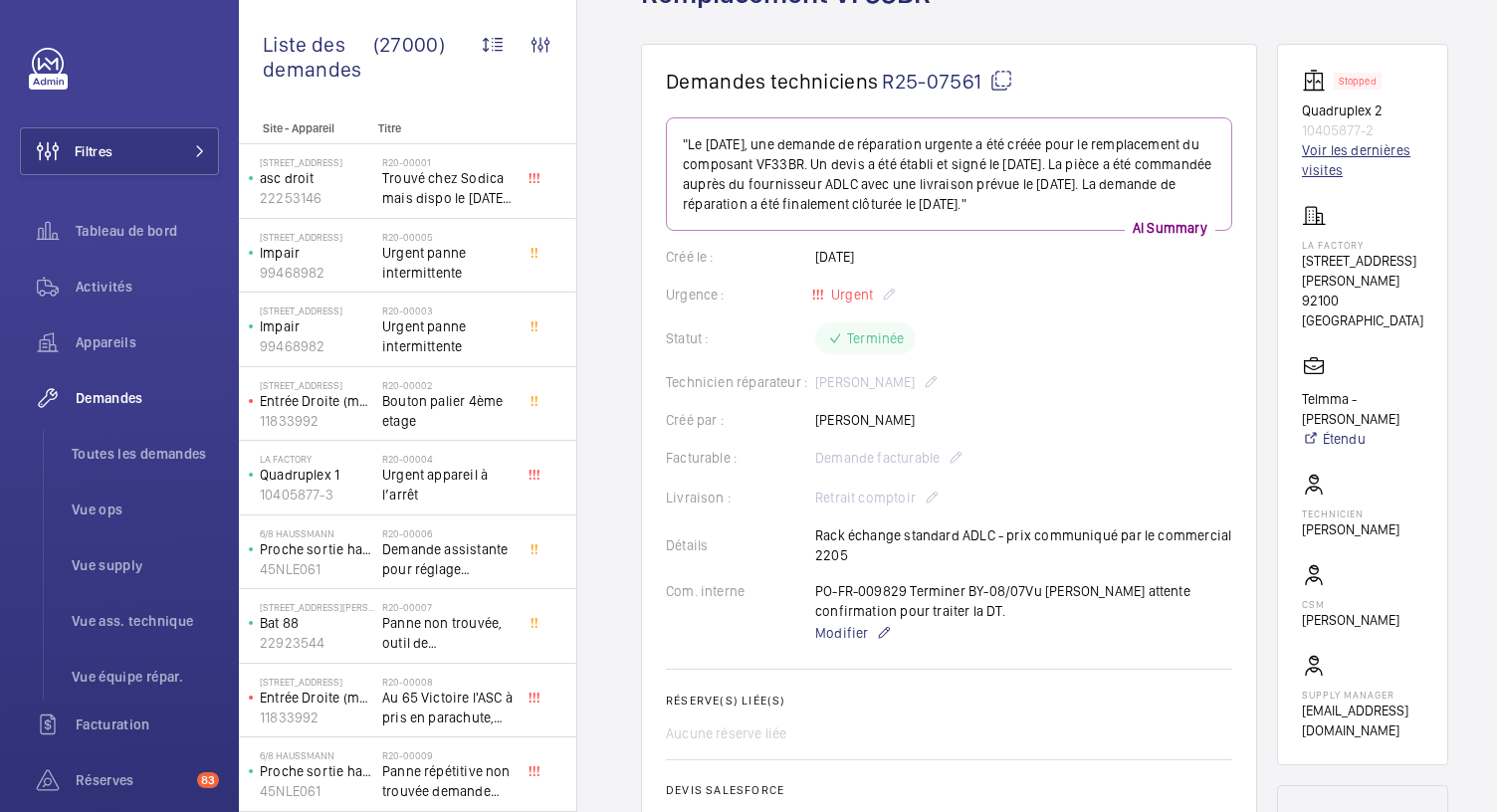 click on "Voir les dernières visites" 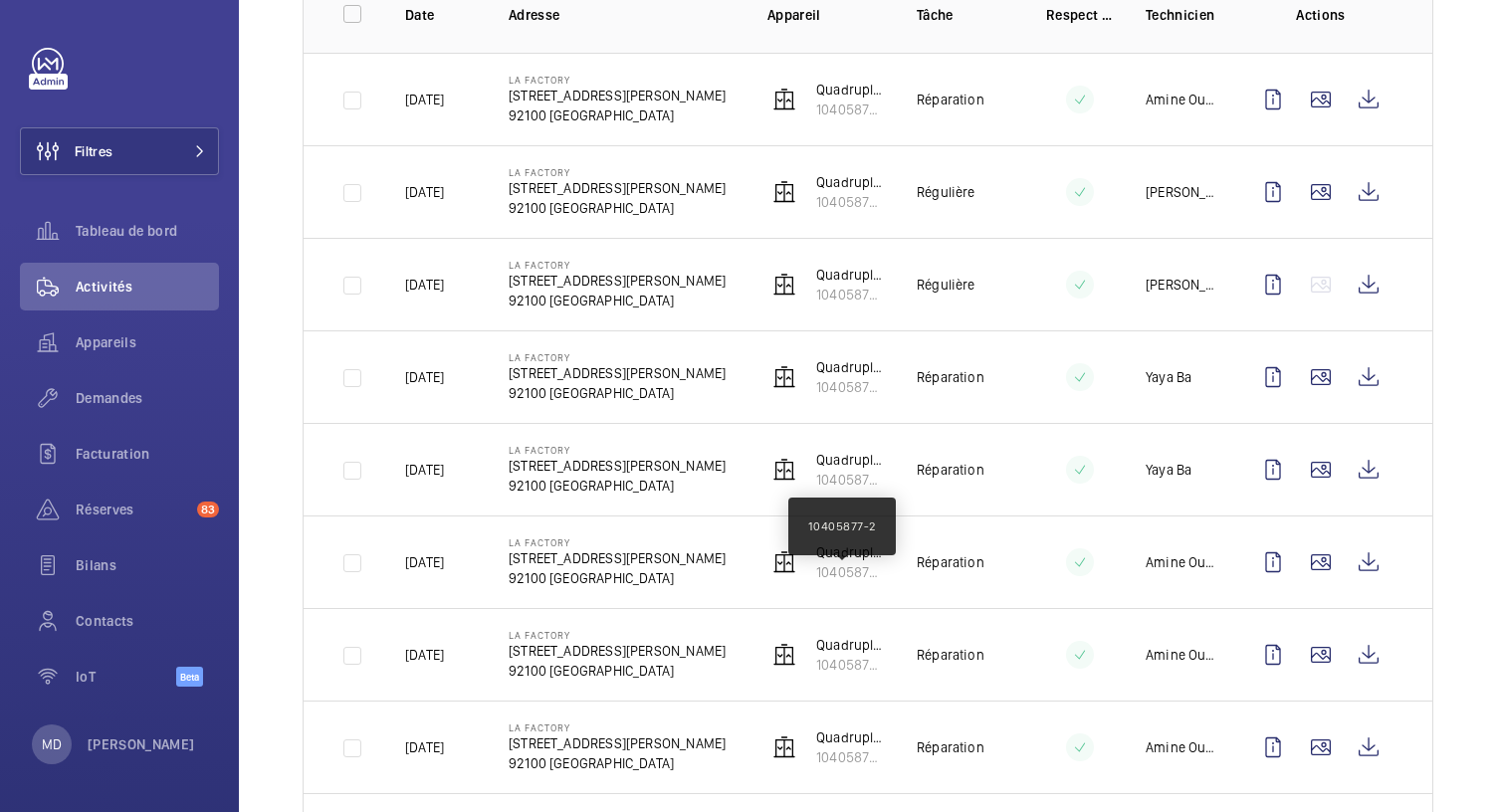 scroll, scrollTop: 354, scrollLeft: 0, axis: vertical 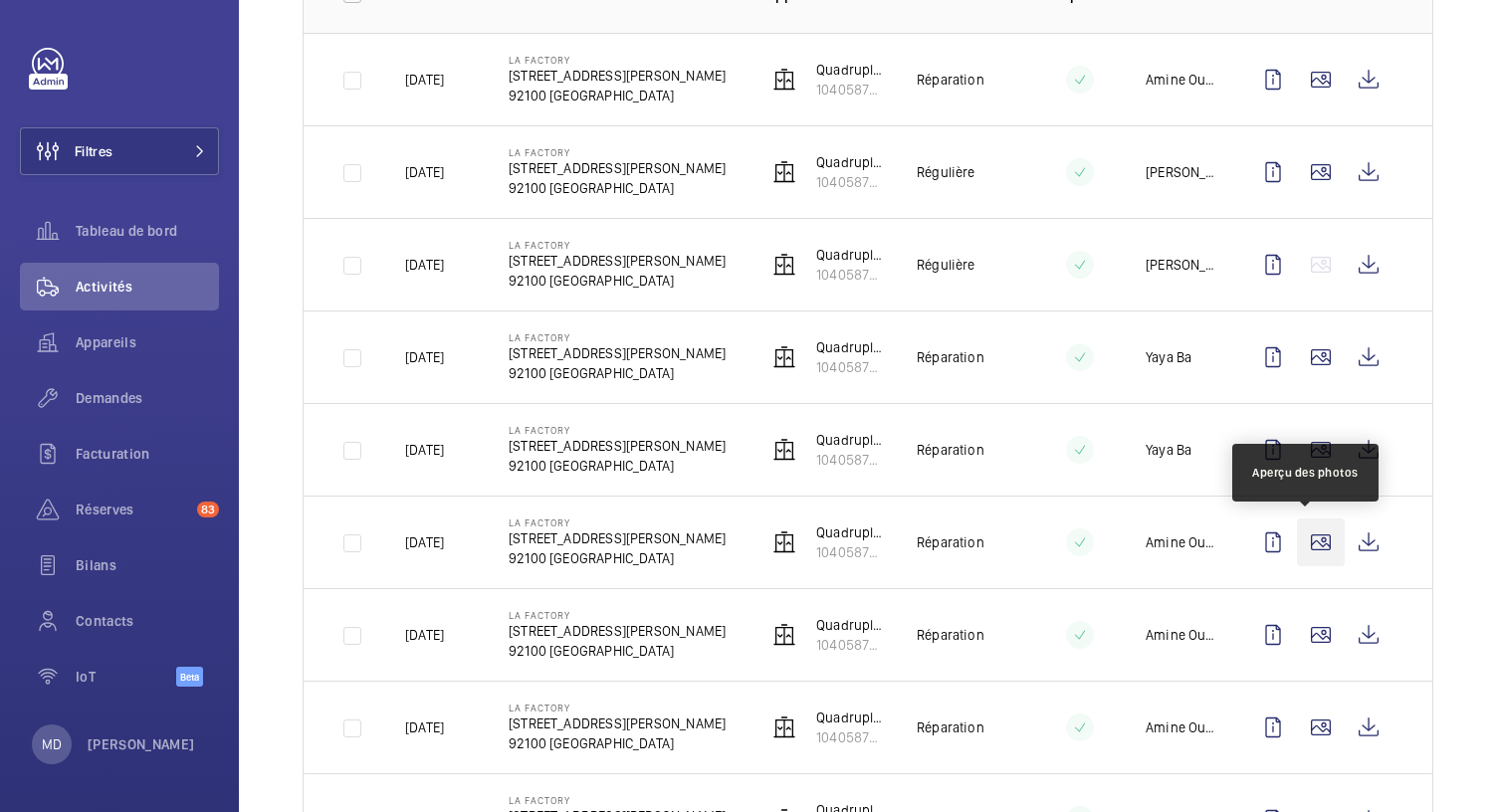 click 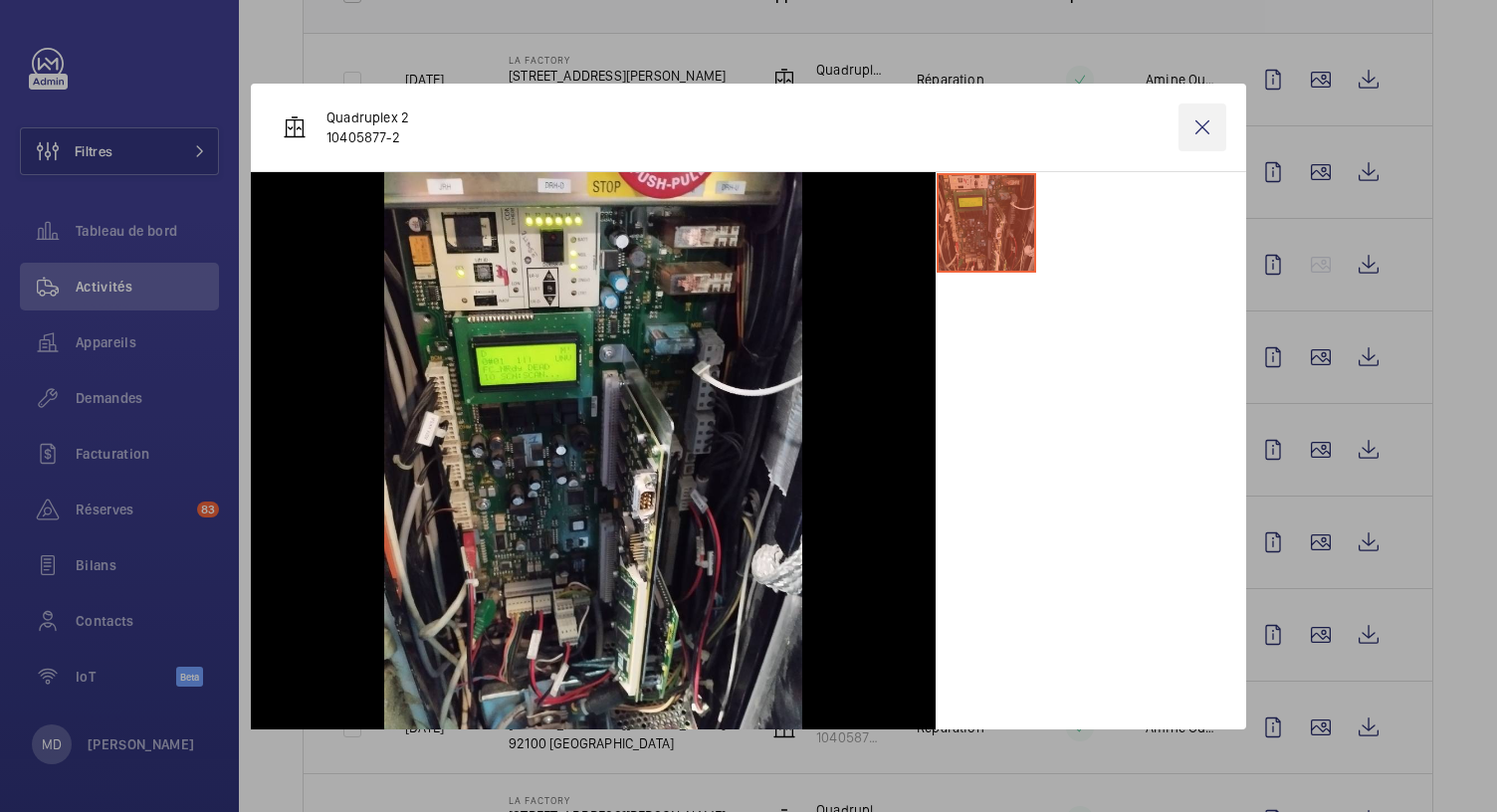 click at bounding box center (1202, 127) 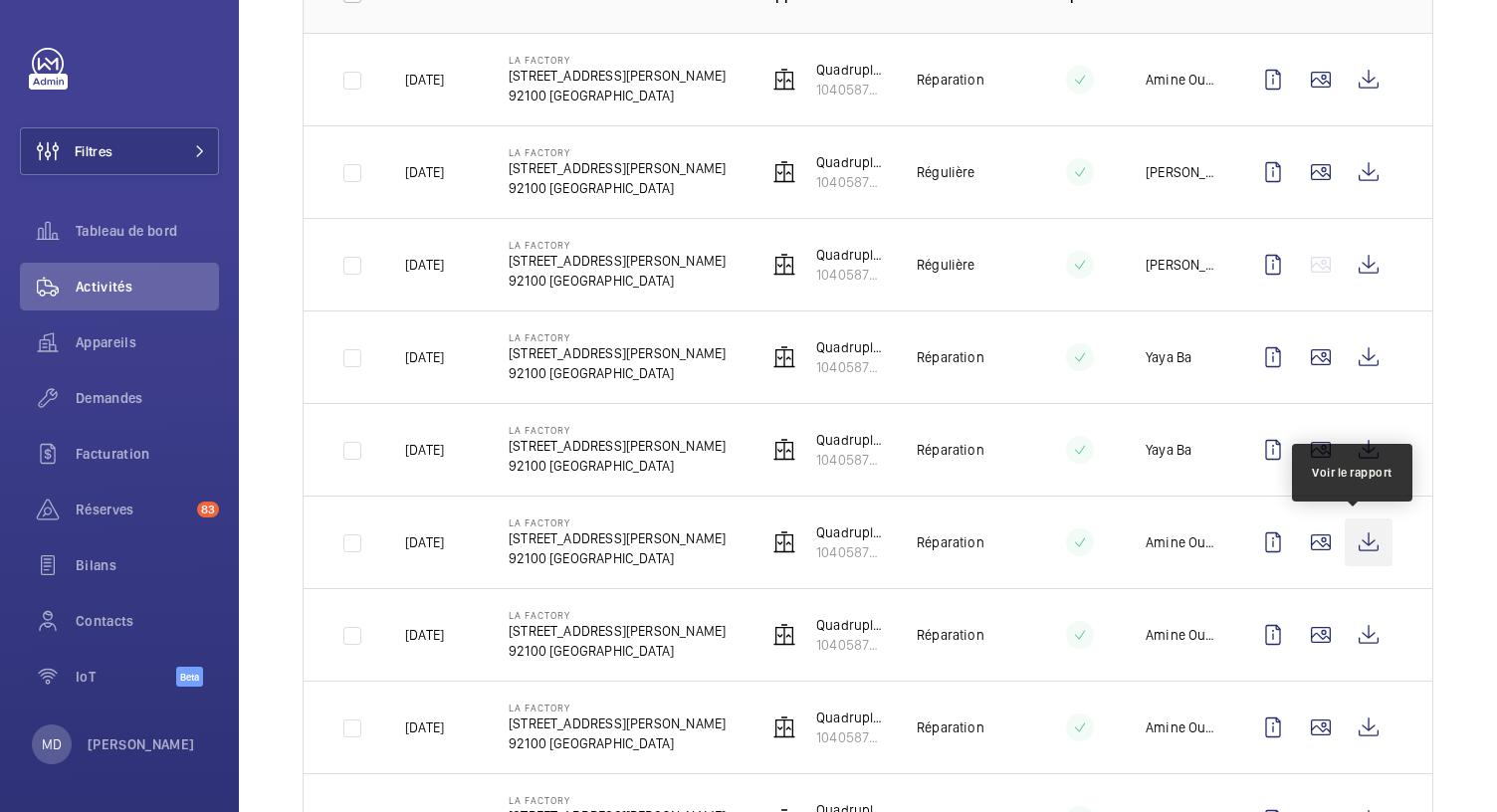 click 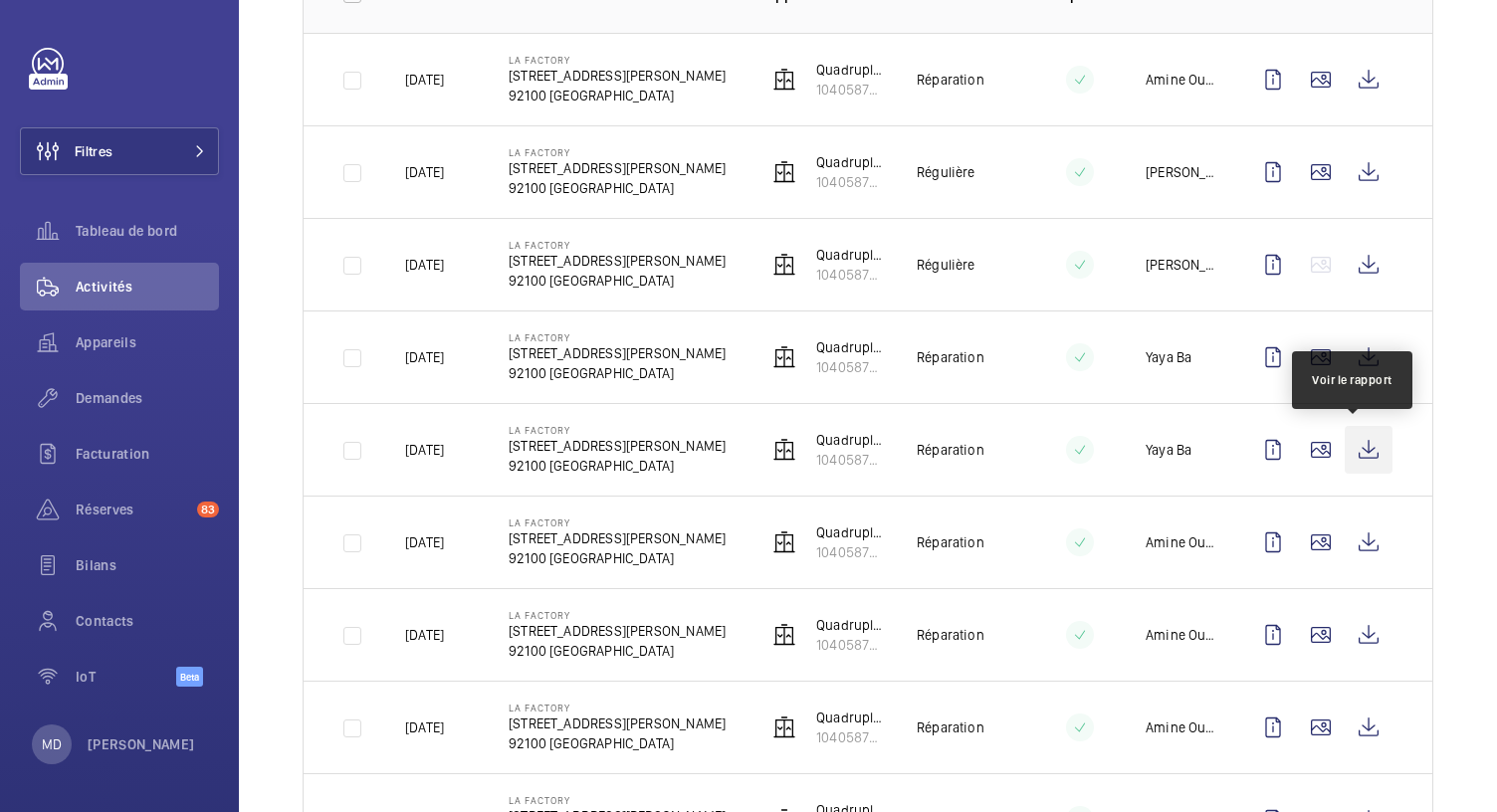 click 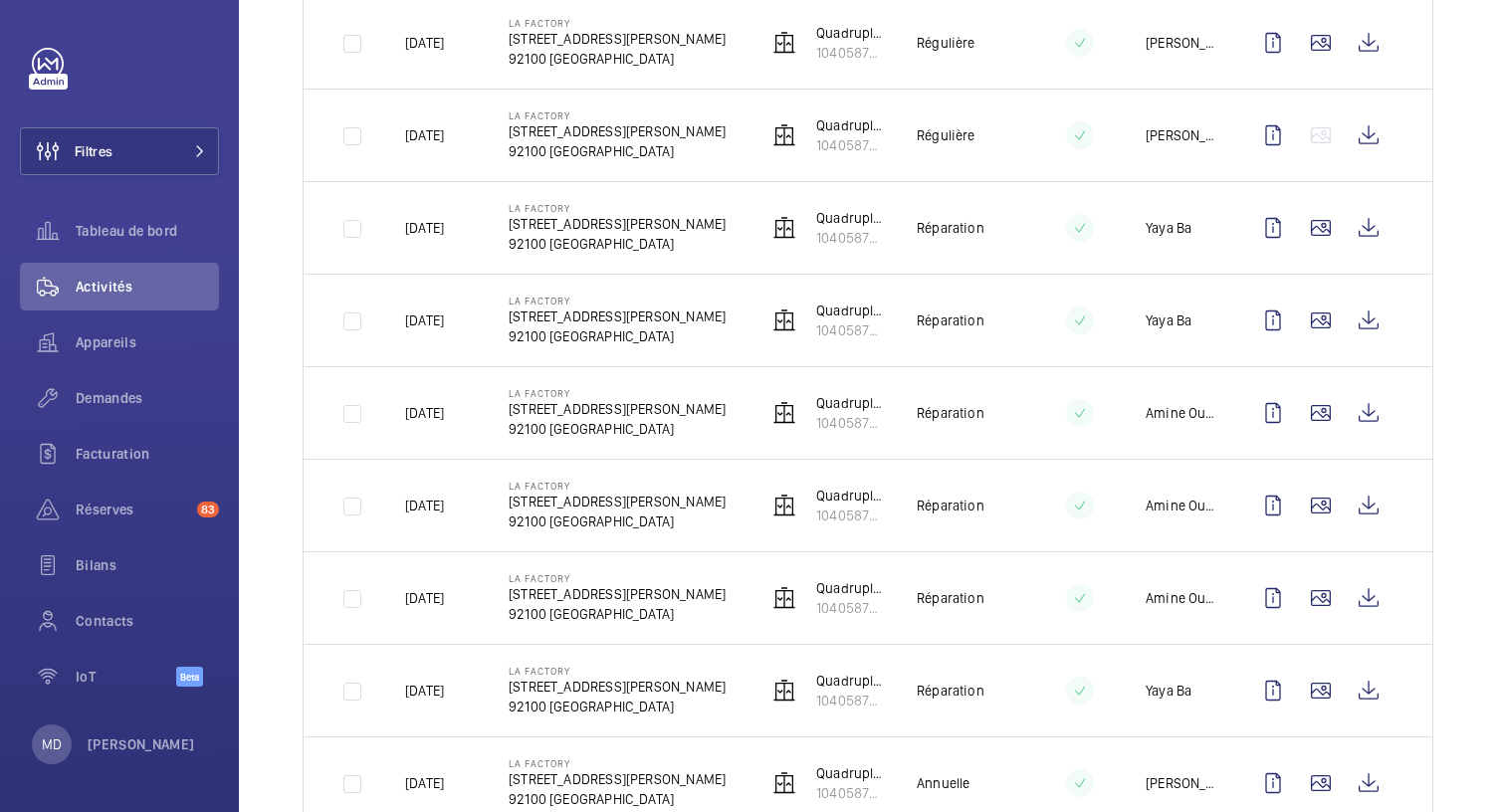 scroll, scrollTop: 486, scrollLeft: 0, axis: vertical 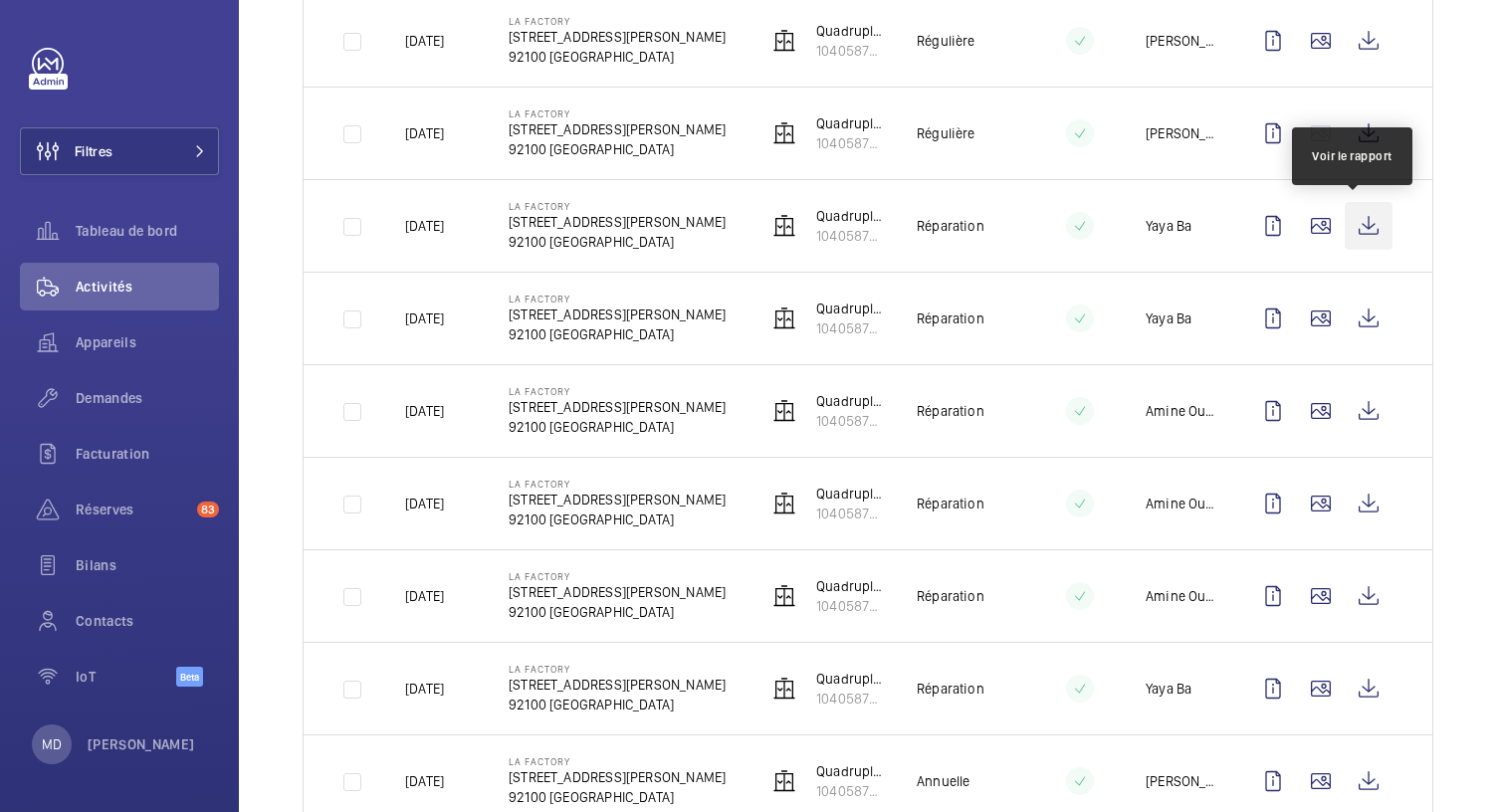 click 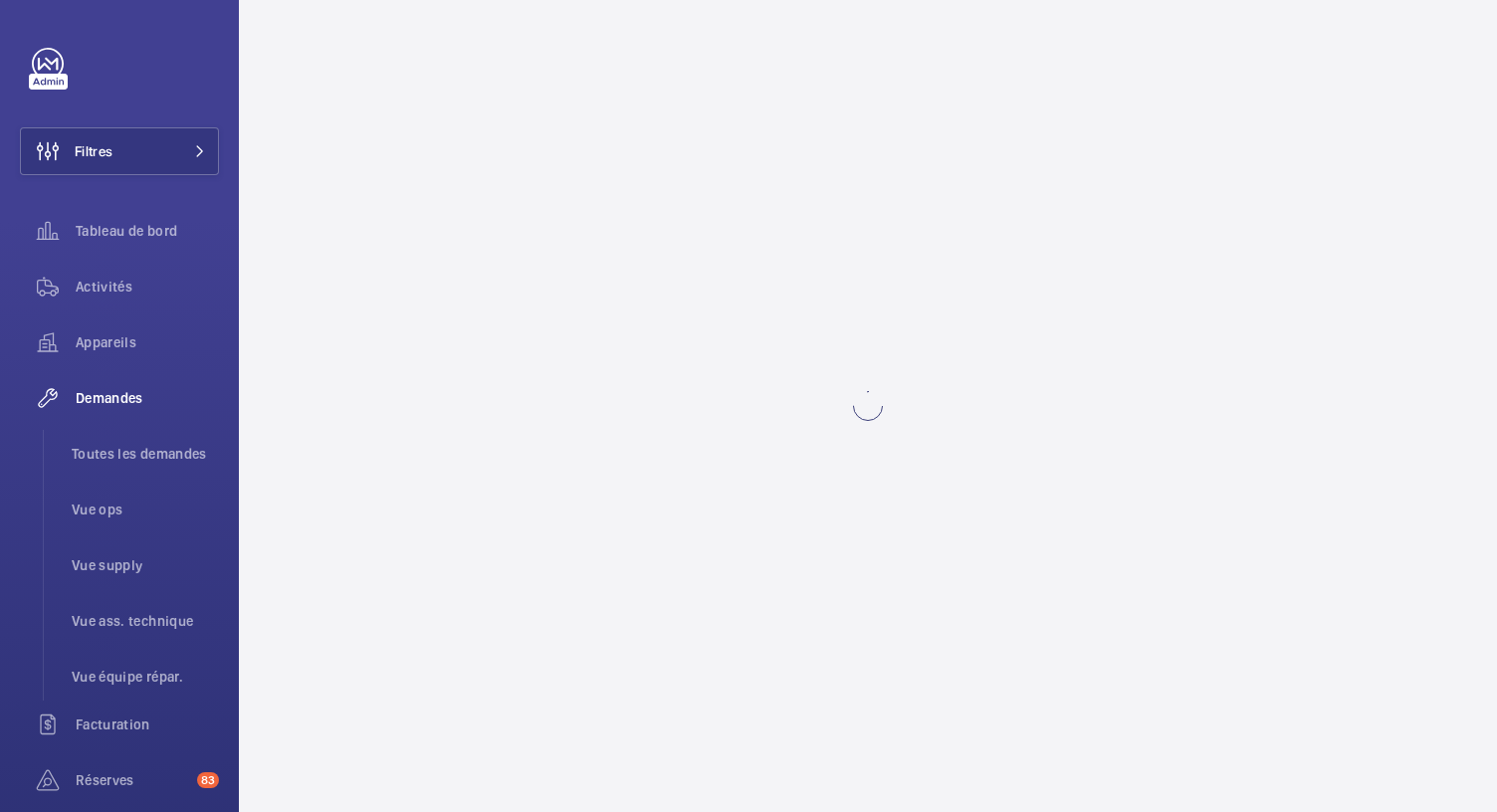 scroll, scrollTop: 0, scrollLeft: 0, axis: both 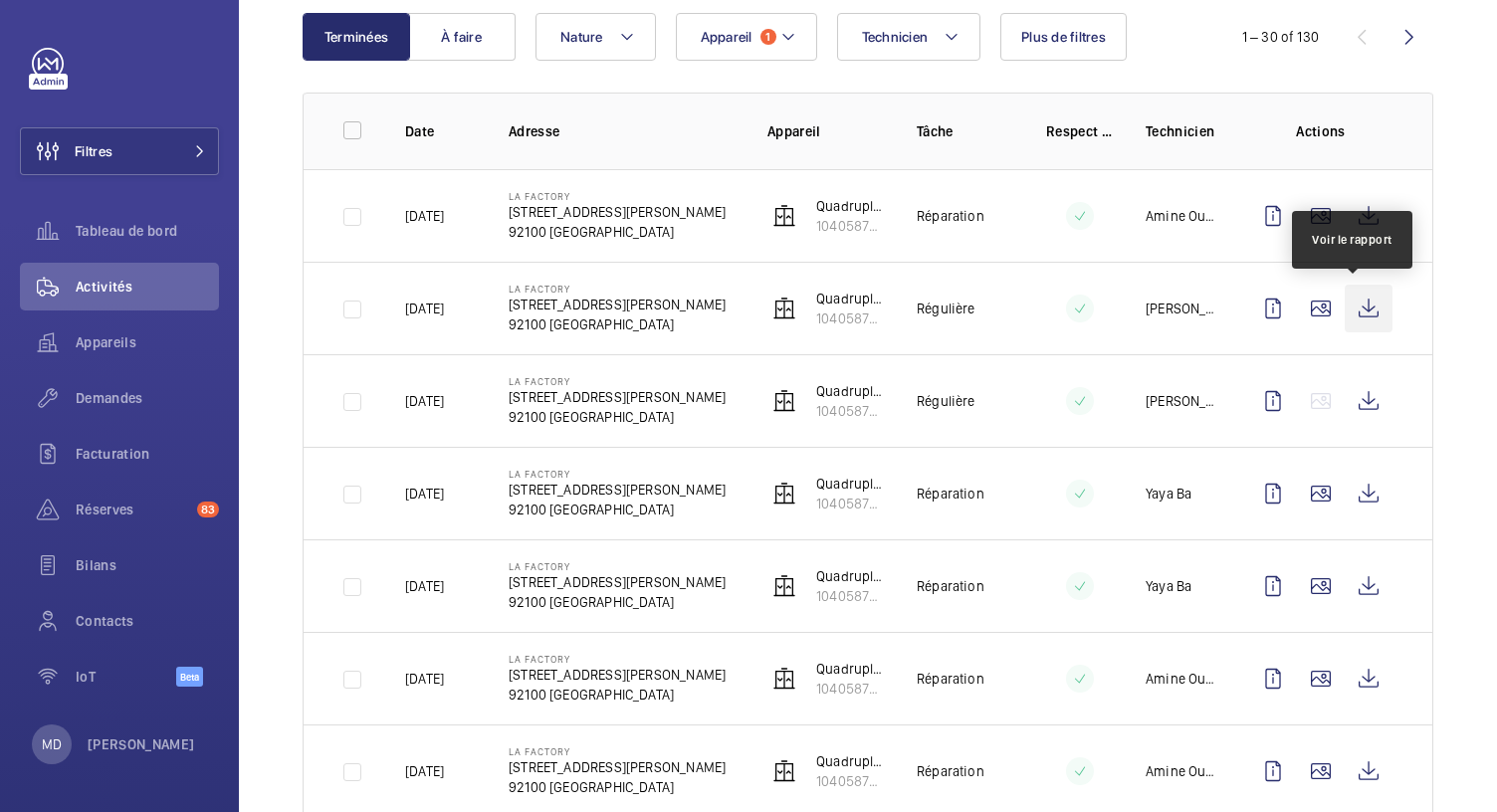 click 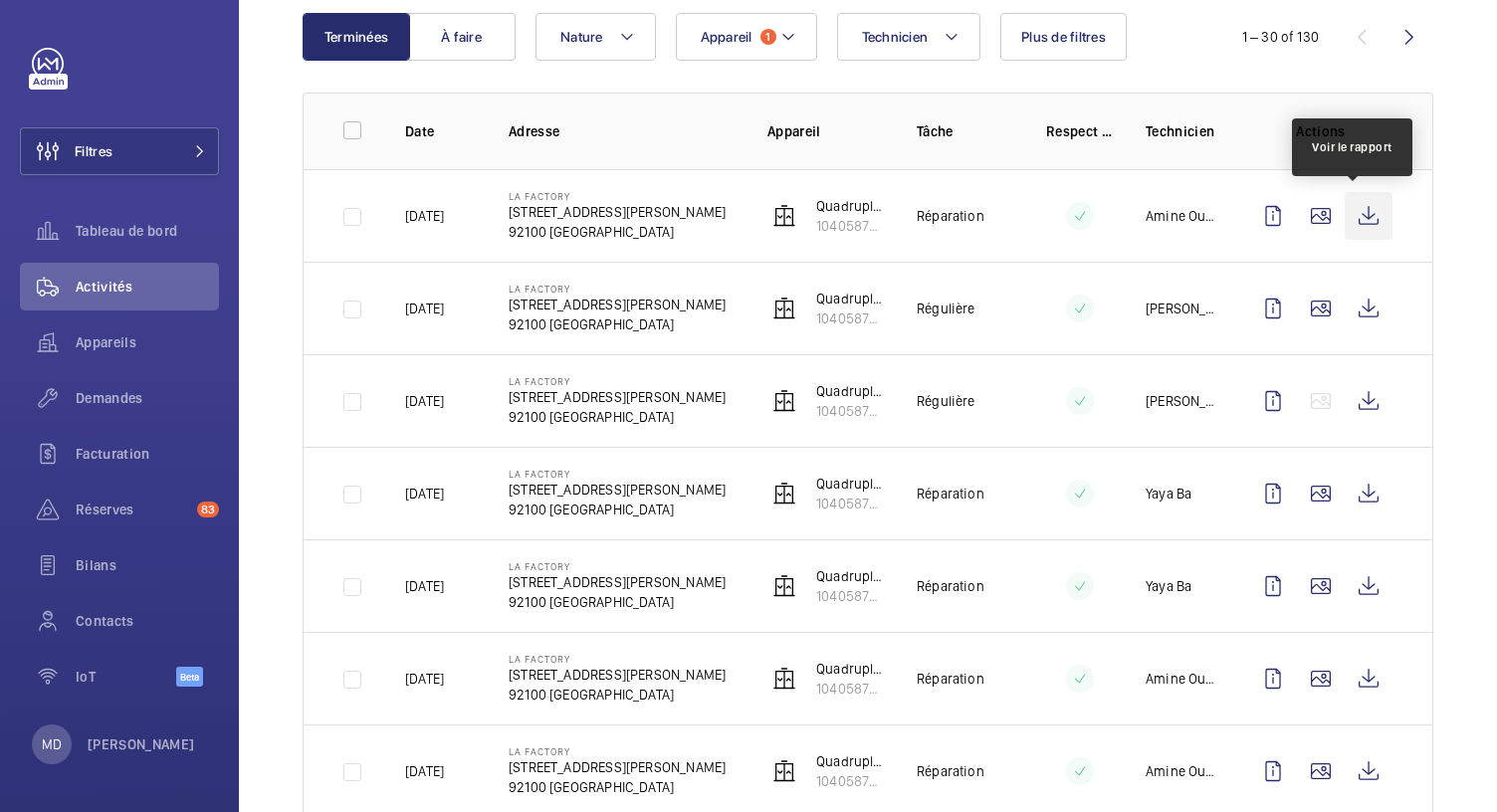 click 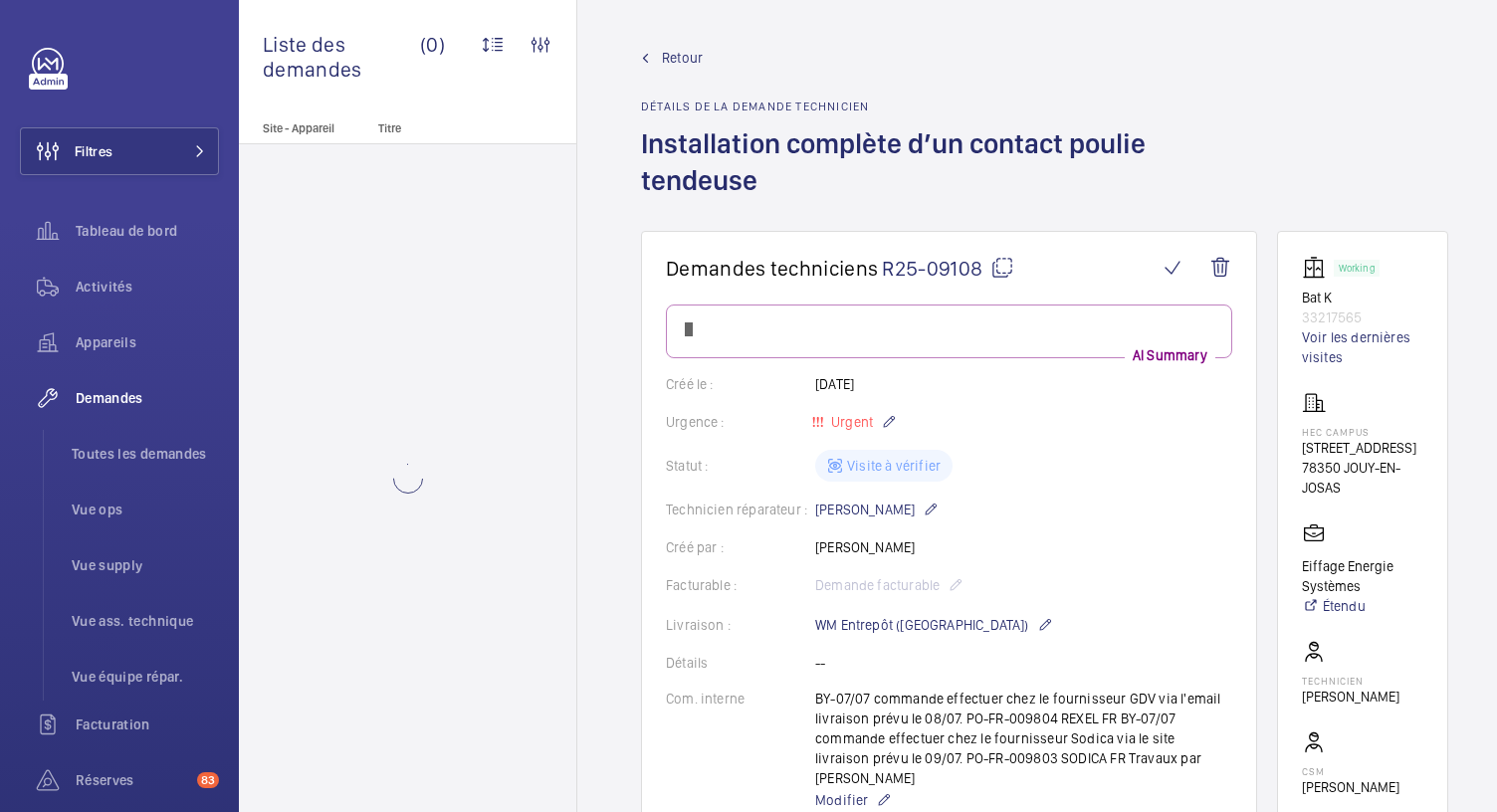 scroll, scrollTop: 0, scrollLeft: 0, axis: both 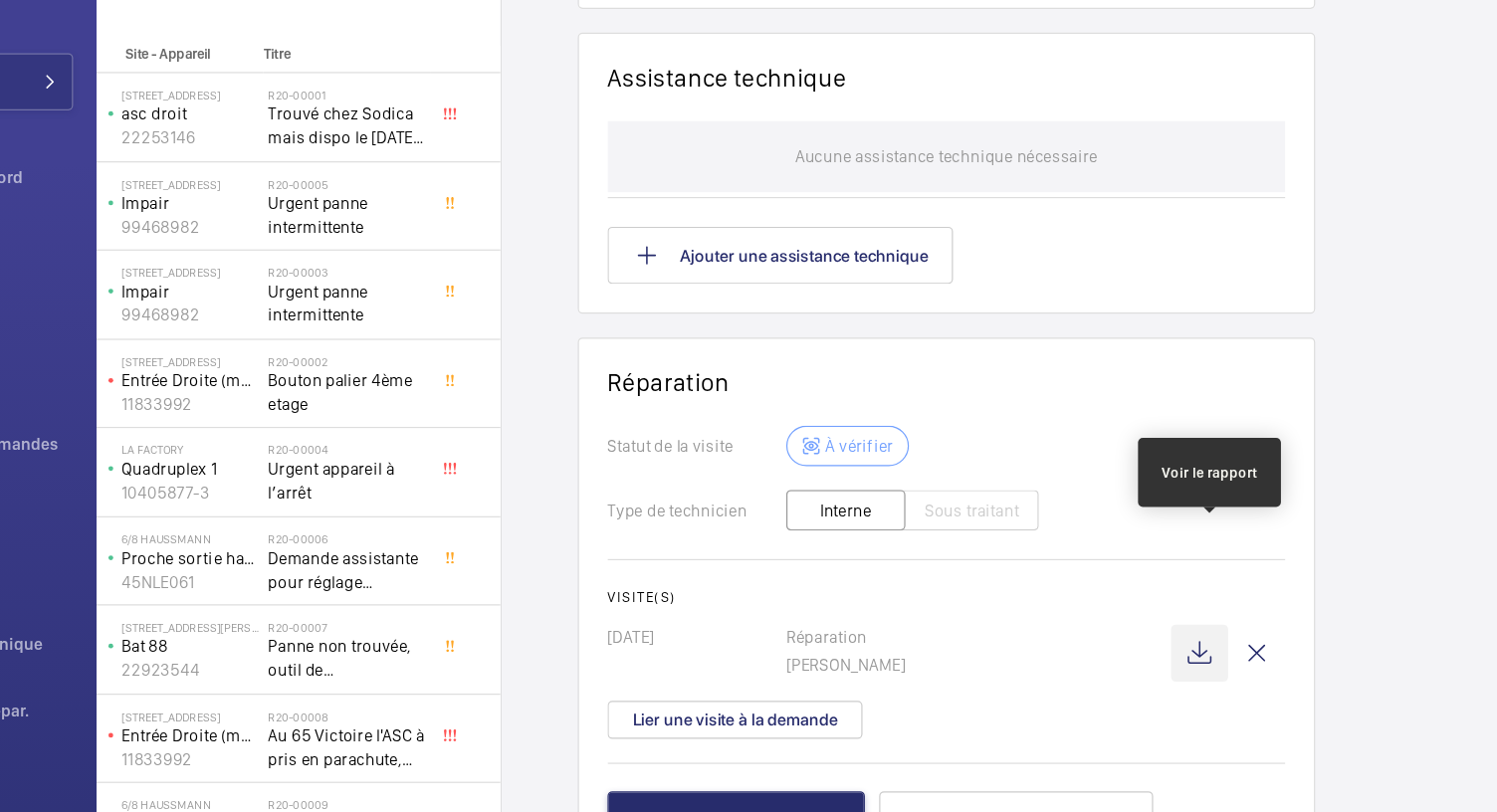 click 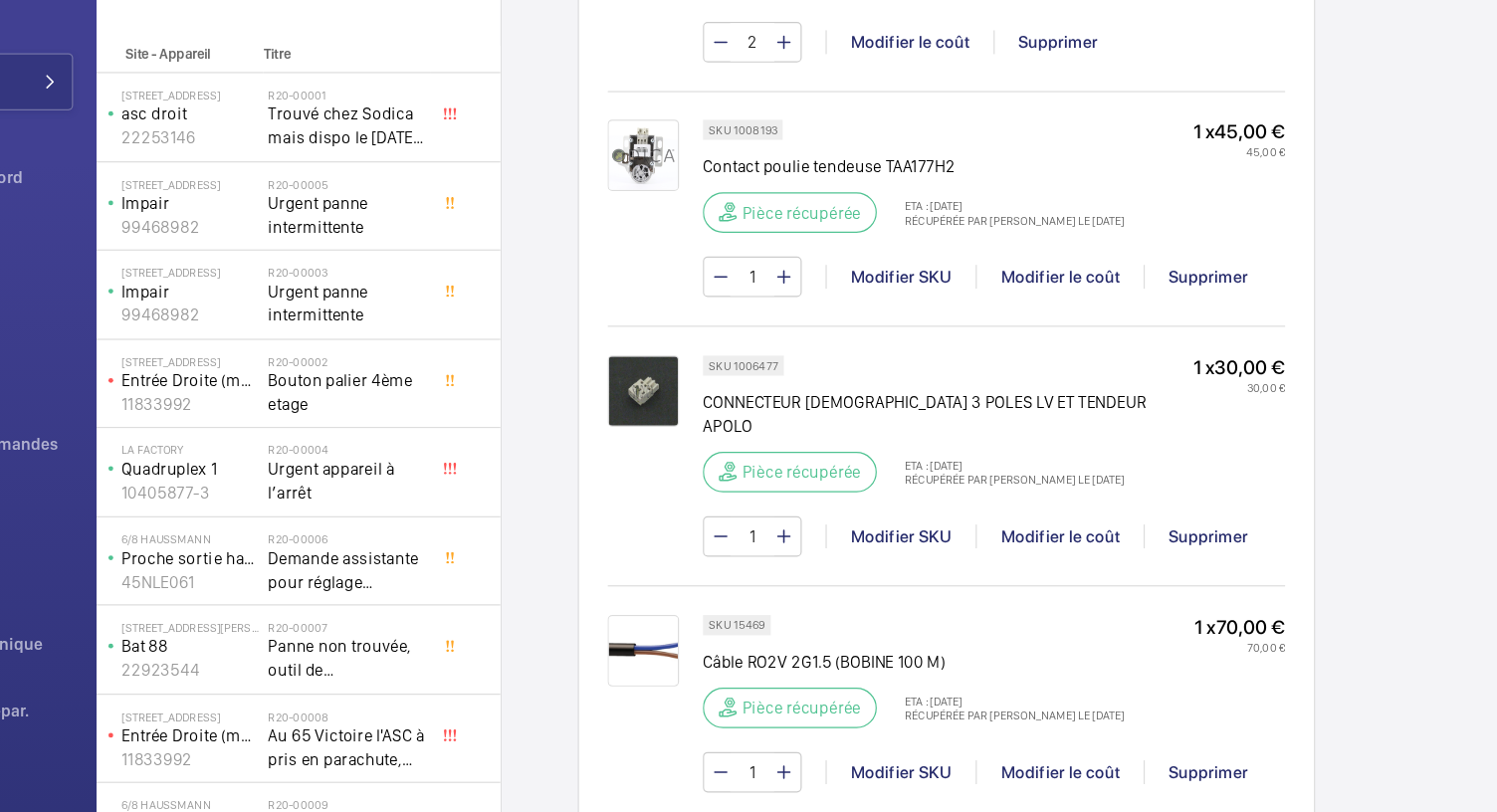 scroll, scrollTop: 1752, scrollLeft: 0, axis: vertical 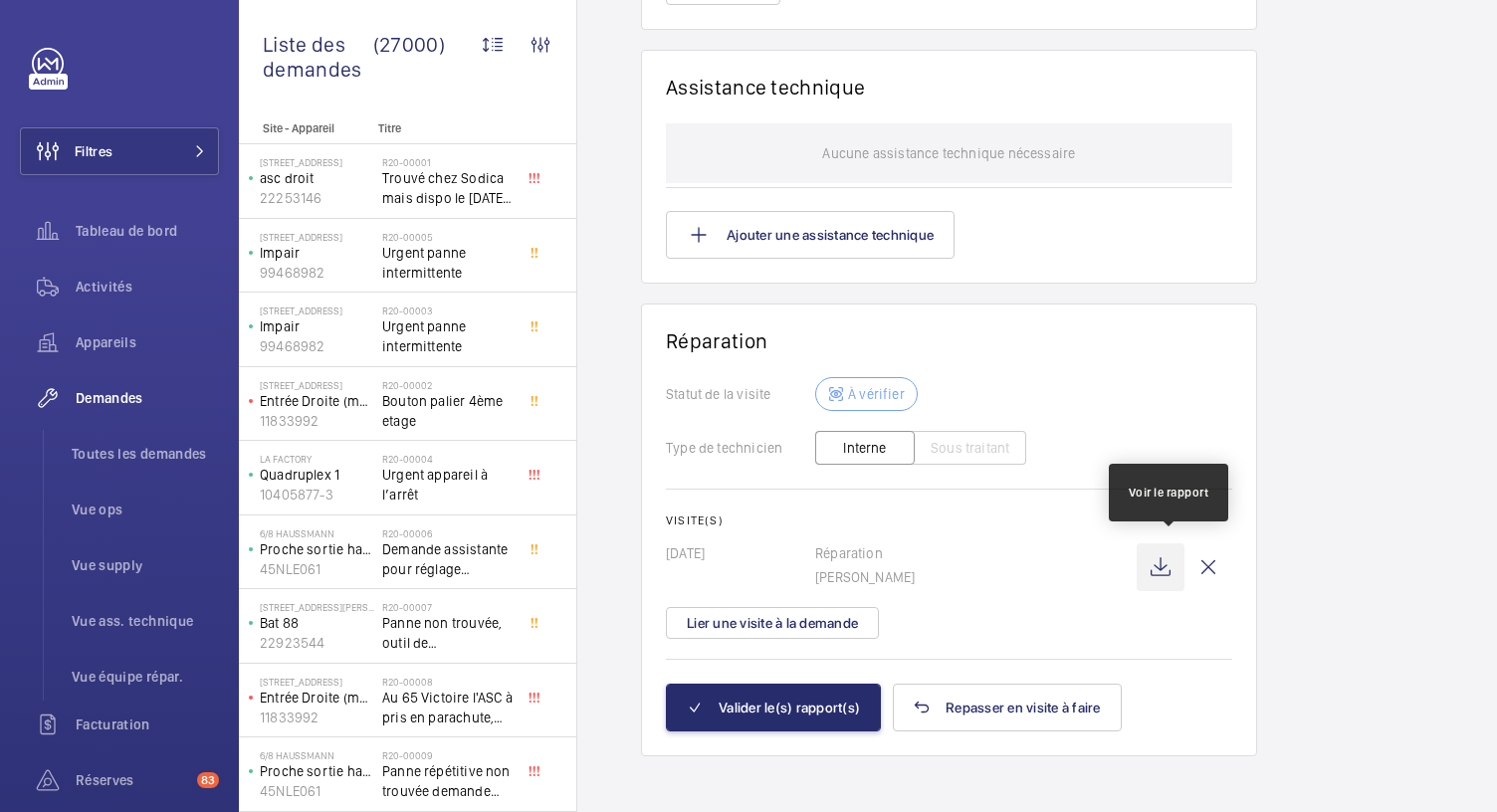 click 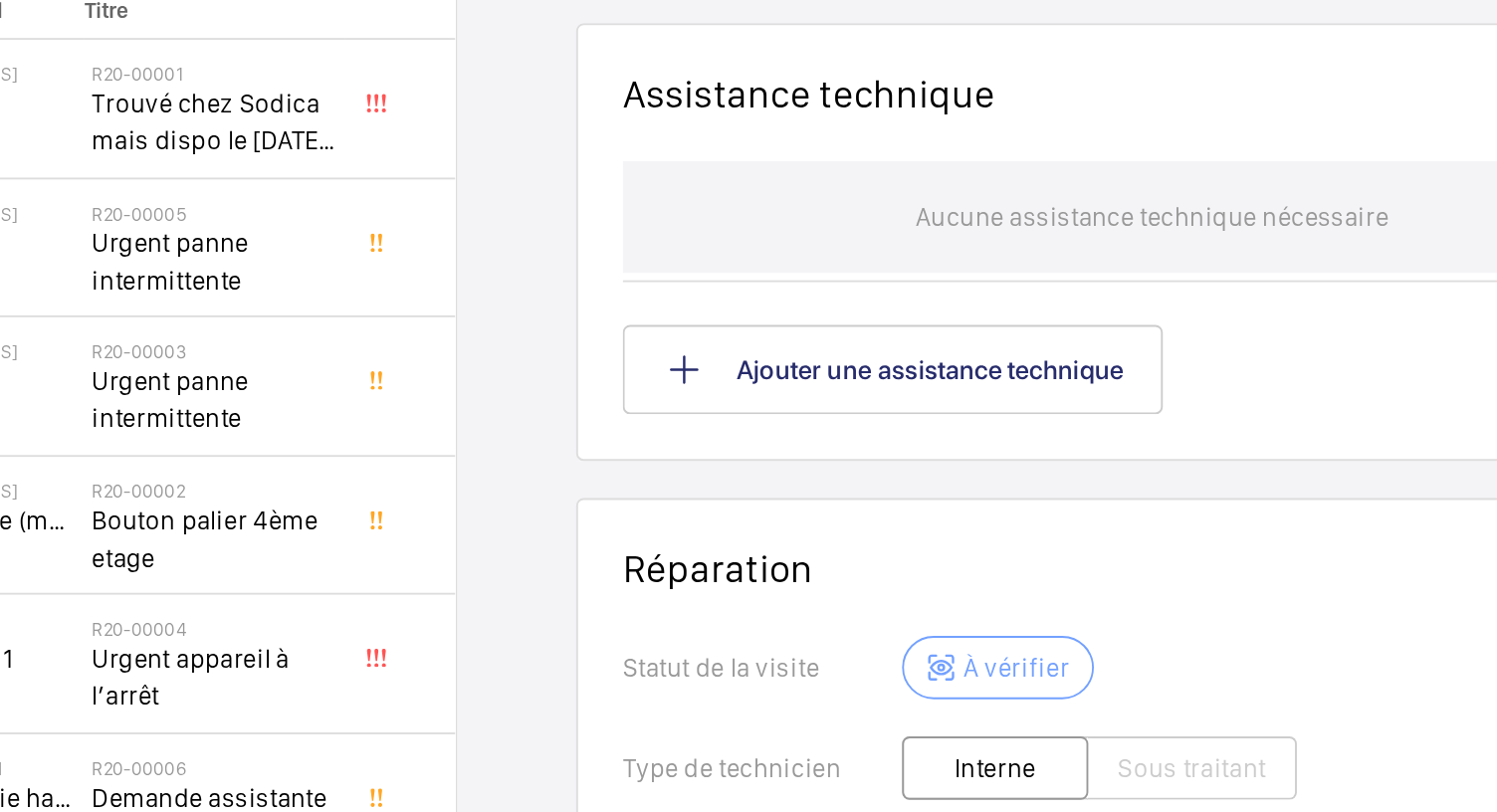 scroll, scrollTop: 2142, scrollLeft: 0, axis: vertical 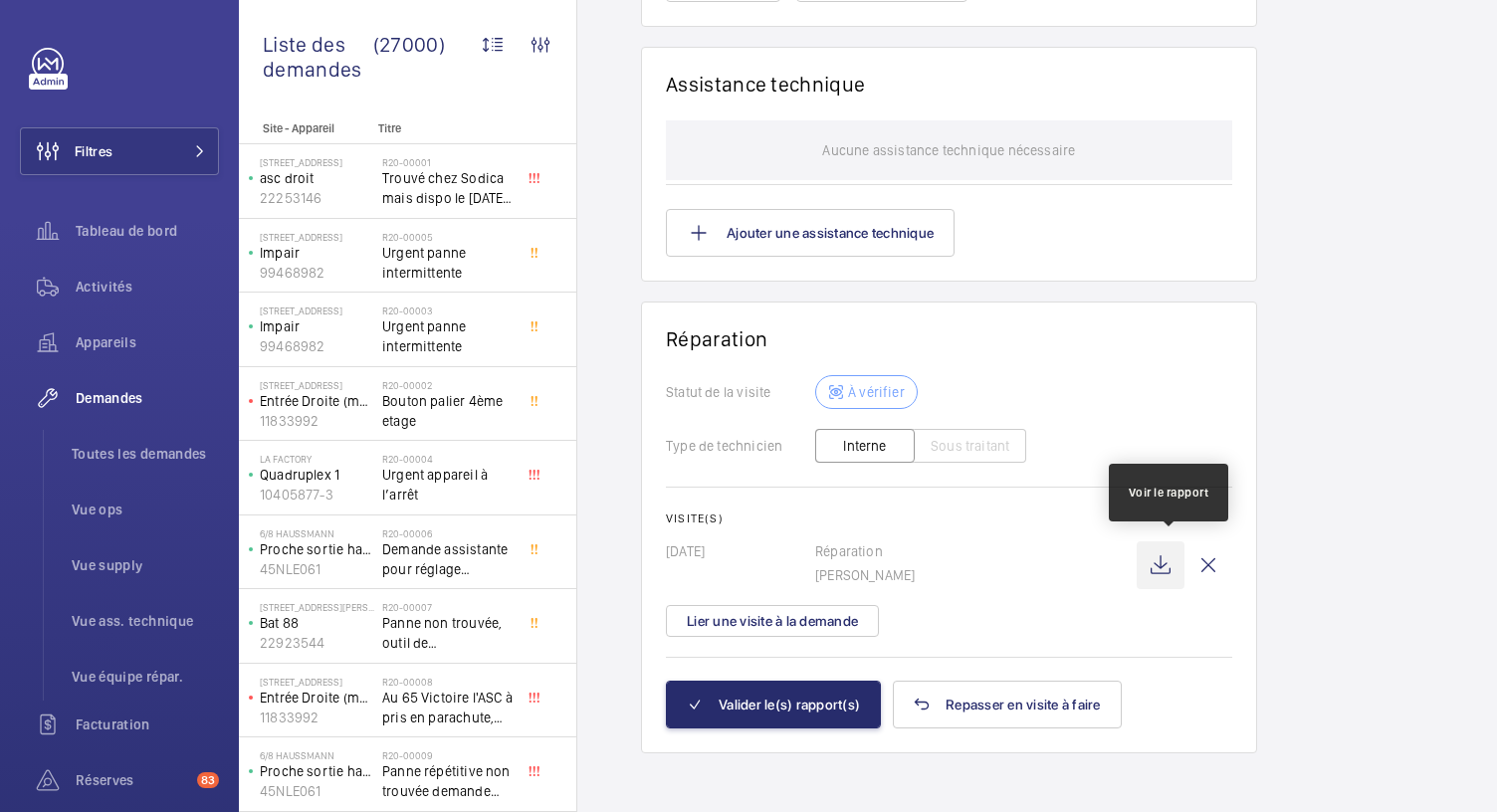 click 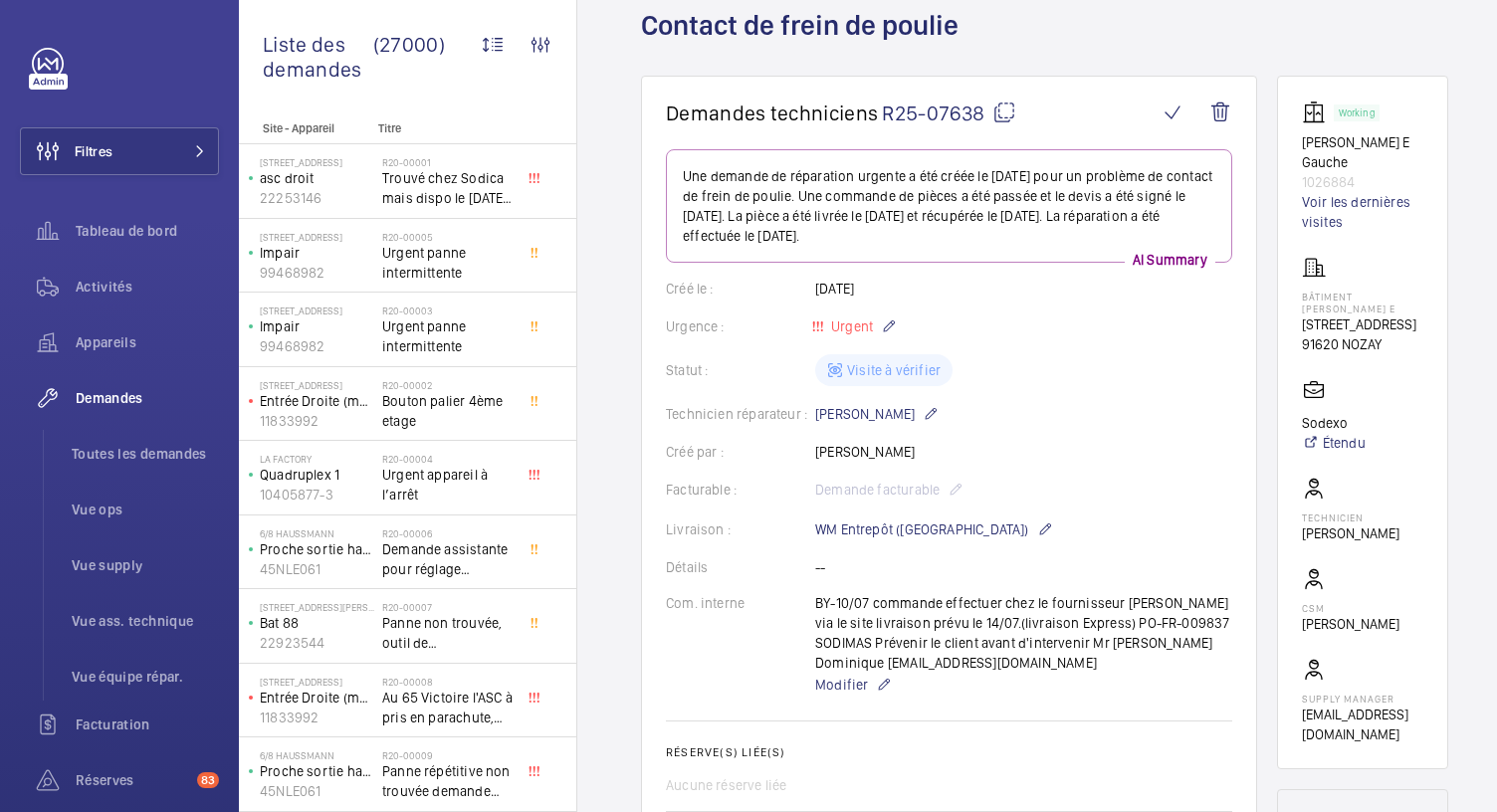 scroll, scrollTop: 0, scrollLeft: 0, axis: both 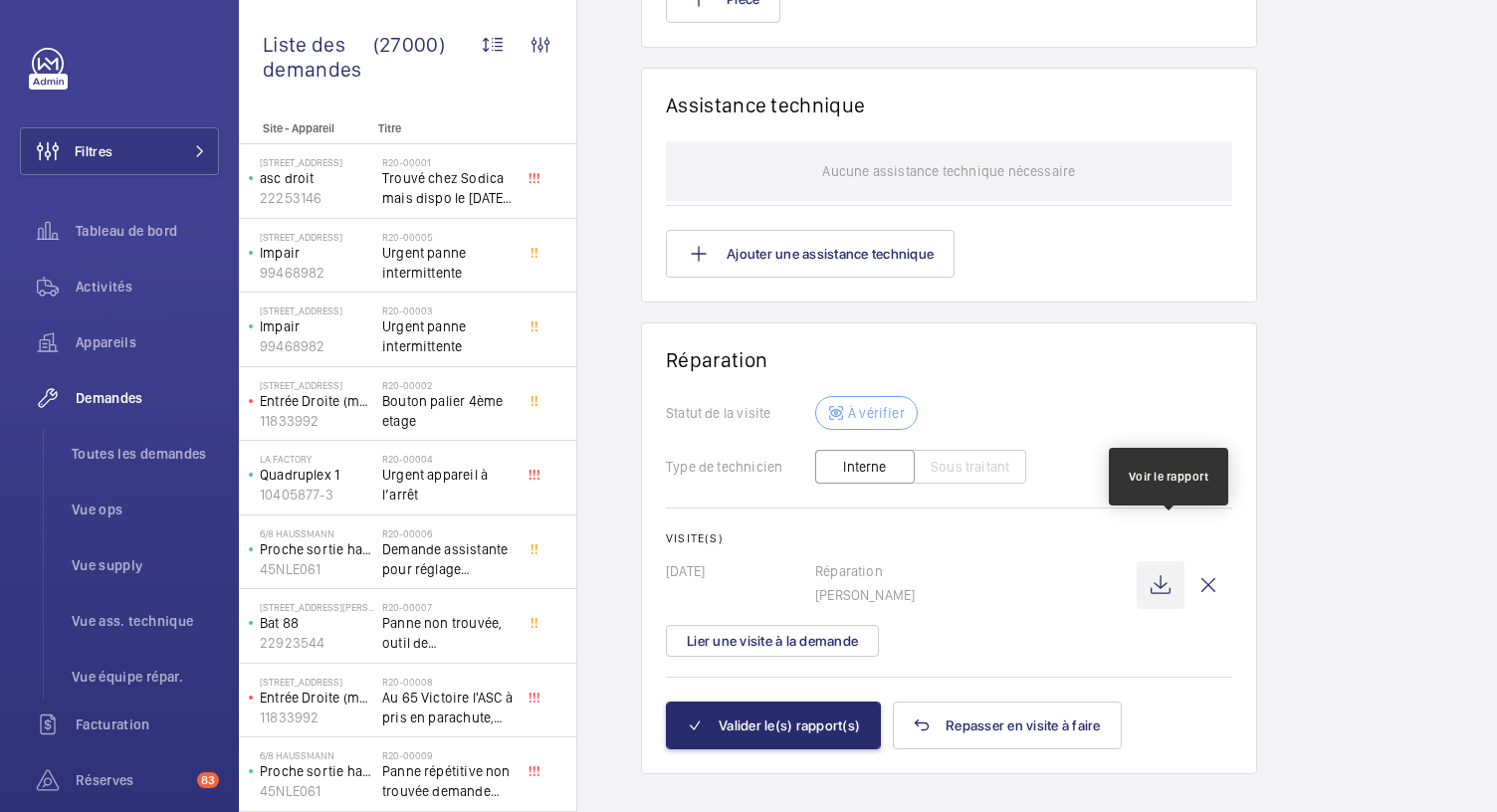click 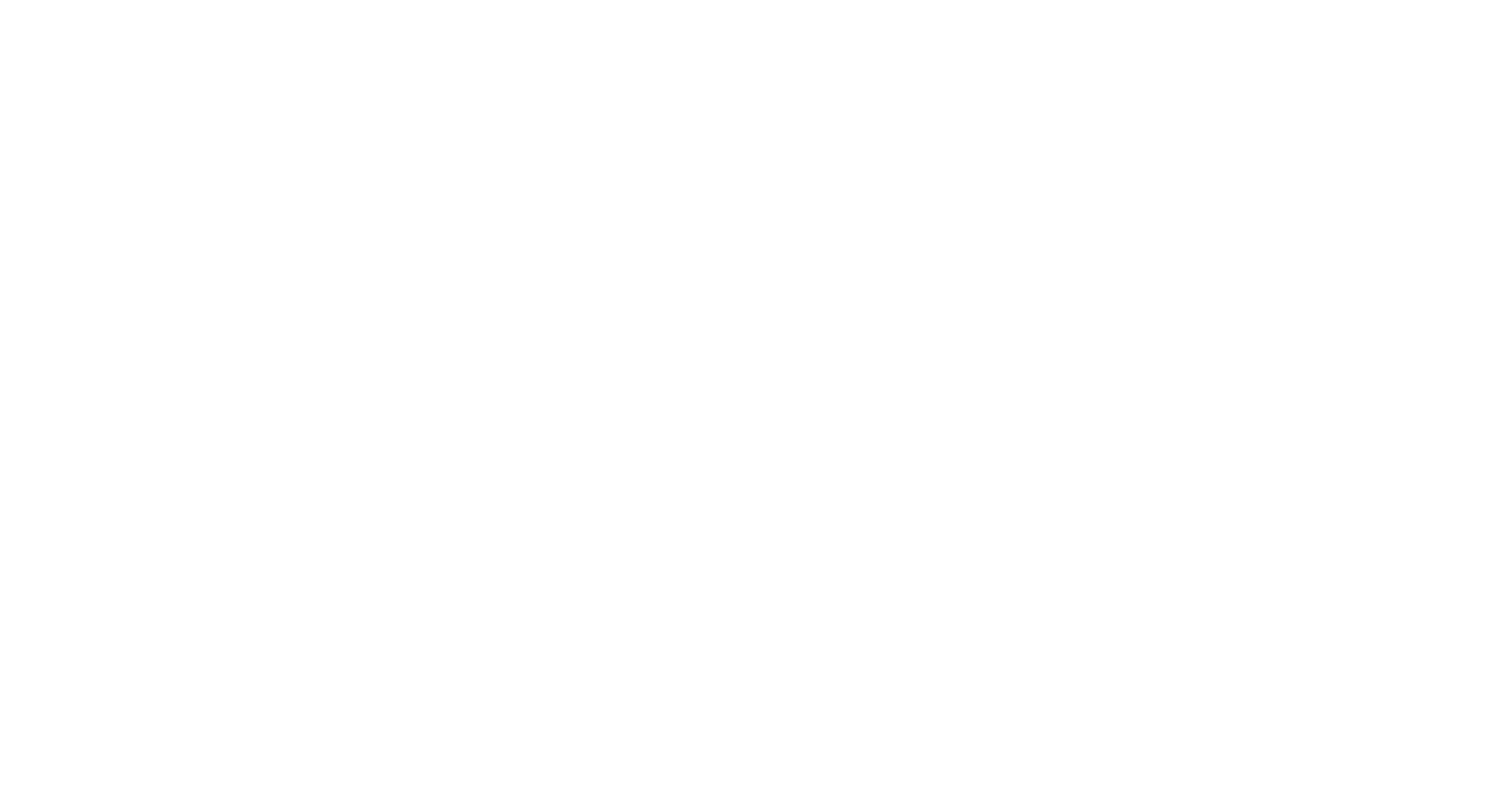 scroll, scrollTop: 0, scrollLeft: 0, axis: both 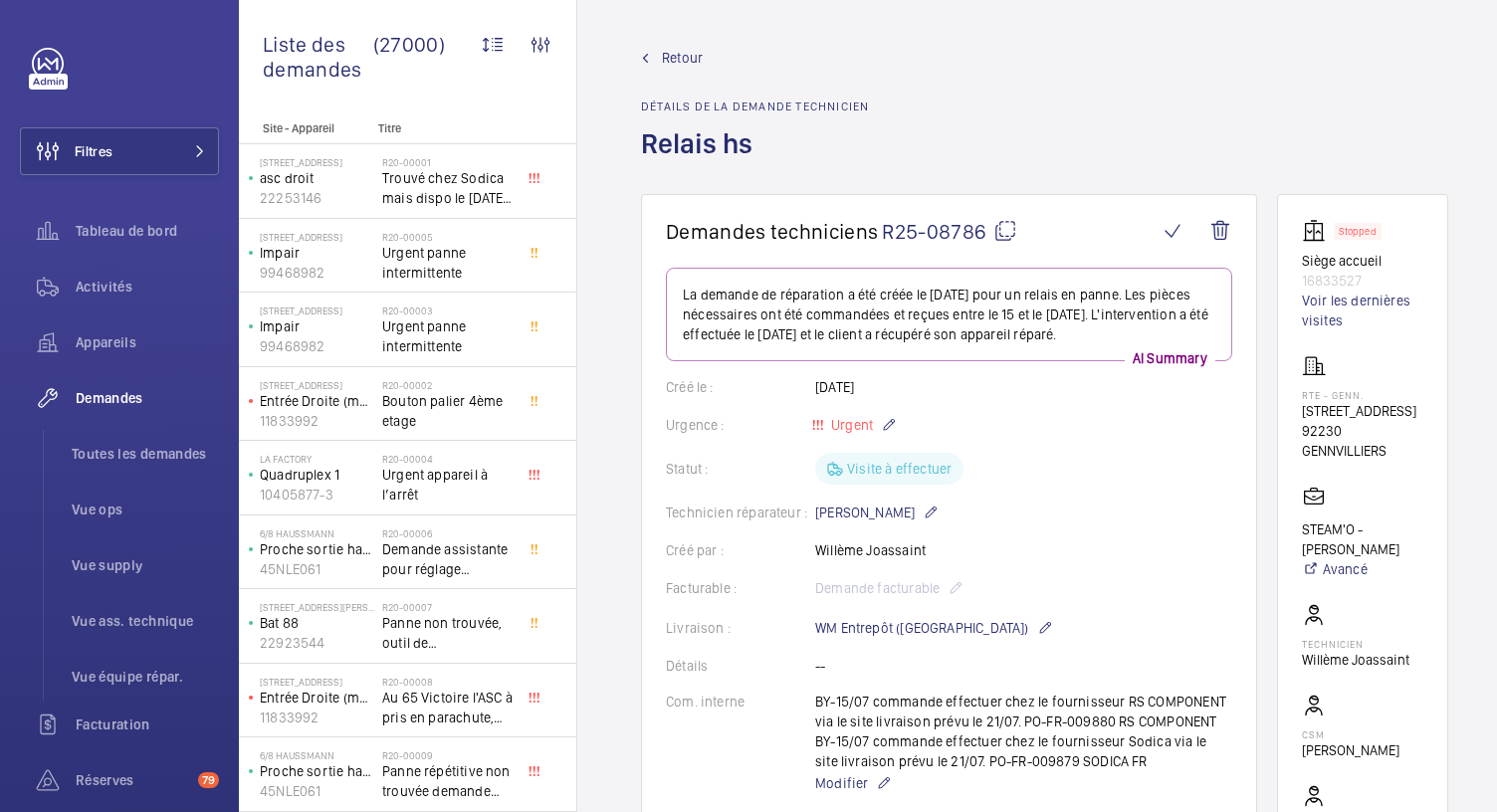 drag, startPoint x: 1308, startPoint y: 413, endPoint x: 1383, endPoint y: 438, distance: 79.05694 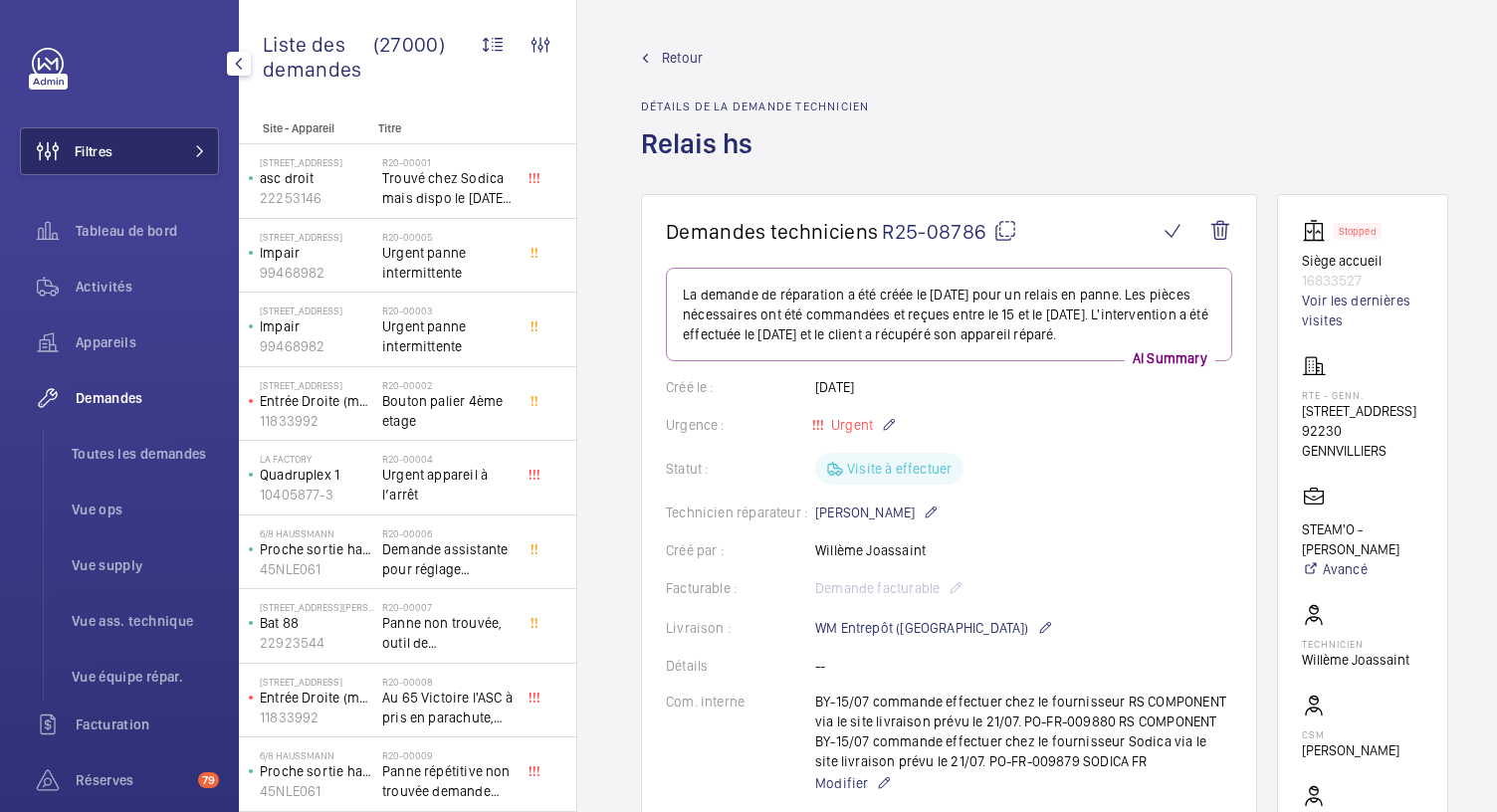 click on "Filtres" 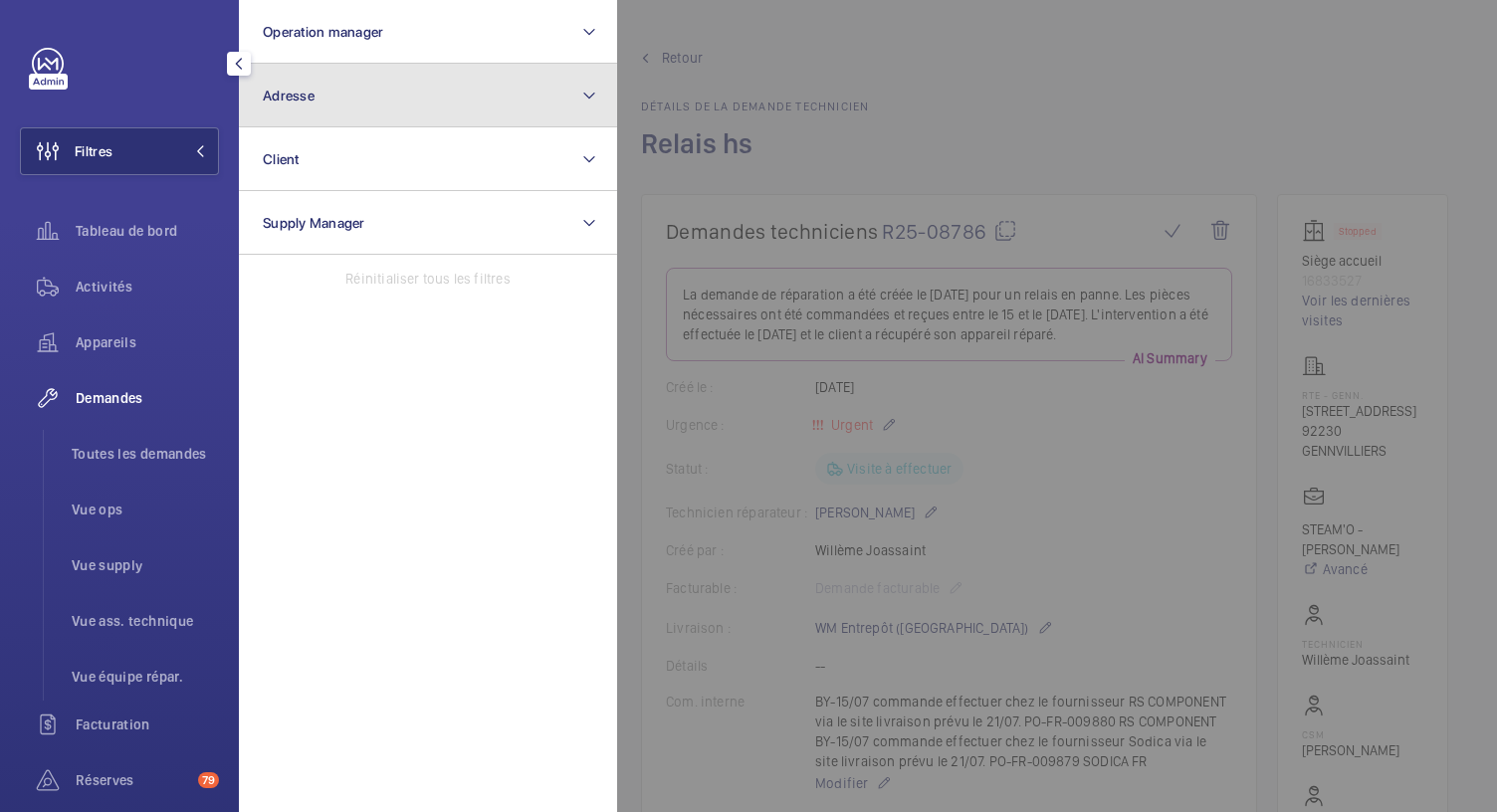 click on "Adresse" 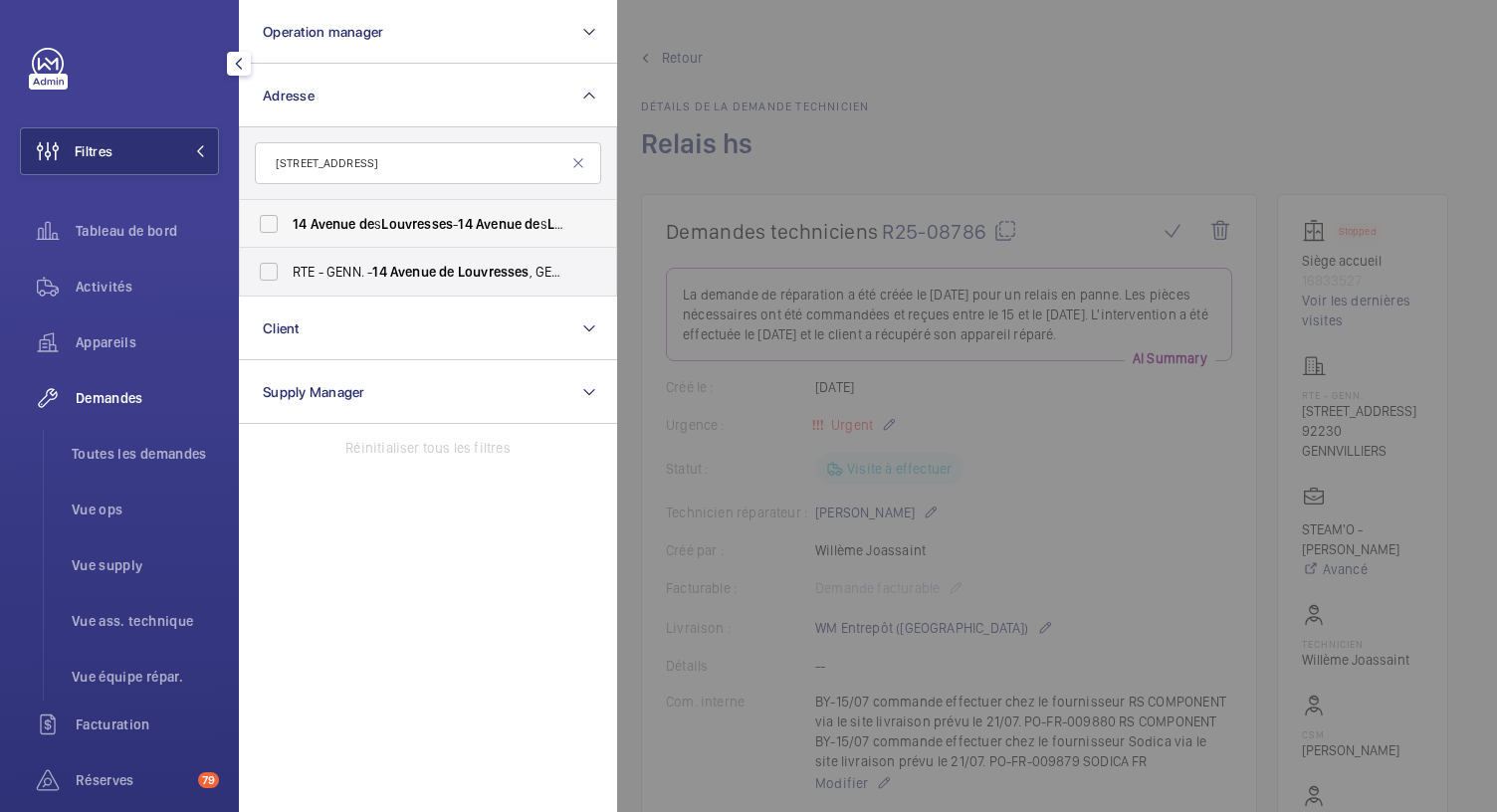 type on "14 Avenue de Louvresses" 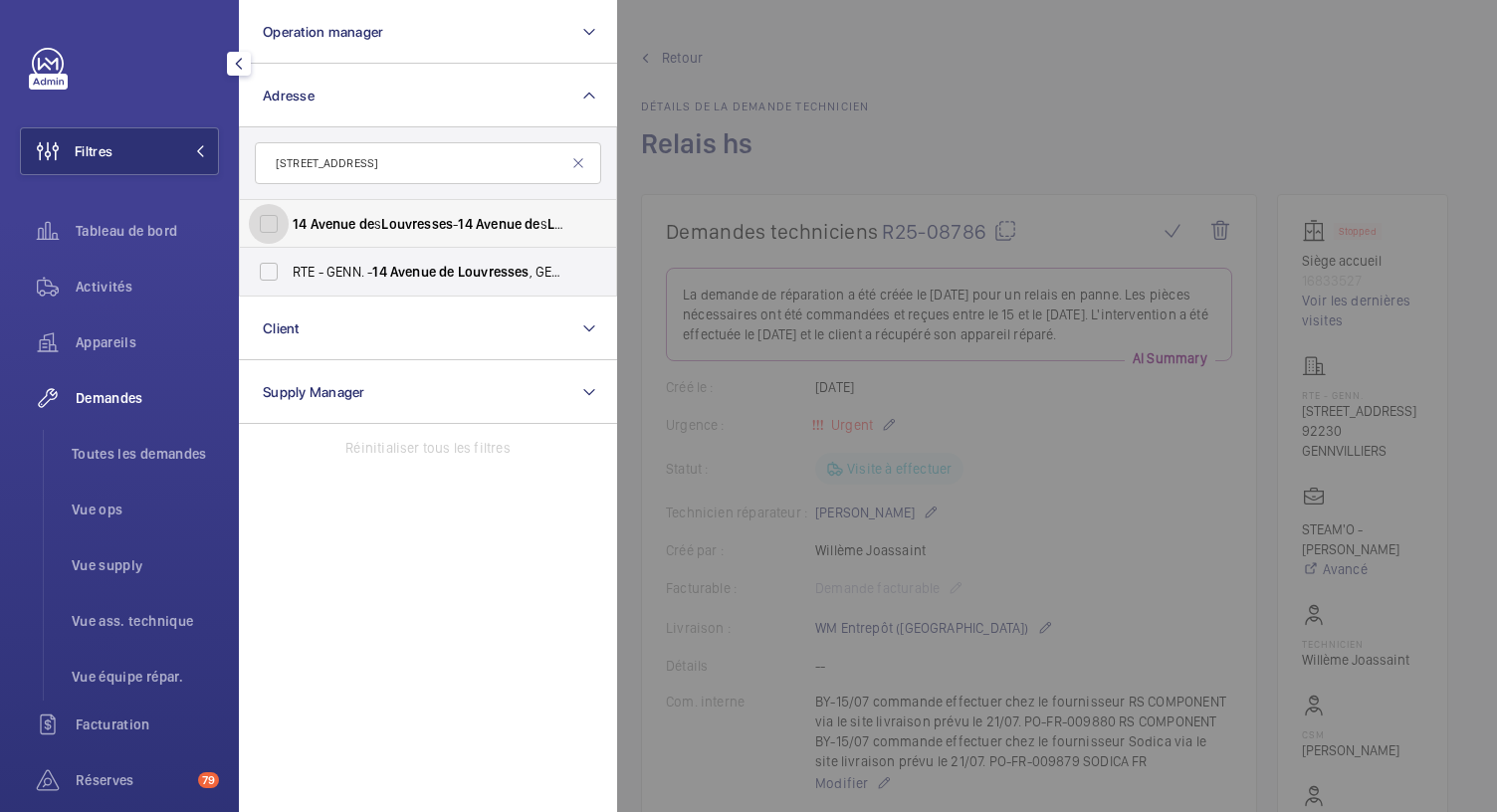 click on "14   Avenue   de s  Louvresses  -  14   Avenue   de s  Louvresses , 92230 GENNEVILLIERS, GENNEVILLIERS 92230" at bounding box center (269, 224) 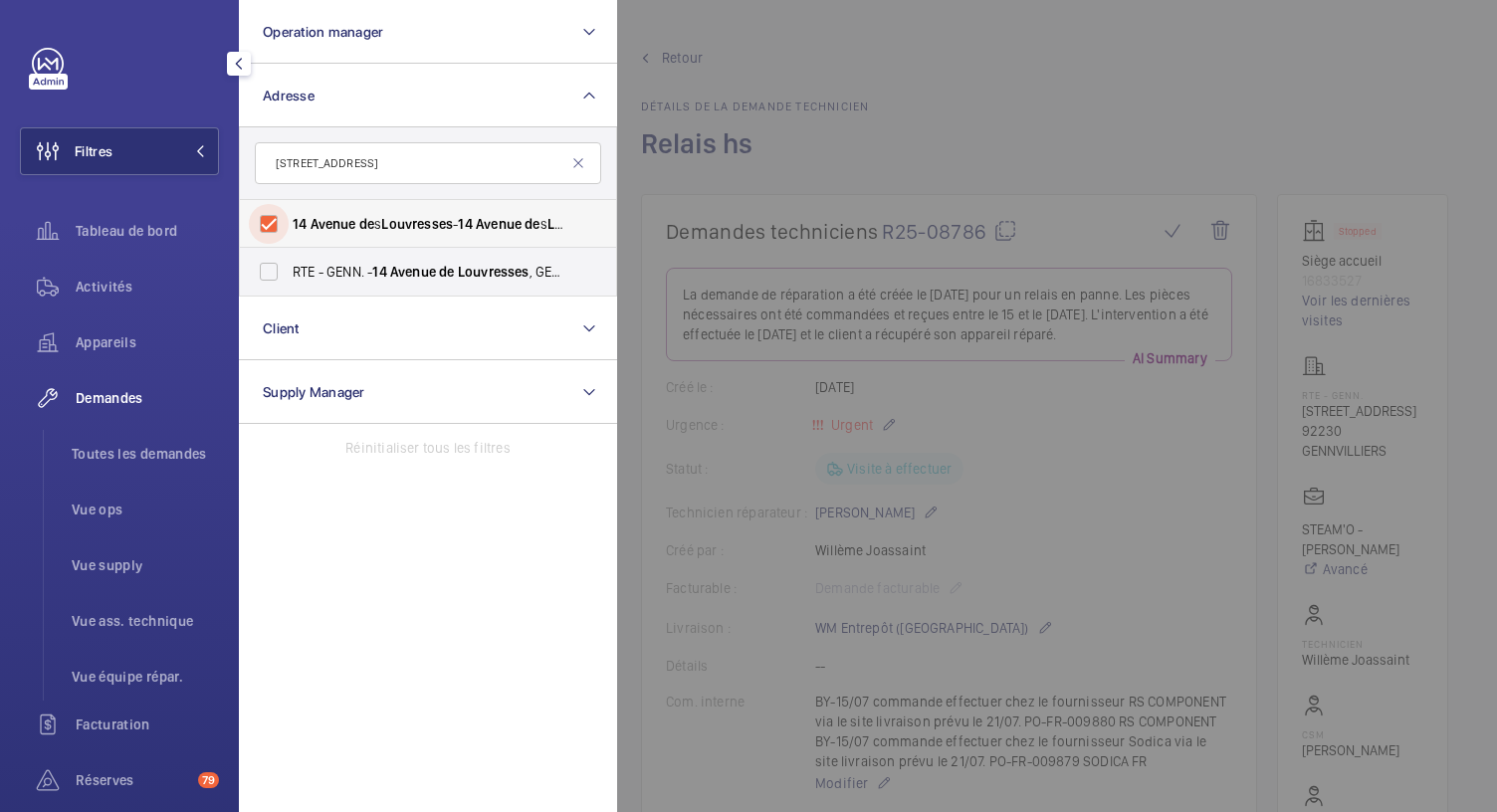 checkbox on "true" 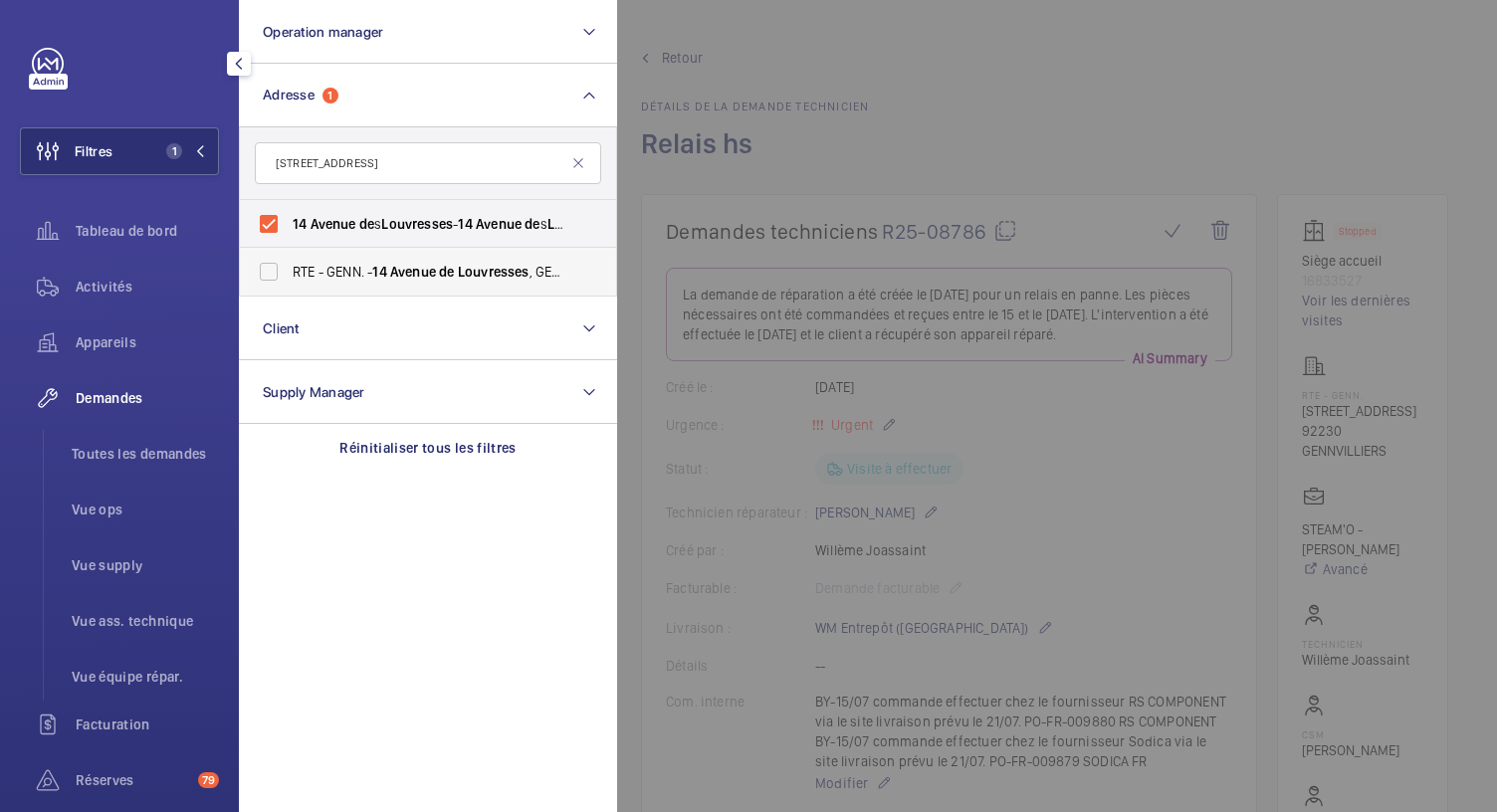 click on "RTE - GENN. -  14   Avenue   de   Louvresses , GENNVILLIERS 92230" at bounding box center (413, 272) 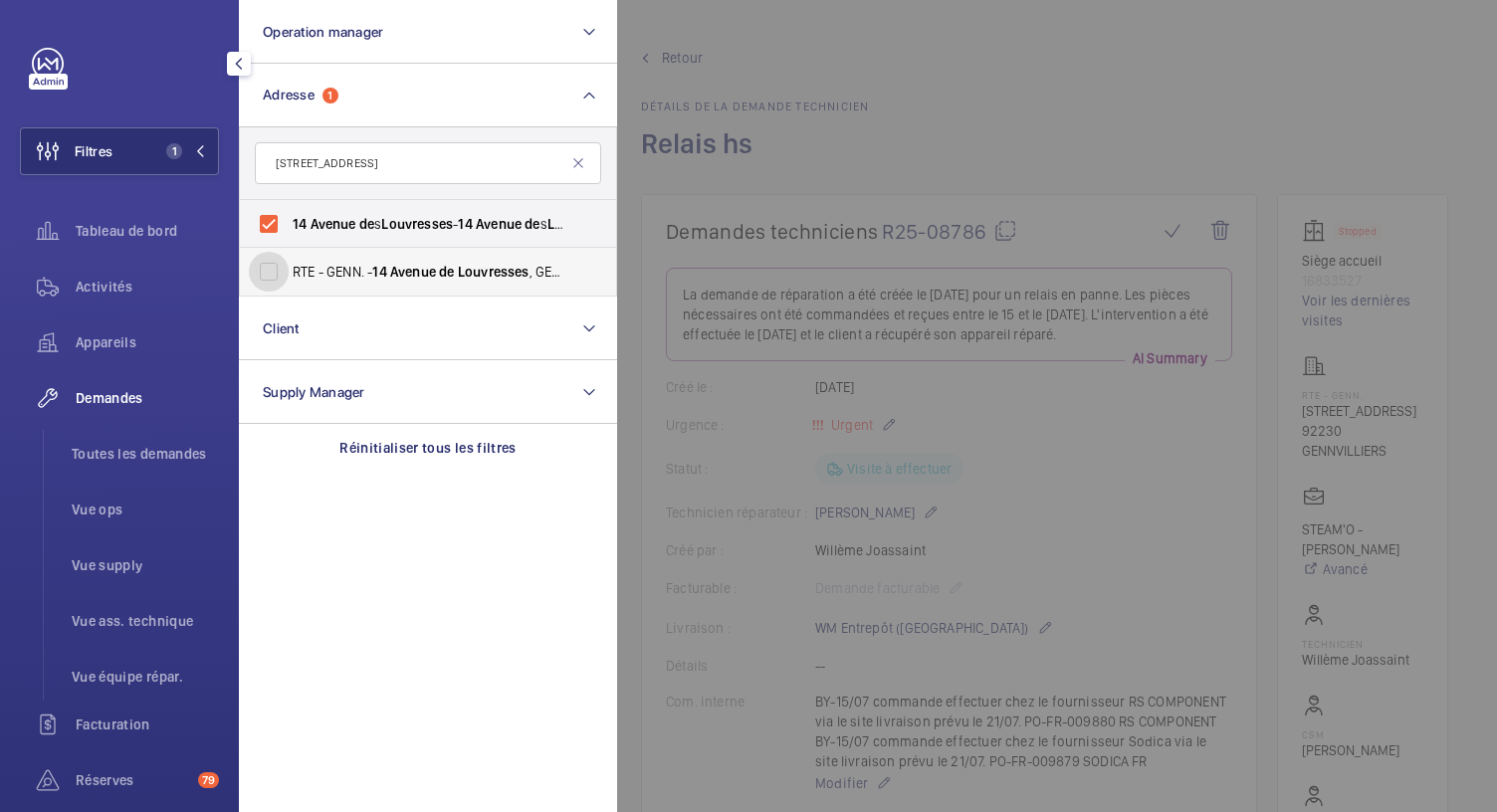 click on "RTE - GENN. -  14   Avenue   de   Louvresses , GENNVILLIERS 92230" at bounding box center (269, 272) 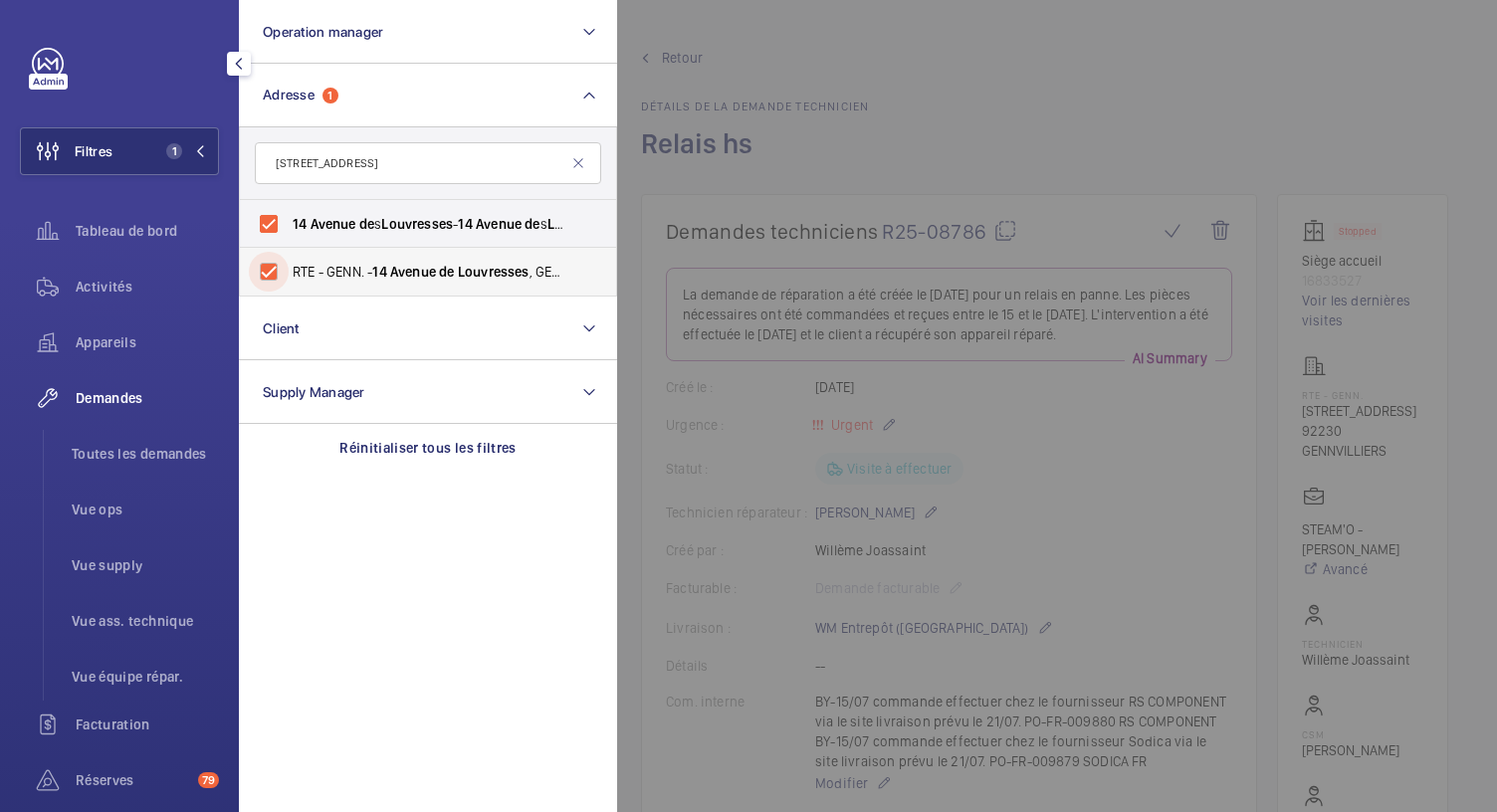 checkbox on "true" 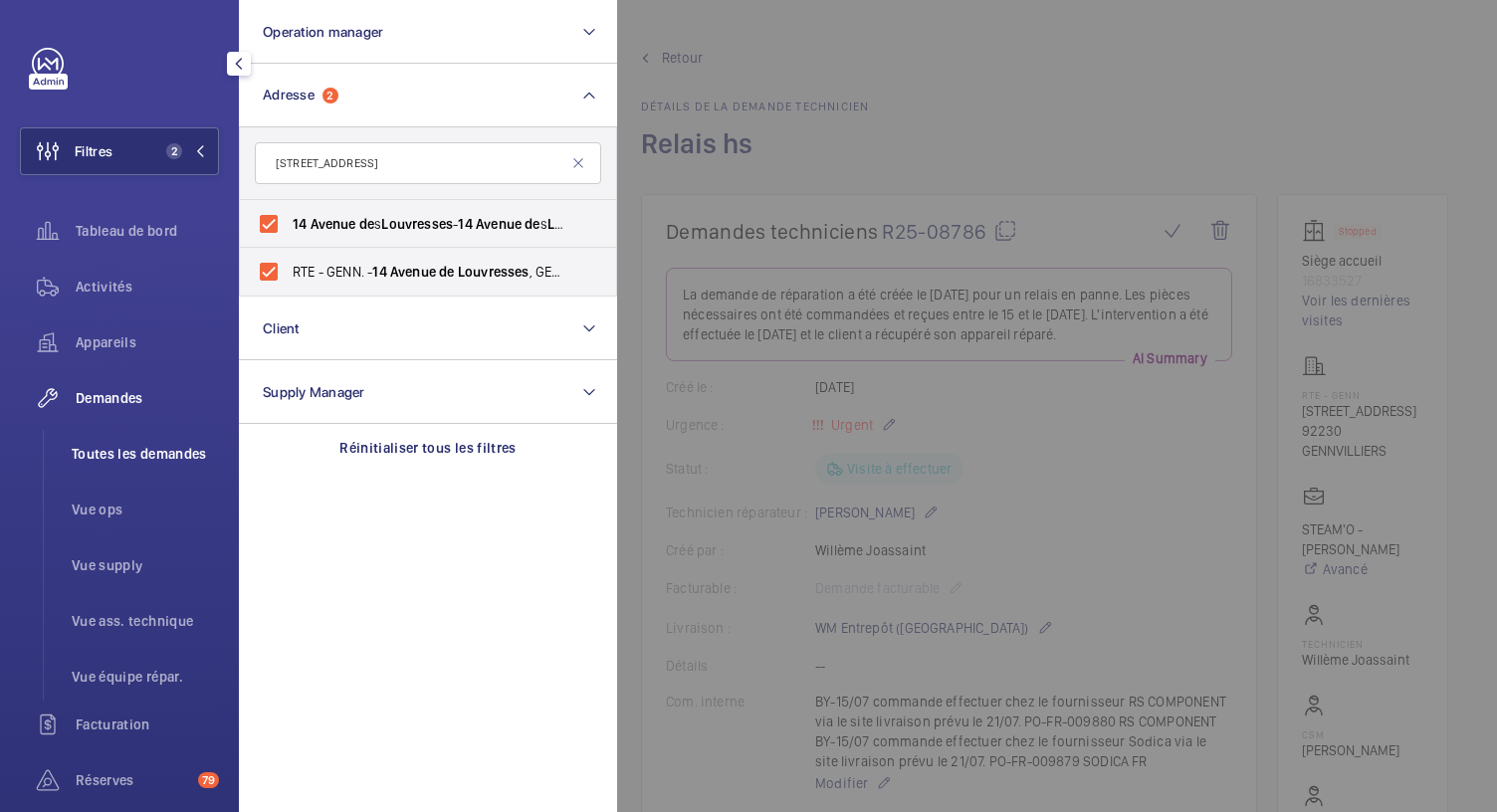 click on "Toutes les demandes" 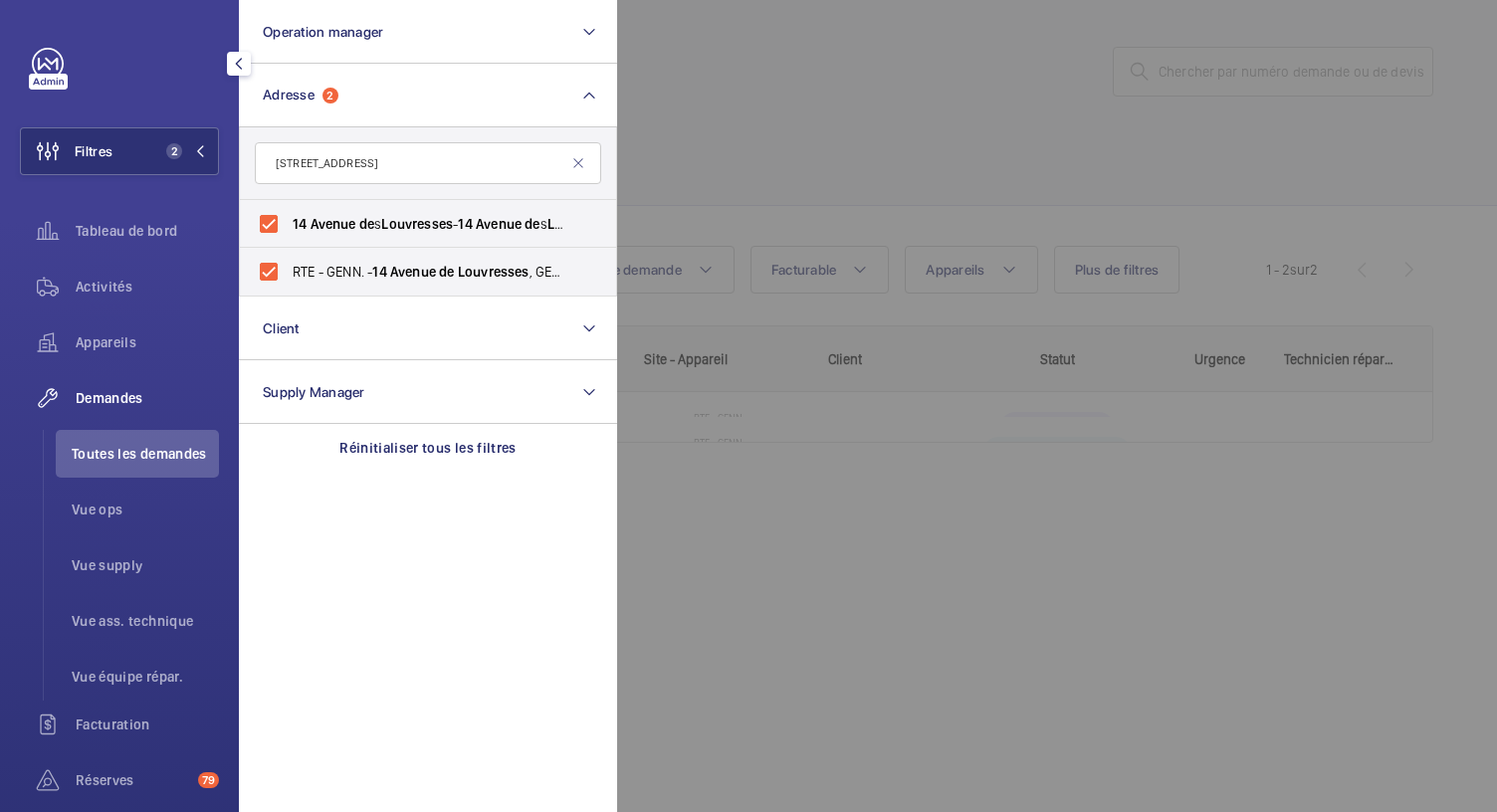 click 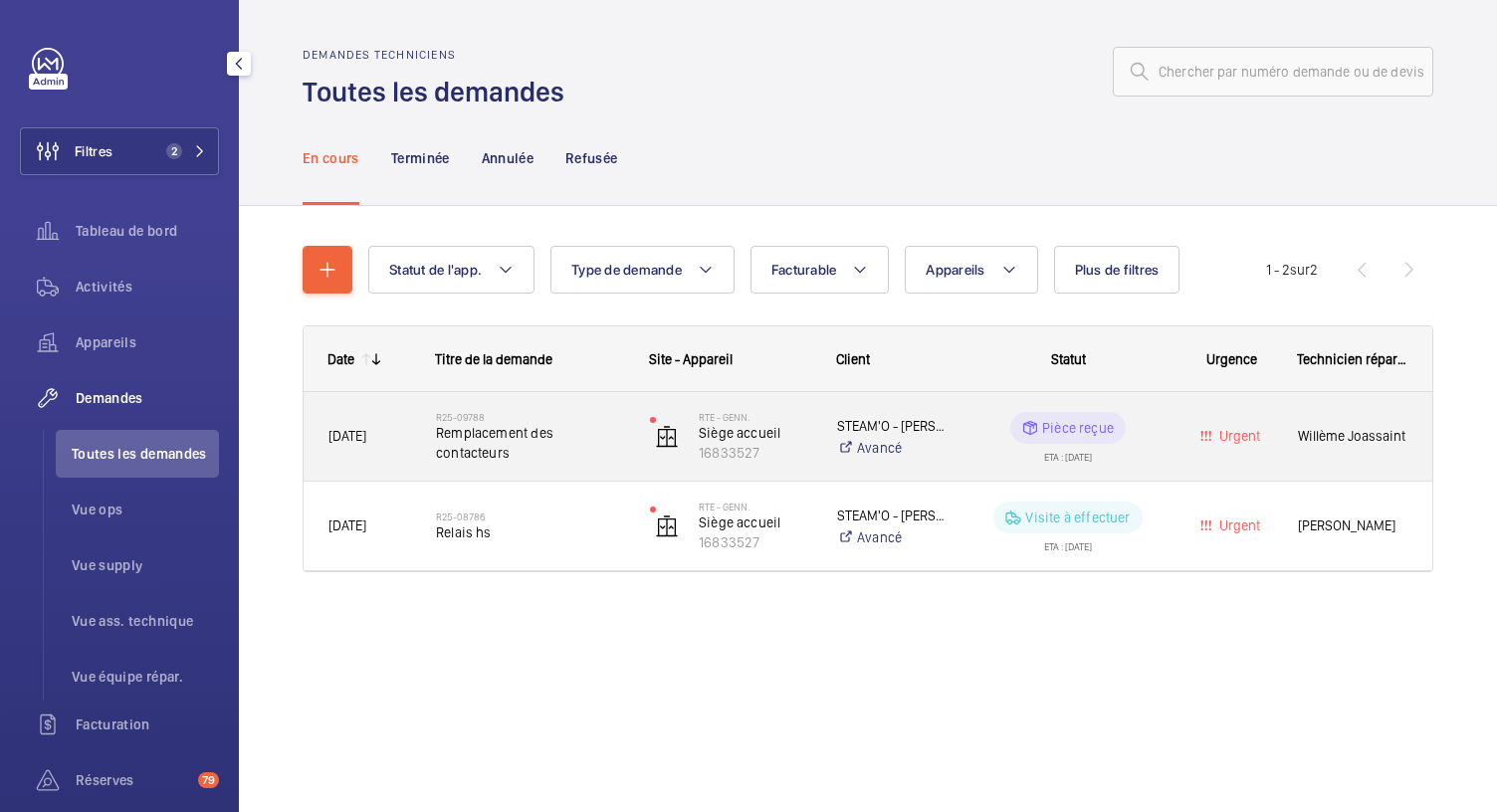 click on "Remplacement des contacteurs" 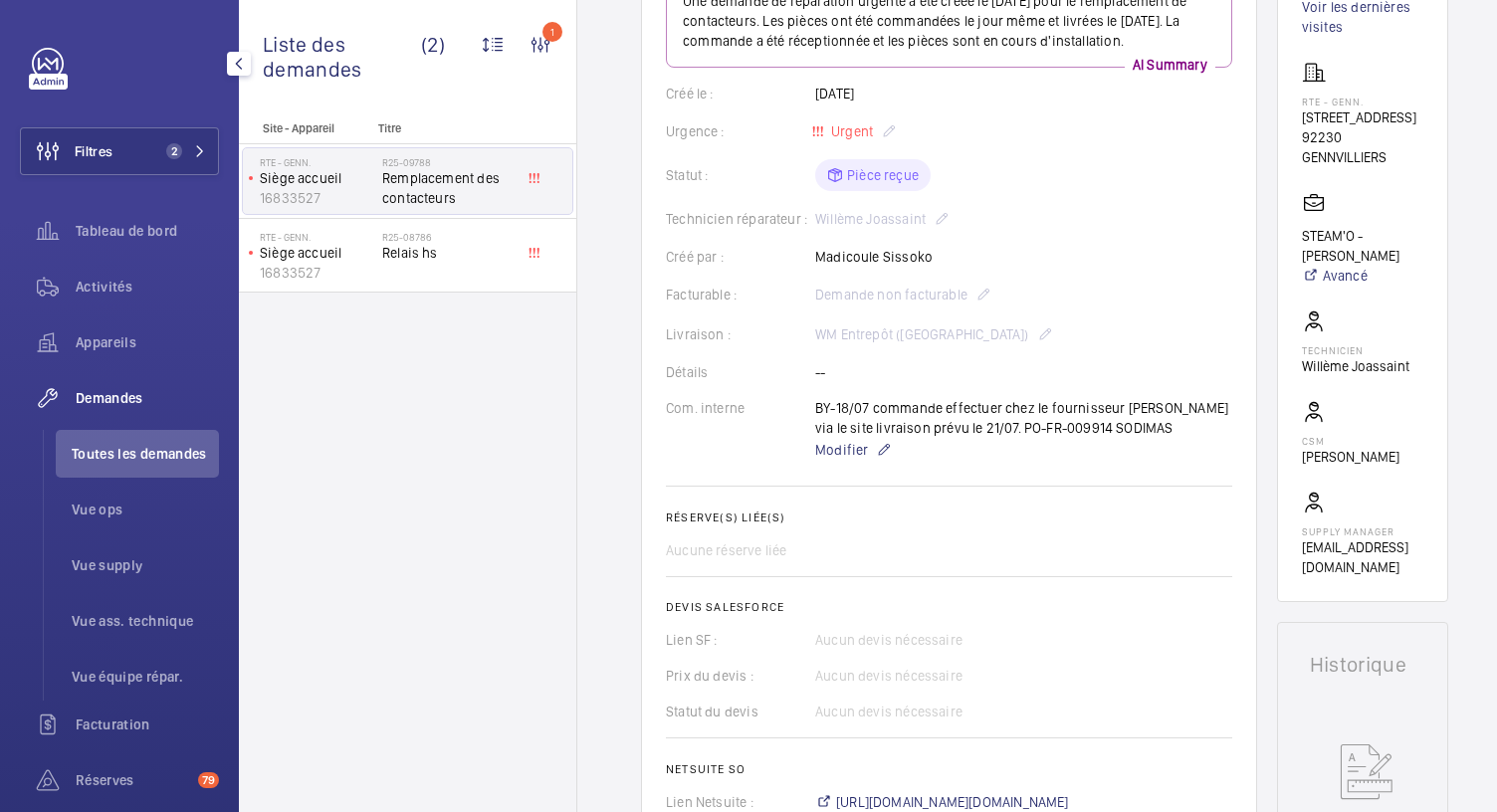 scroll, scrollTop: 0, scrollLeft: 0, axis: both 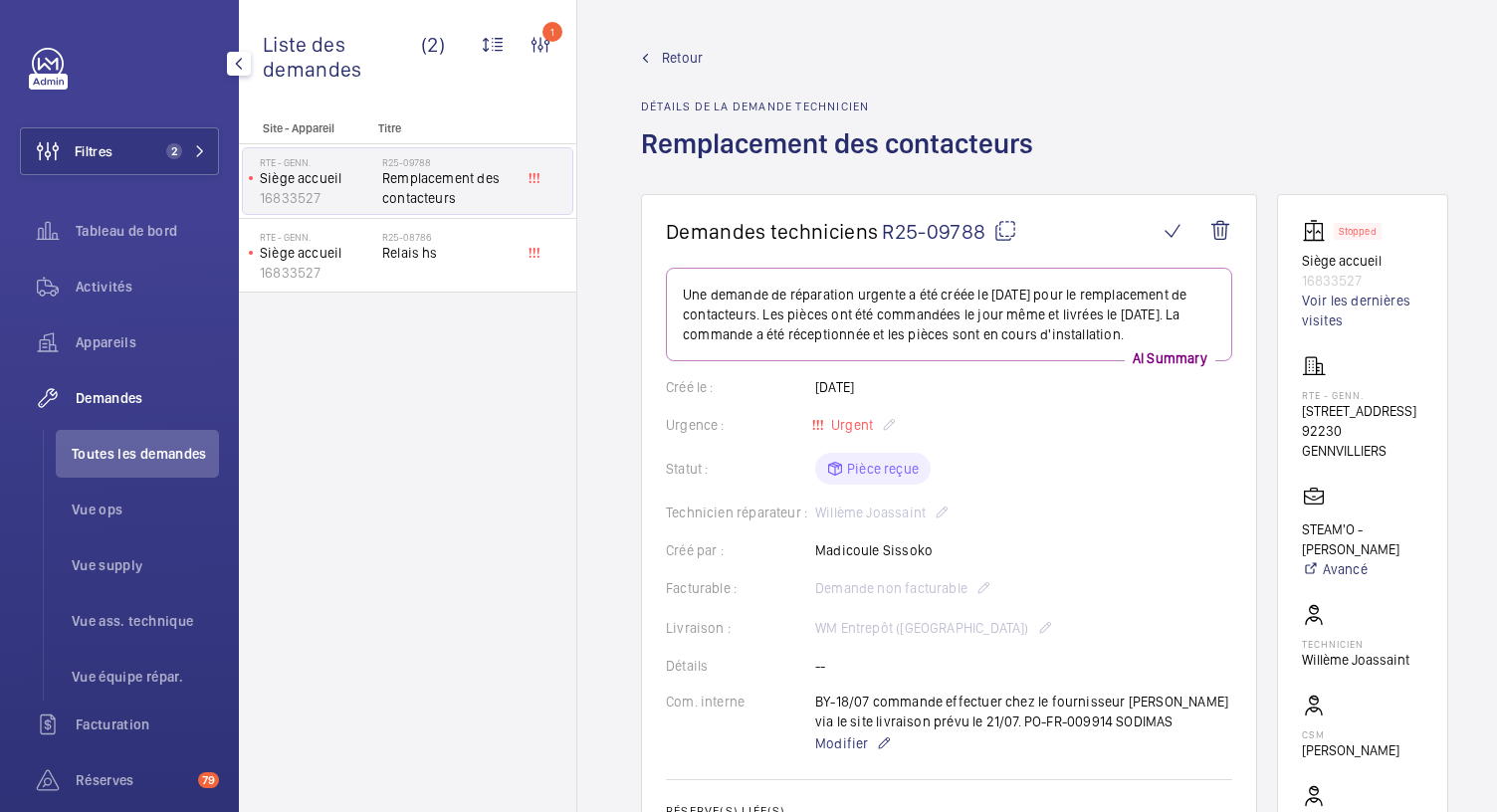 click 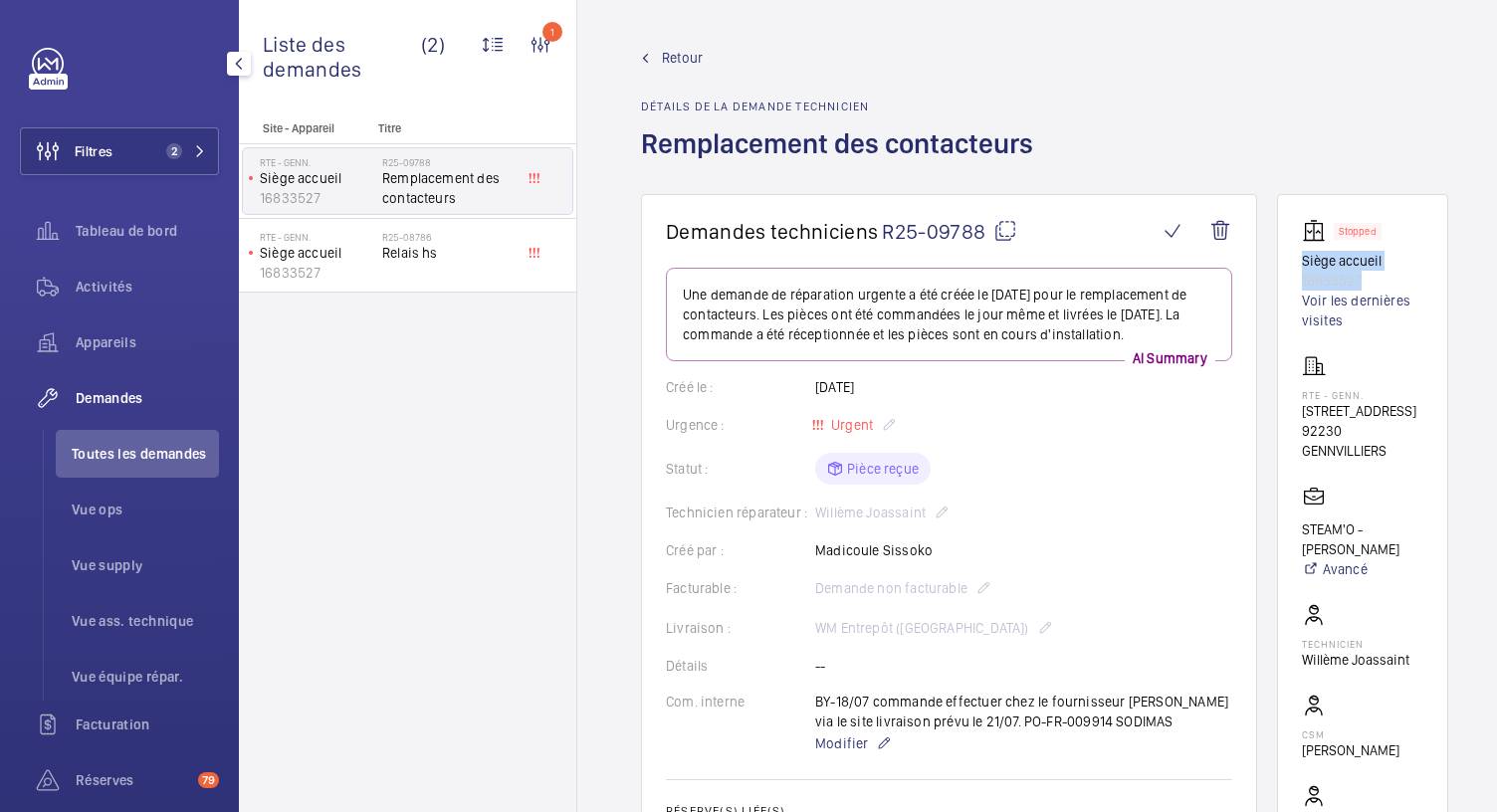 drag, startPoint x: 1304, startPoint y: 259, endPoint x: 1388, endPoint y: 280, distance: 86.58522 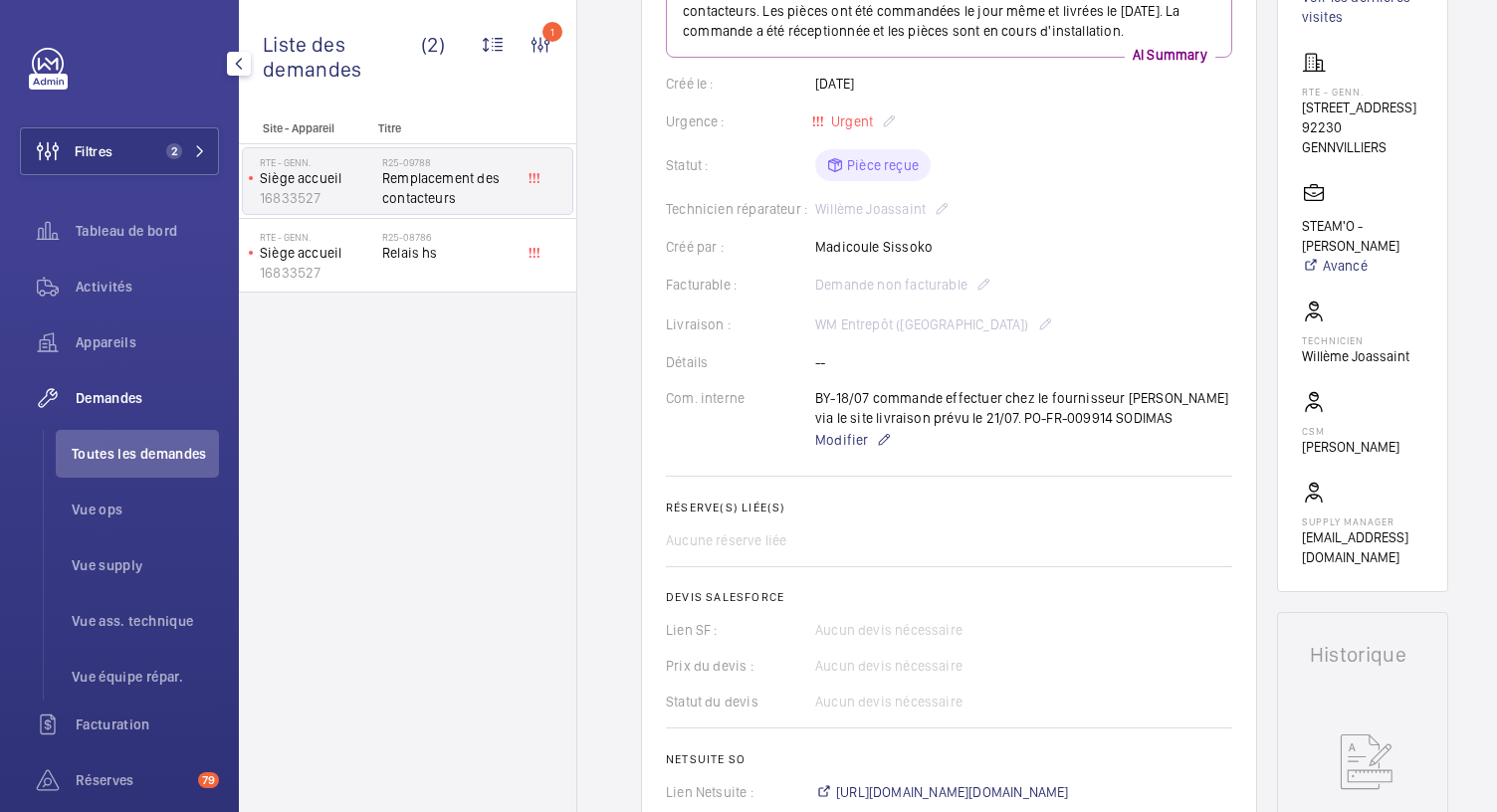 scroll, scrollTop: 0, scrollLeft: 0, axis: both 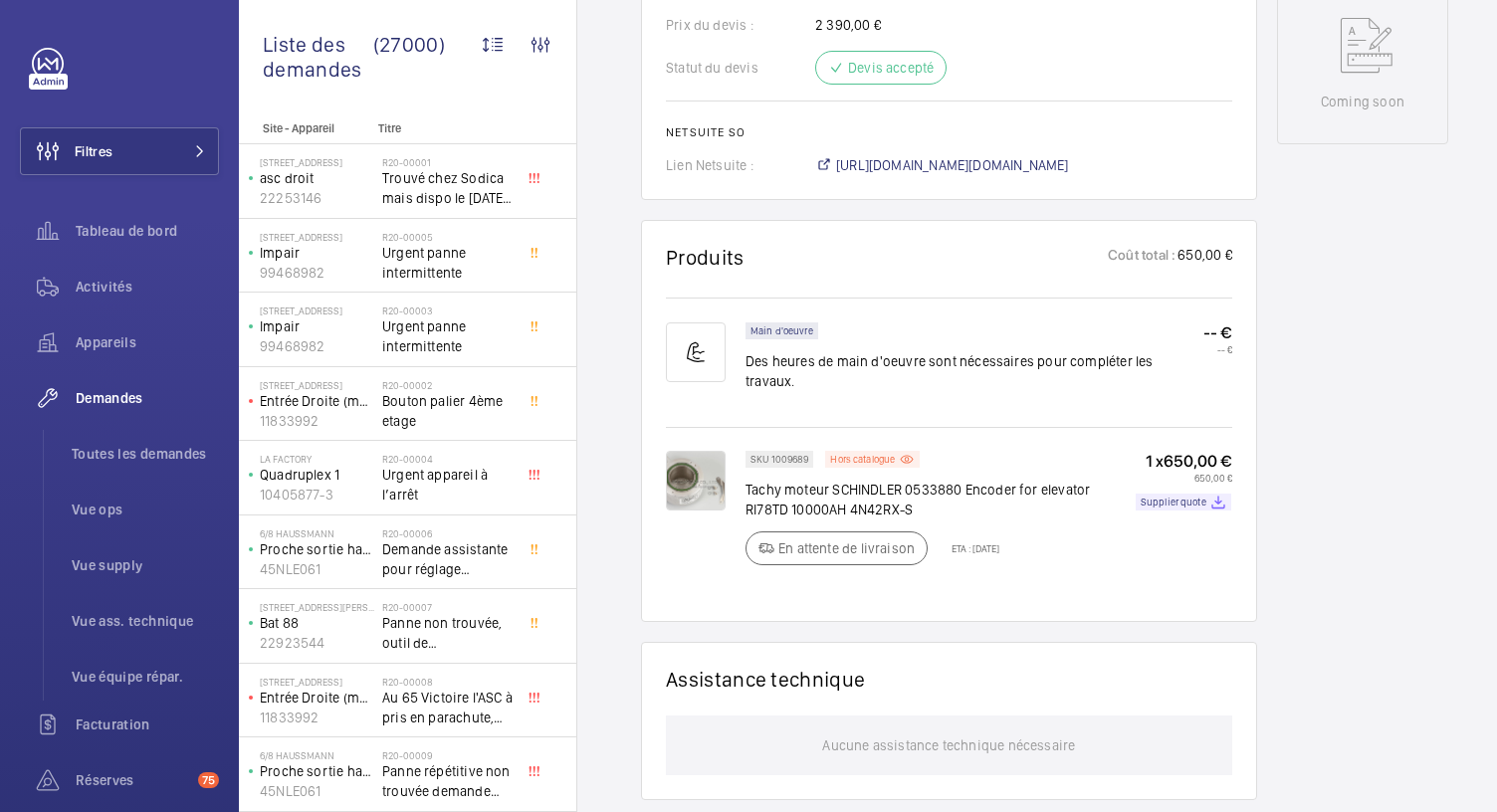 click 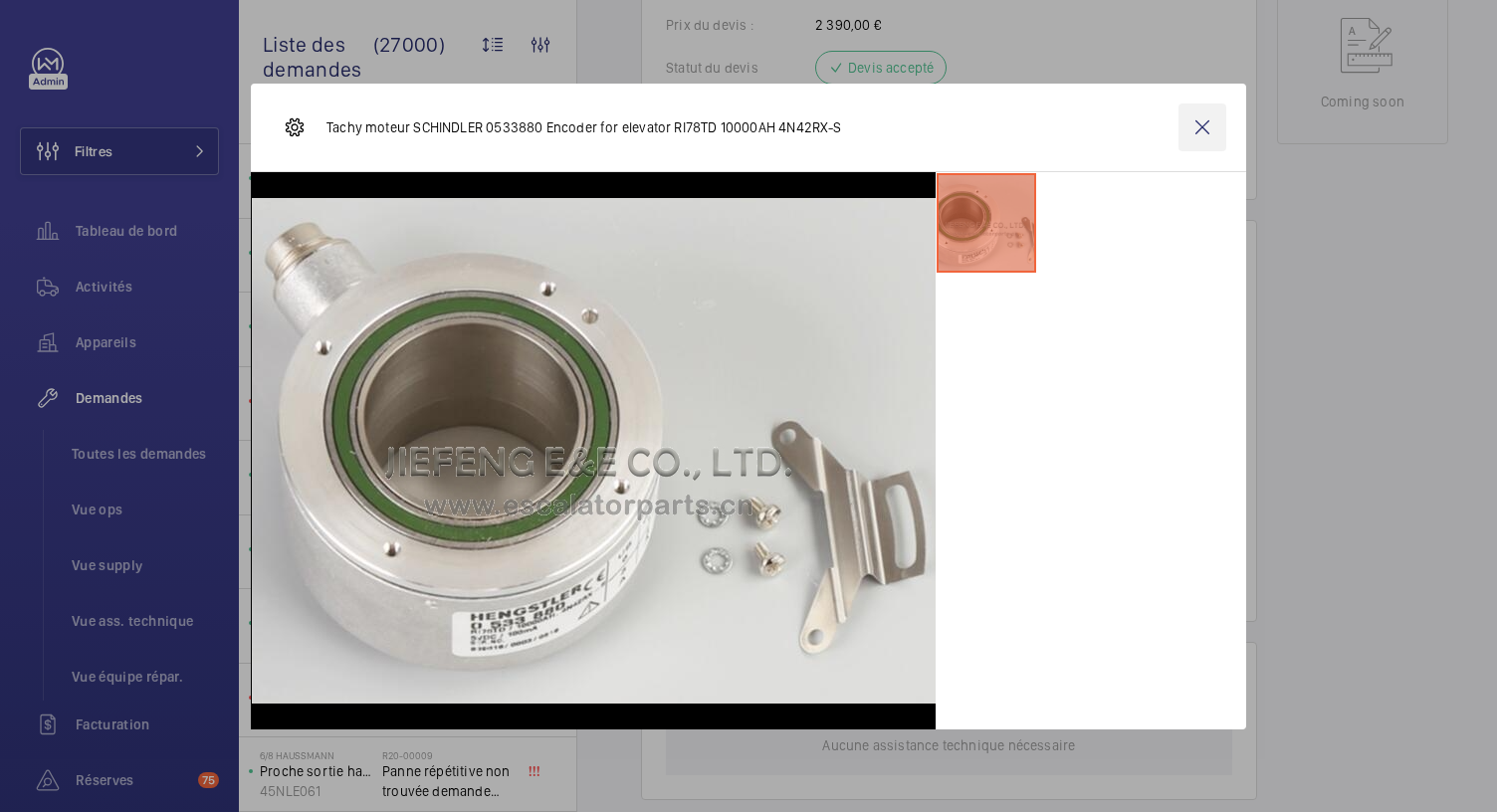 click at bounding box center (1202, 127) 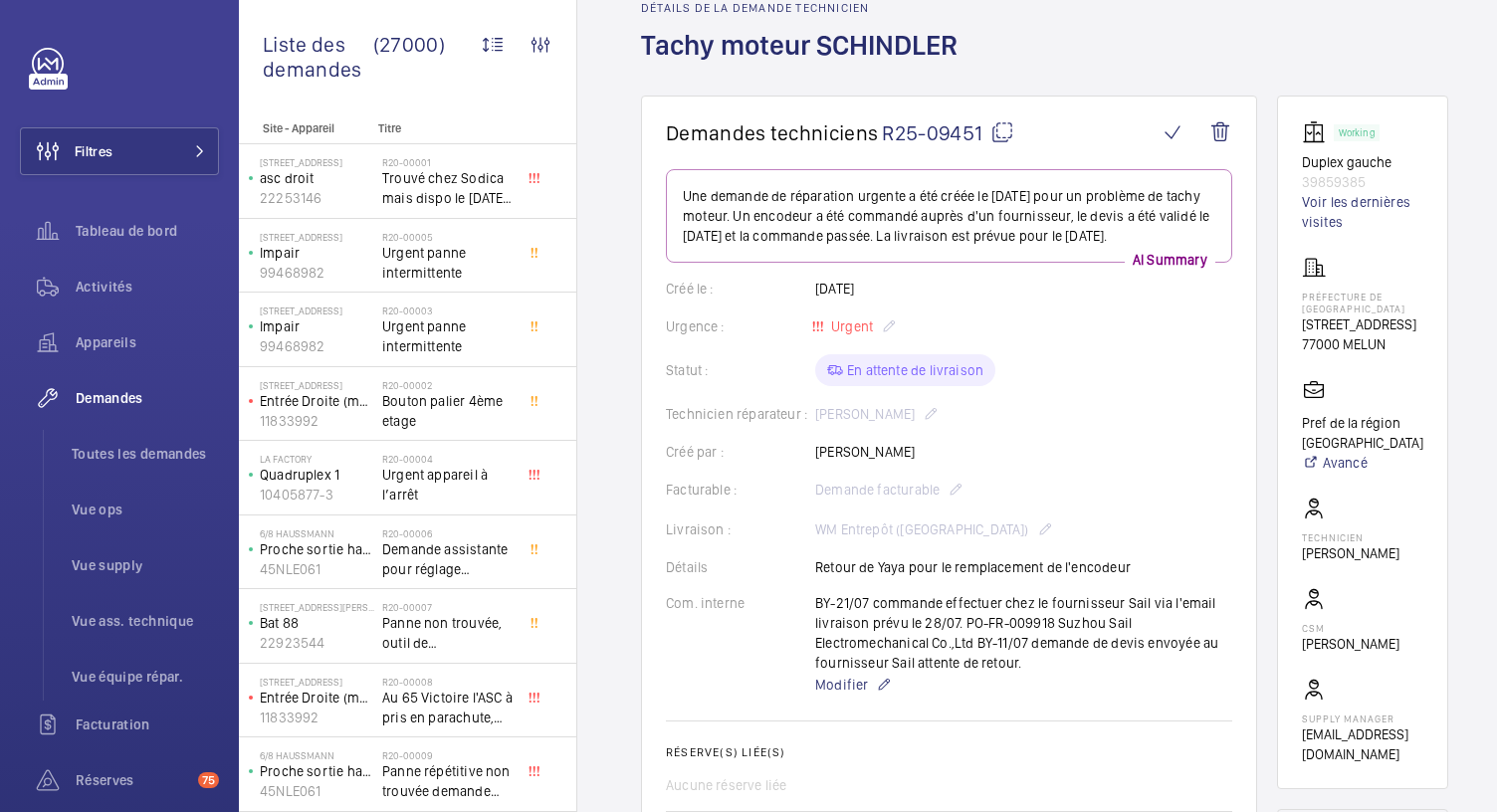 scroll, scrollTop: 0, scrollLeft: 0, axis: both 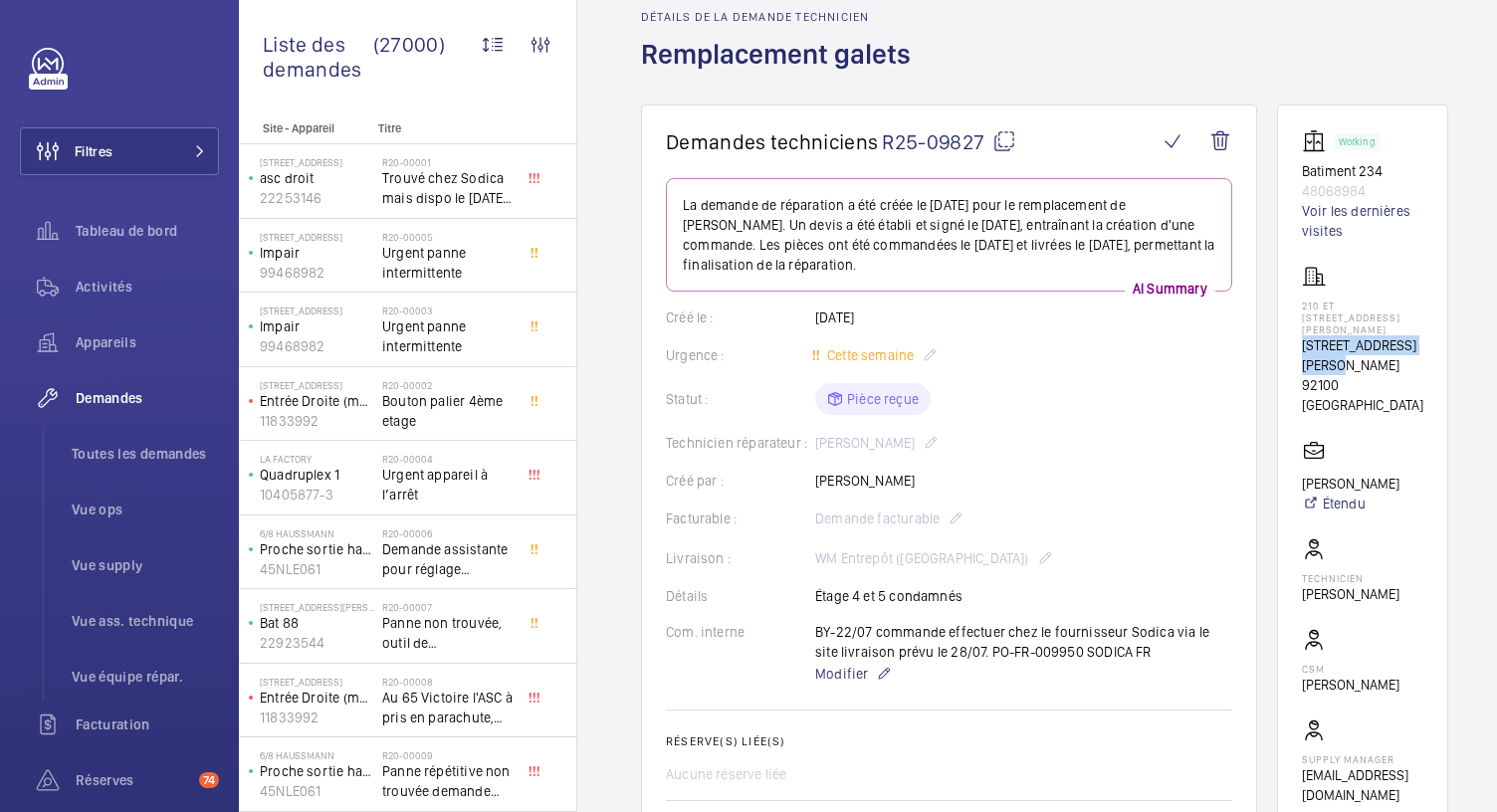 drag, startPoint x: 1308, startPoint y: 347, endPoint x: 1351, endPoint y: 369, distance: 48.30114 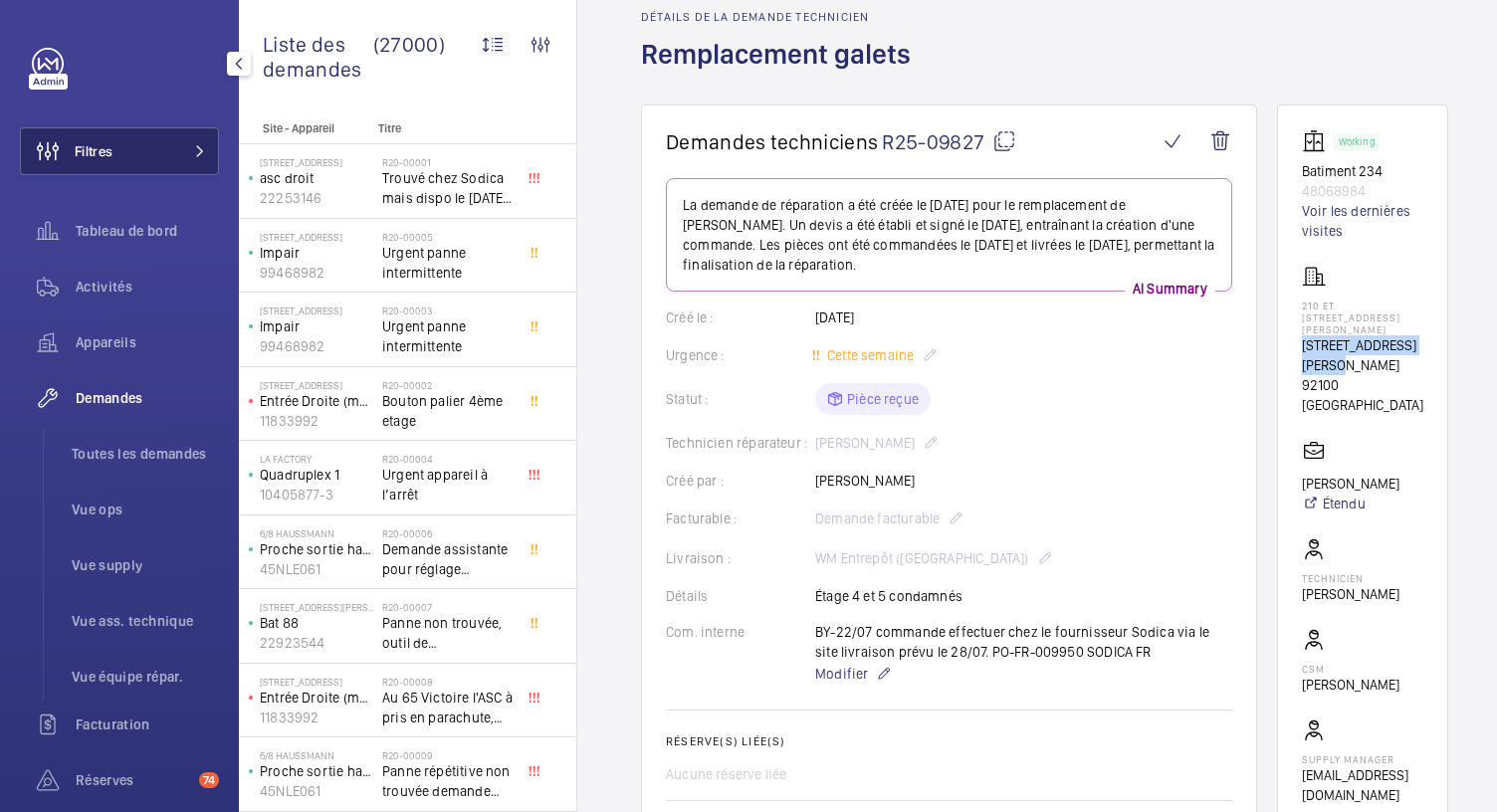 click on "Filtres" 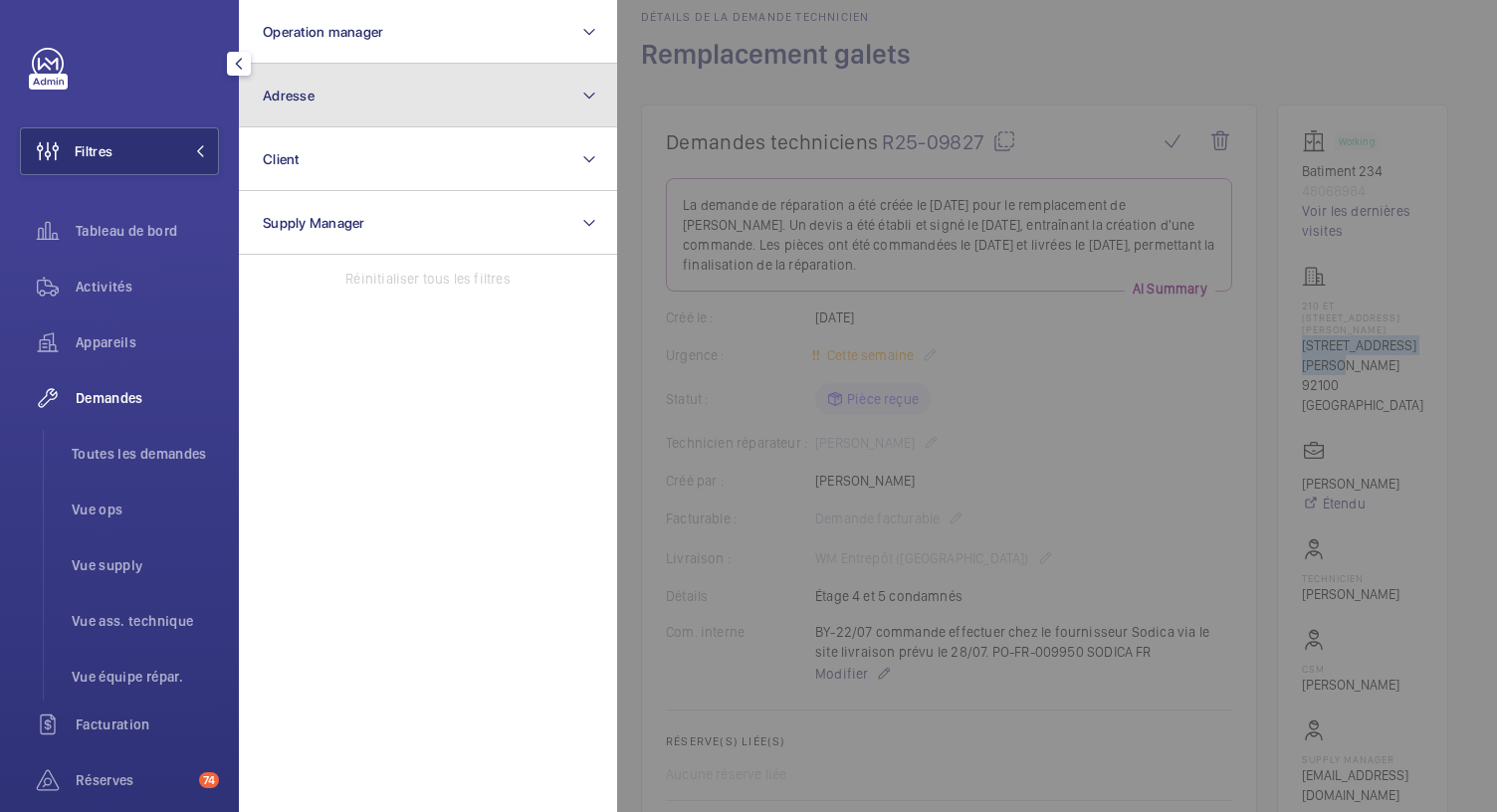 click on "Adresse" 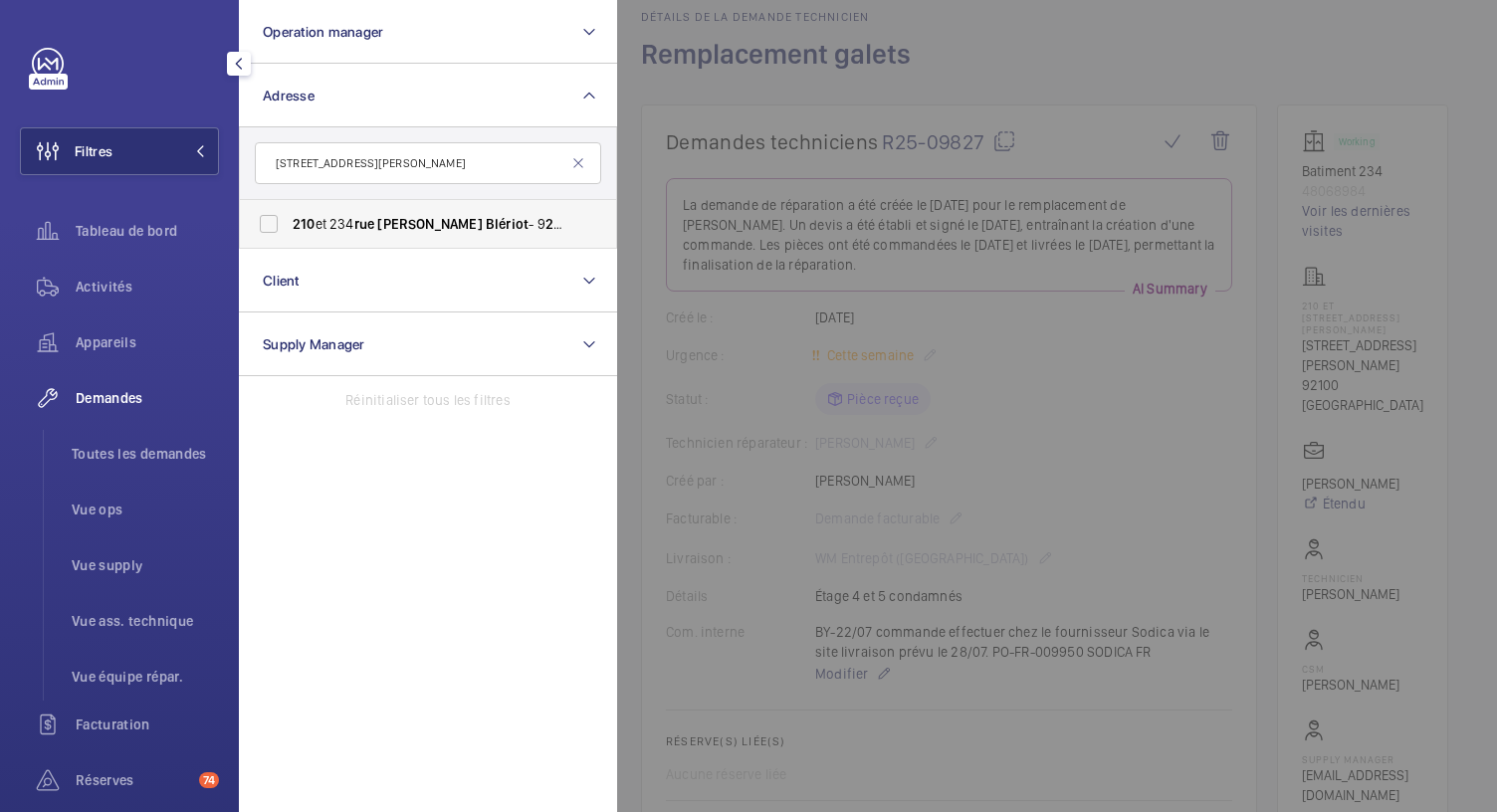 type on "210 Rue Louis Blériot" 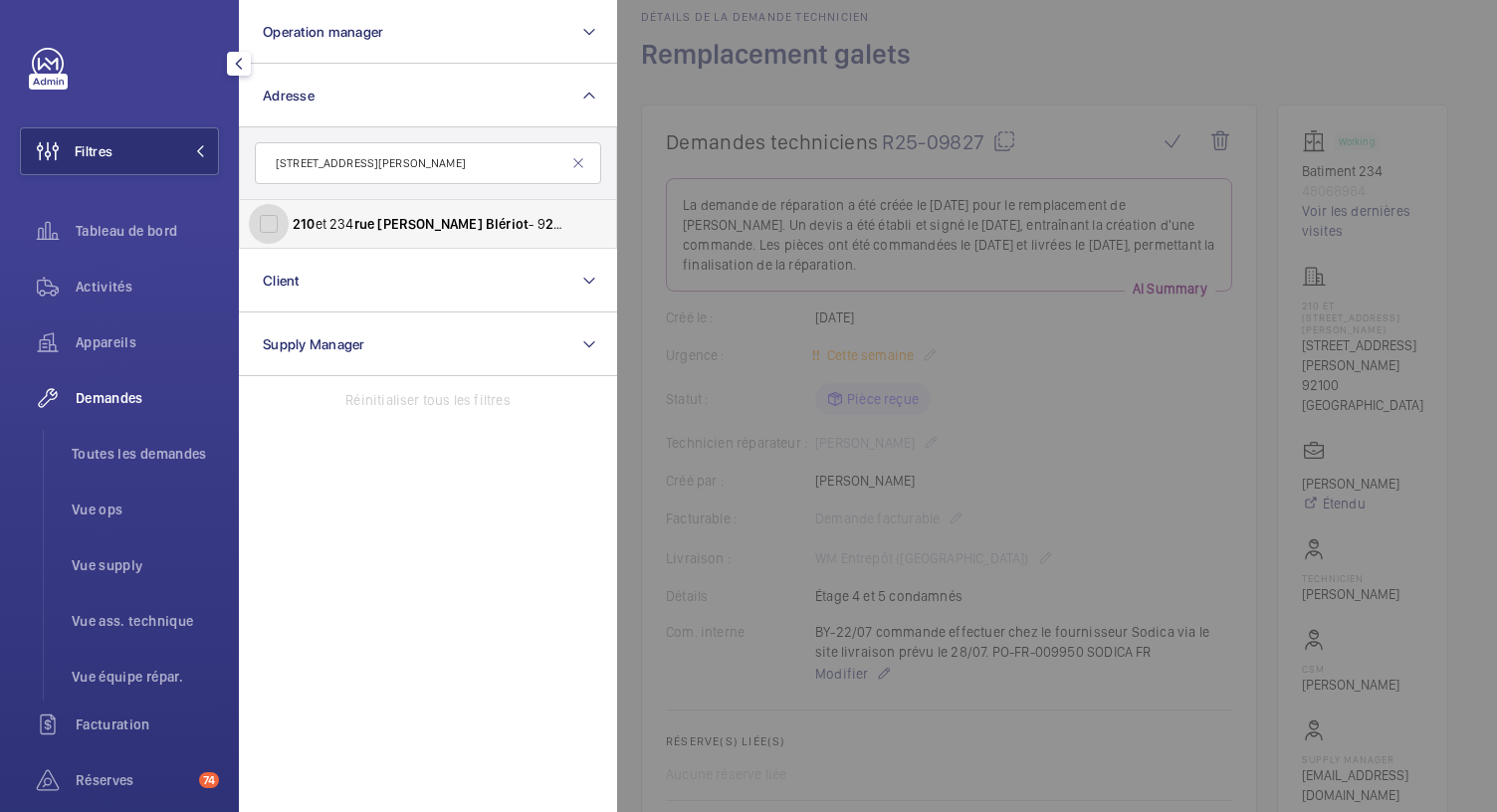 click on "210  et 234  rue   Louis   Blériot  - 9 210 0 Boulogne -  210   Rue   Louis   Blériot , 9 210 0 BOULOGNE-BILLANCOURT, BOULOGNE-BILLANCOURT 9 210 0" at bounding box center (269, 224) 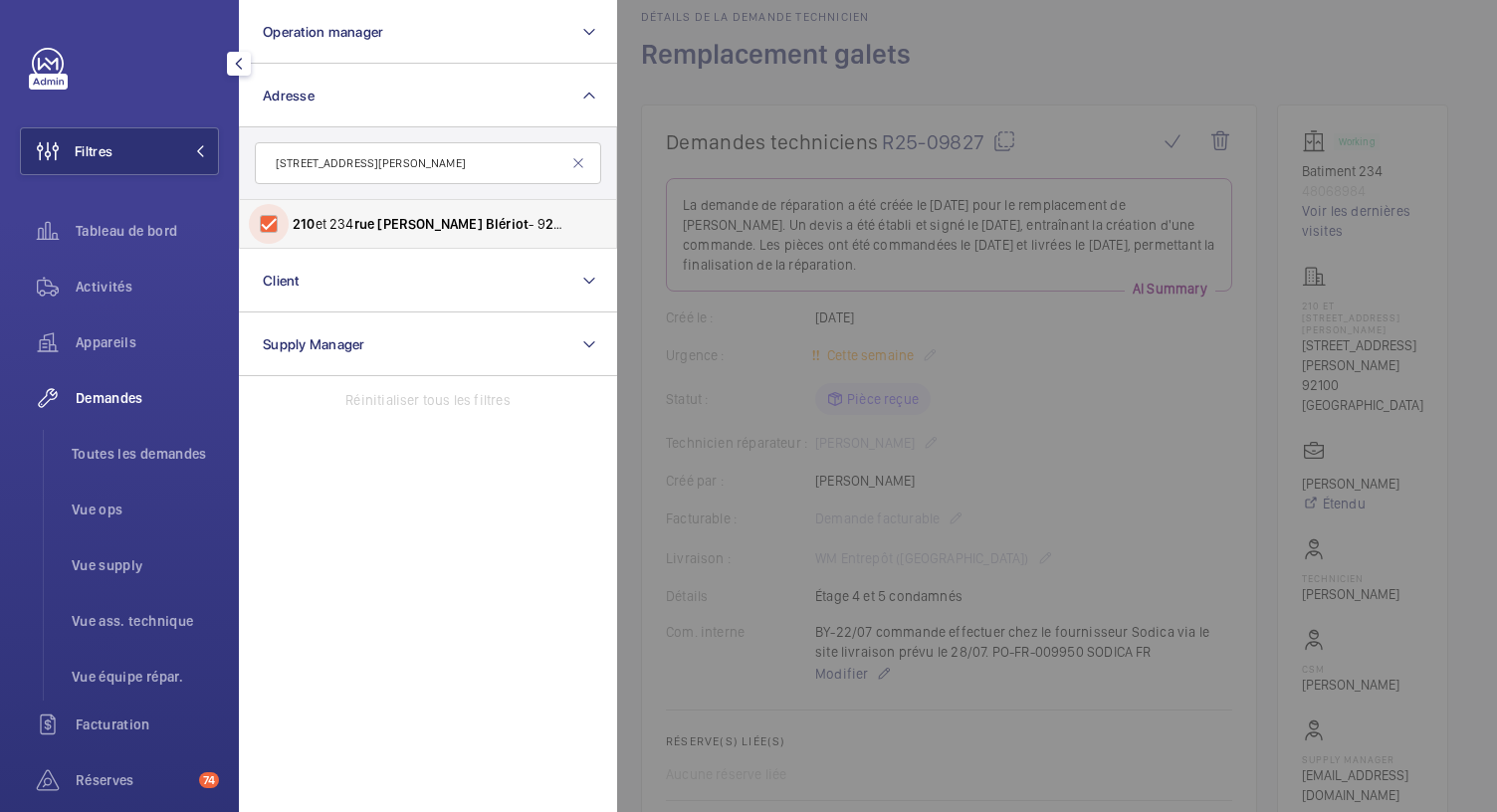 checkbox on "true" 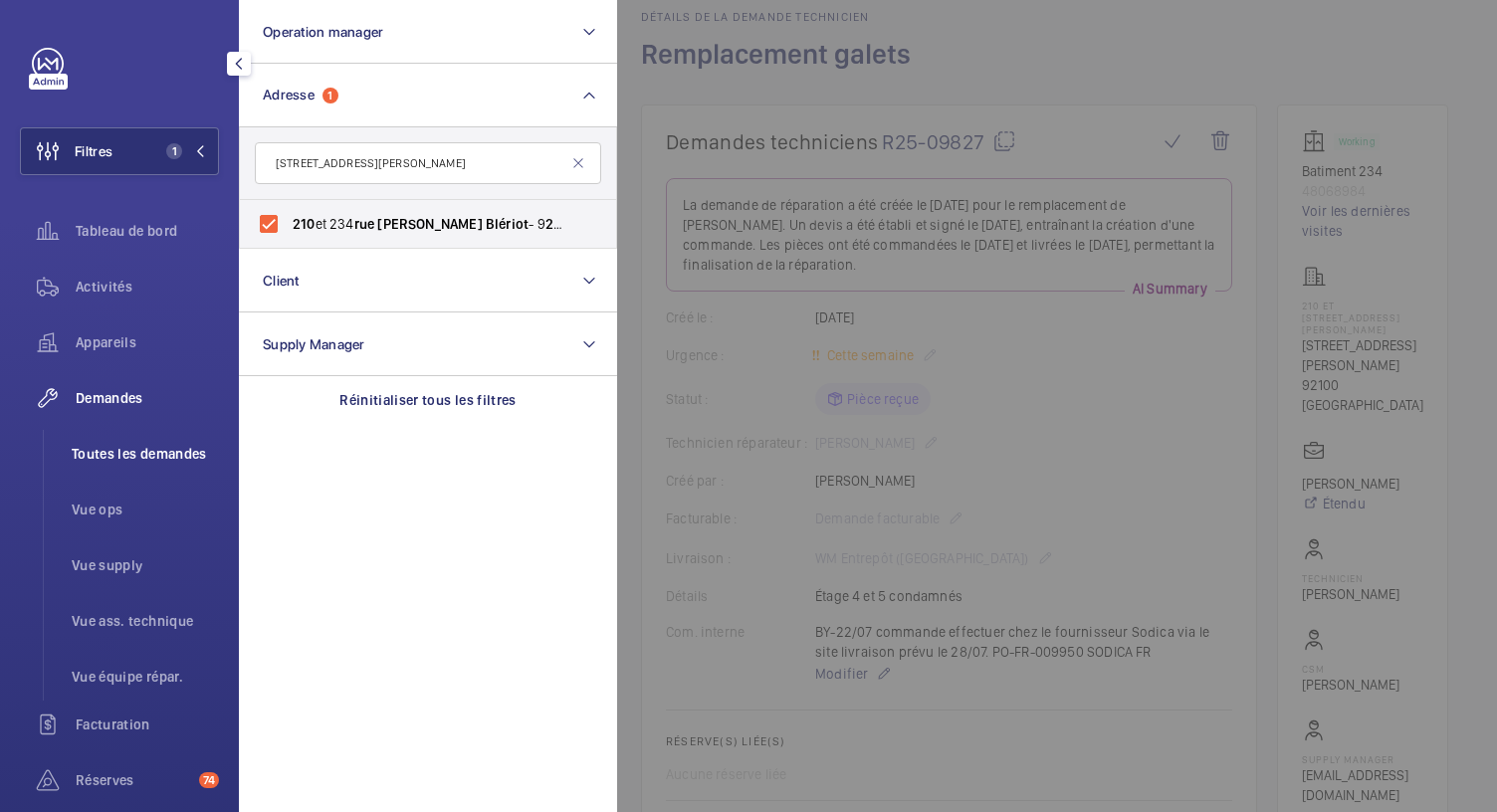 click on "Toutes les demandes" 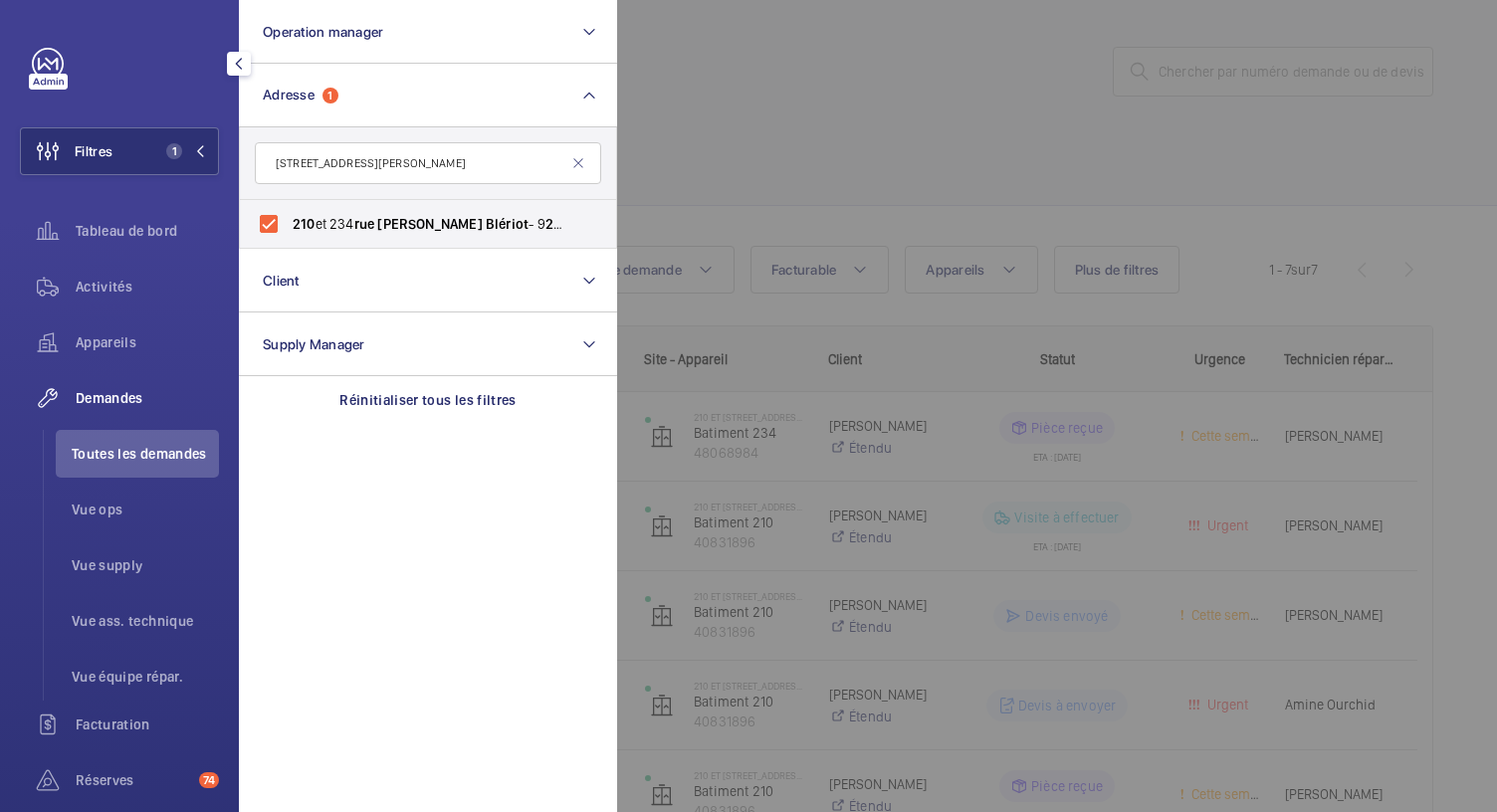 click 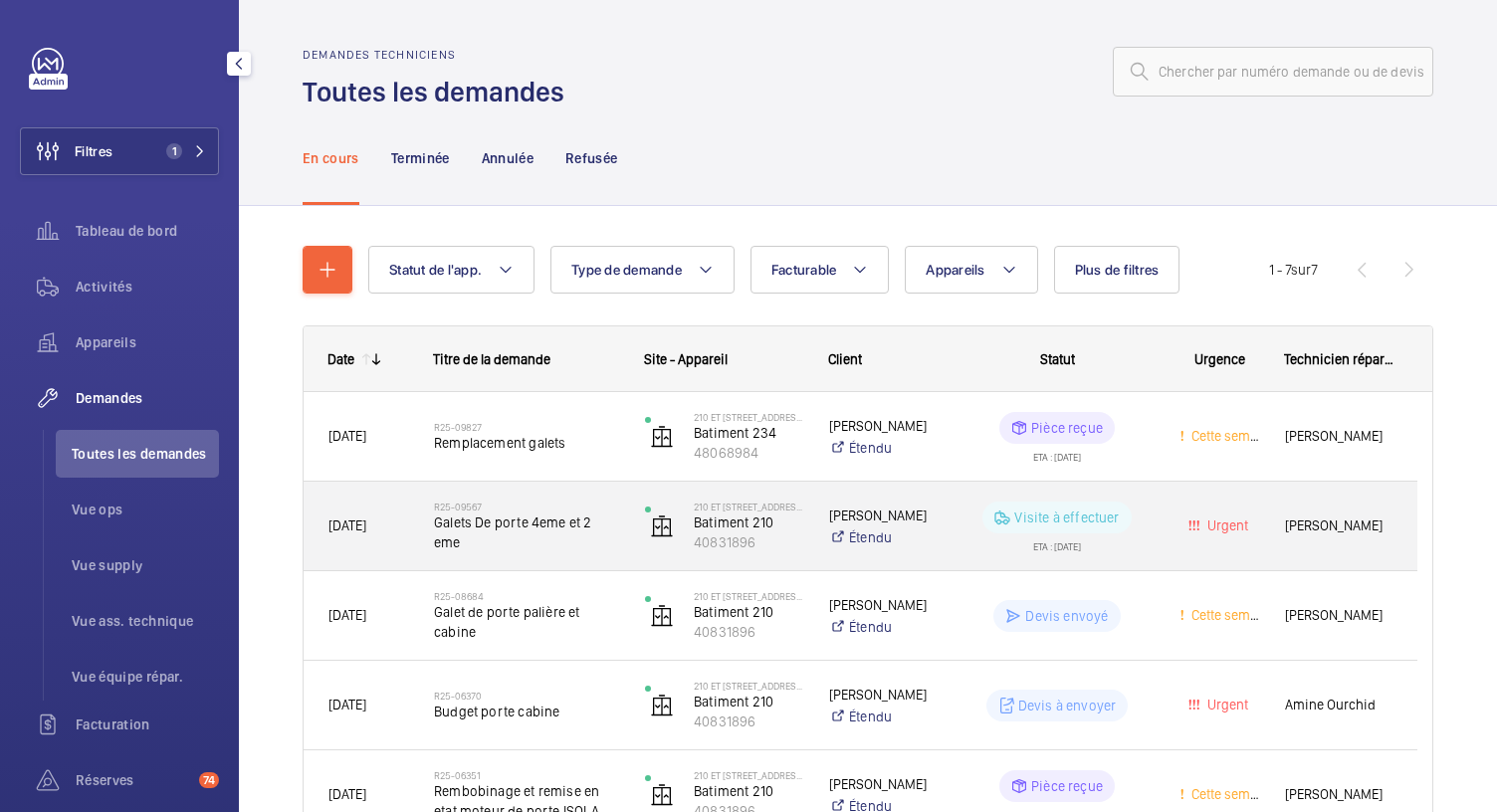 click on "Galets De porte 4eme et 2 eme" 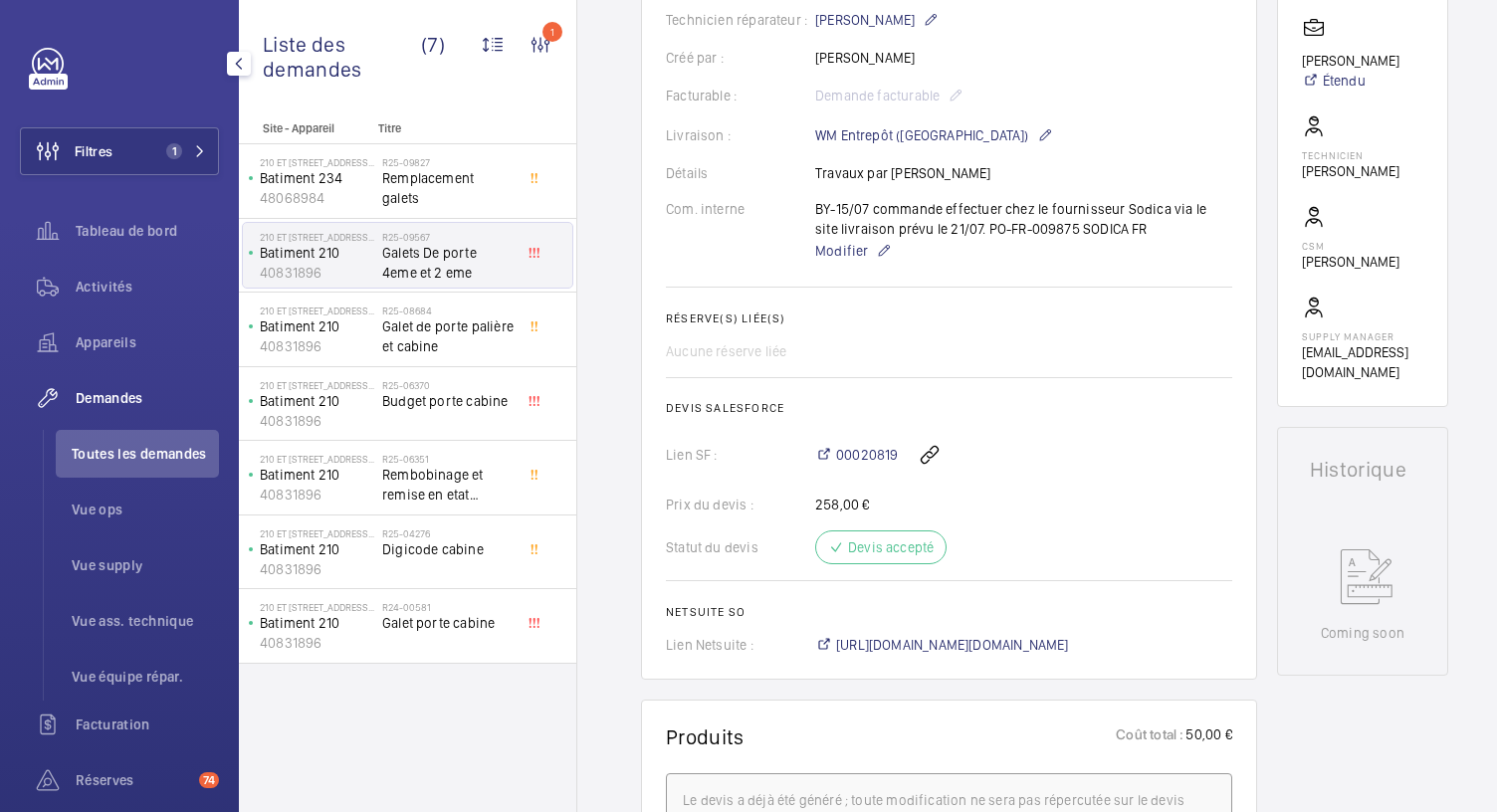 scroll, scrollTop: 592, scrollLeft: 0, axis: vertical 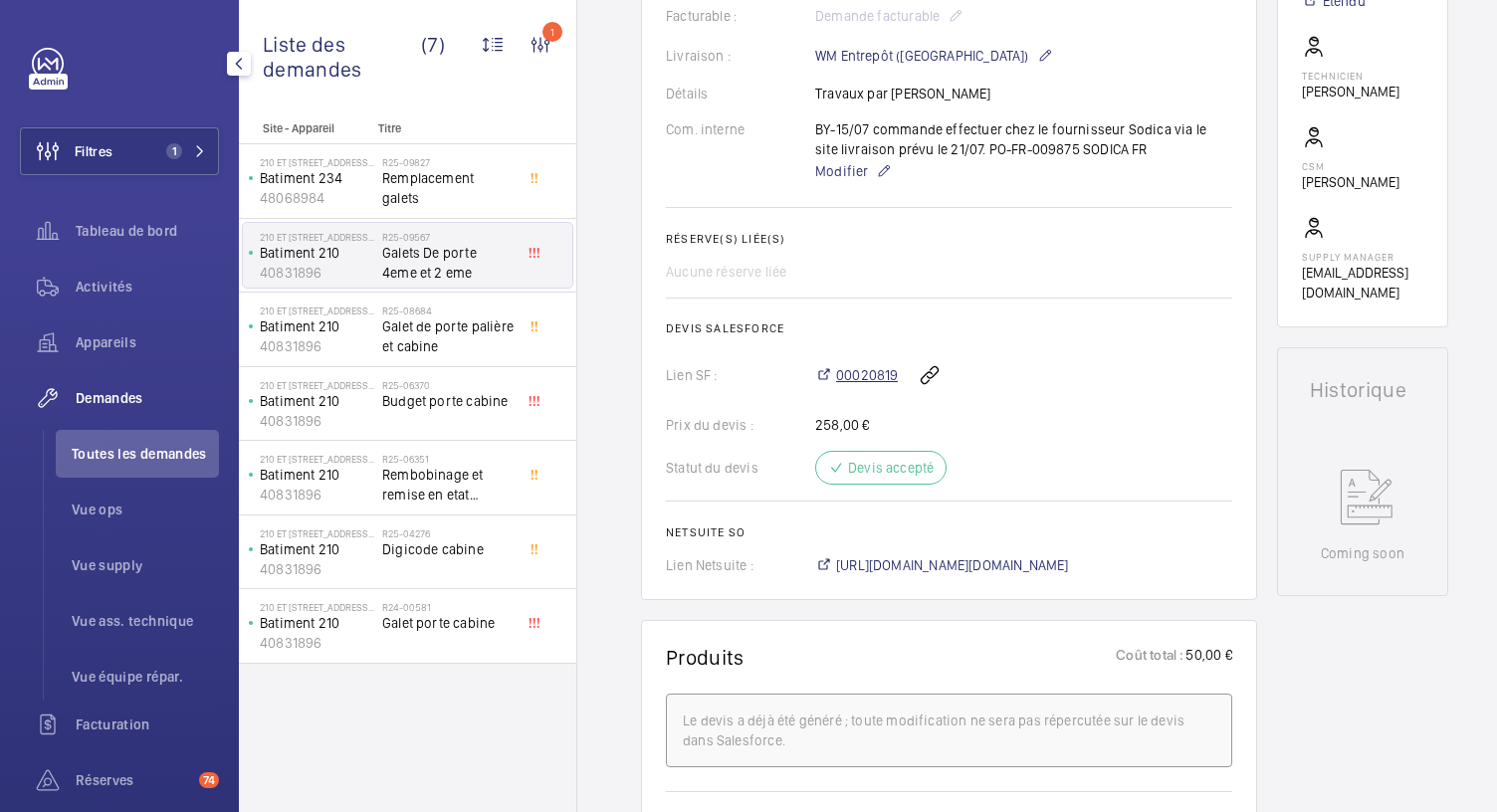 click on "00020819" 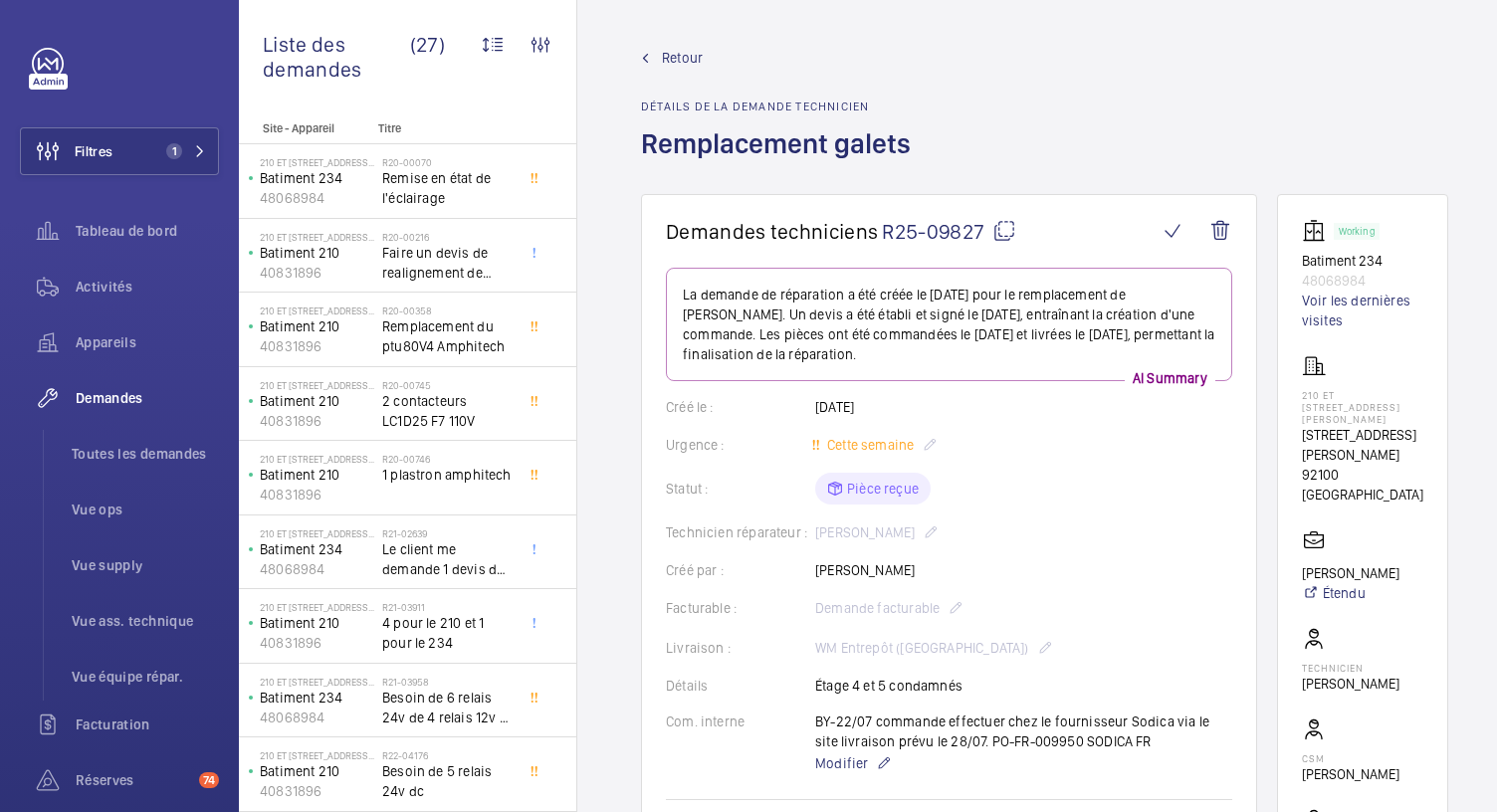 click 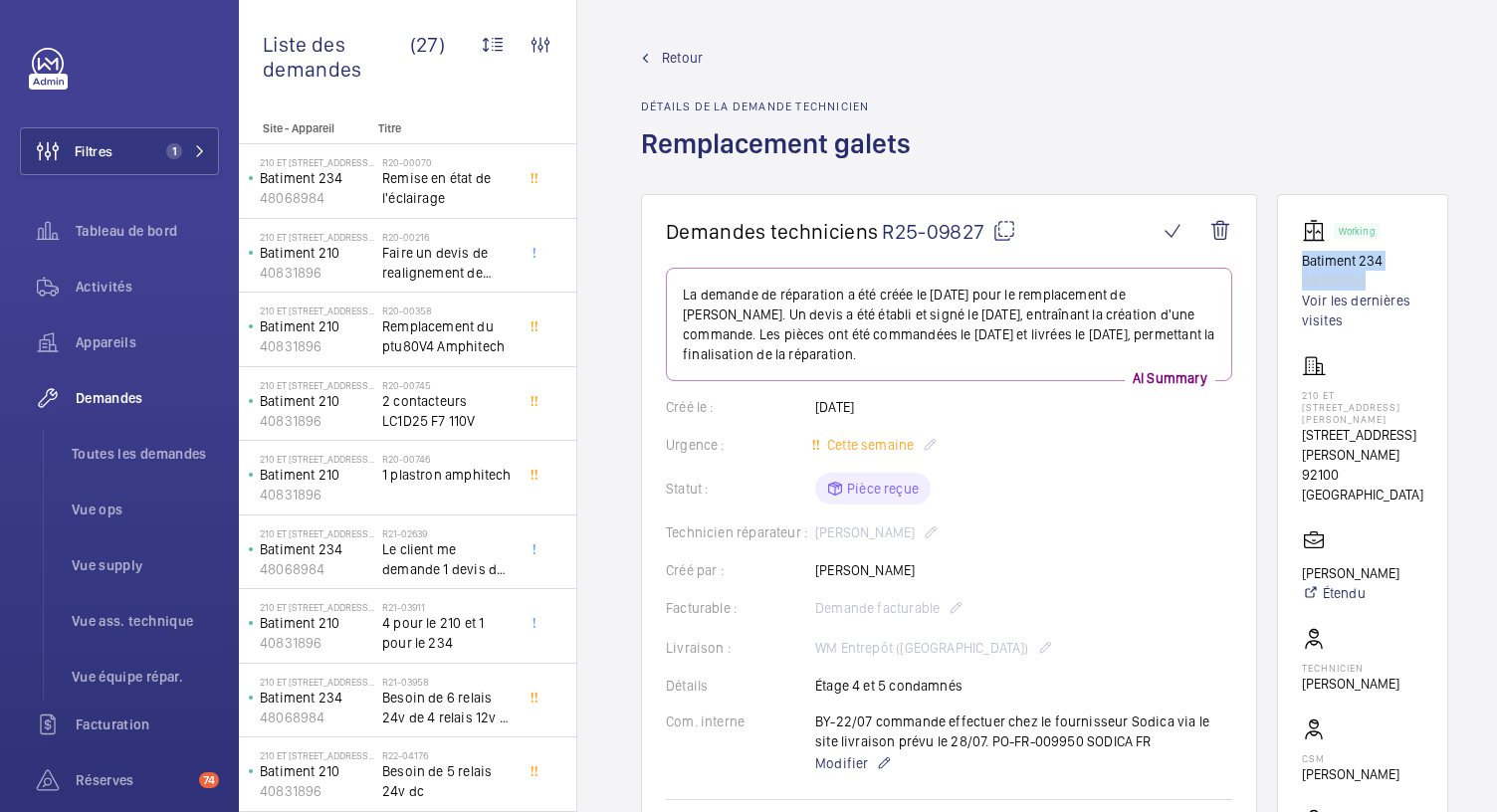 drag, startPoint x: 1298, startPoint y: 258, endPoint x: 1384, endPoint y: 278, distance: 88.29496 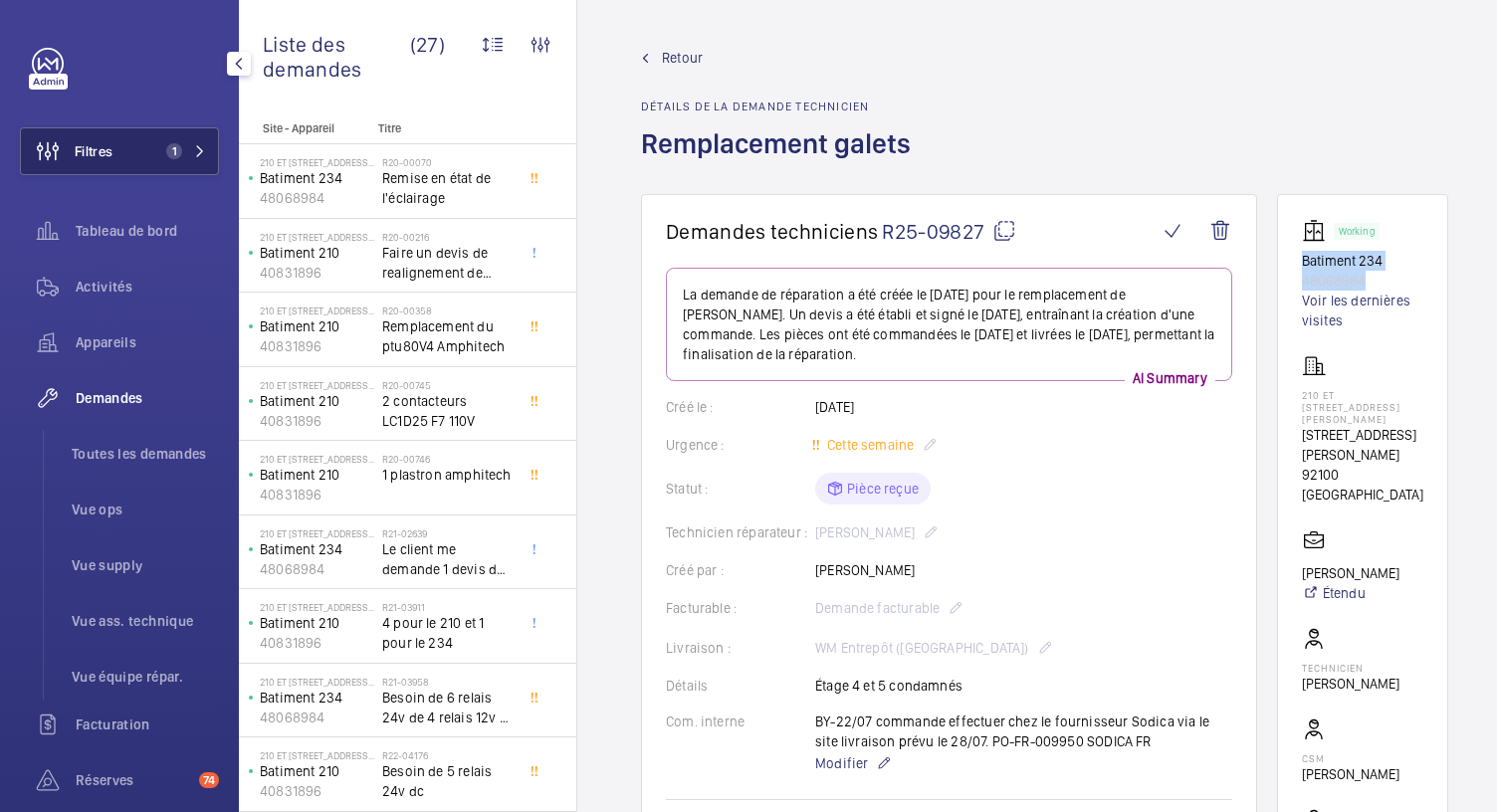 click on "1" 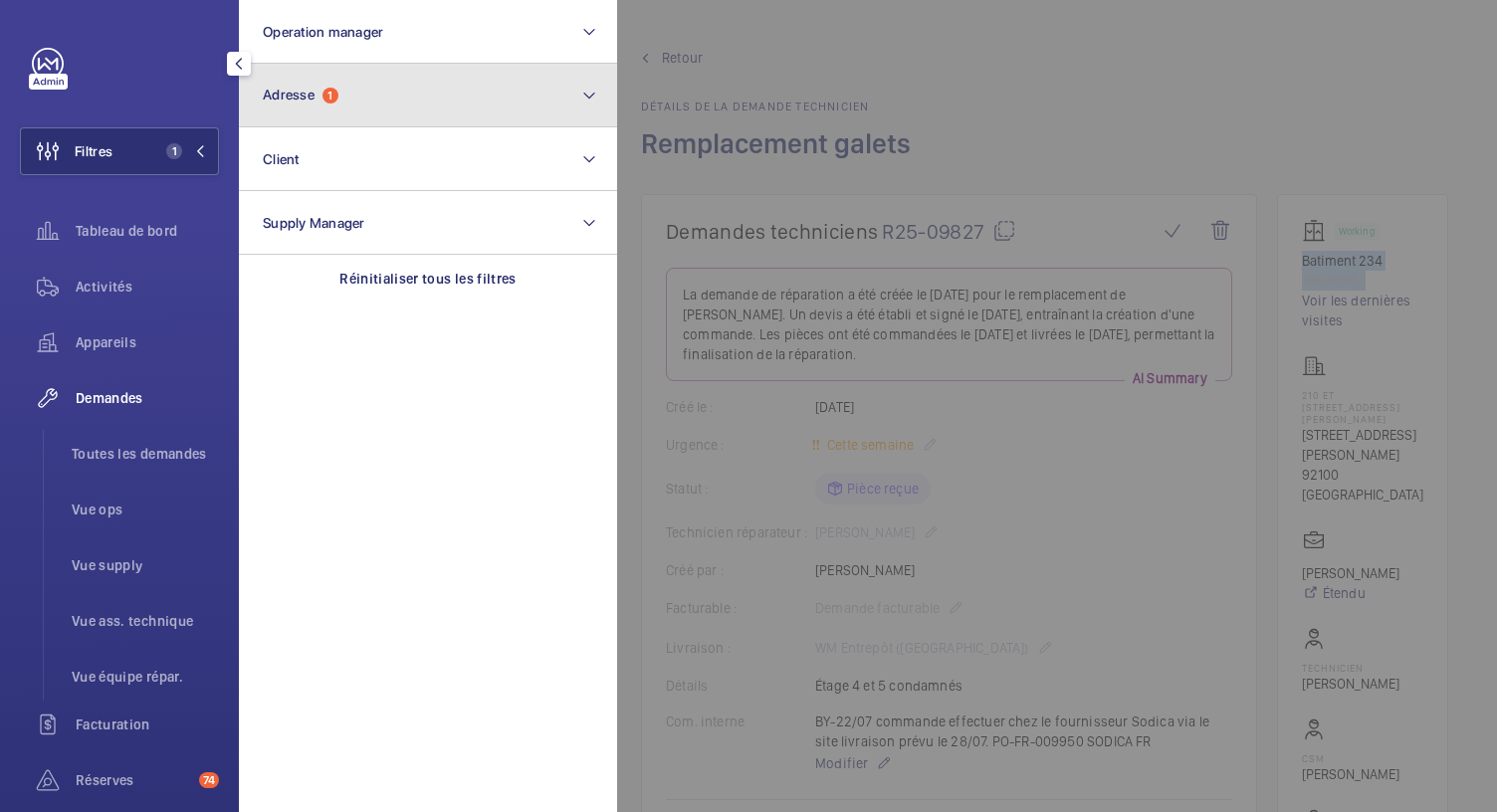 click on "Adresse  1" 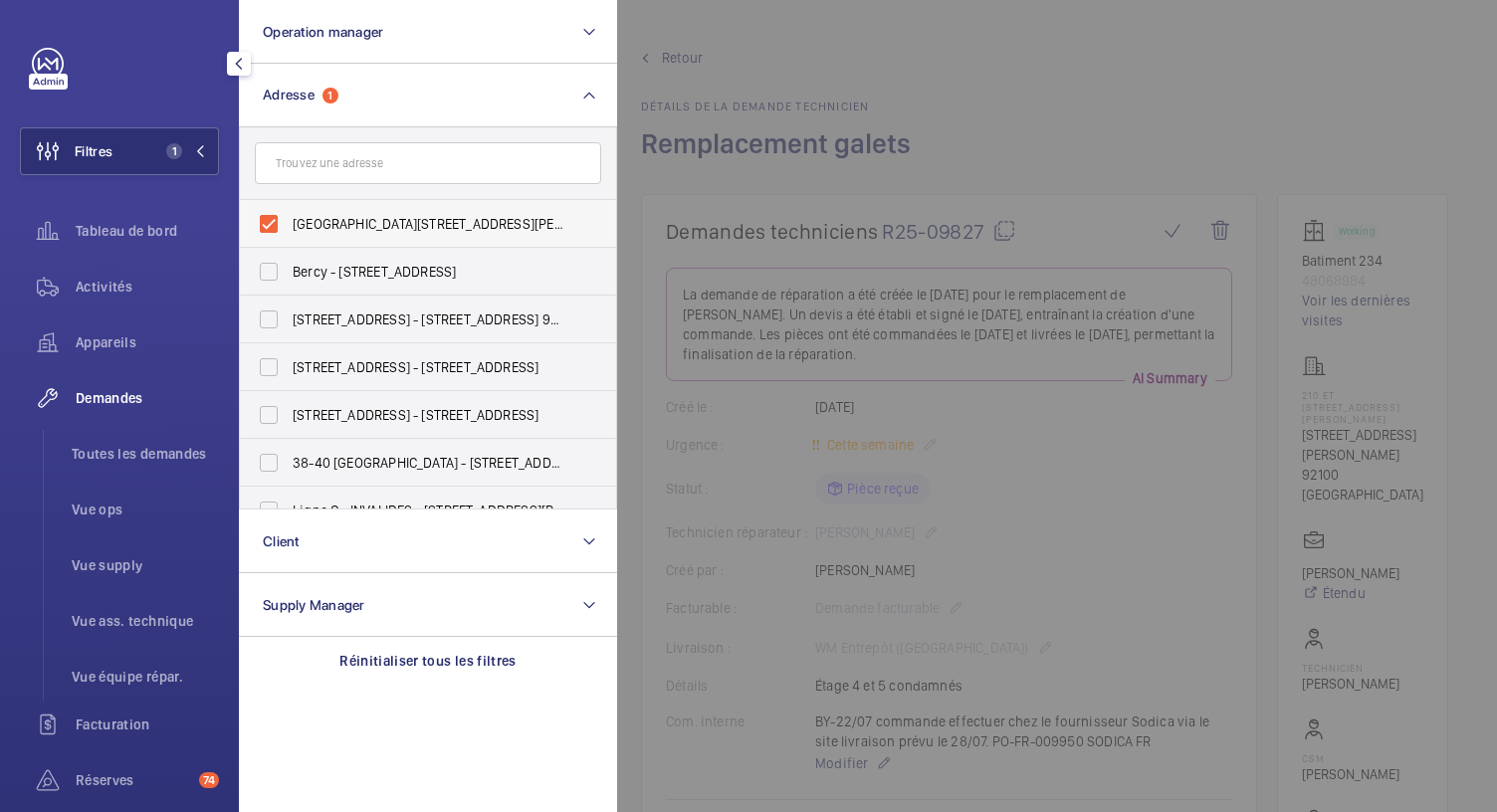 click on "210 et 234 rue Louis Blériot - 92100 Boulogne - 210 Rue Louis Blériot, 92100 BOULOGNE-BILLANCOURT, BOULOGNE-BILLANCOURT 92100" at bounding box center (413, 224) 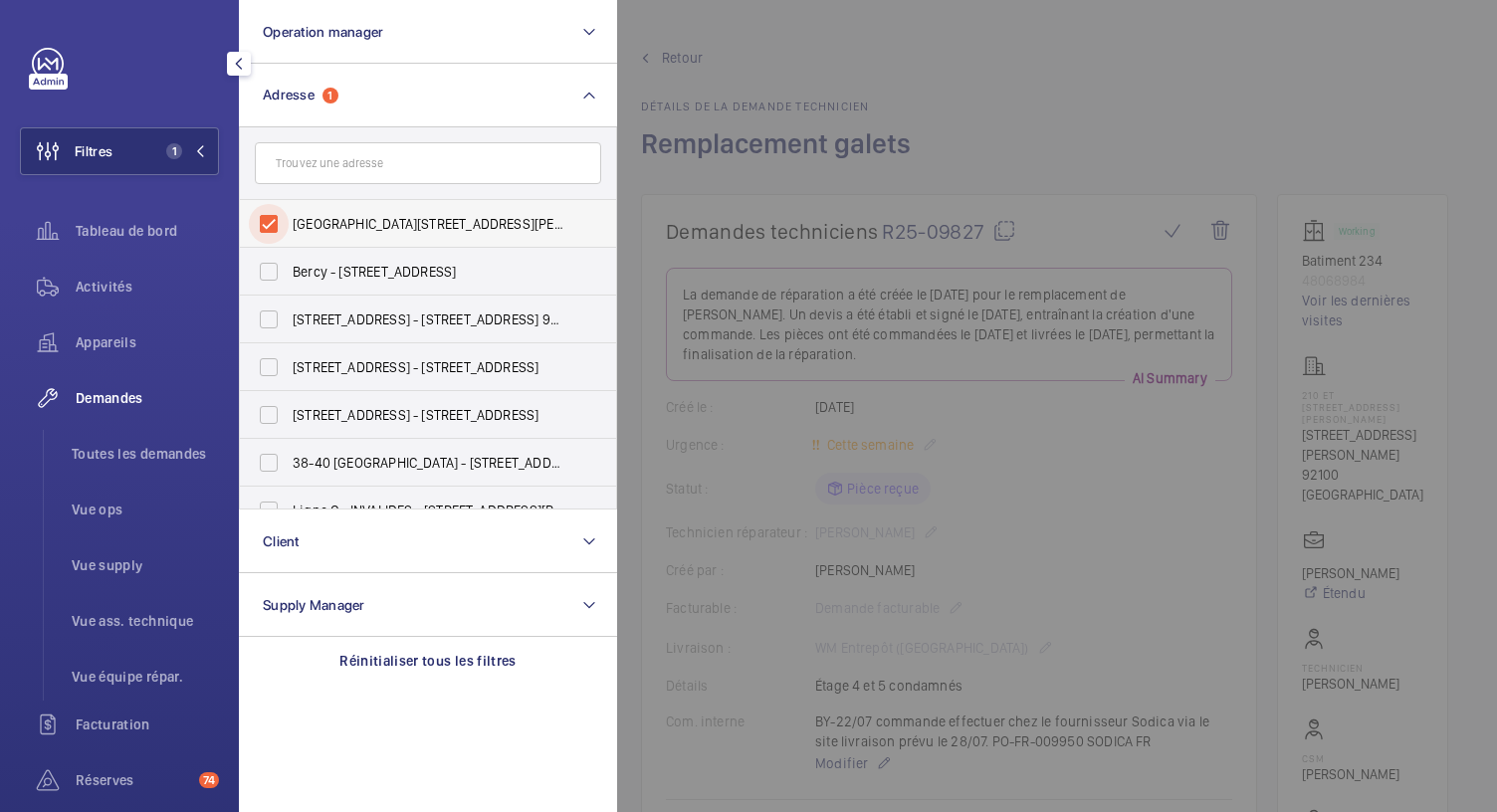 click on "210 et 234 rue Louis Blériot - 92100 Boulogne - 210 Rue Louis Blériot, 92100 BOULOGNE-BILLANCOURT, BOULOGNE-BILLANCOURT 92100" at bounding box center (269, 224) 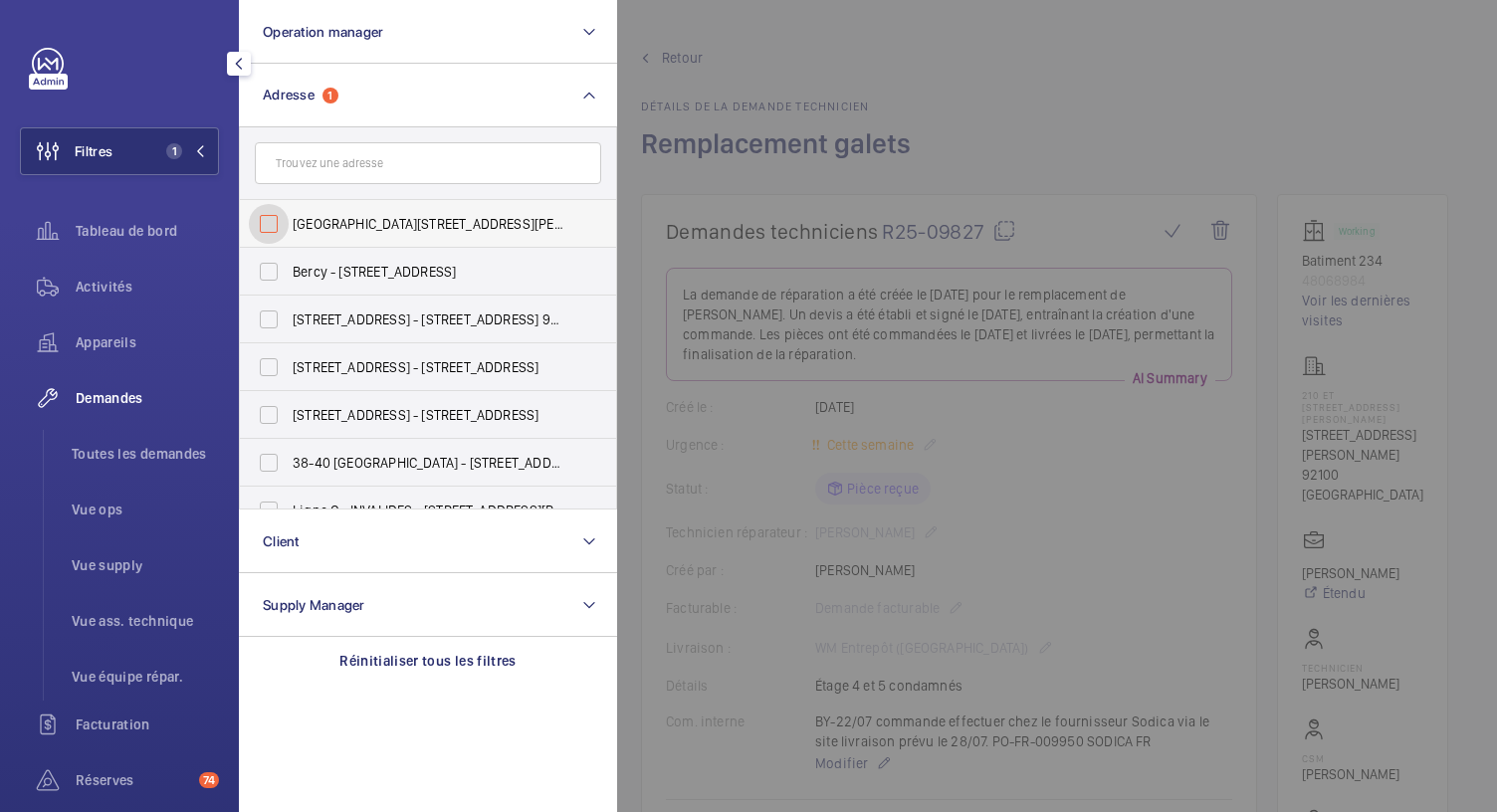 checkbox on "false" 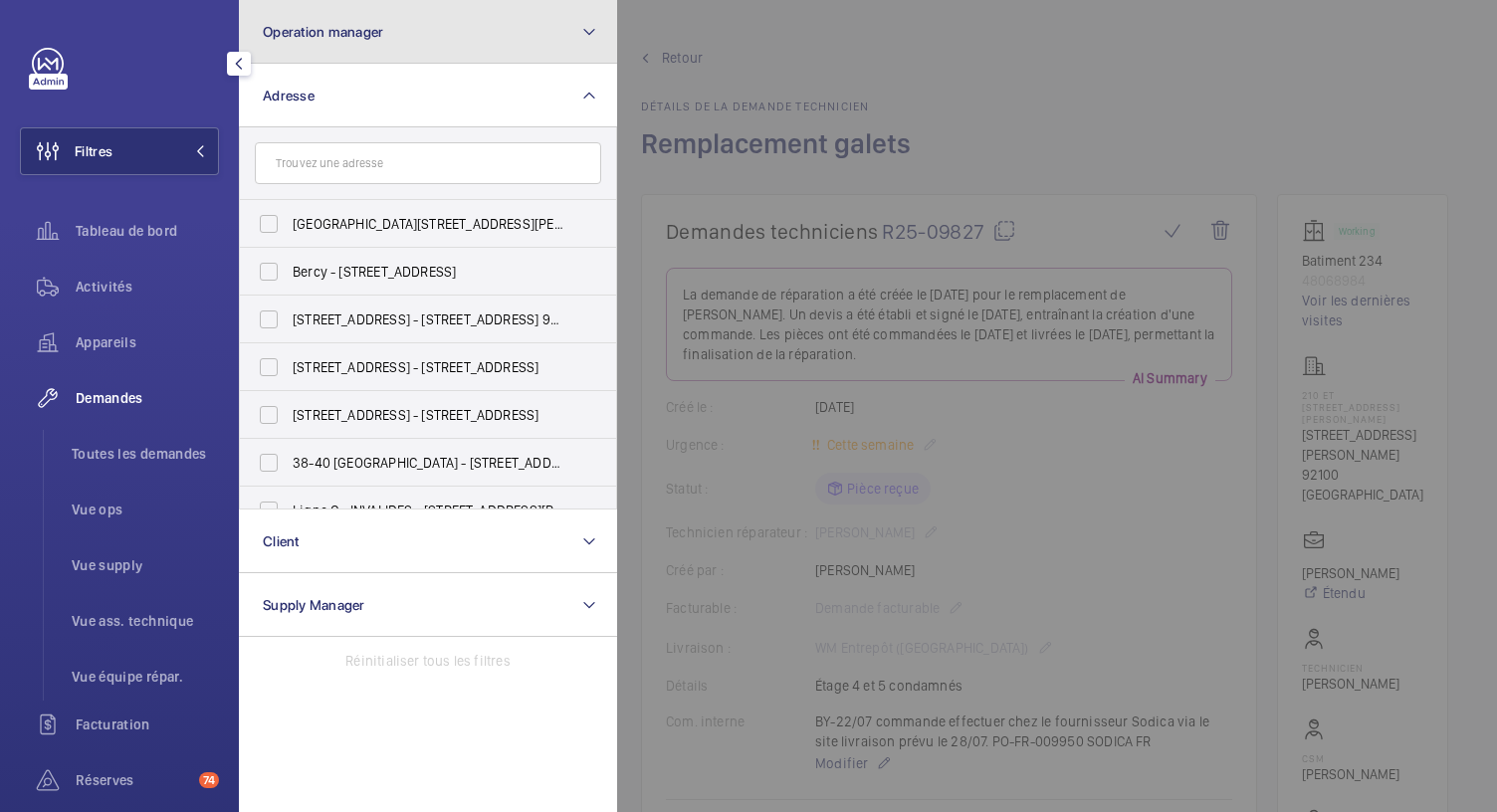 click on "Operation manager" 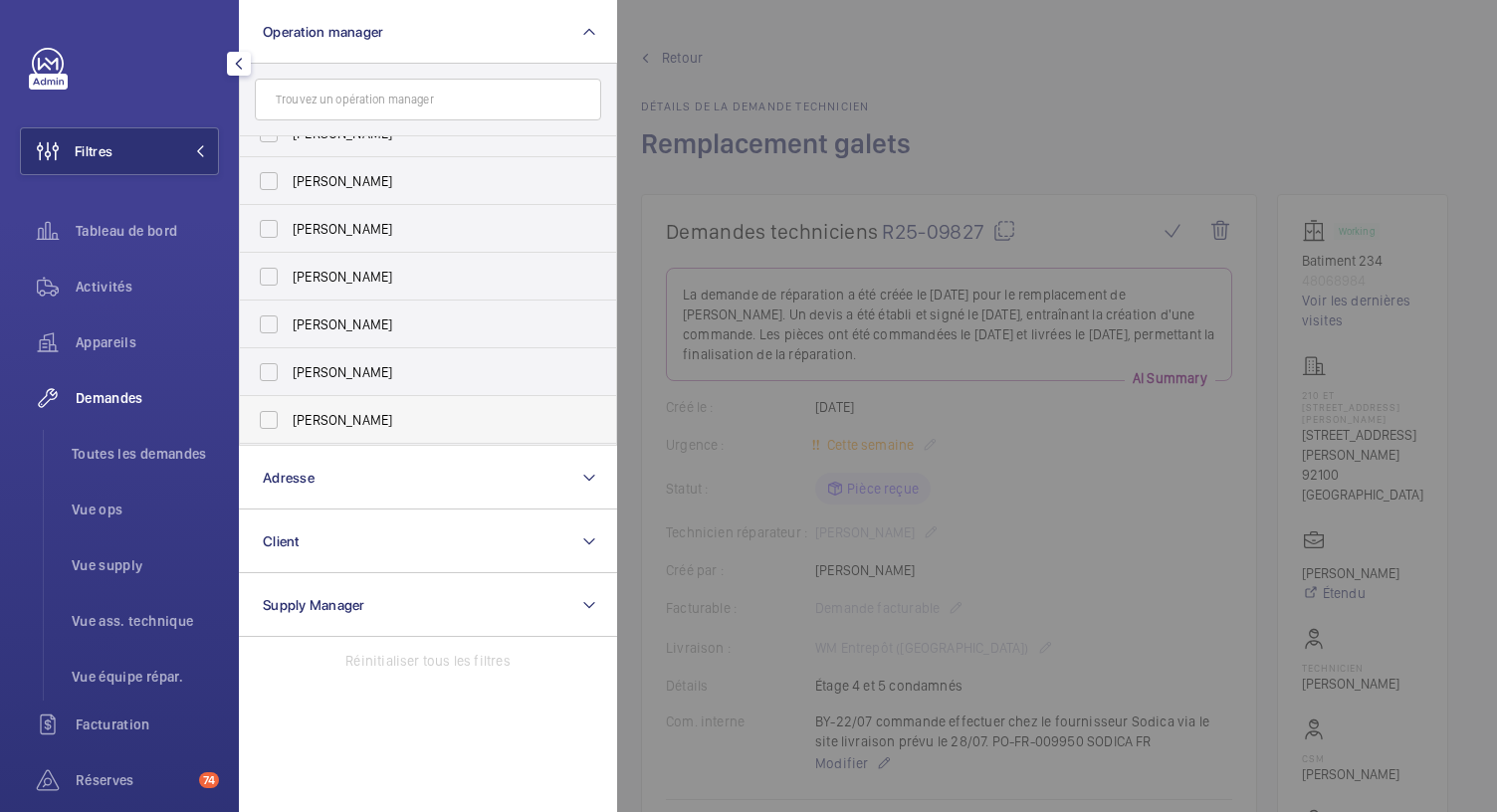 scroll, scrollTop: 0, scrollLeft: 0, axis: both 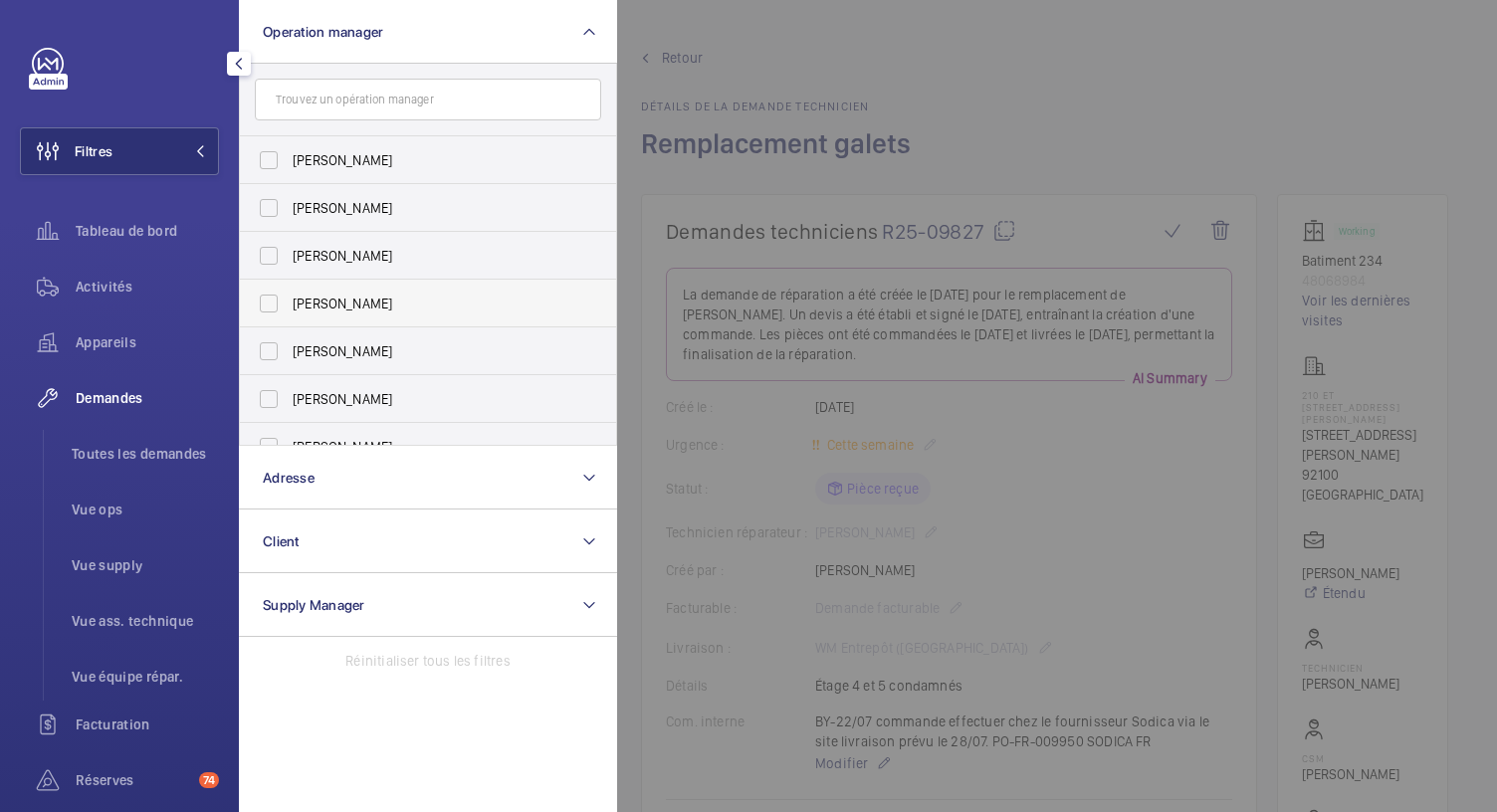 click on "[PERSON_NAME]" at bounding box center (413, 304) 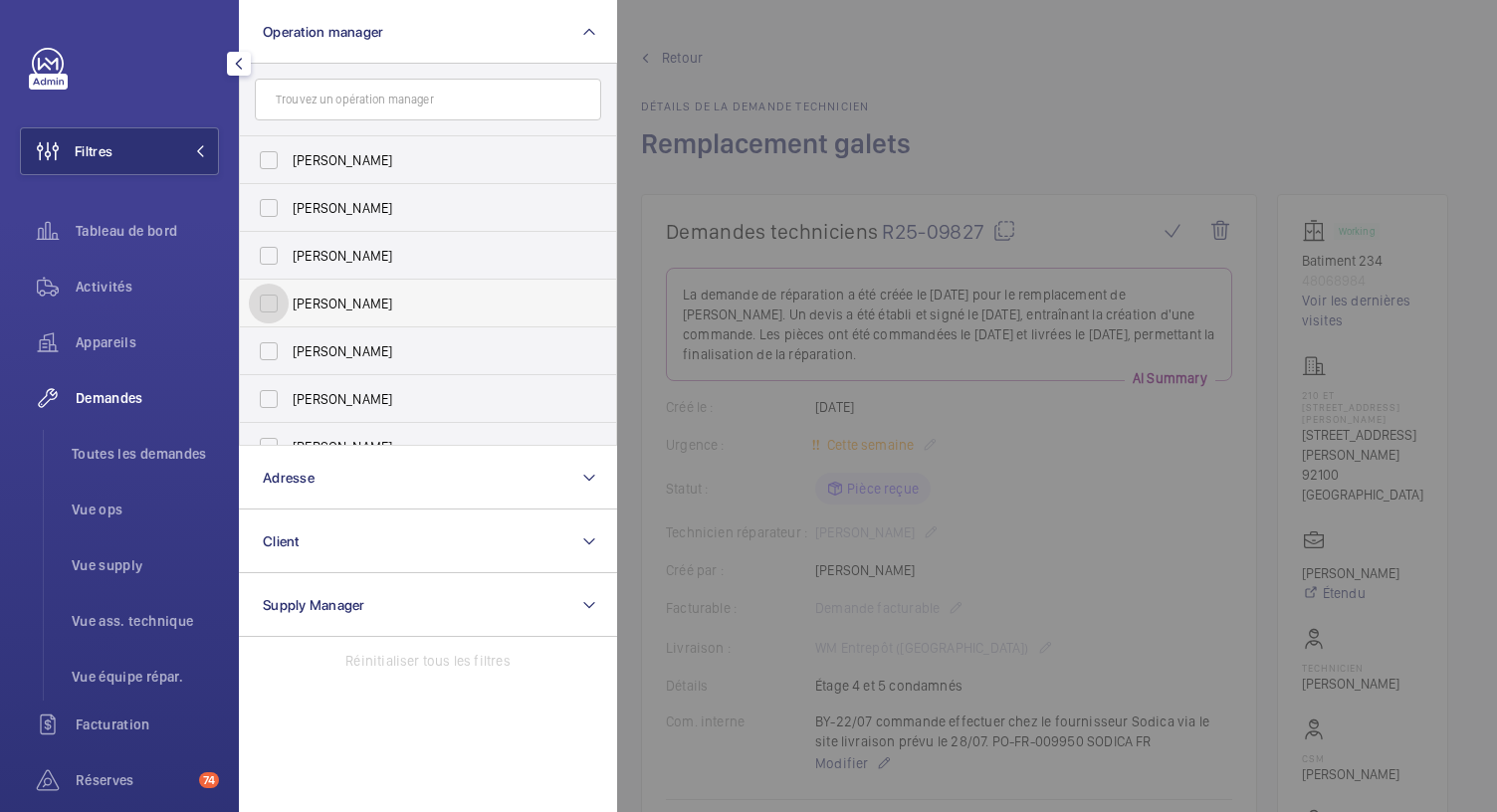 click on "[PERSON_NAME]" at bounding box center [269, 304] 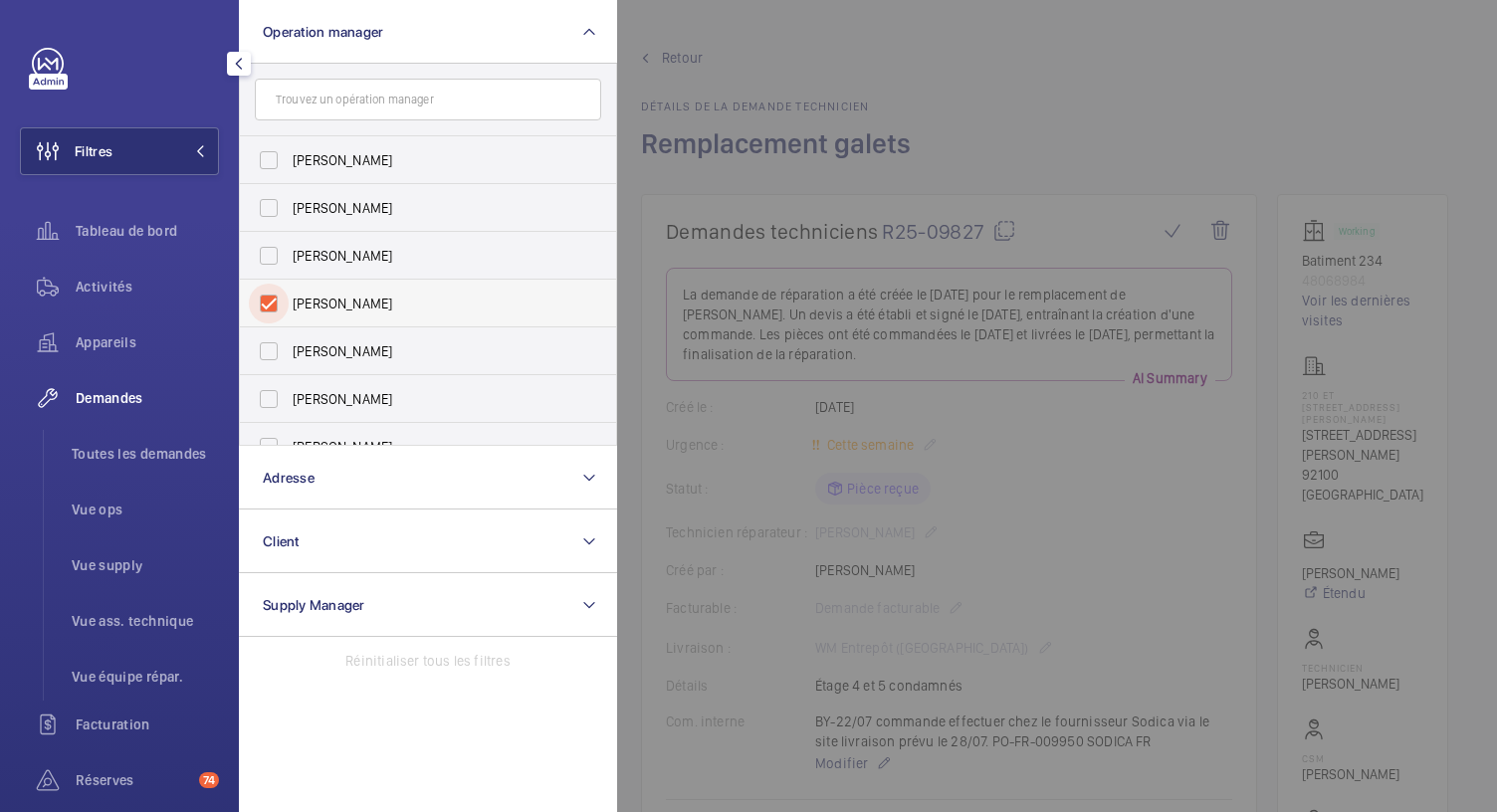 checkbox on "true" 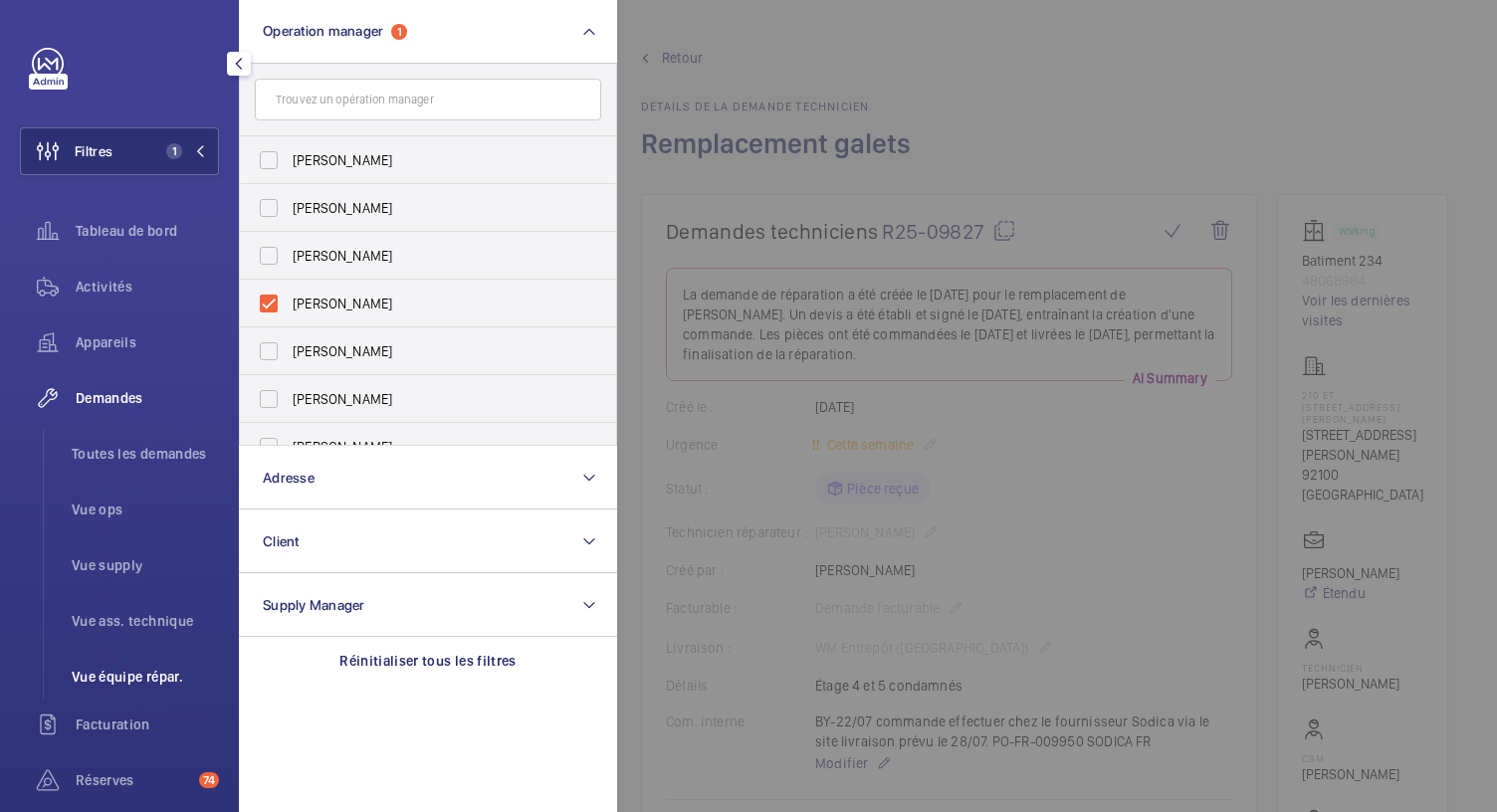 click on "Vue équipe répar." 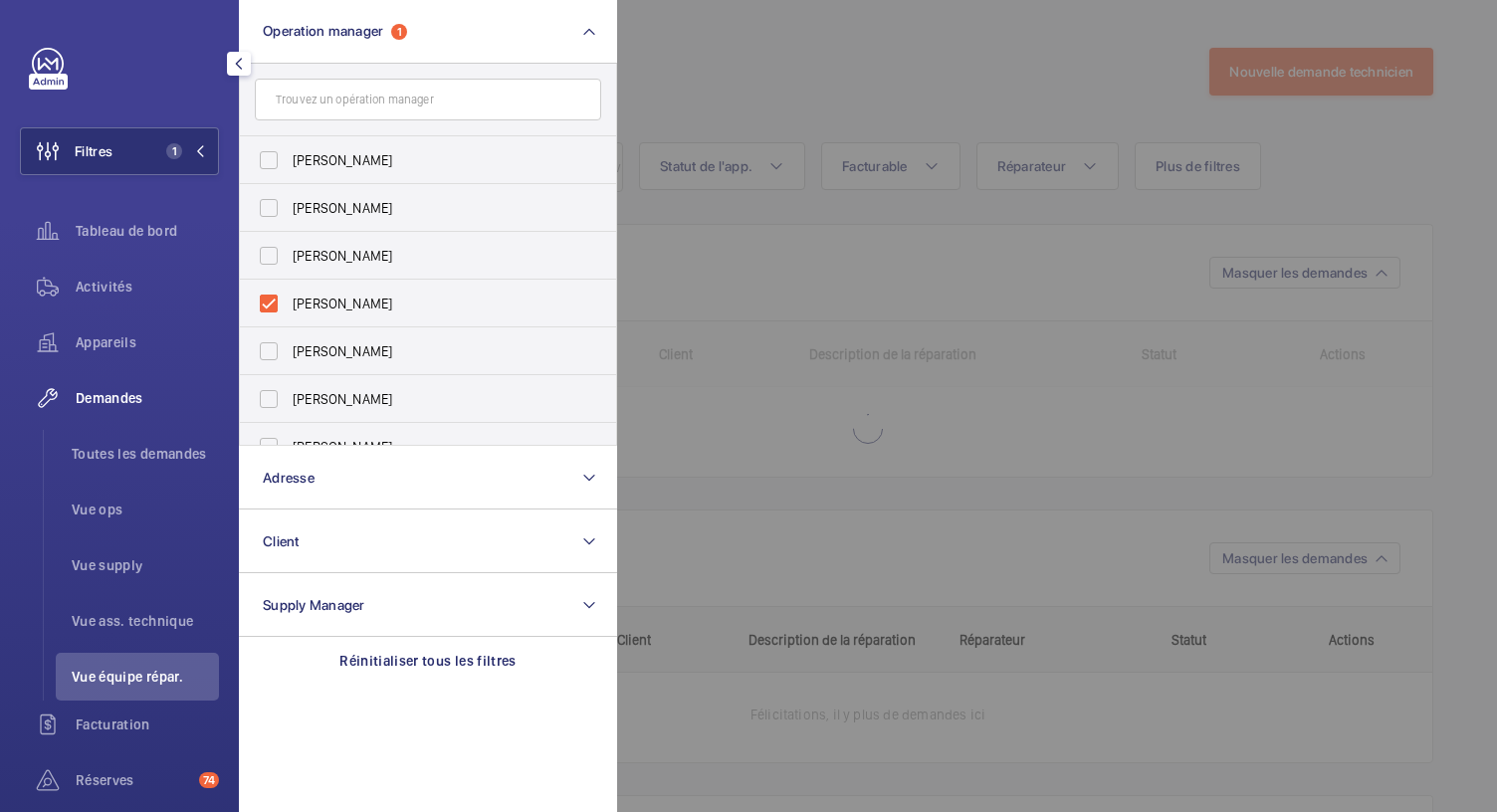 click 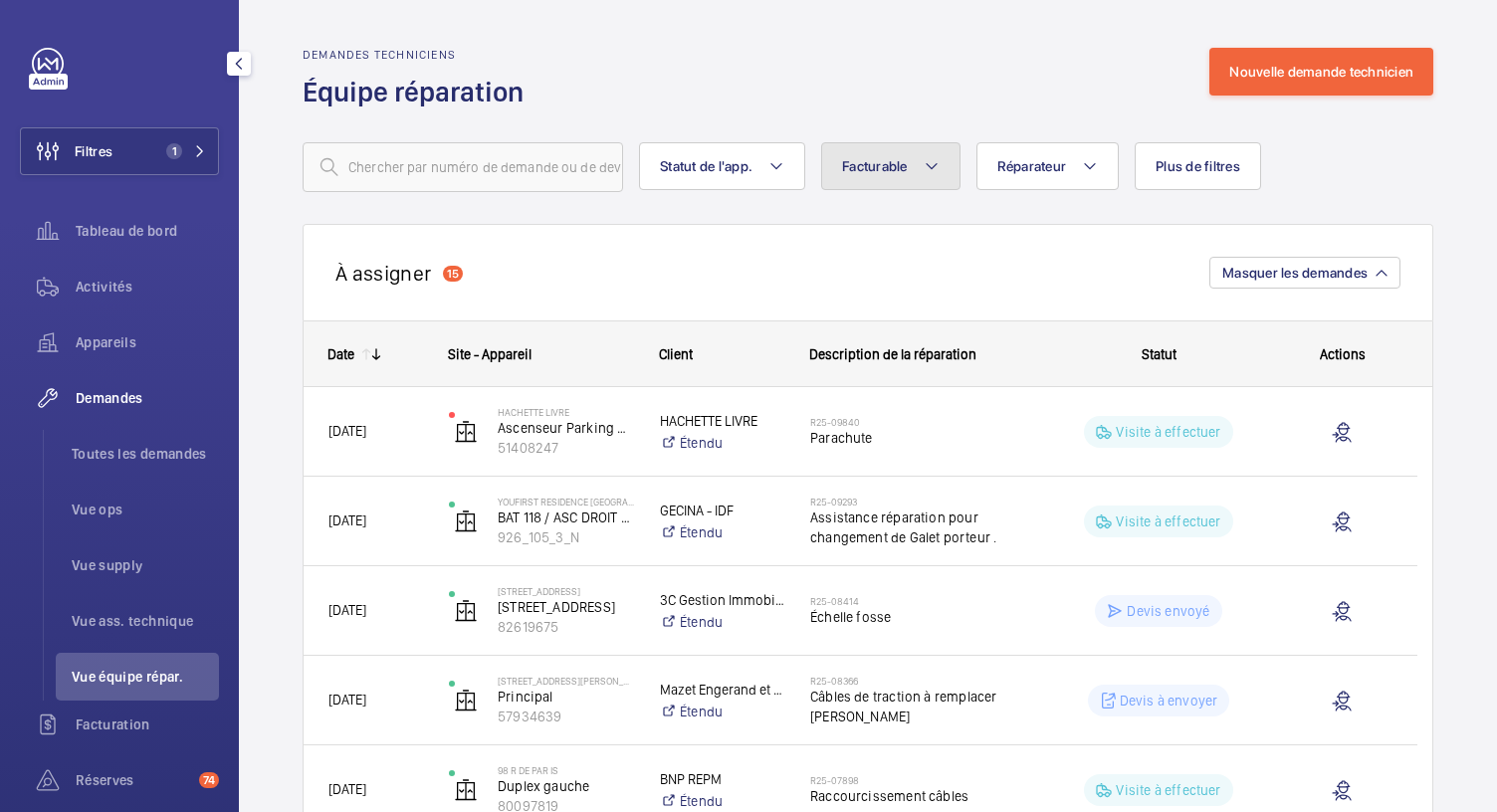 click on "Facturable" 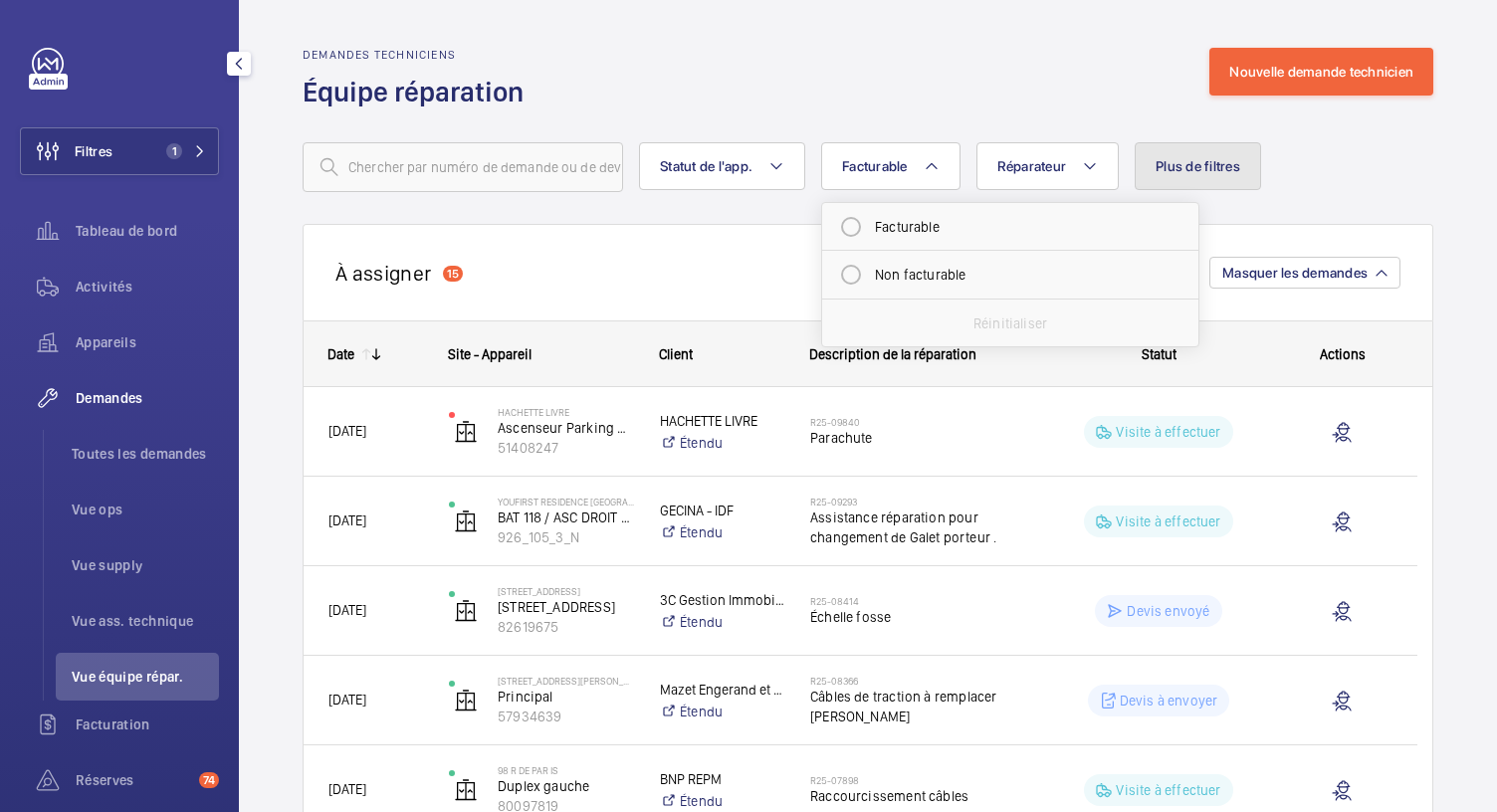 click on "Plus de filtres" 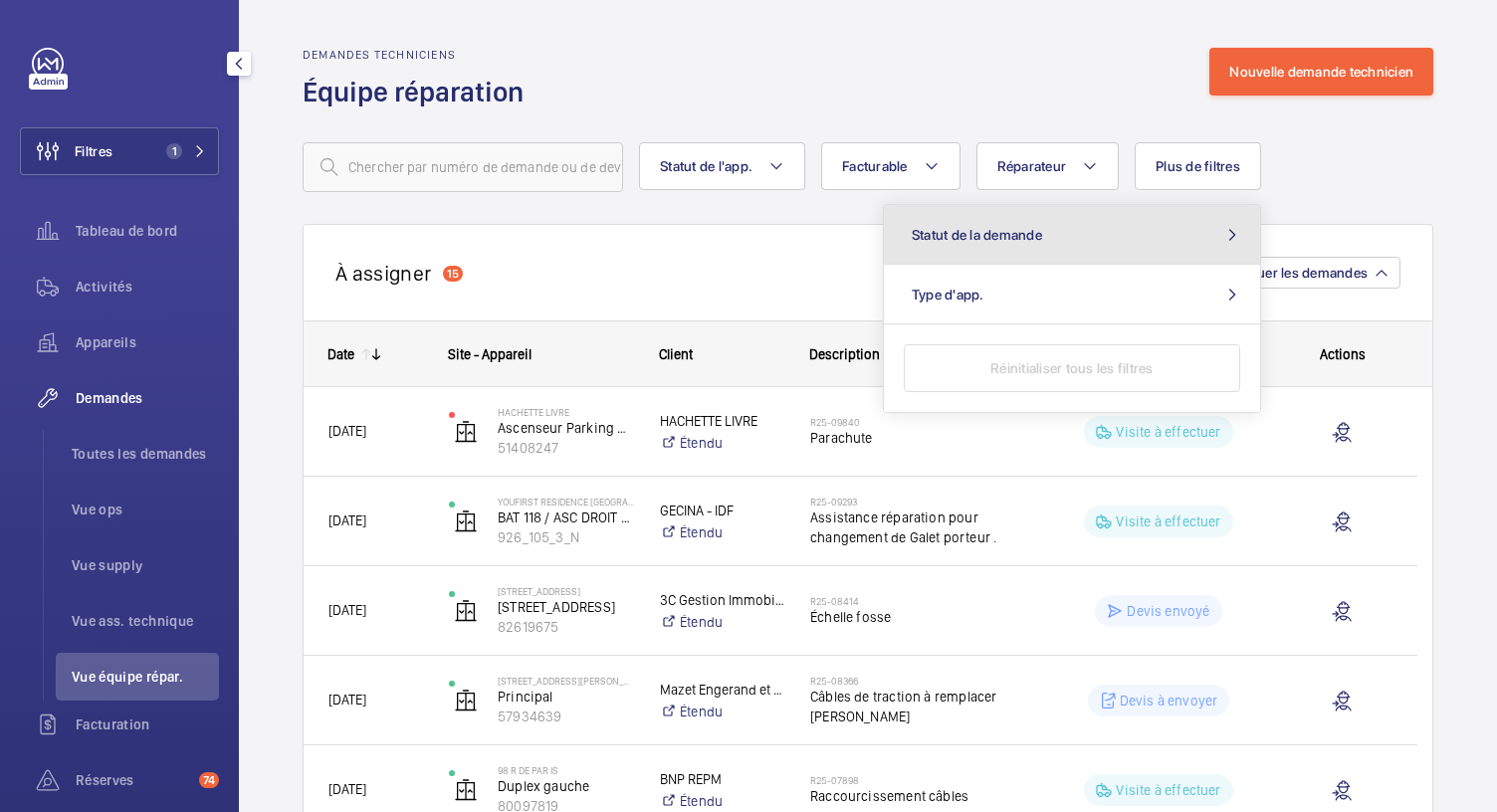 click on "Statut de la demande" 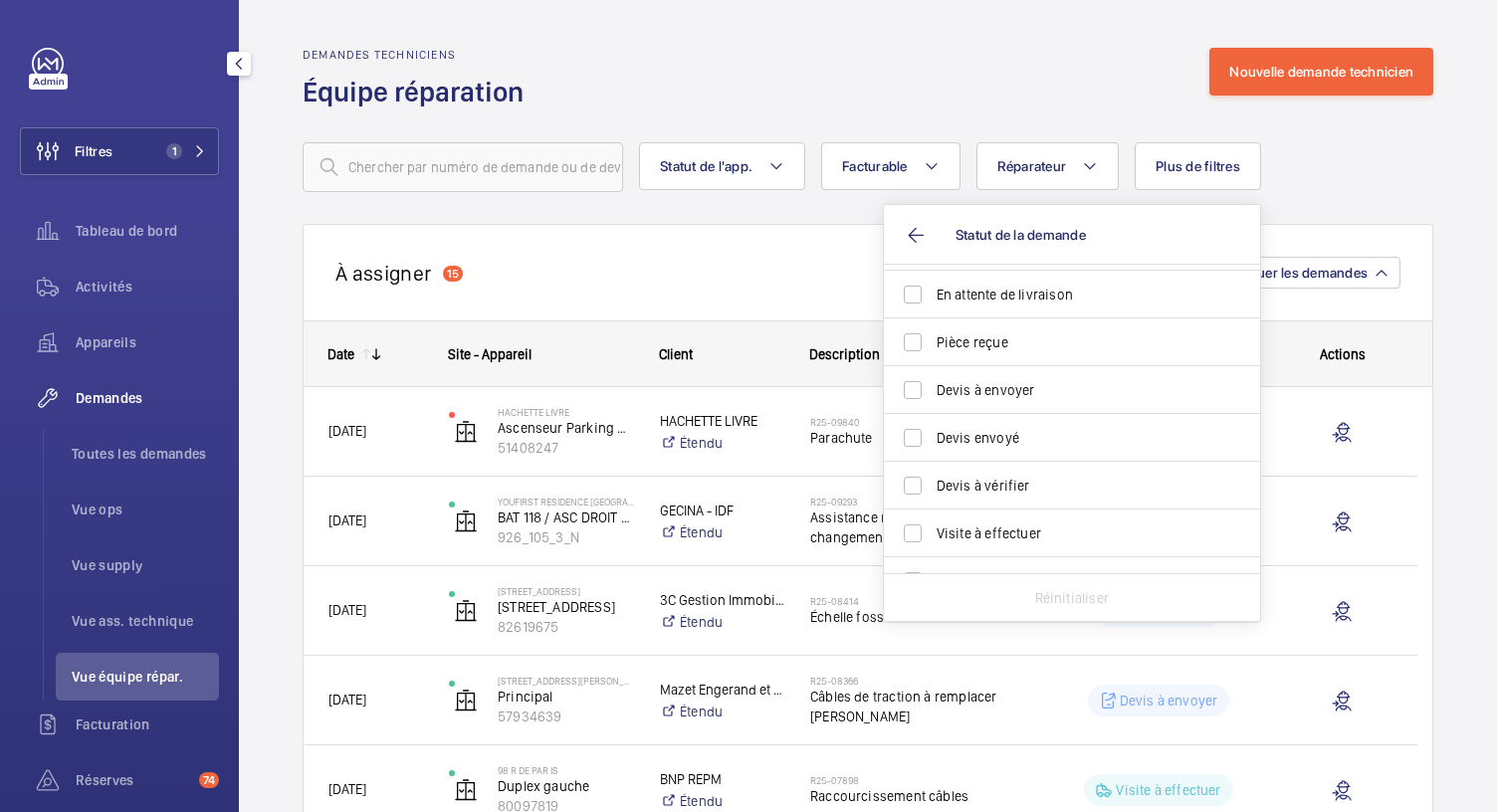 scroll, scrollTop: 265, scrollLeft: 0, axis: vertical 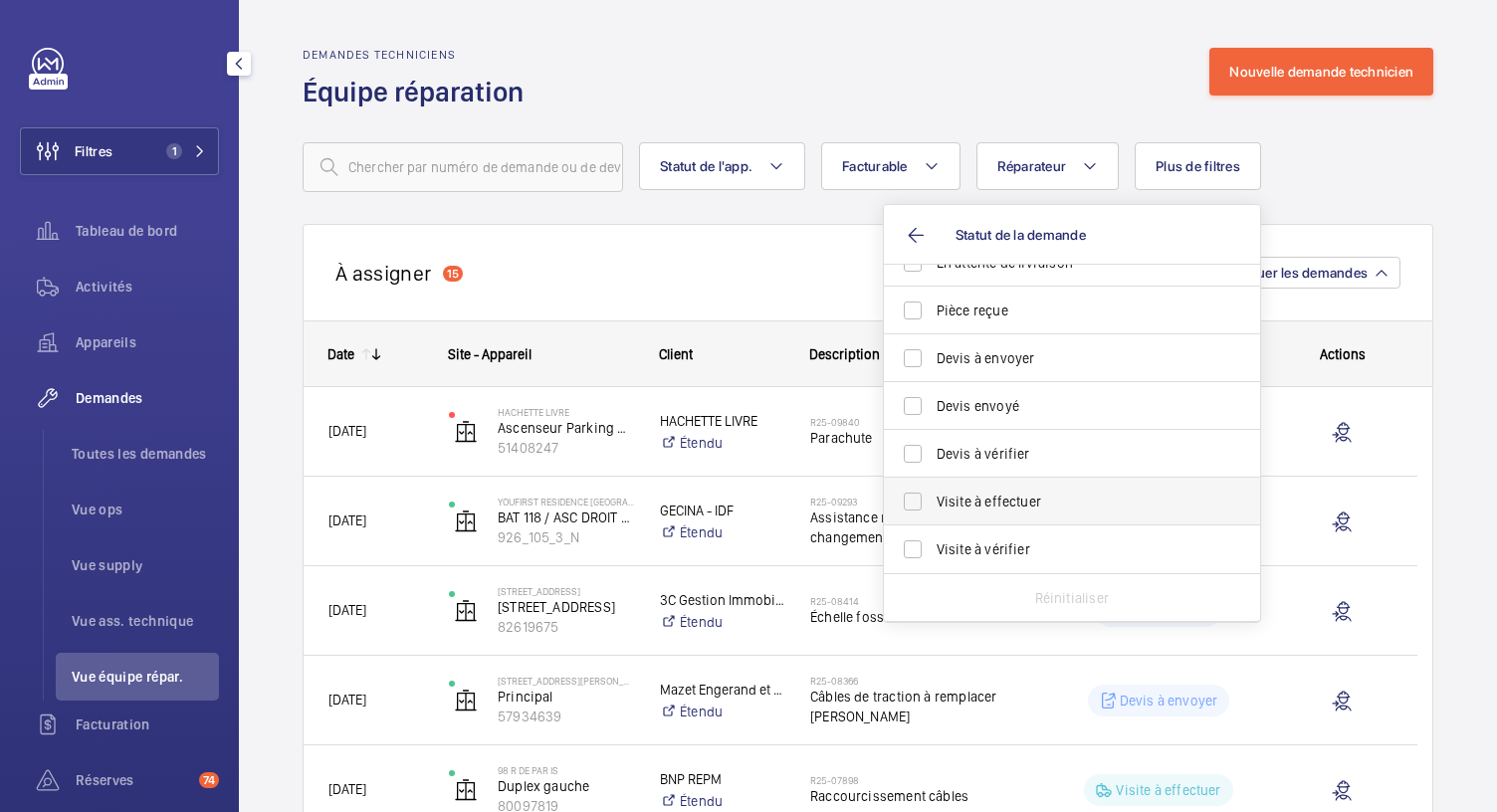 click on "Visite à effectuer" at bounding box center (1073, 502) 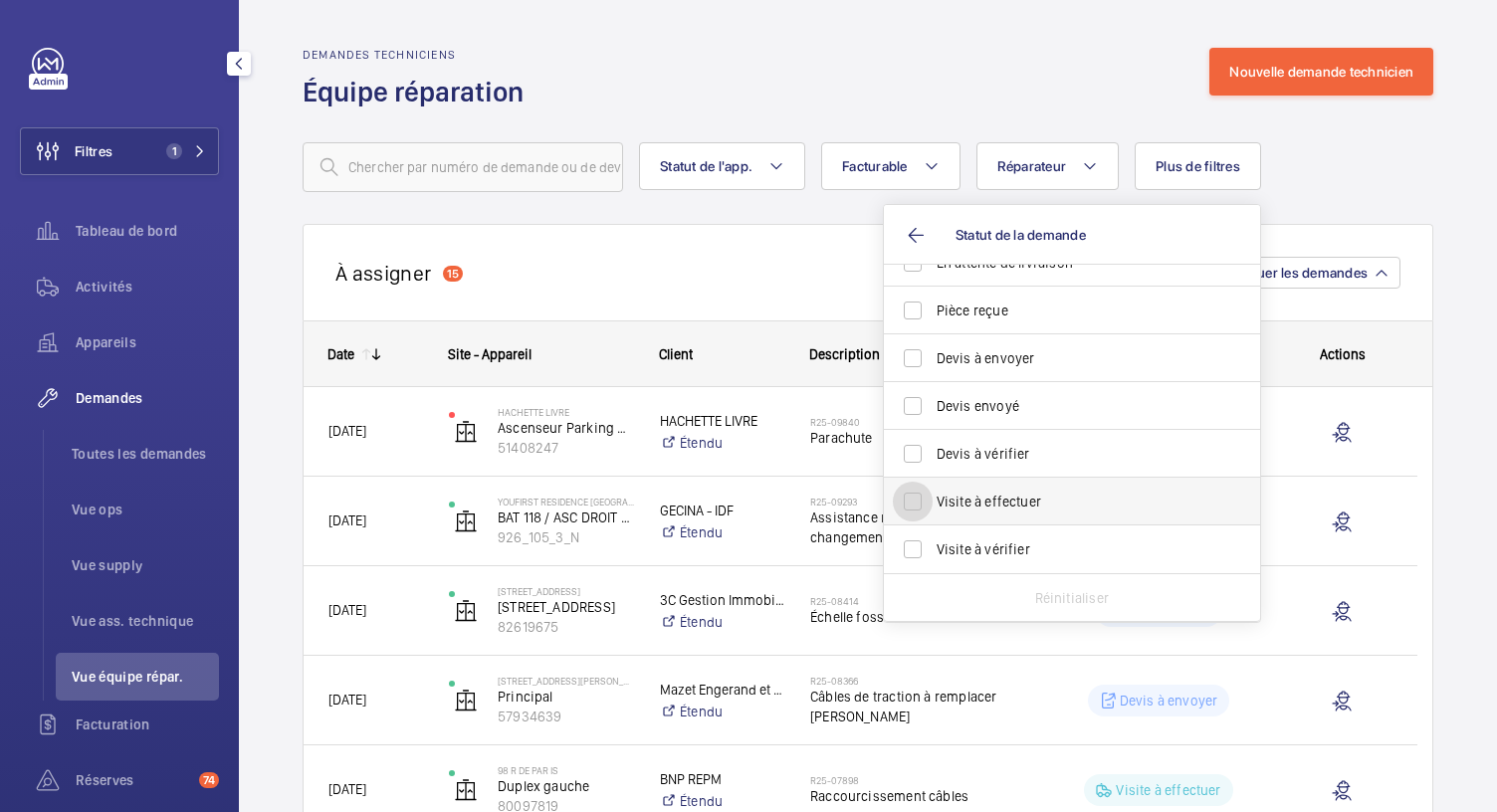 click on "Visite à effectuer" at bounding box center [913, 502] 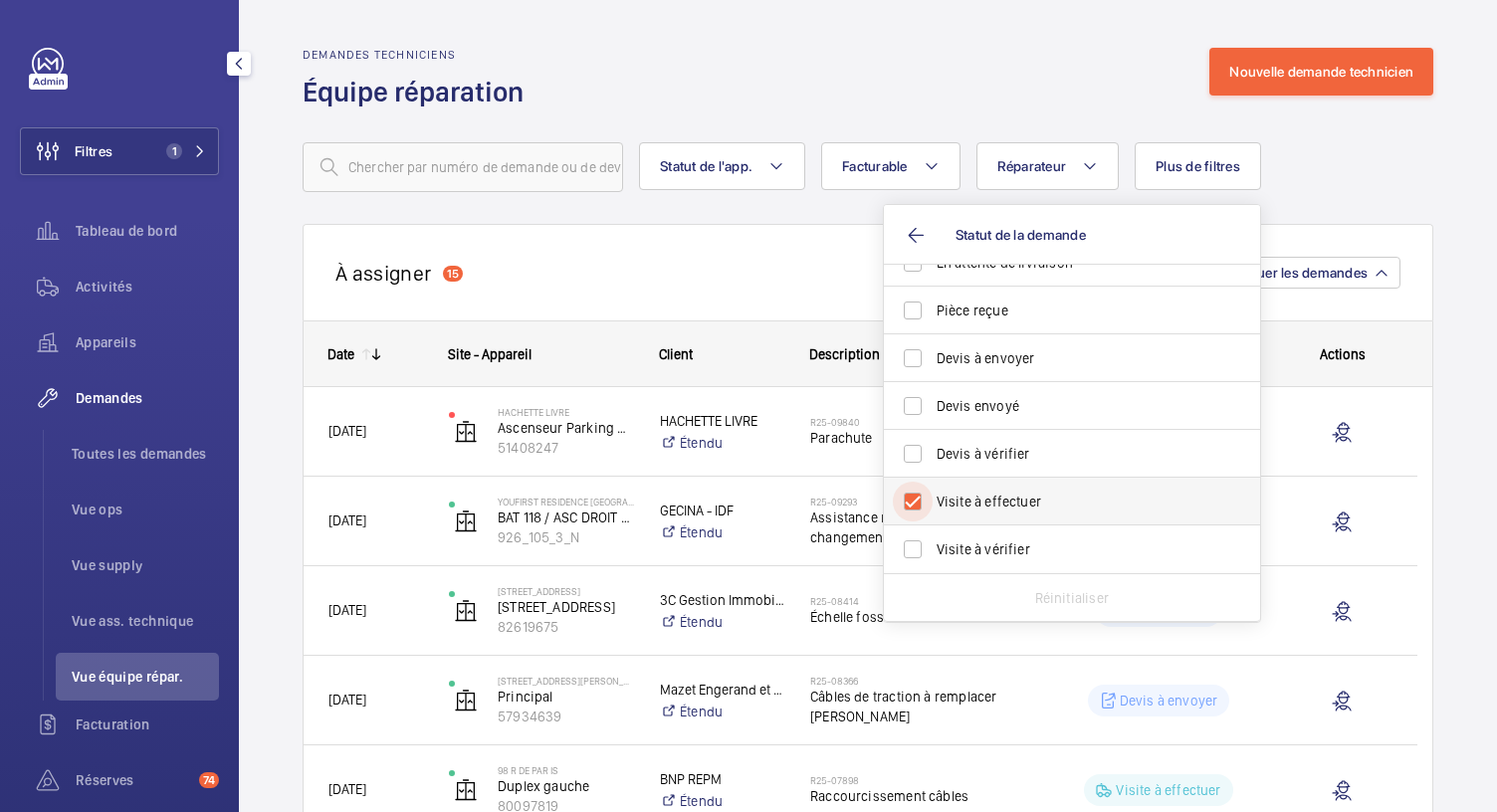 checkbox on "true" 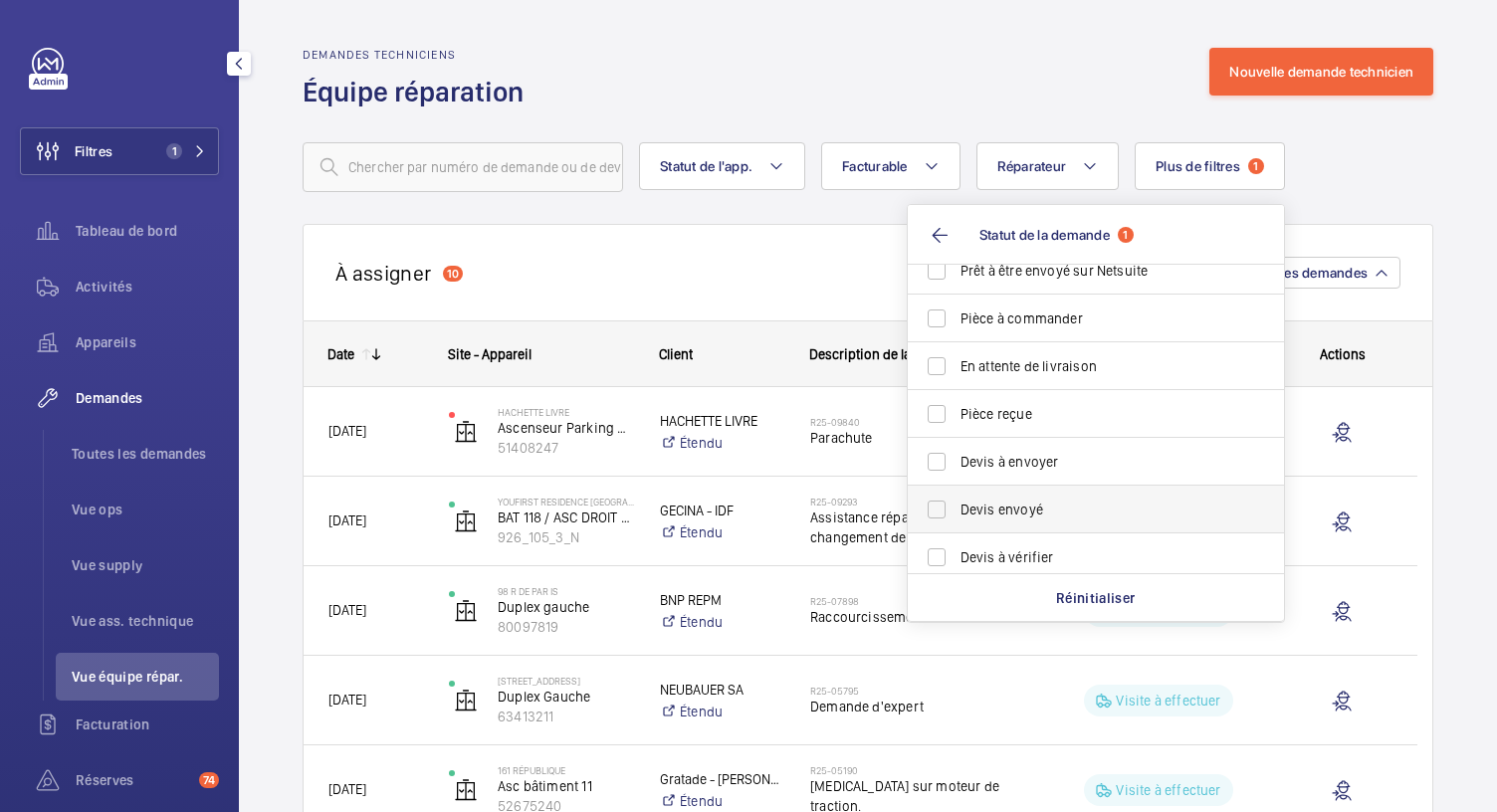 scroll, scrollTop: 149, scrollLeft: 0, axis: vertical 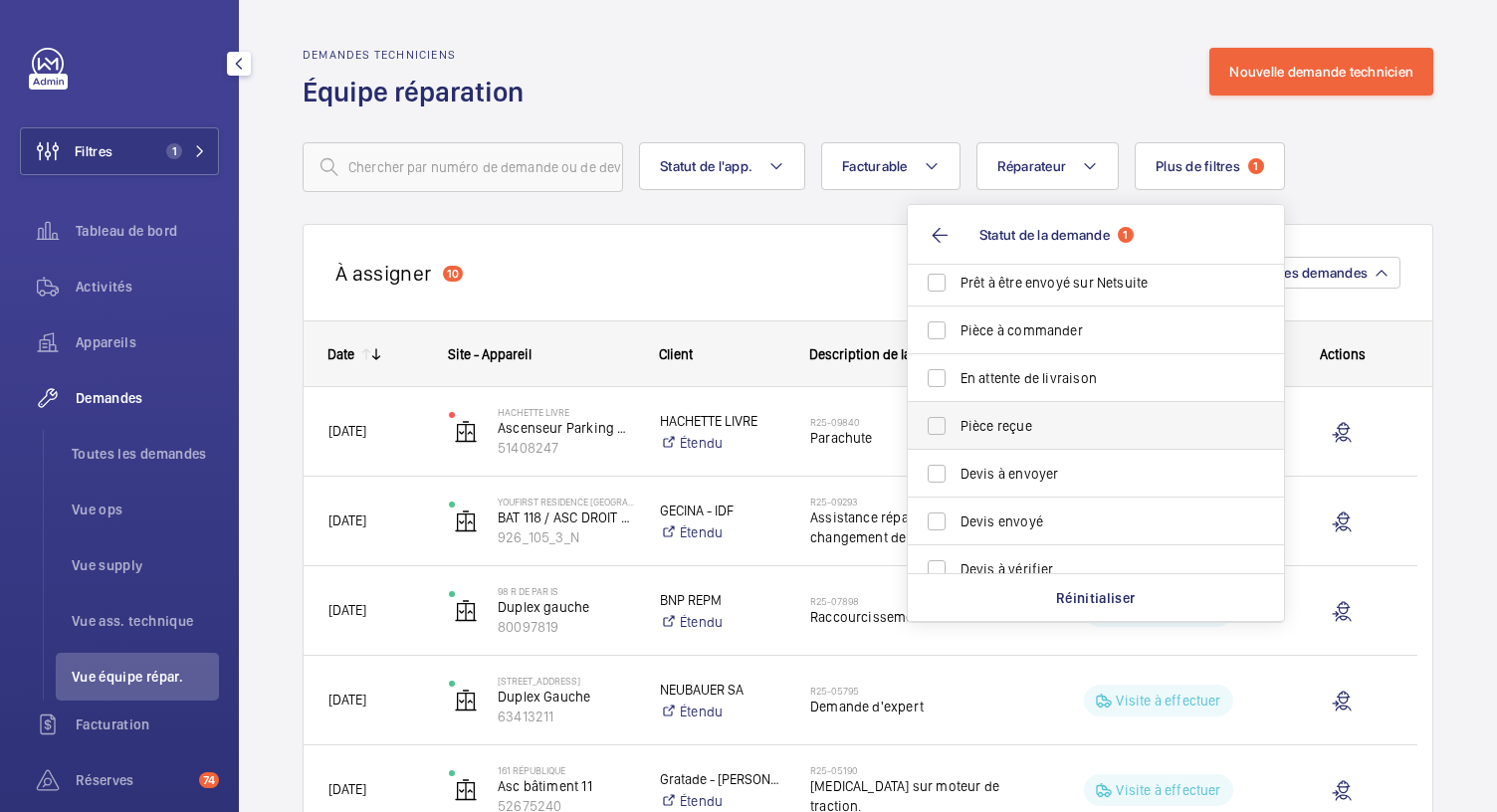 click on "Pièce reçue" at bounding box center (1097, 426) 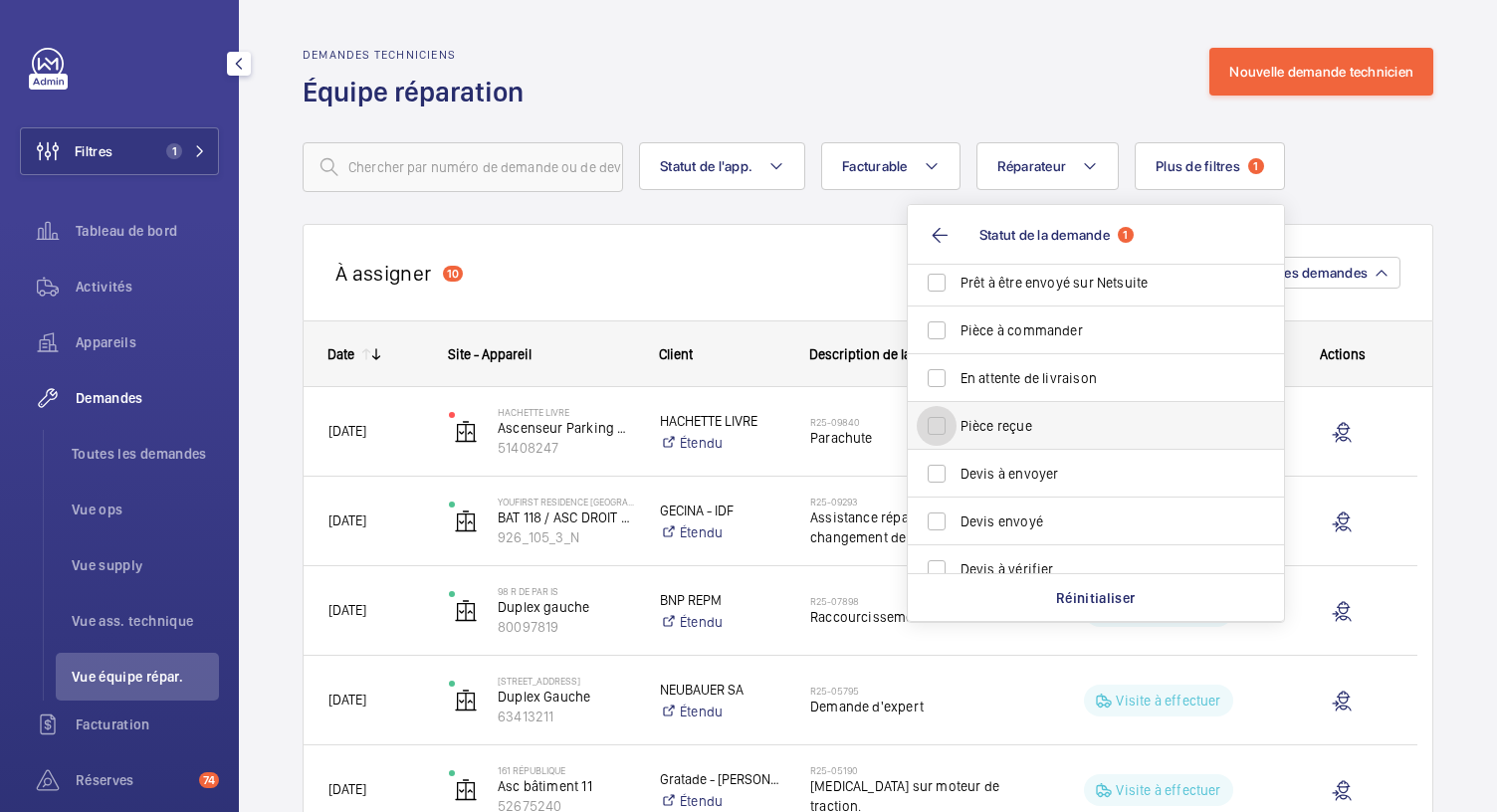 click on "Pièce reçue" at bounding box center (937, 426) 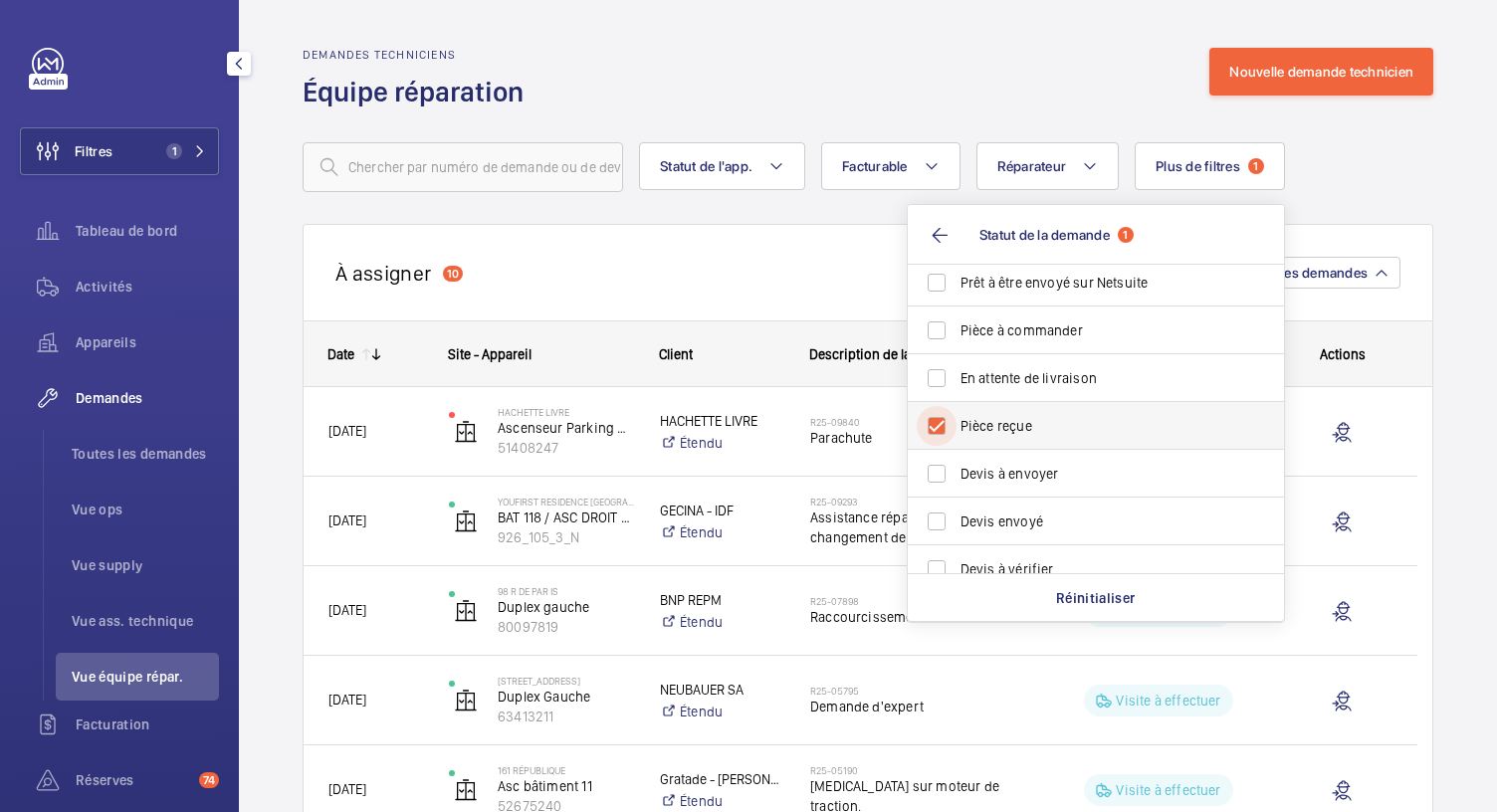 checkbox on "true" 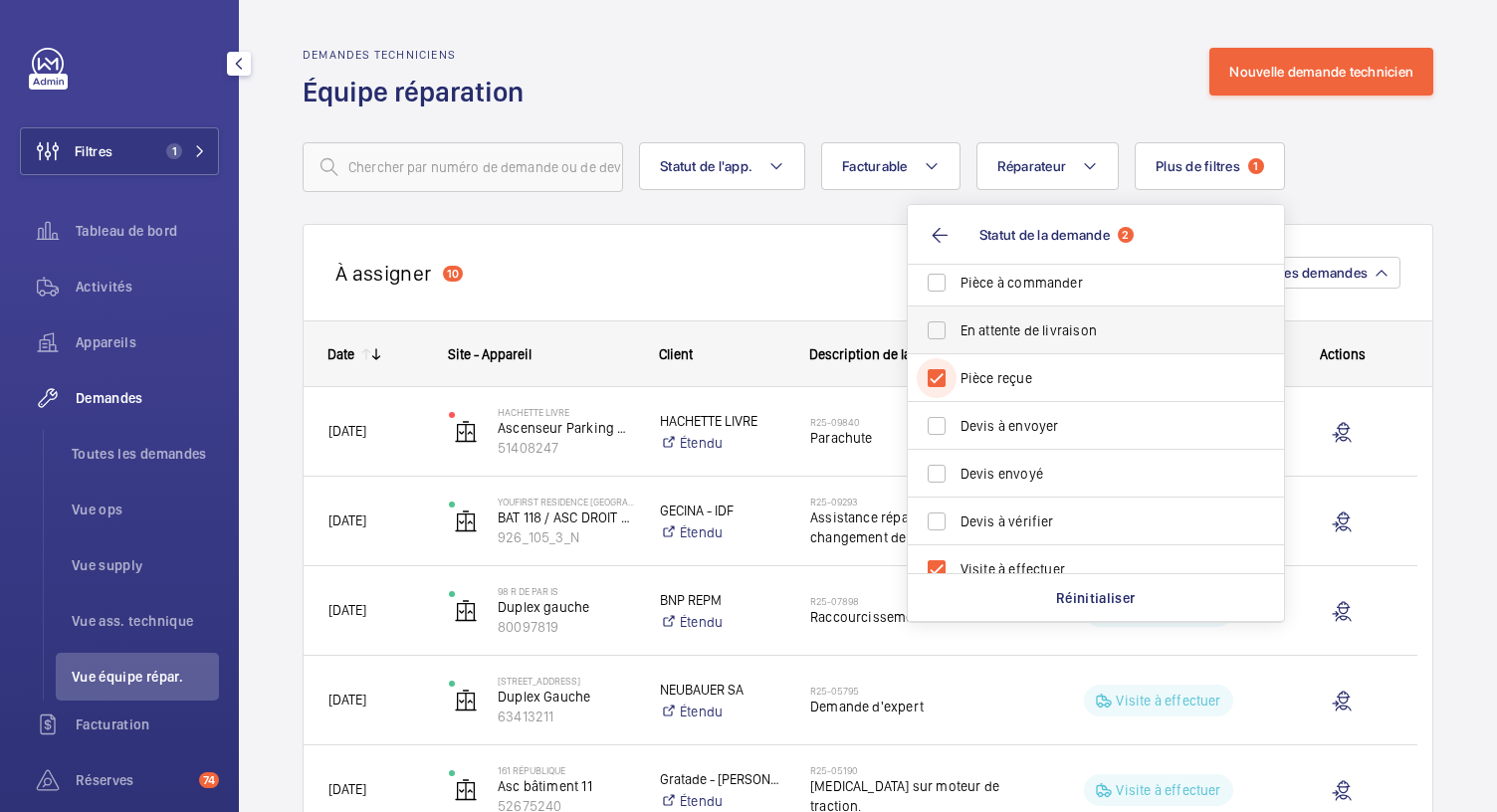 scroll, scrollTop: 233, scrollLeft: 0, axis: vertical 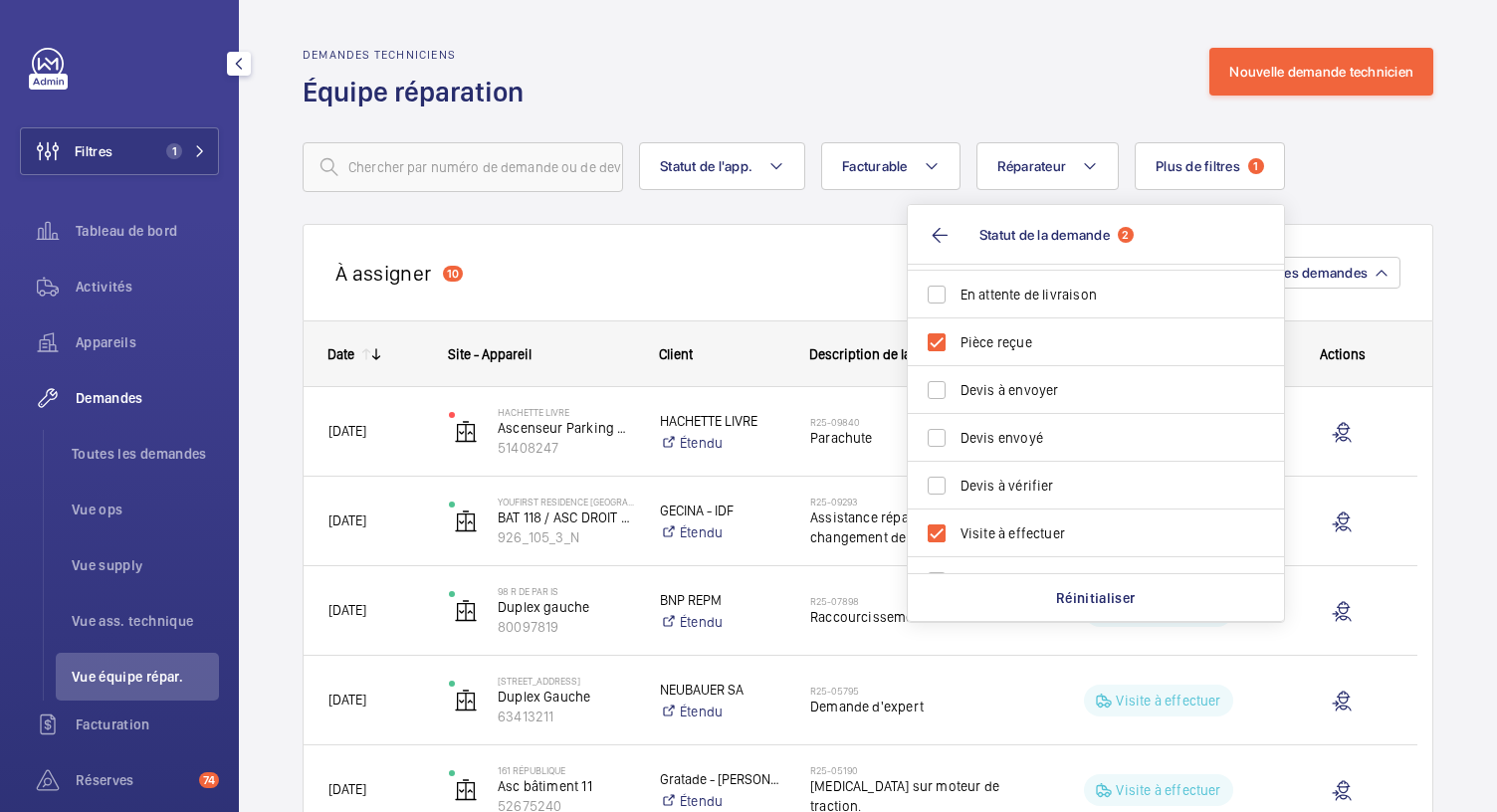 click on "Demandes techniciens Équipe réparation Nouvelle demande technicien" 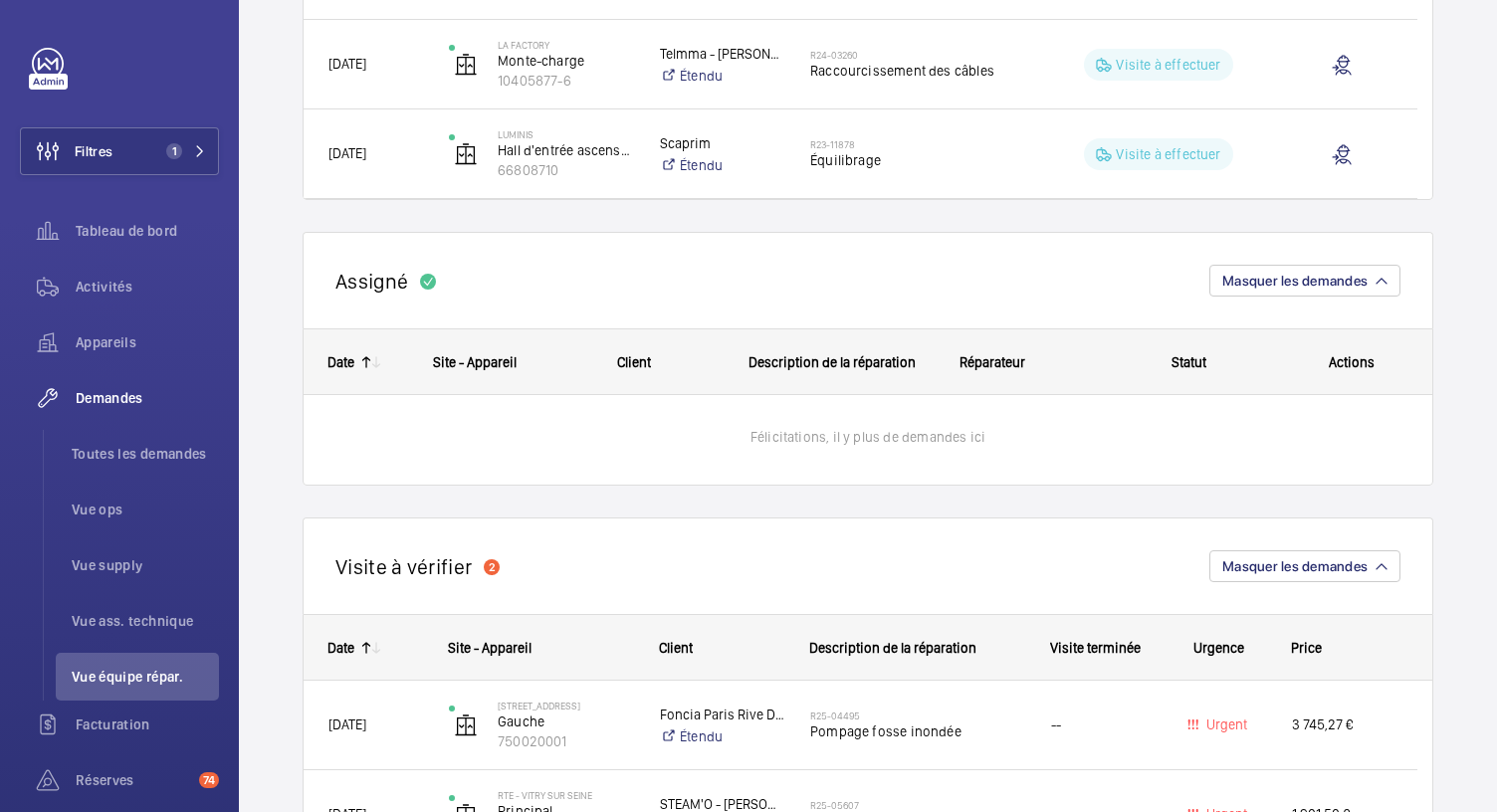 scroll, scrollTop: 0, scrollLeft: 0, axis: both 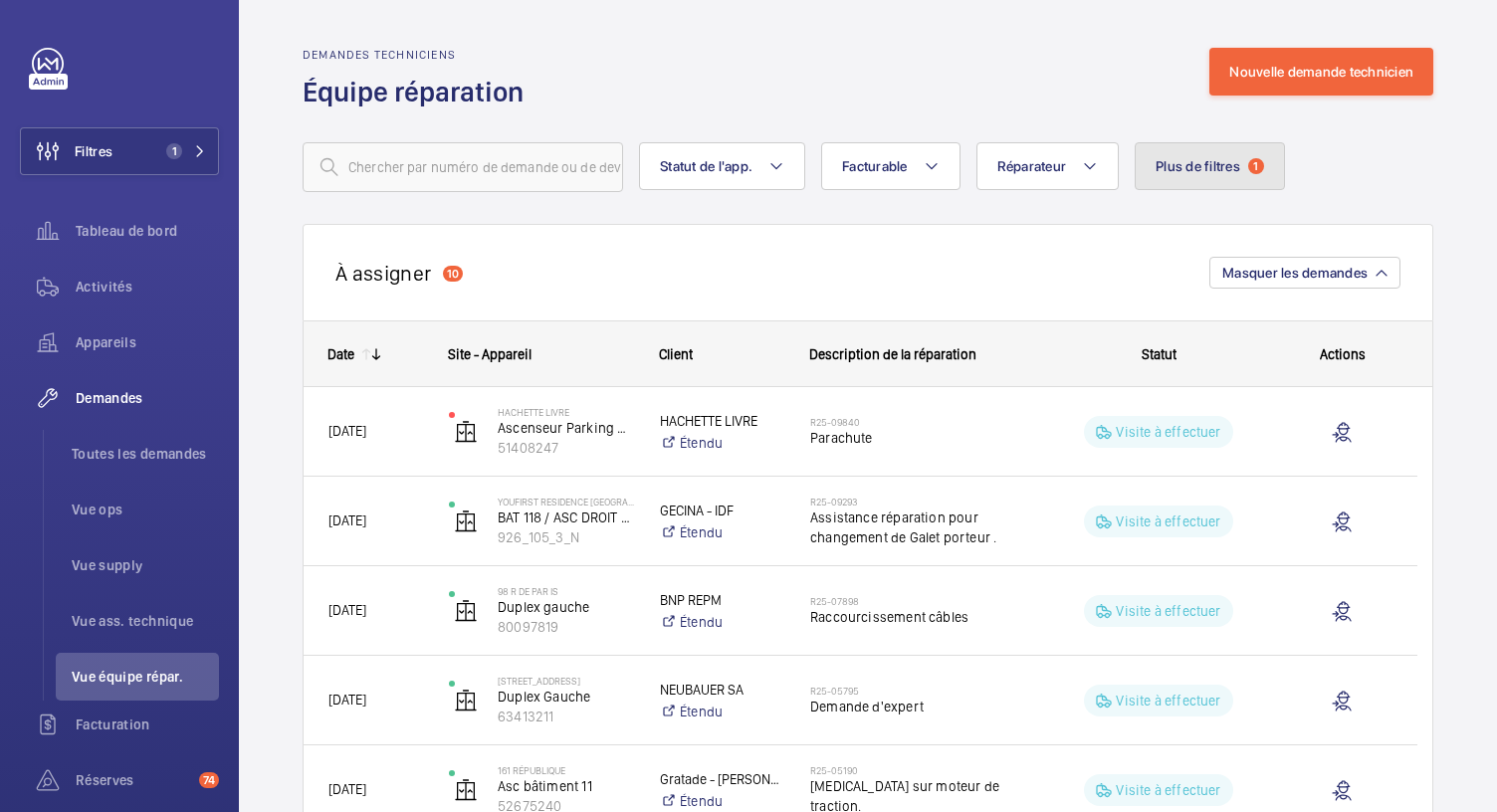 click on "Plus de filtres   1" 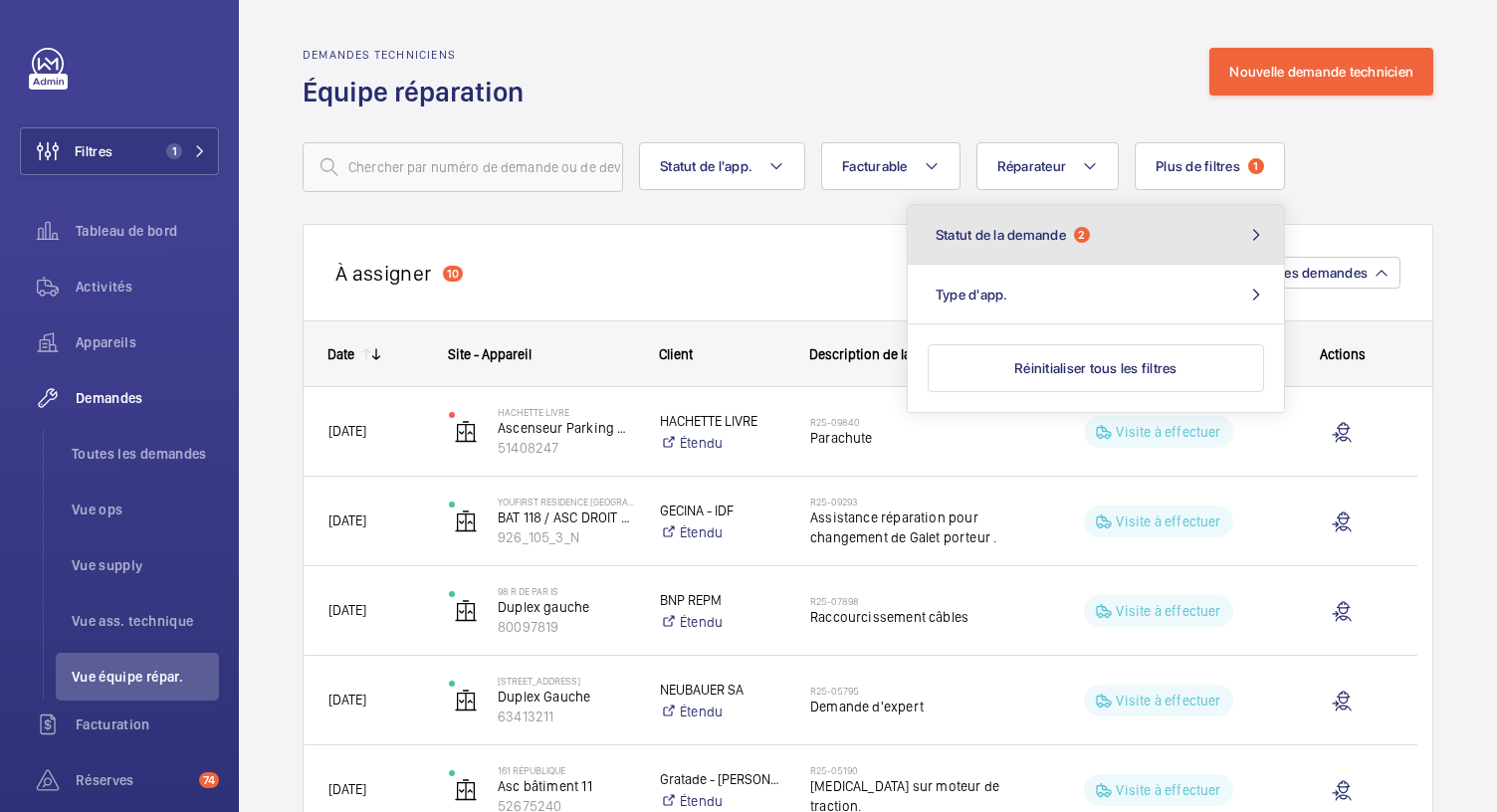 click on "Statut de la demande  2" 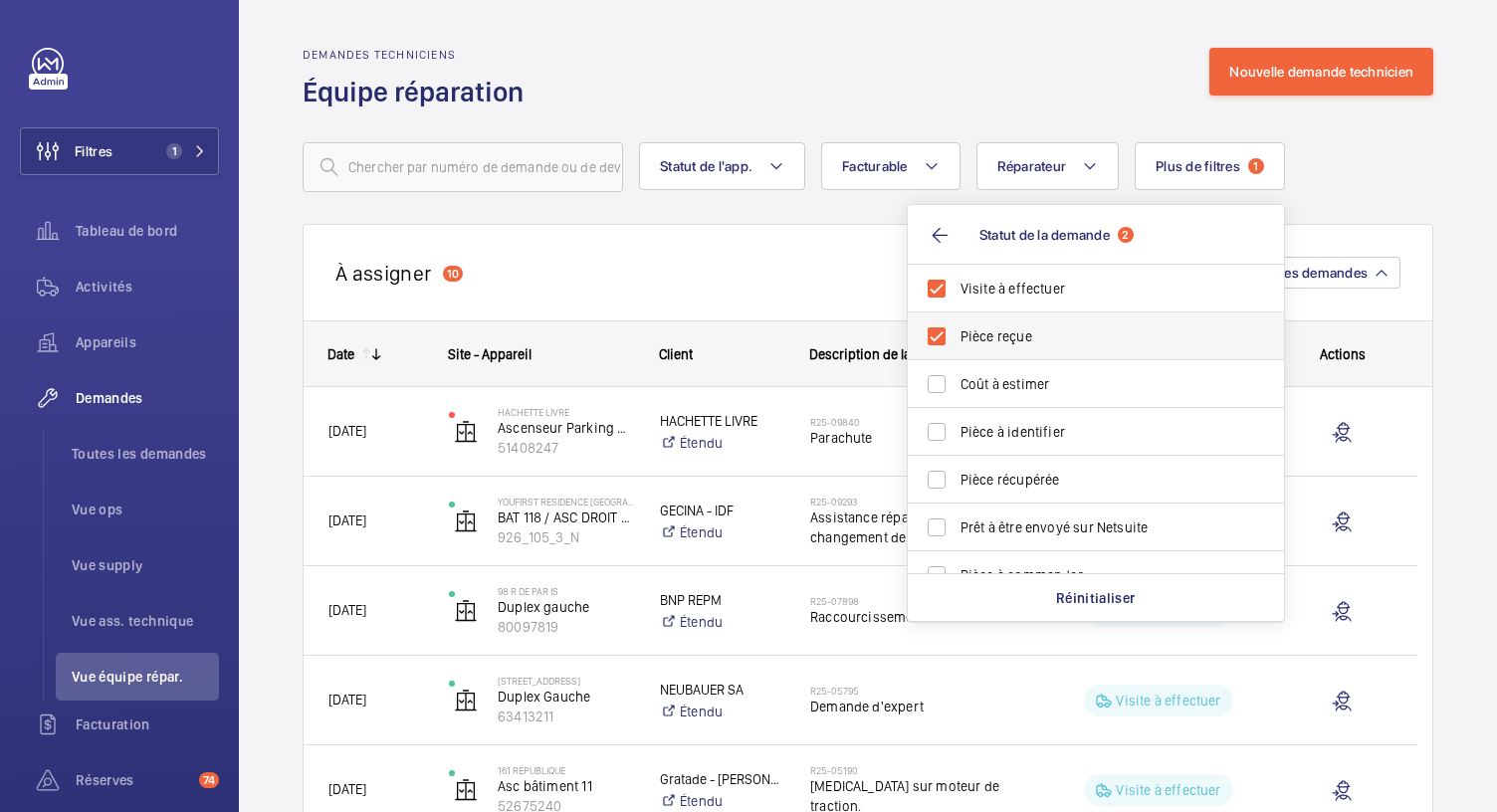 click on "Pièce reçue" at bounding box center [1081, 336] 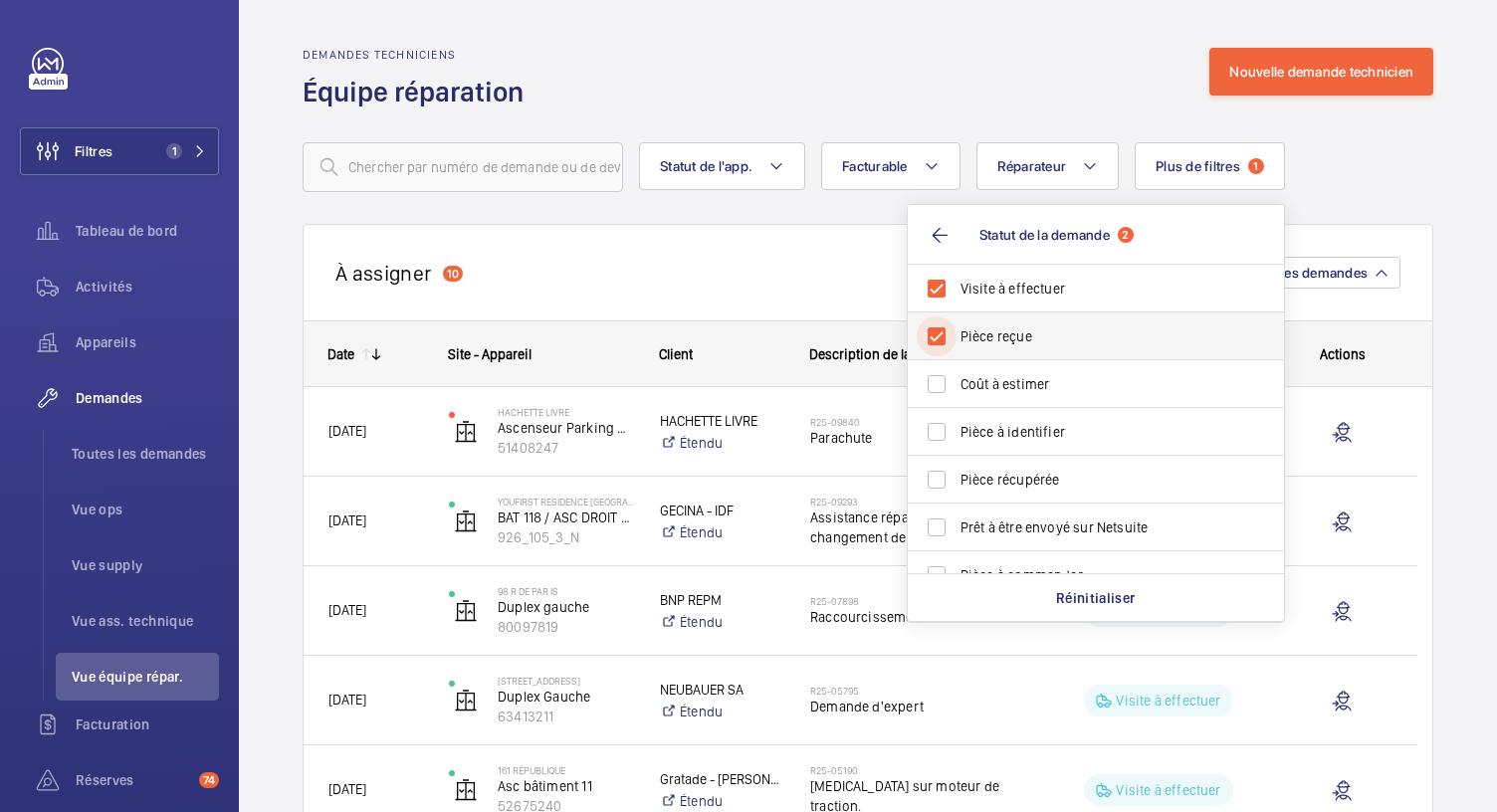 click on "Pièce reçue" at bounding box center (937, 336) 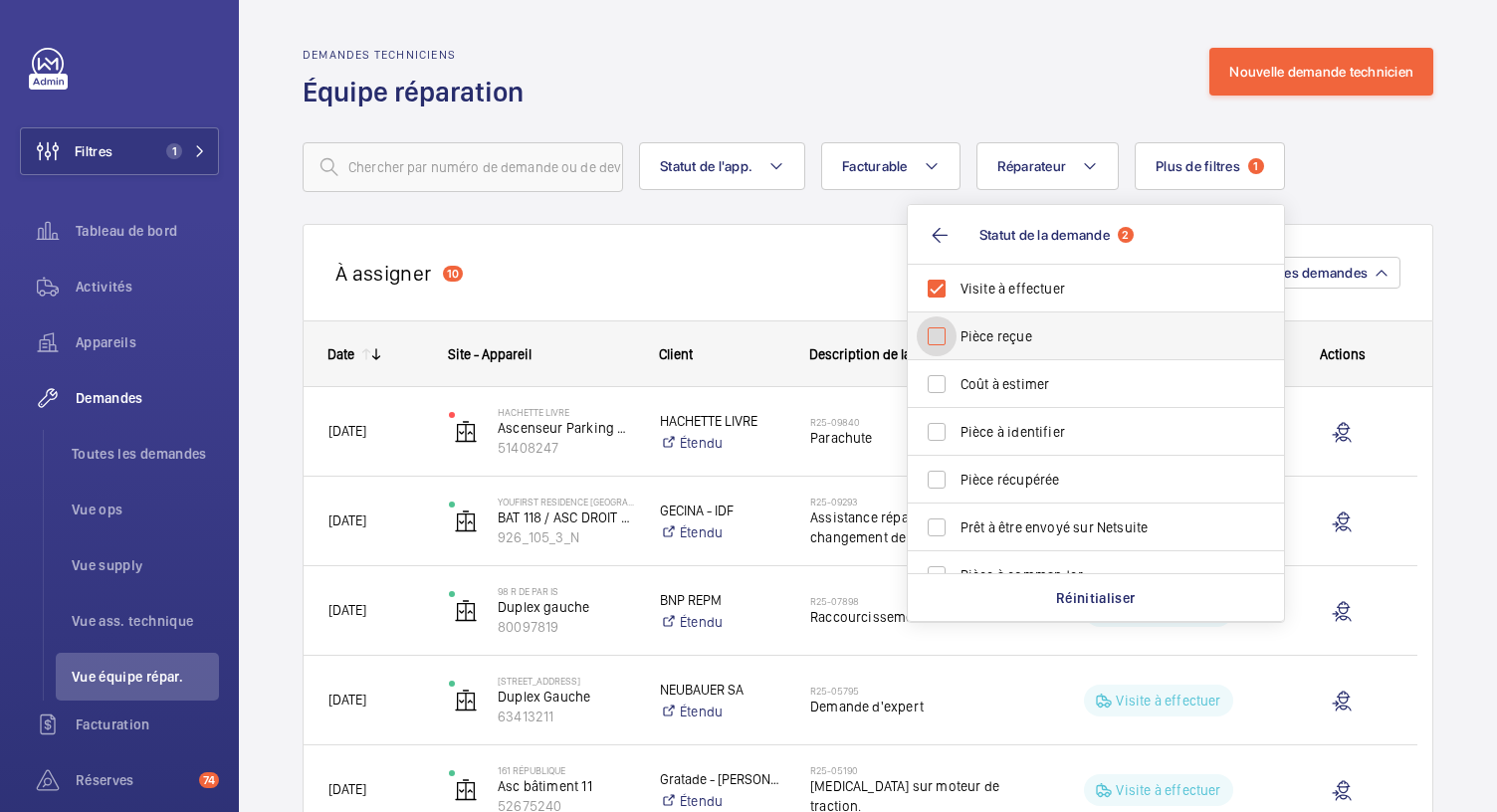checkbox on "false" 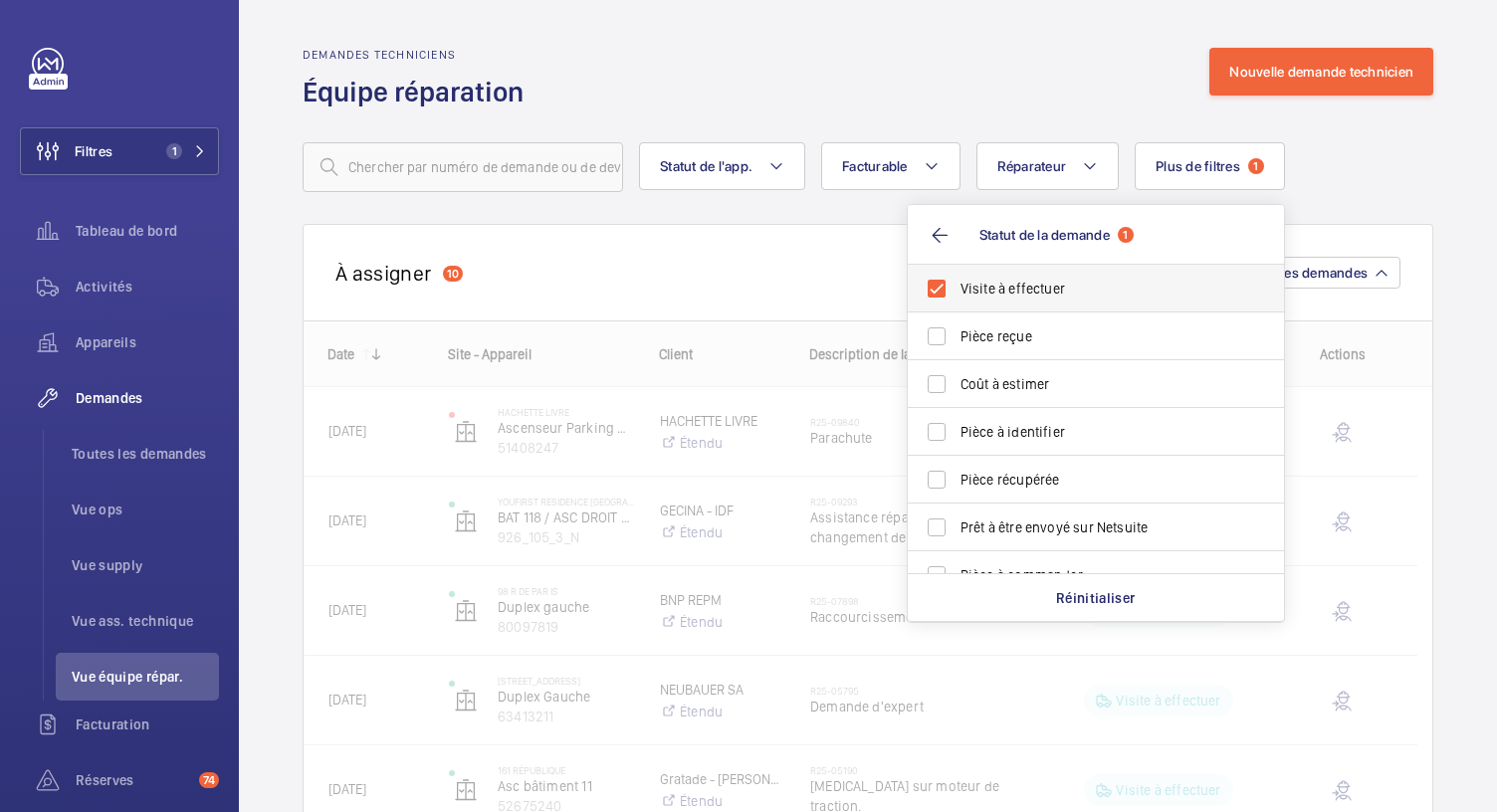 click on "Visite à effectuer" at bounding box center [1081, 289] 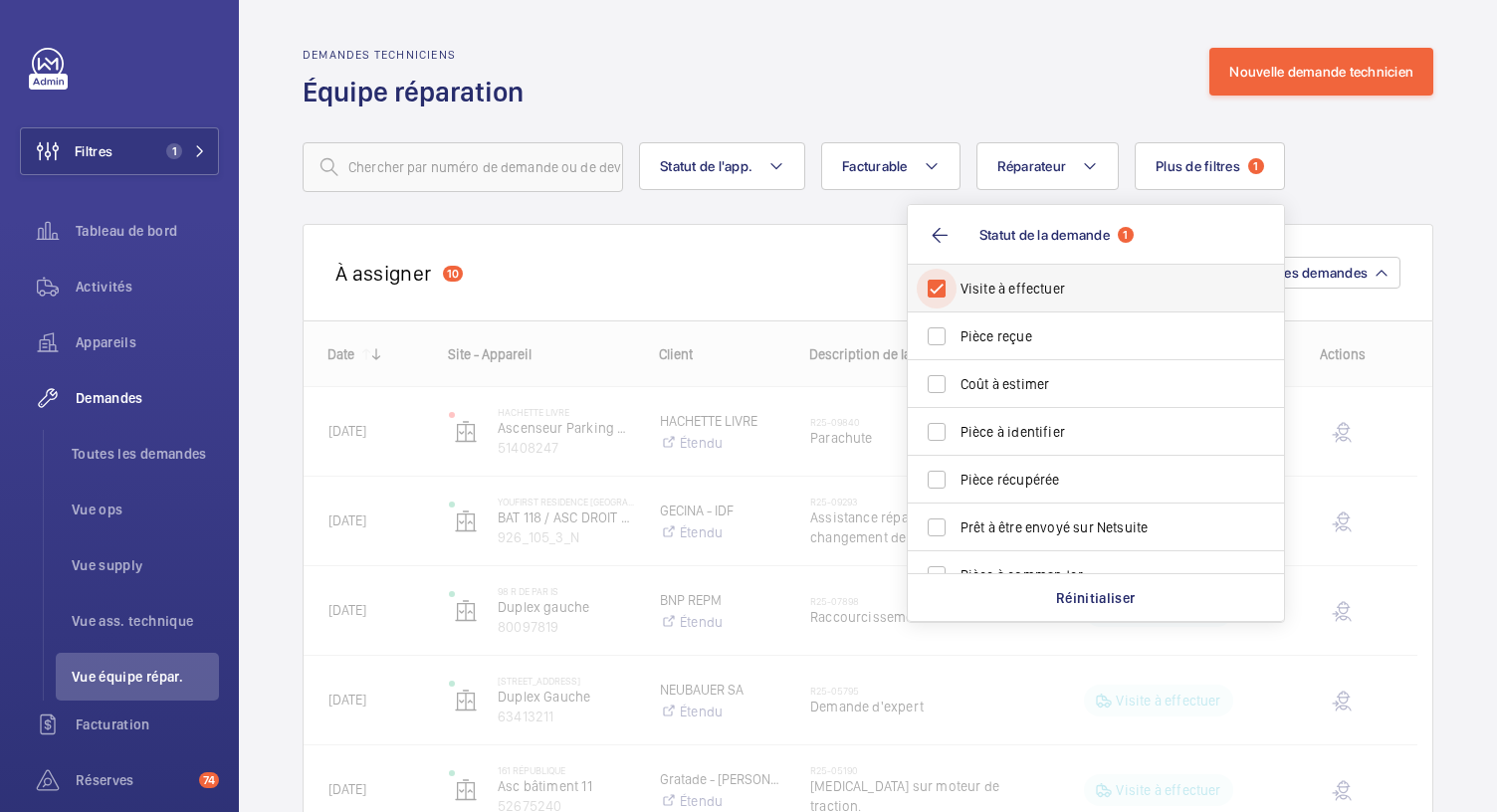 click on "Visite à effectuer" at bounding box center (937, 289) 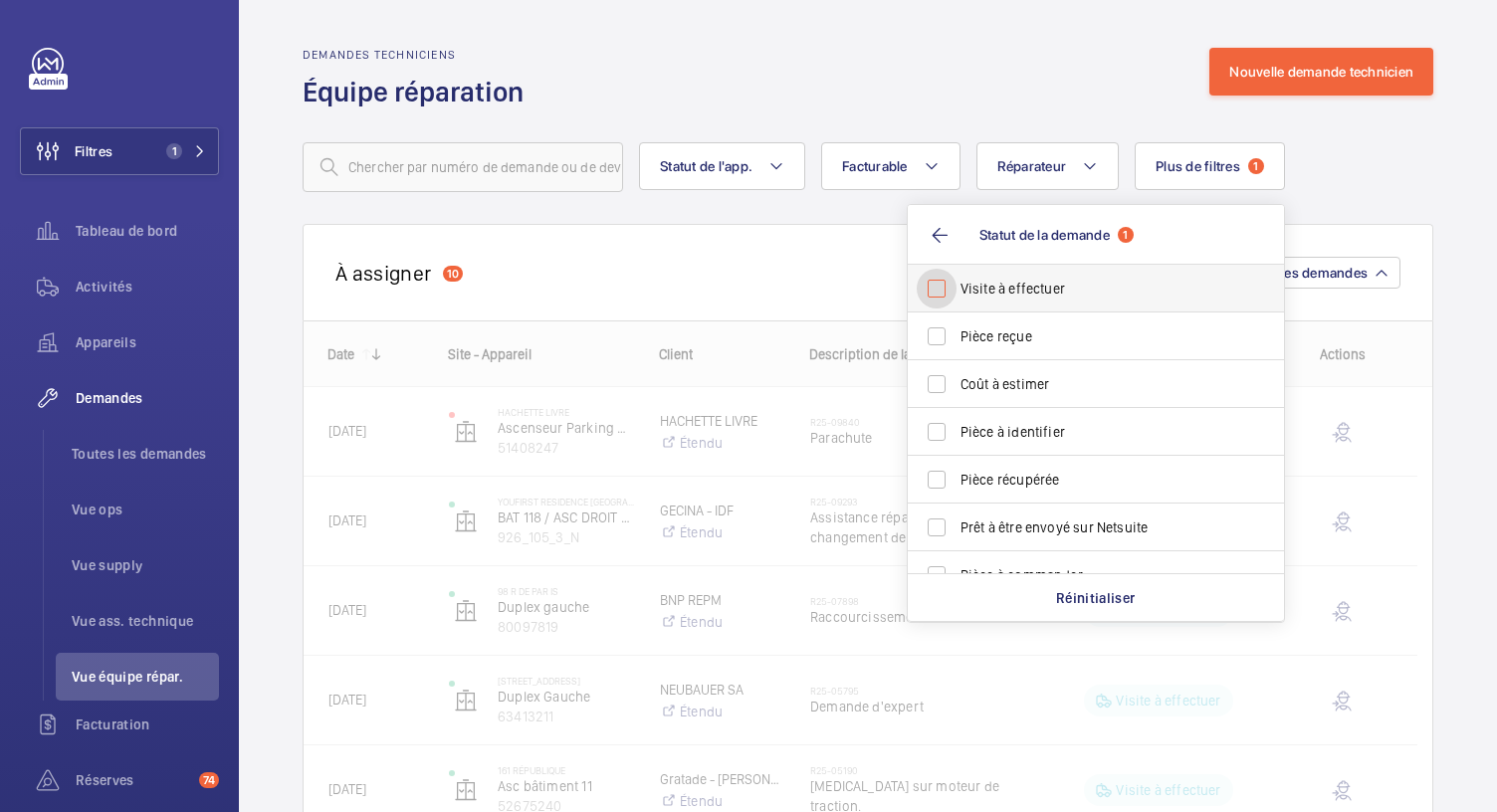 checkbox on "false" 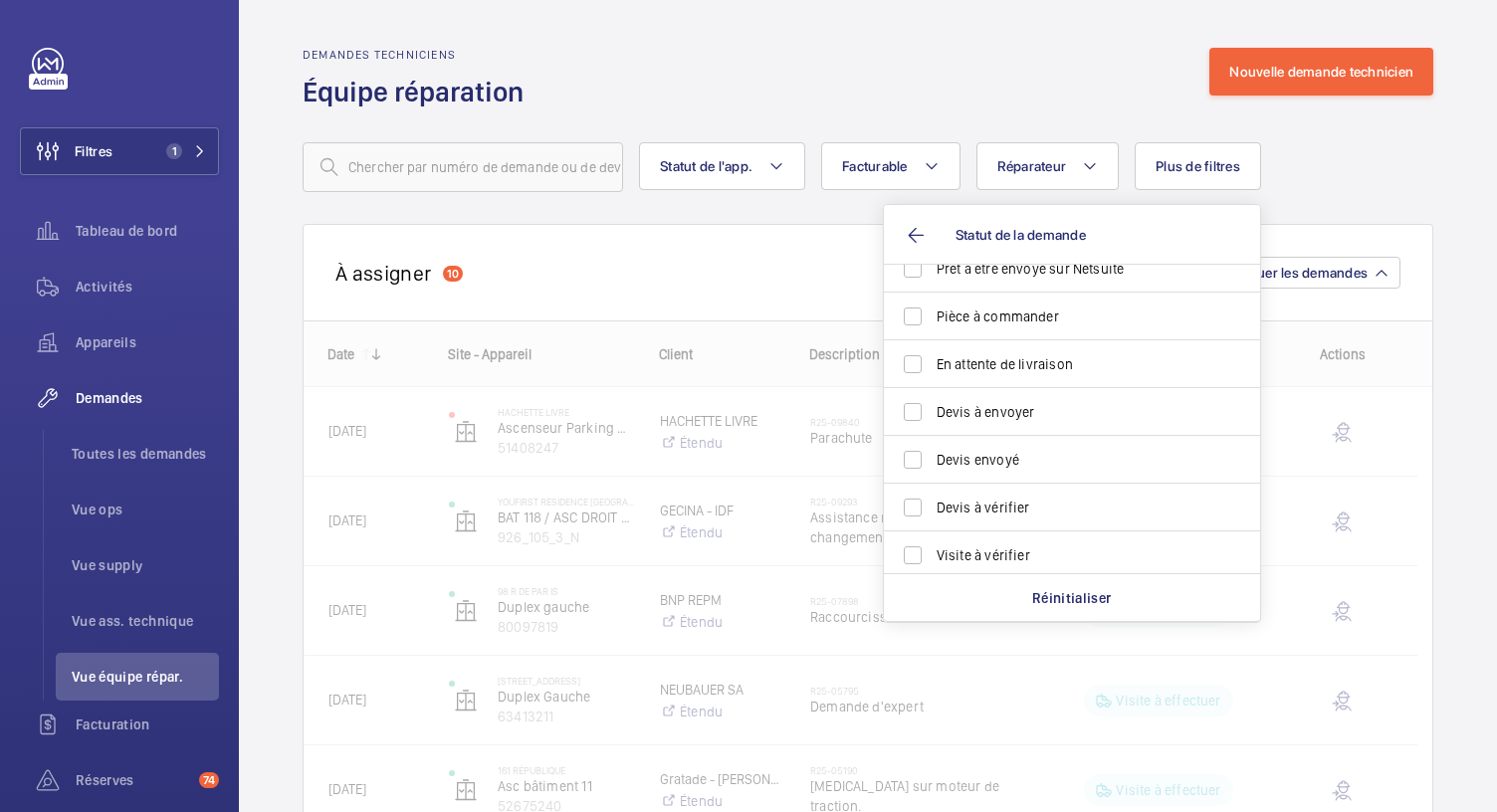 scroll, scrollTop: 260, scrollLeft: 0, axis: vertical 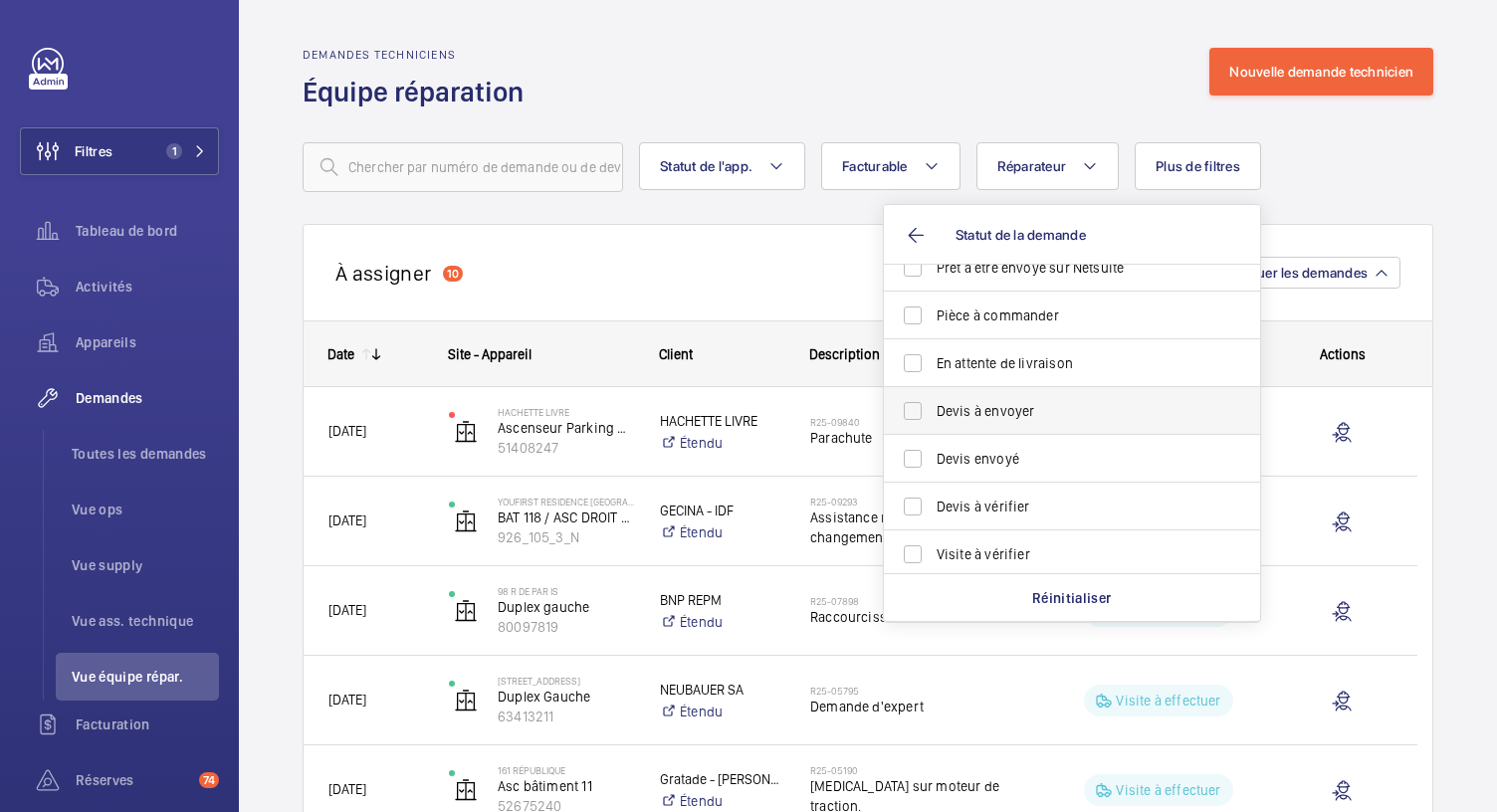 click on "Devis à envoyer" at bounding box center [1057, 411] 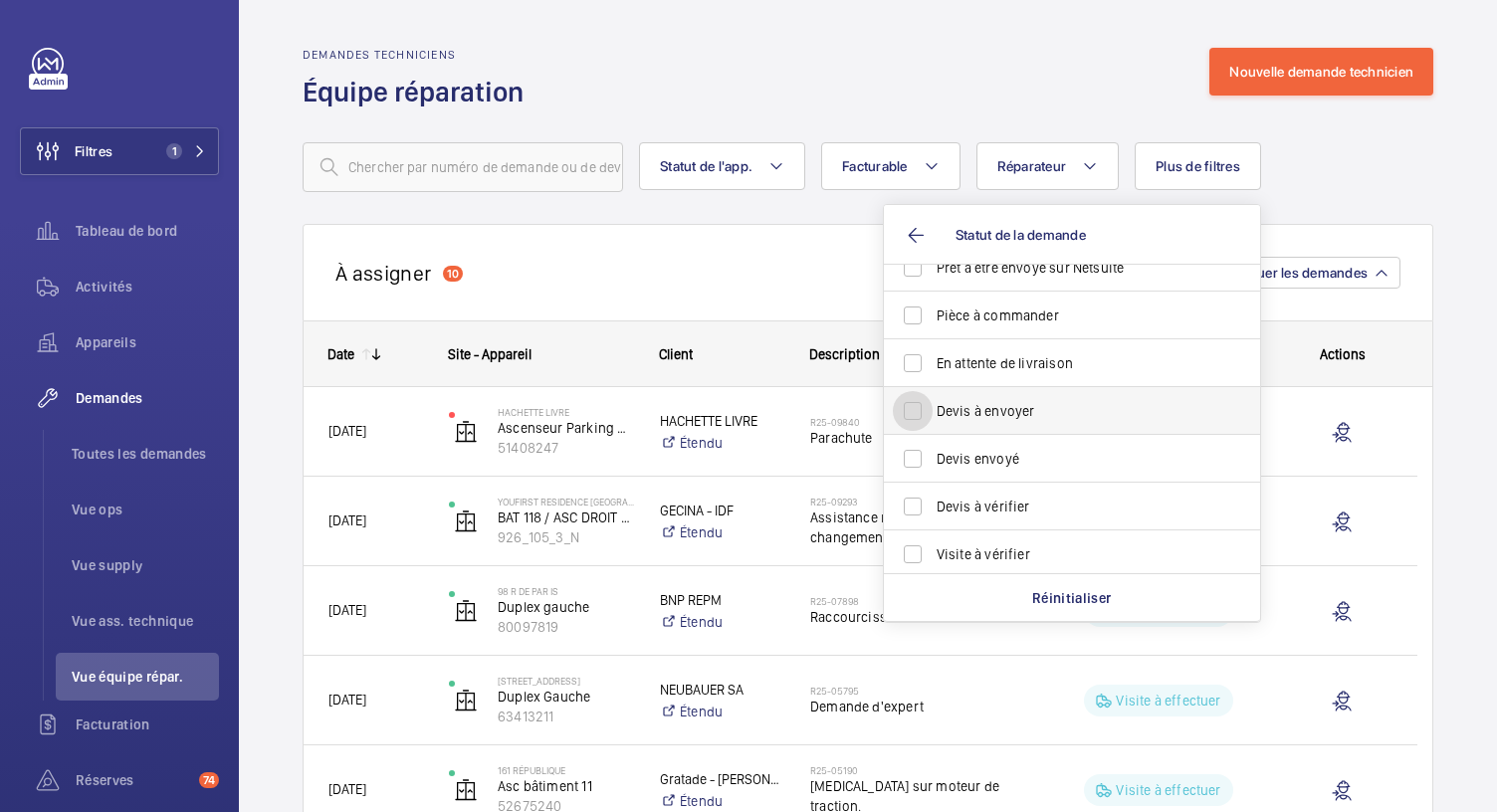 click on "Devis à envoyer" at bounding box center (913, 411) 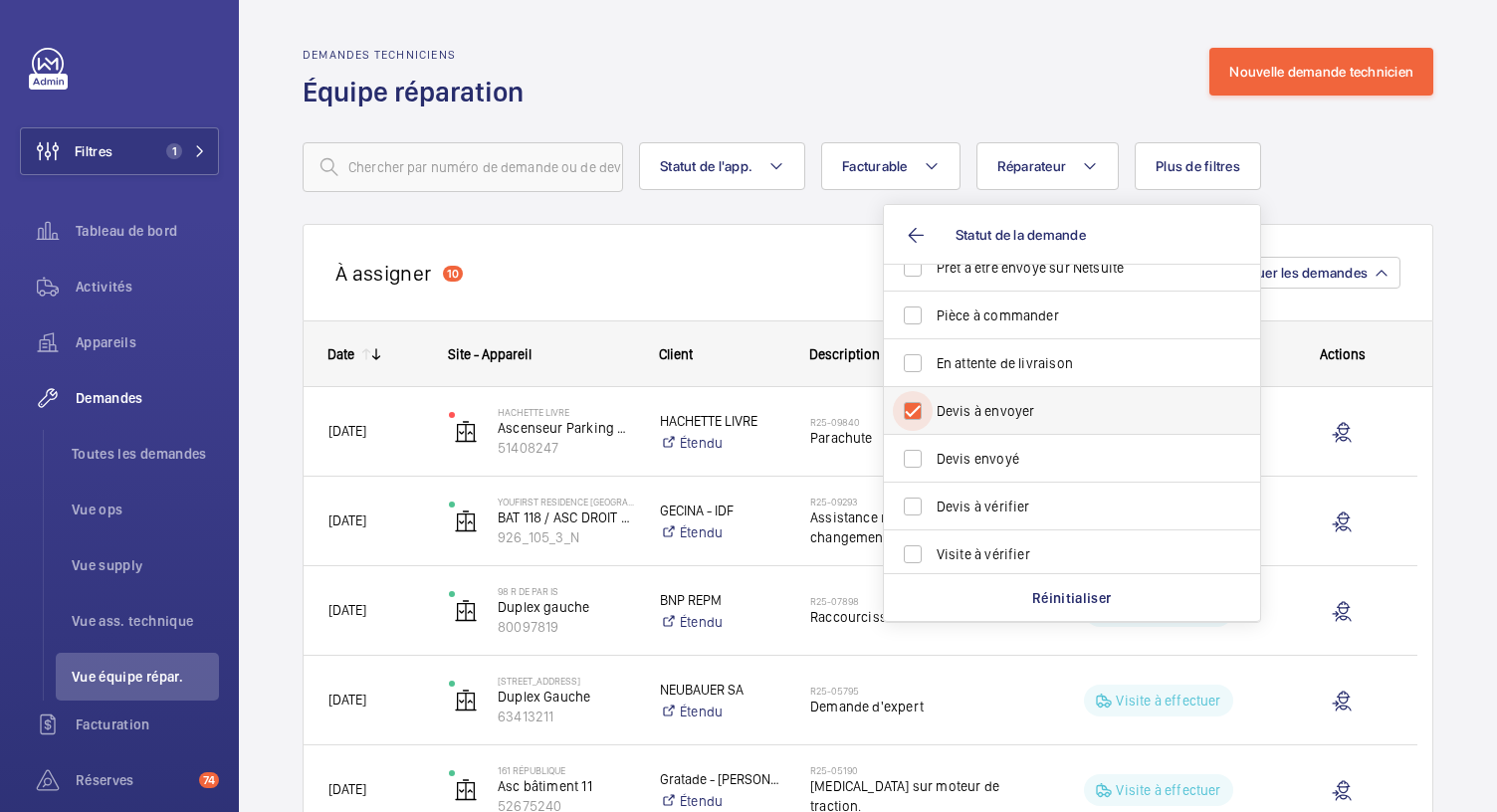 checkbox on "true" 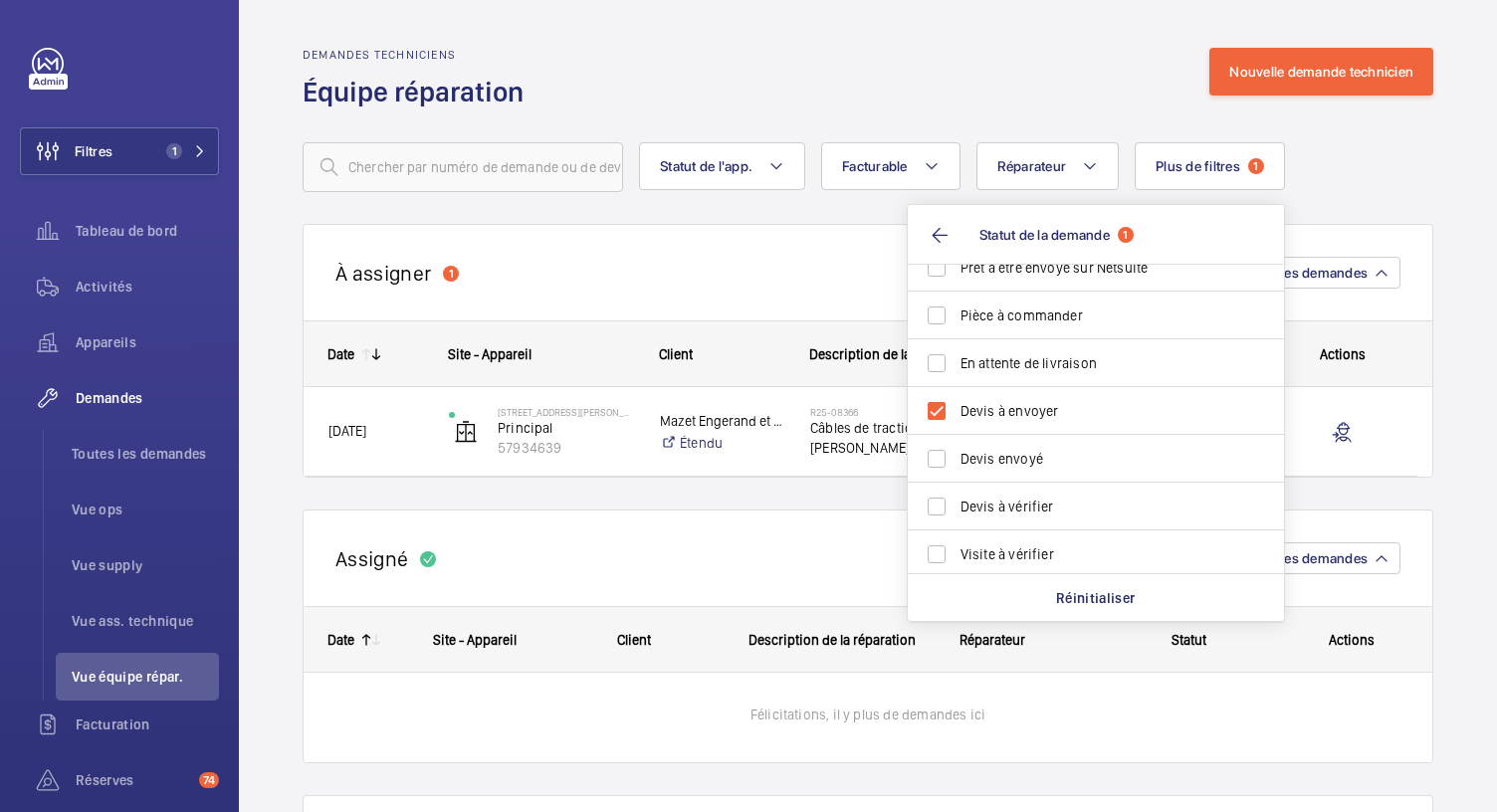 click on "Demandes techniciens Équipe réparation Nouvelle demande technicien" 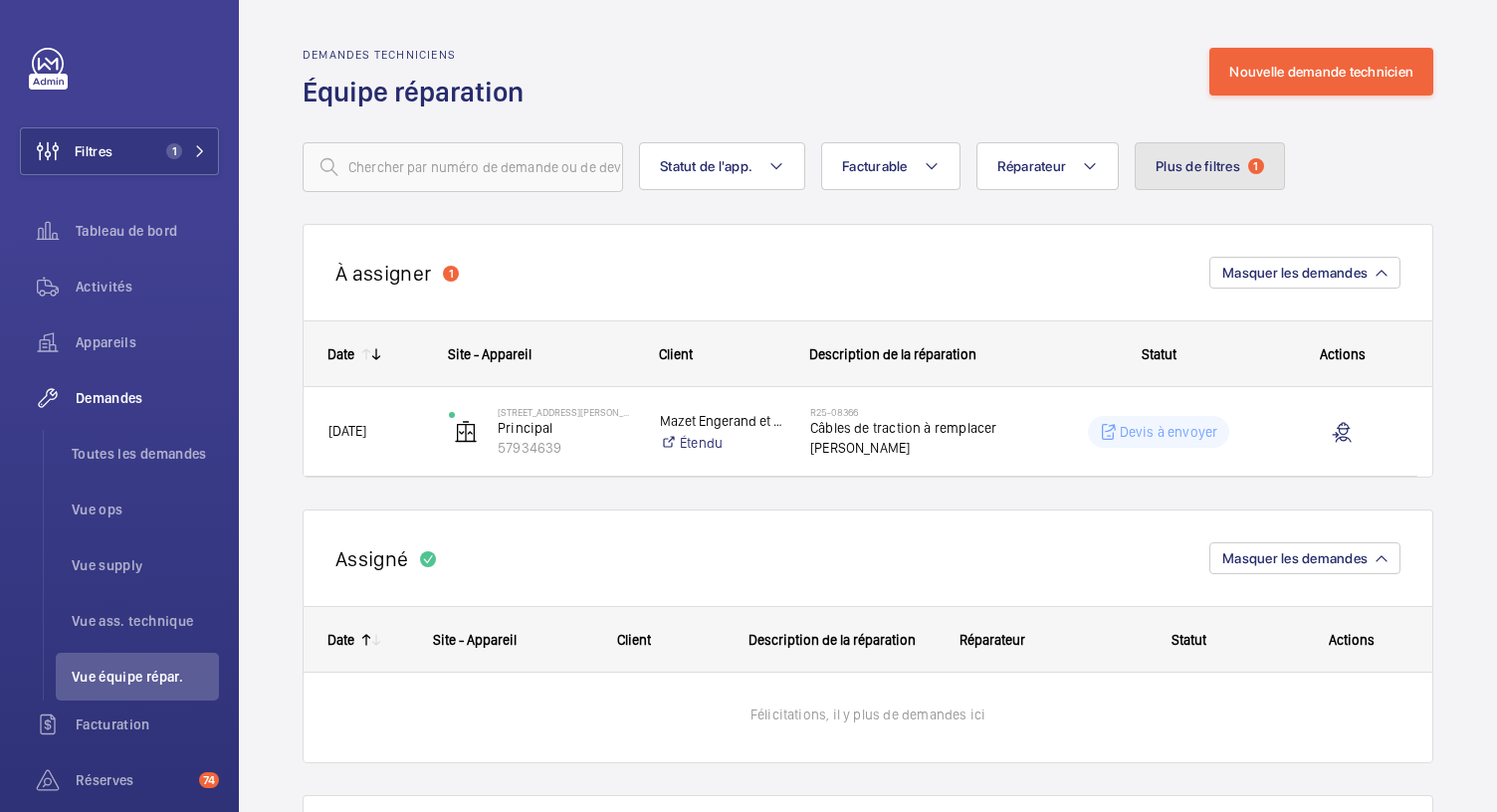 click on "Plus de filtres" 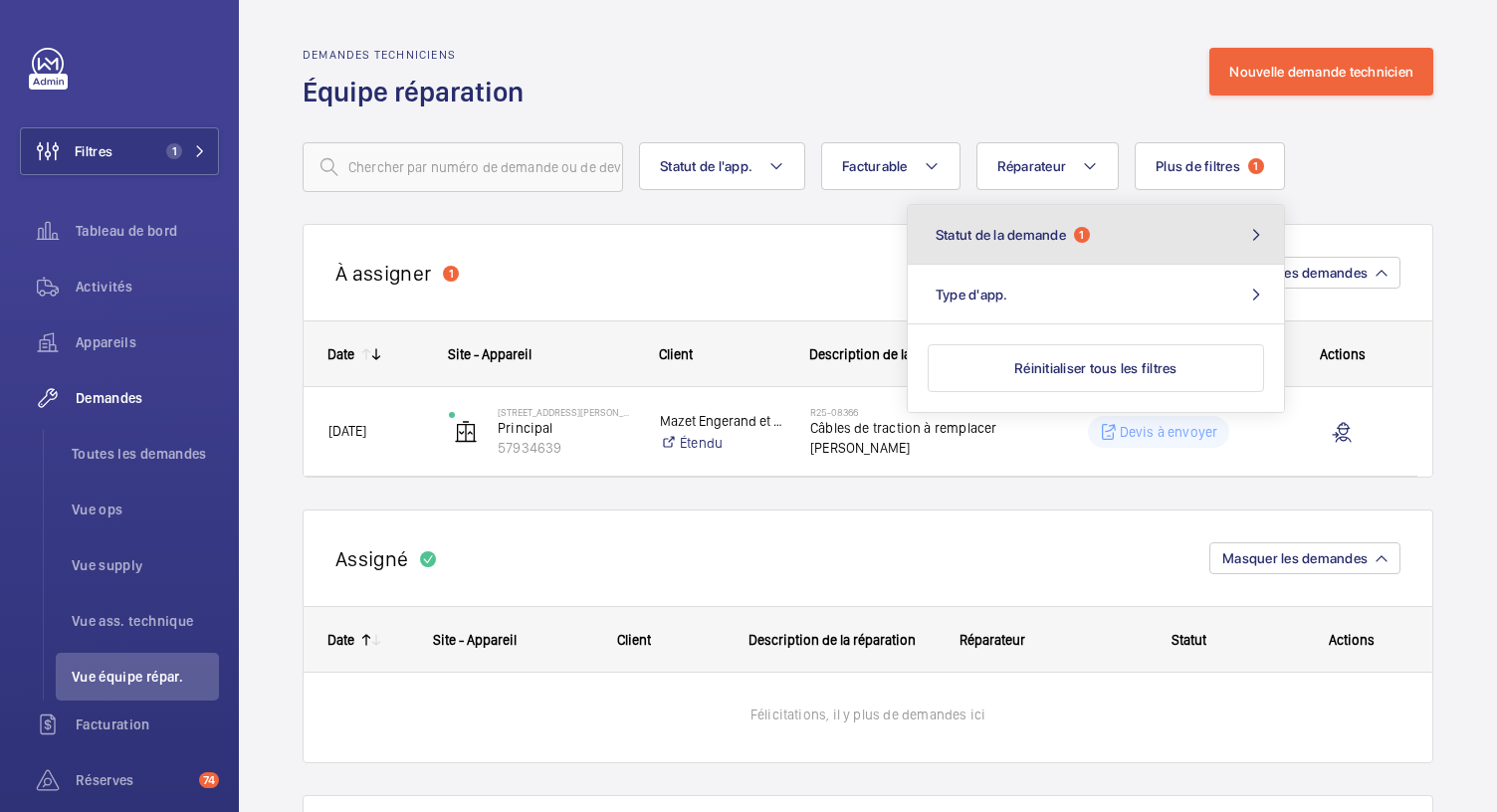 click on "Statut de la demande  1" 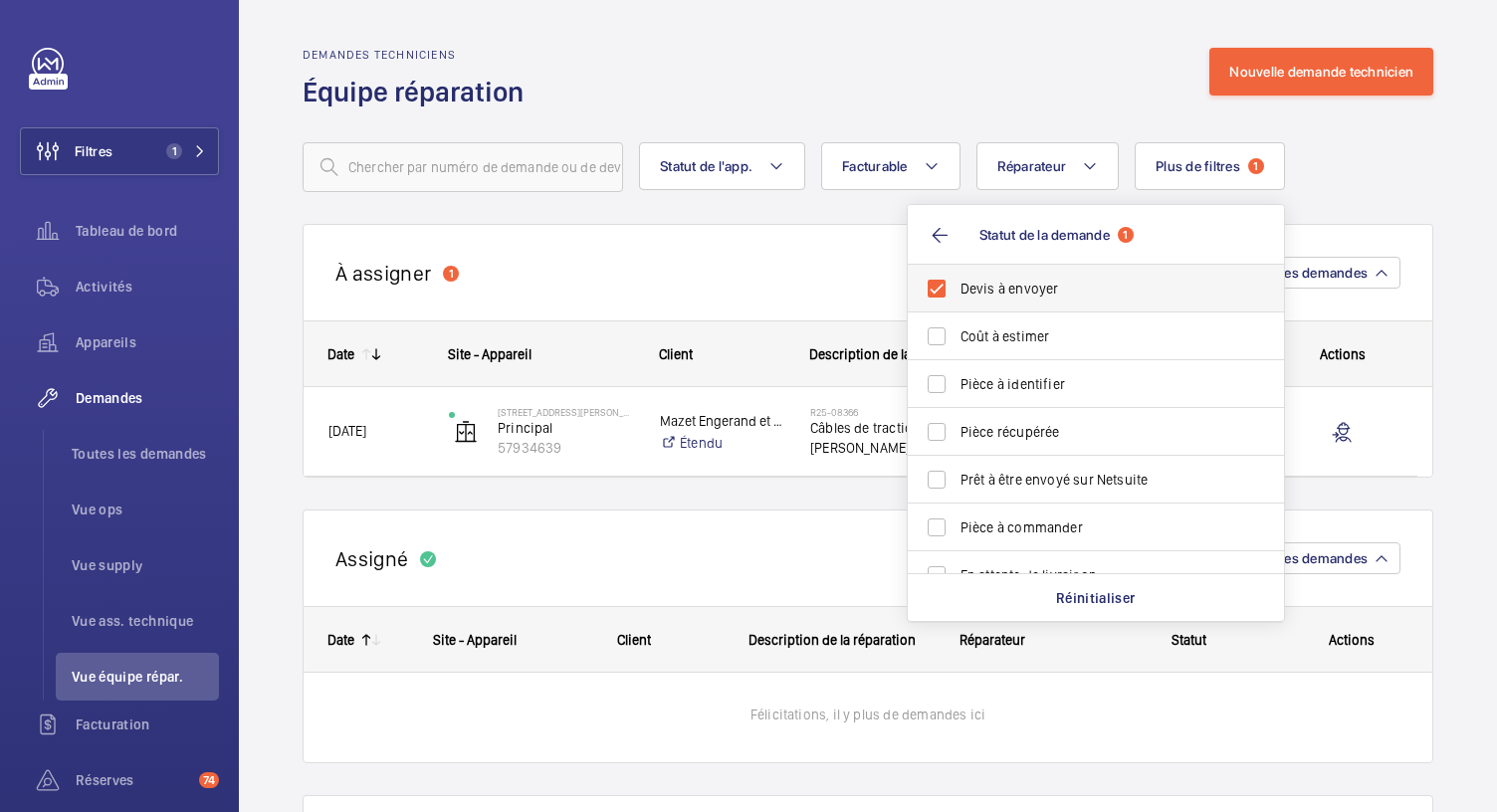 click on "Devis à envoyer" at bounding box center (1081, 289) 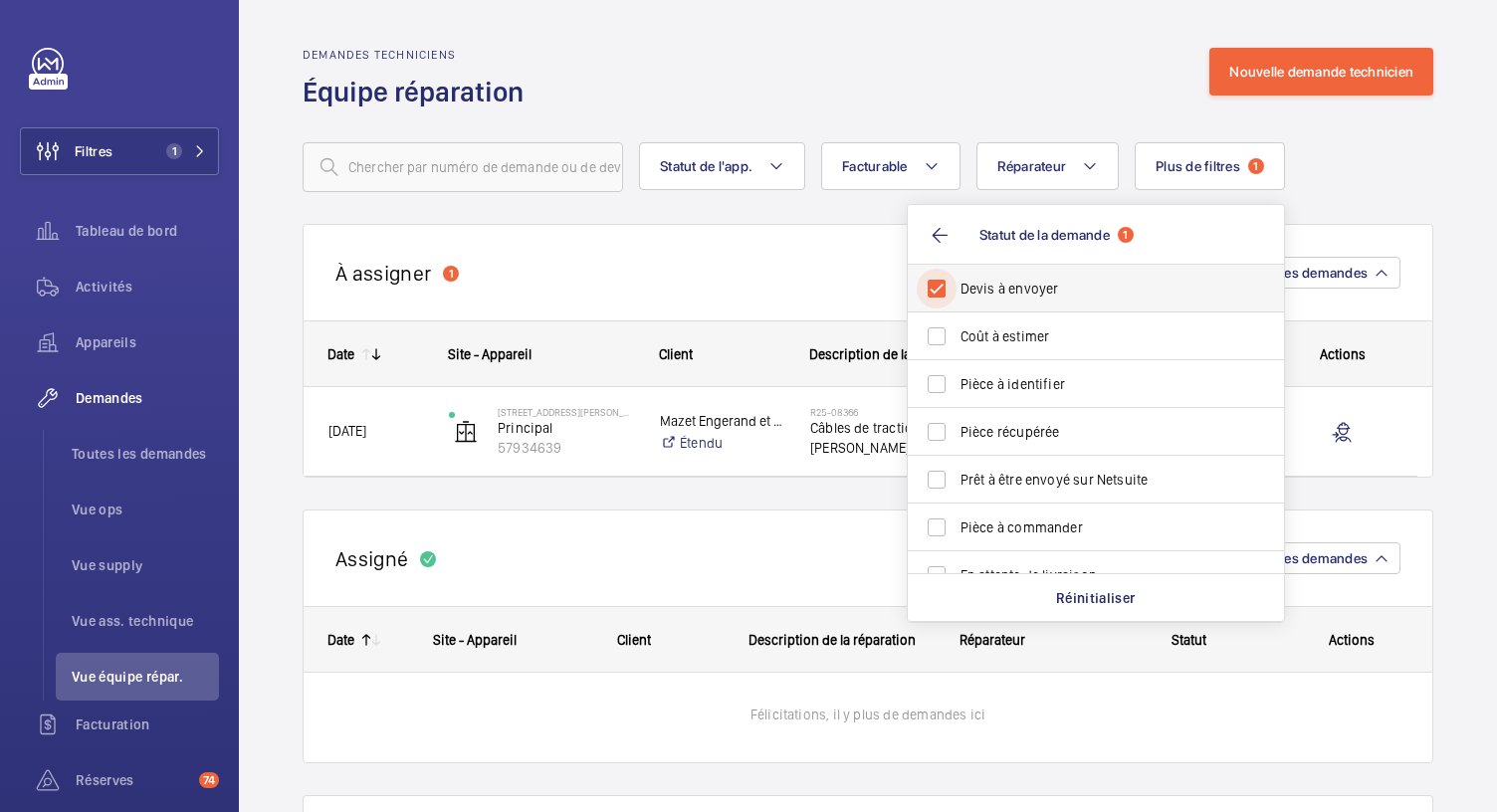 click on "Devis à envoyer" at bounding box center [937, 289] 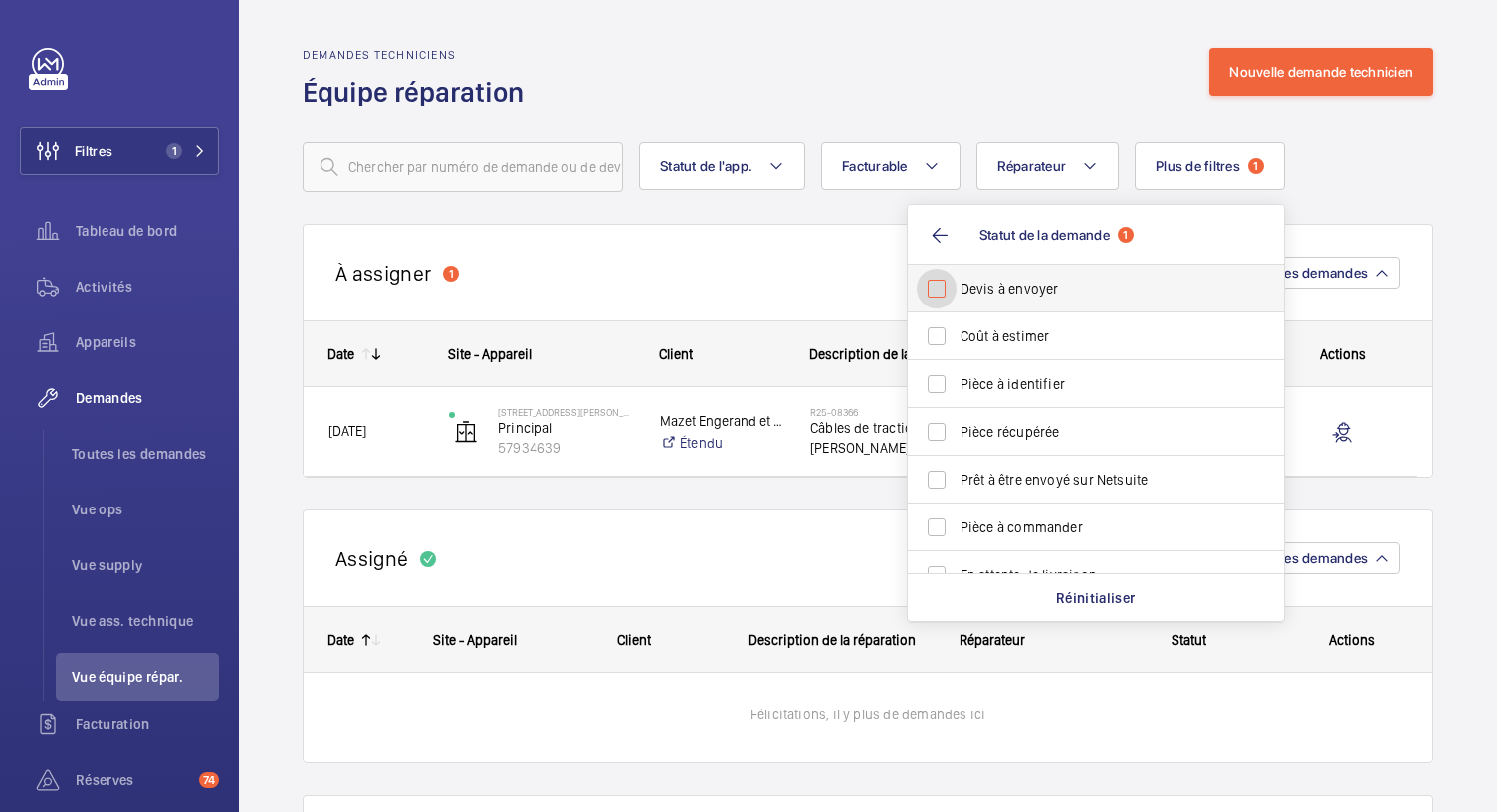 checkbox on "false" 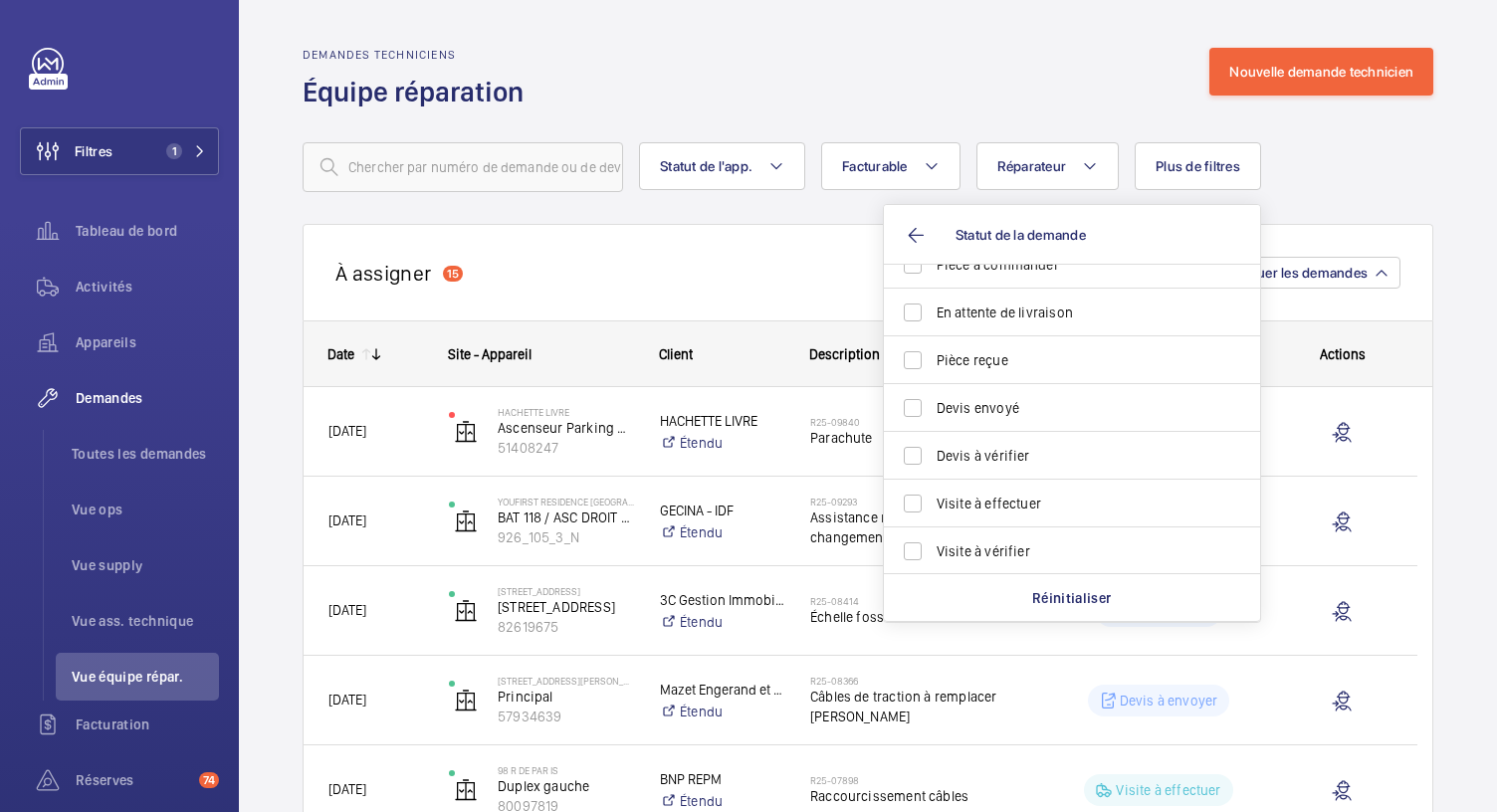 scroll, scrollTop: 265, scrollLeft: 0, axis: vertical 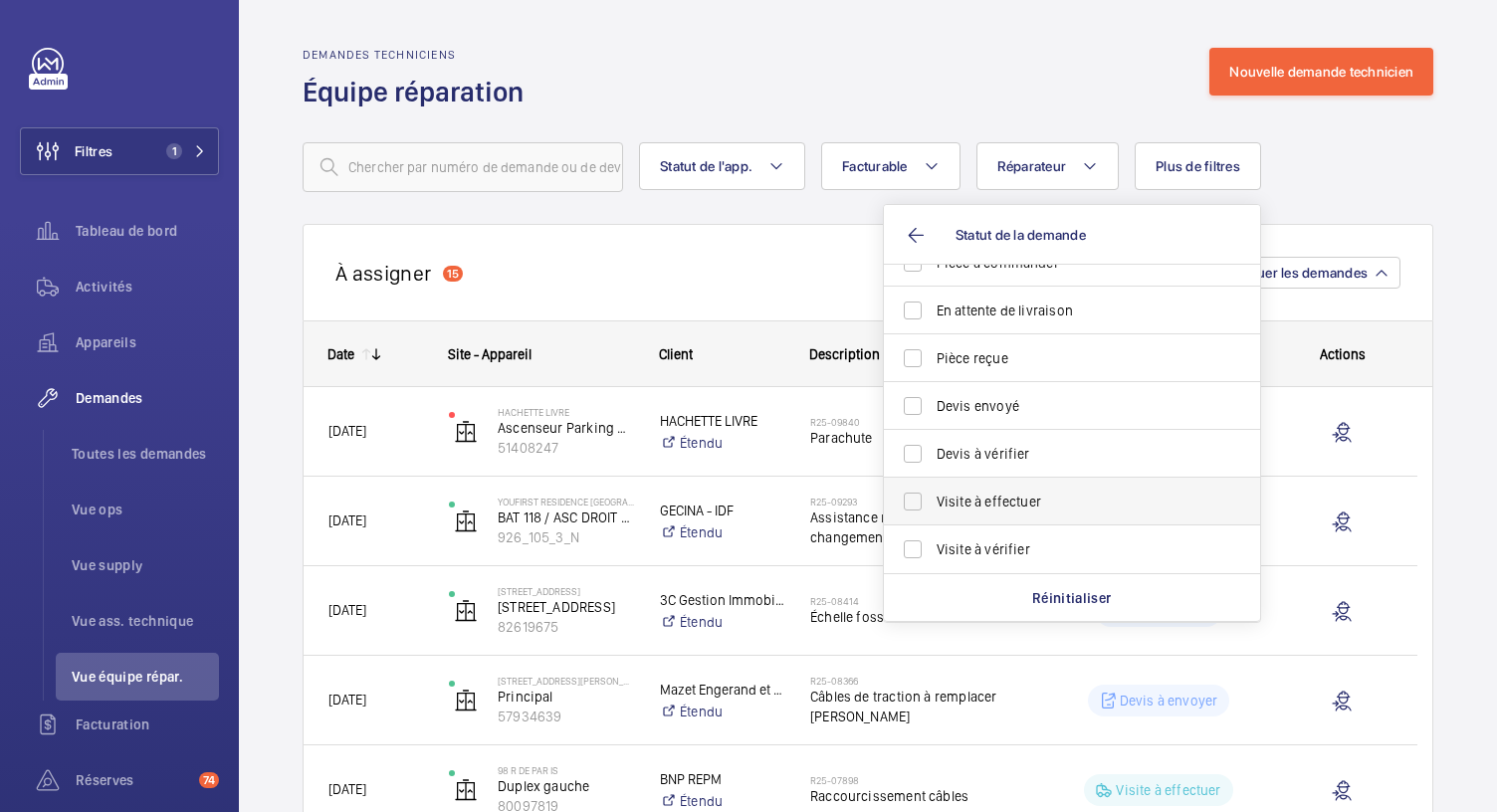 click on "Visite à effectuer" at bounding box center [1073, 502] 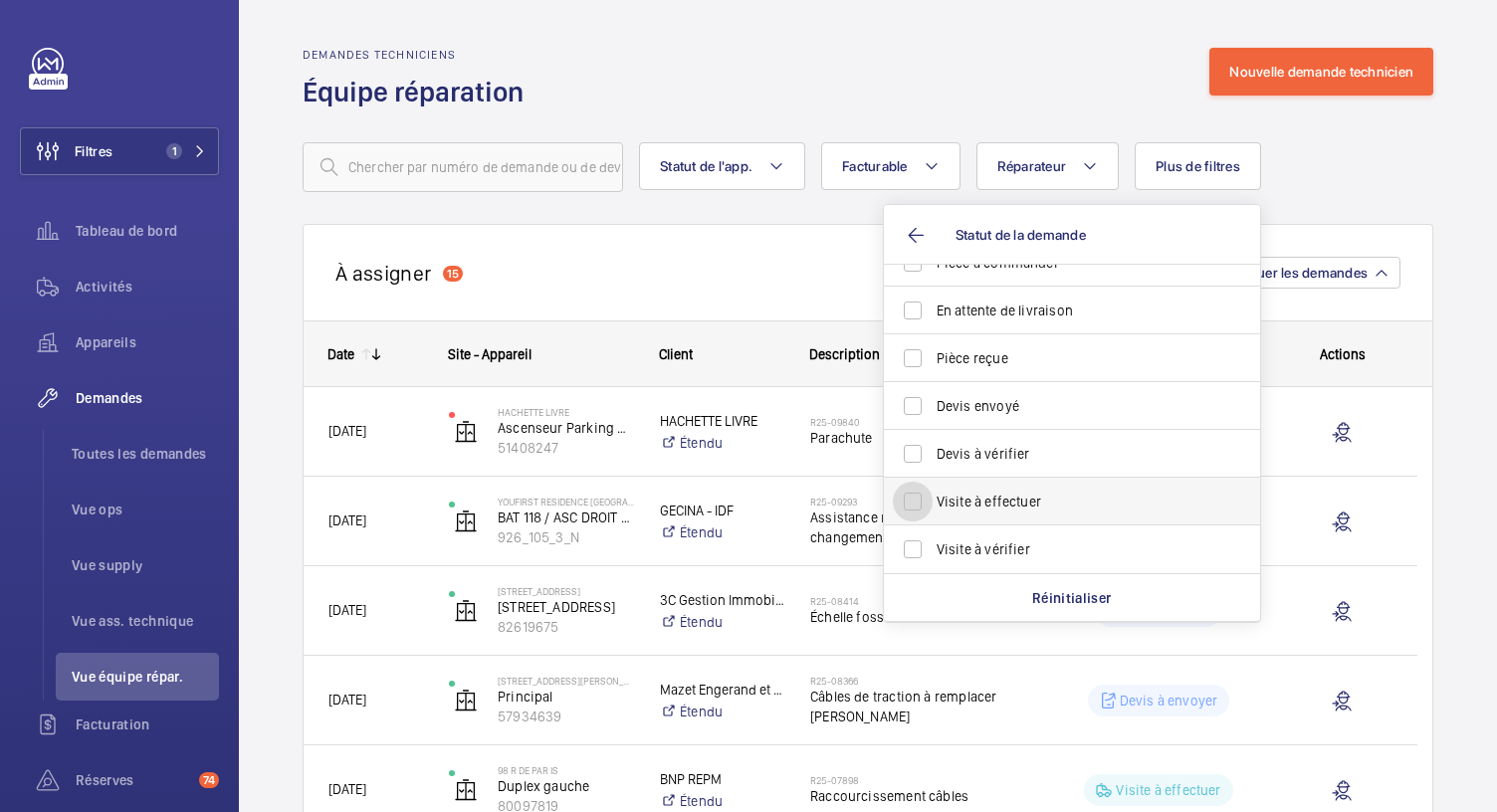 click on "Visite à effectuer" at bounding box center [913, 502] 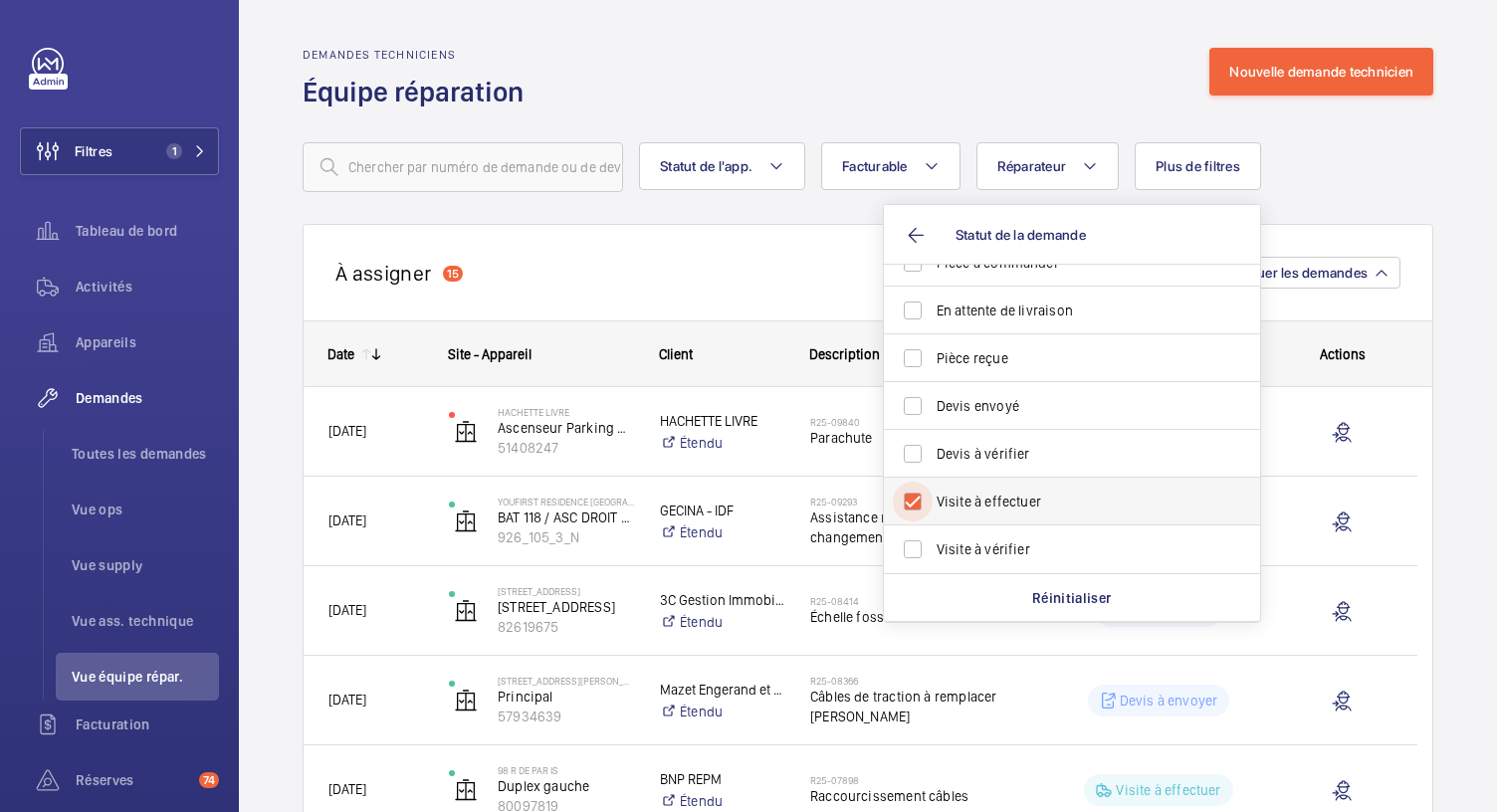 checkbox on "true" 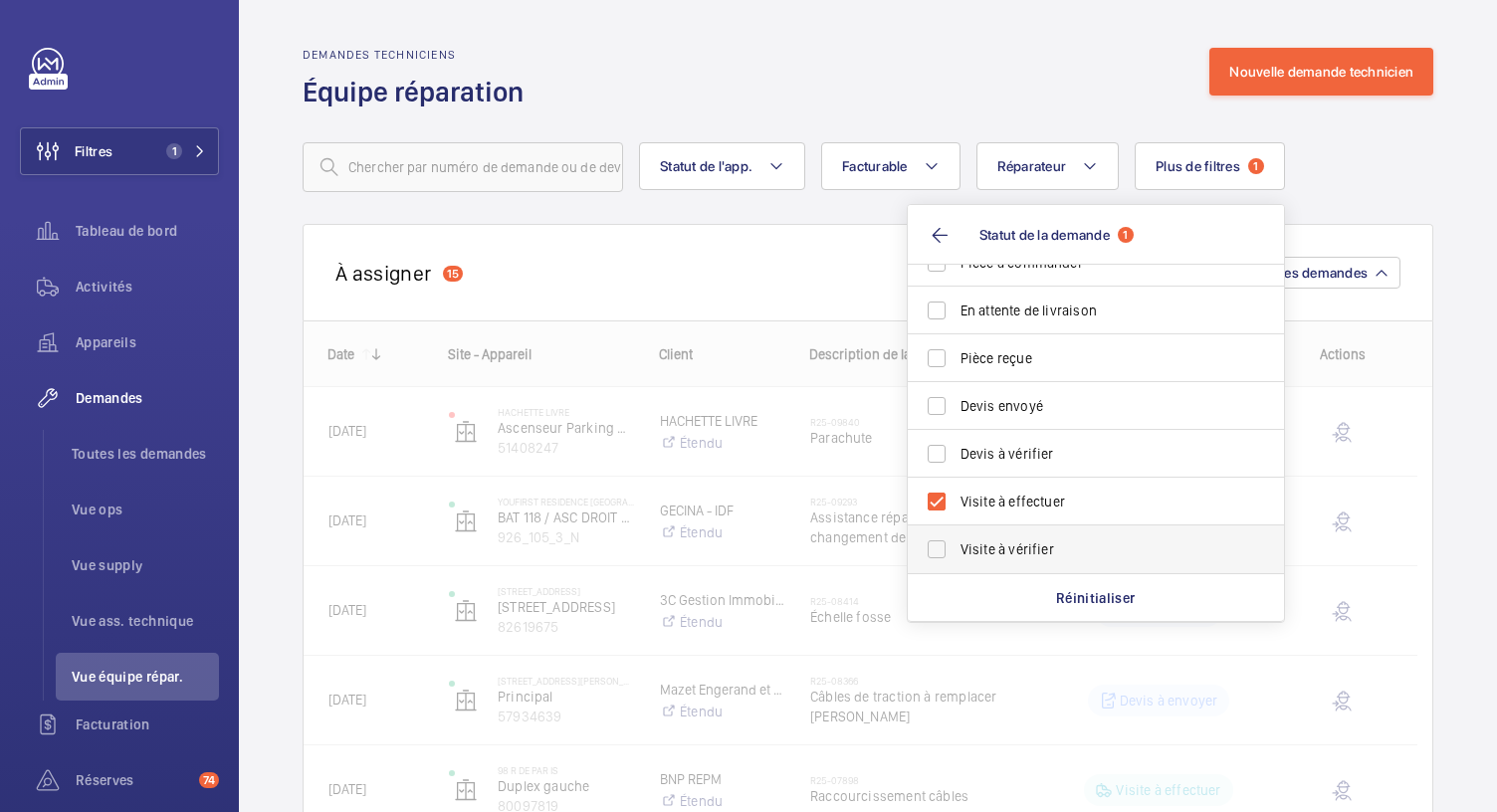 click on "Visite à vérifier" at bounding box center [1097, 549] 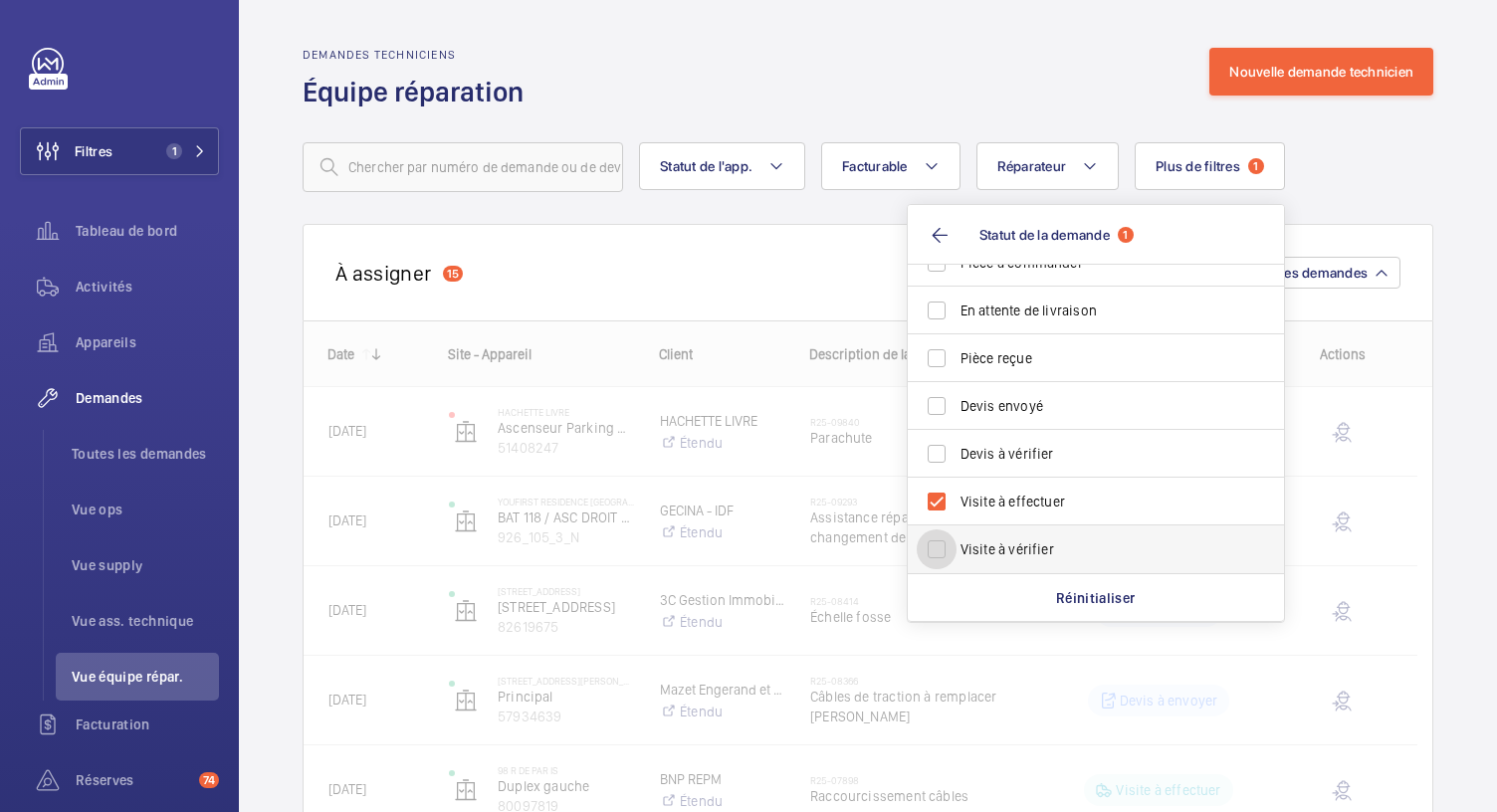 click on "Visite à vérifier" at bounding box center (937, 549) 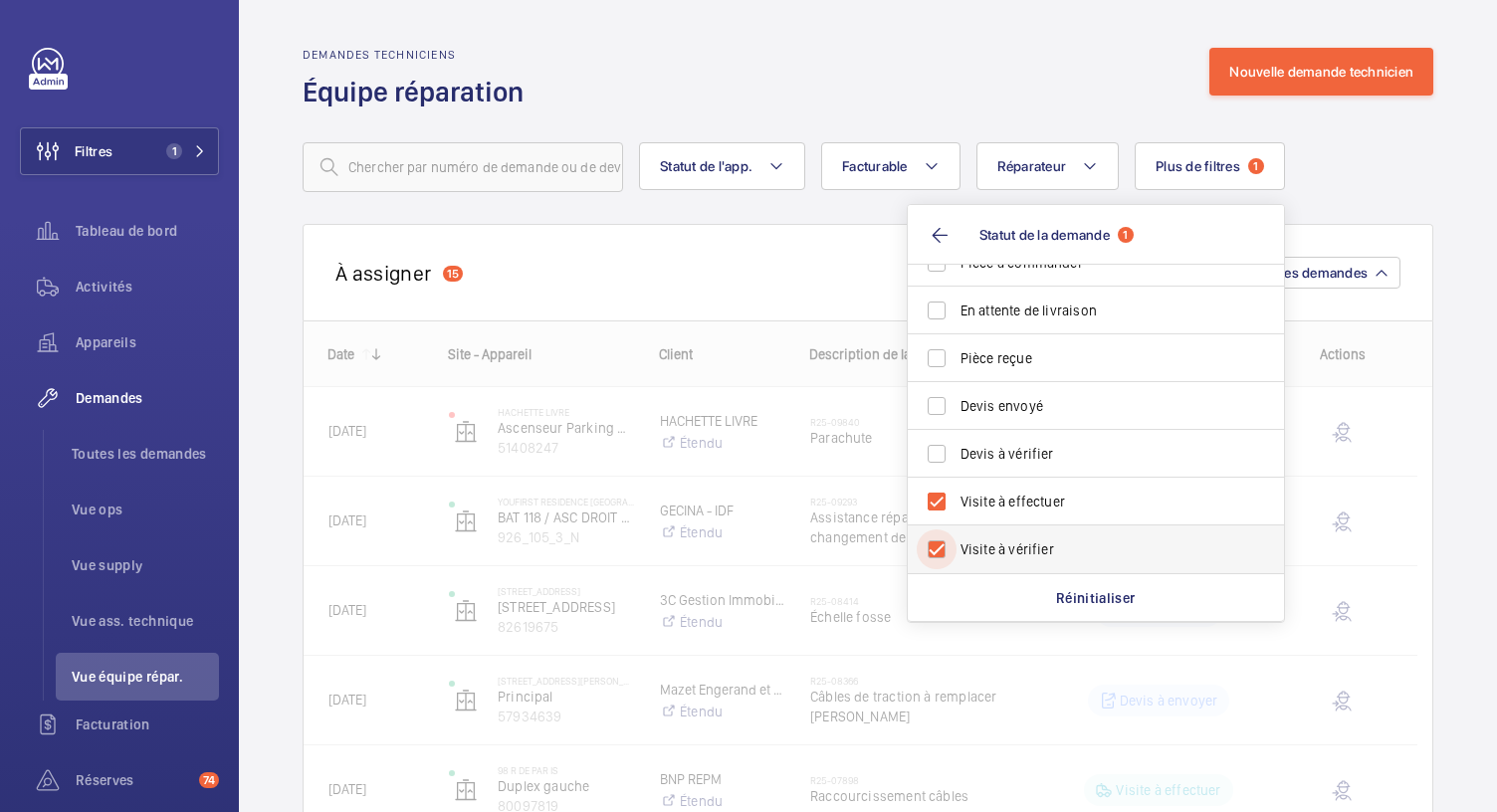 checkbox on "true" 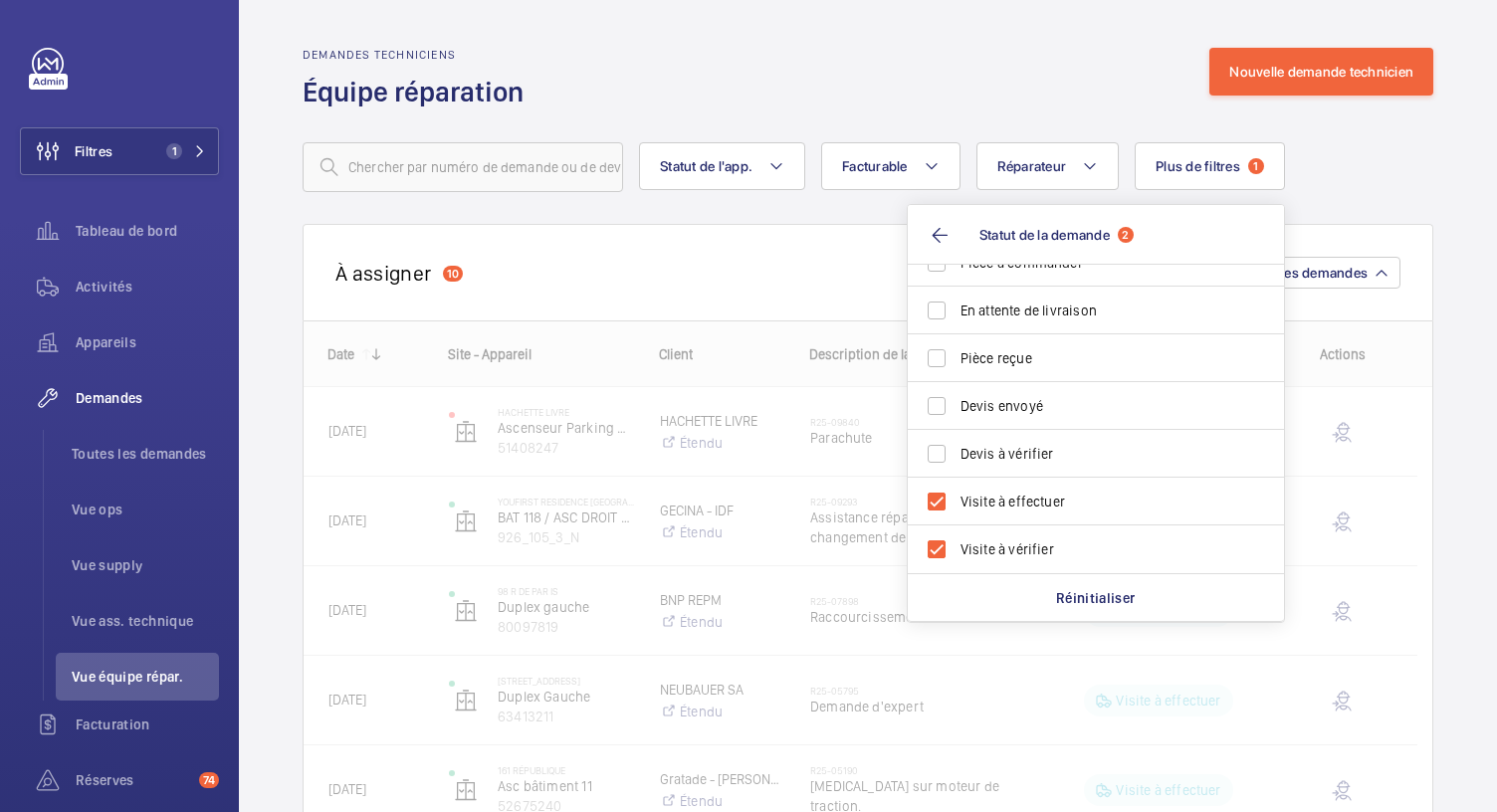 click on "Demandes techniciens Équipe réparation Nouvelle demande technicien" 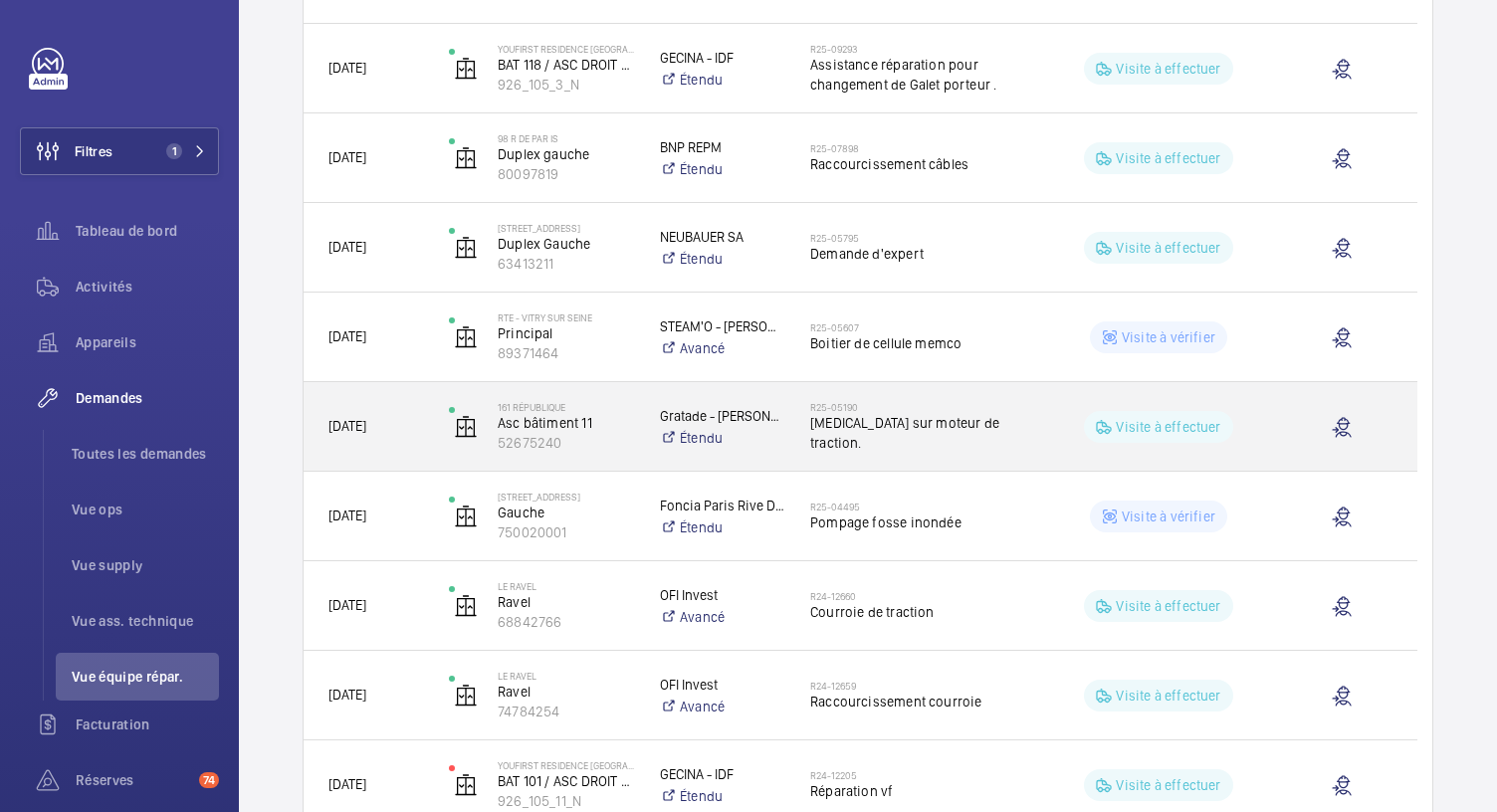 scroll, scrollTop: 224, scrollLeft: 0, axis: vertical 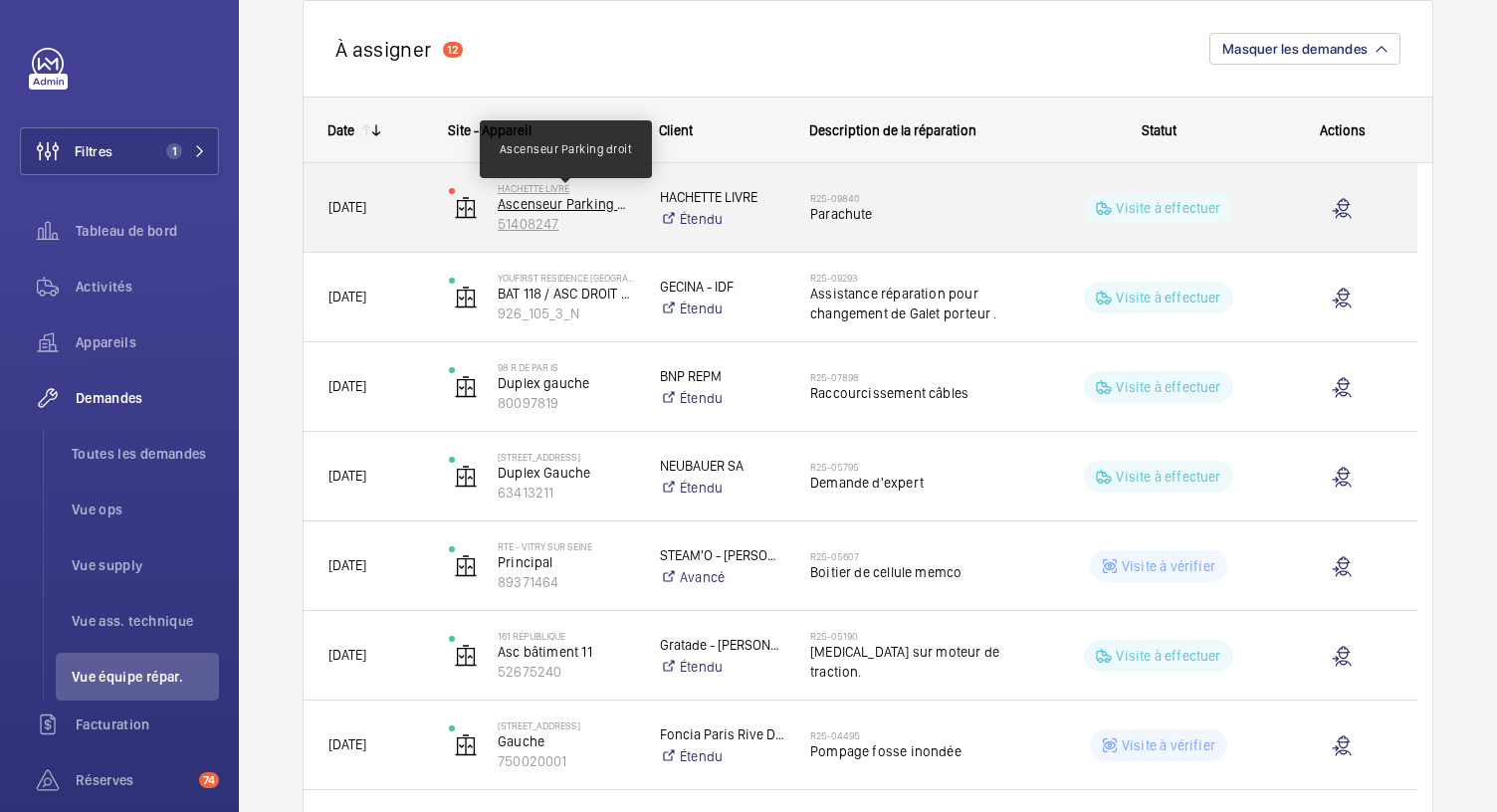 click on "Ascenseur Parking droit" 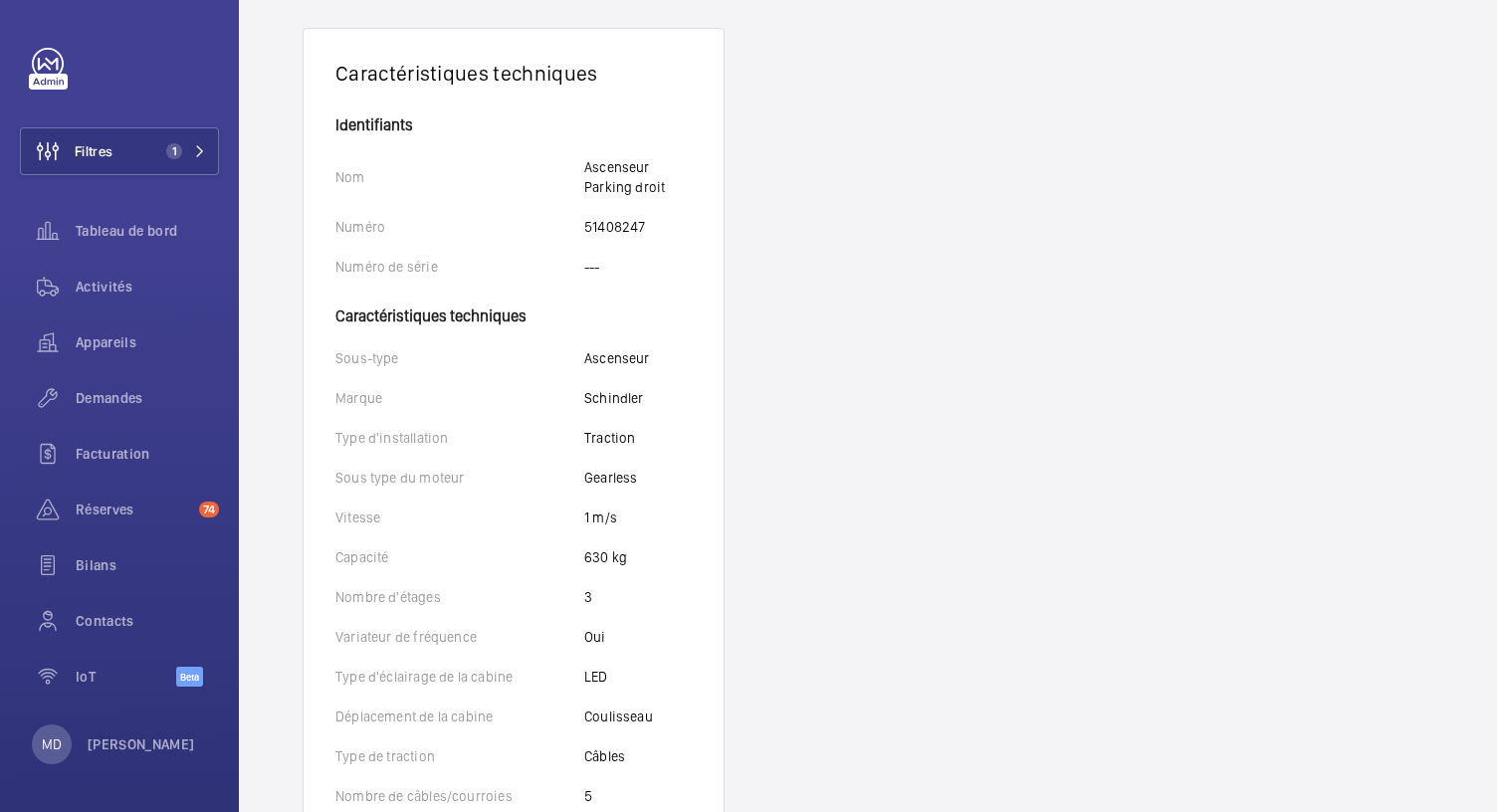 scroll, scrollTop: 0, scrollLeft: 0, axis: both 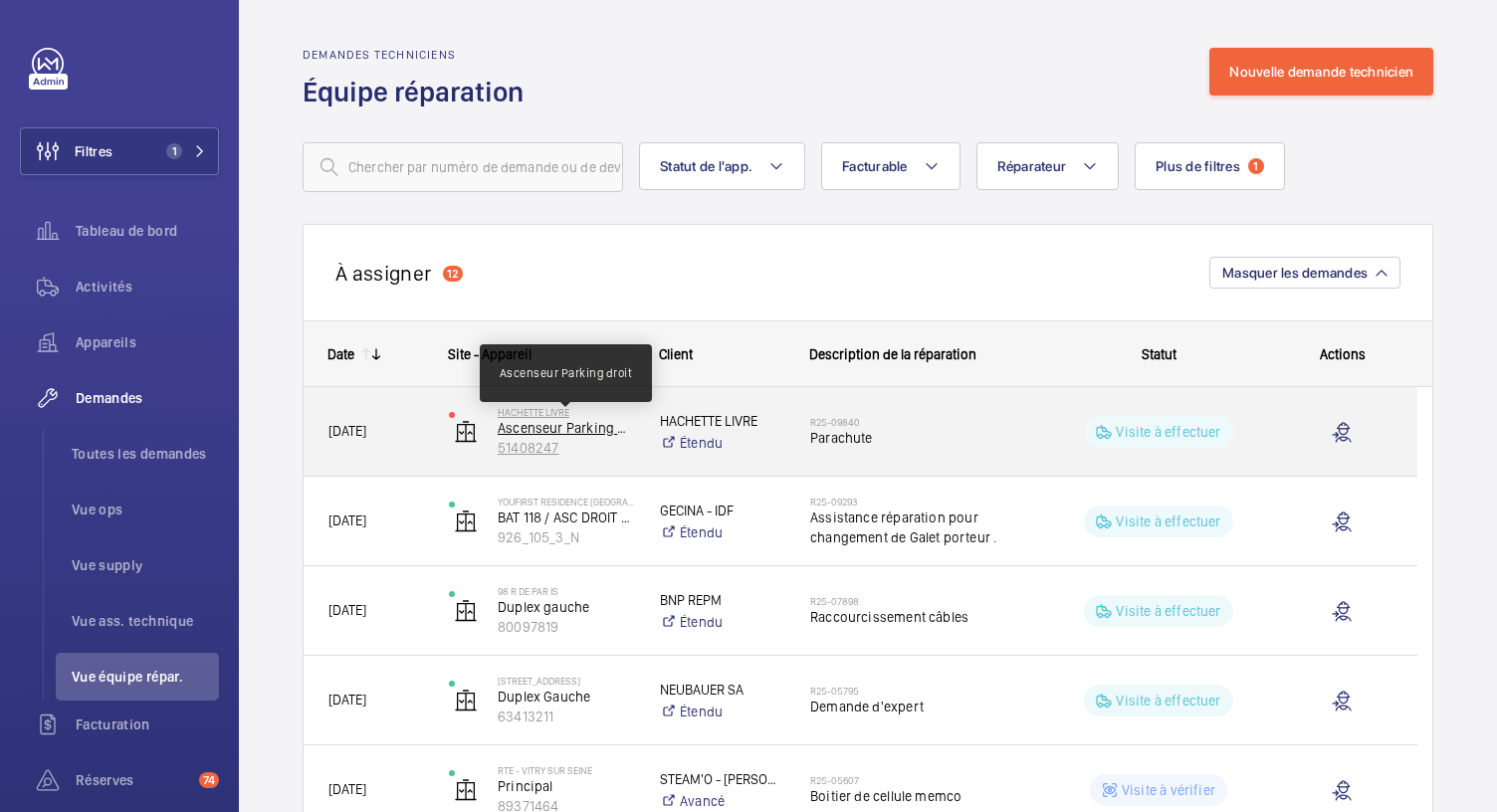 click on "Ascenseur Parking droit" 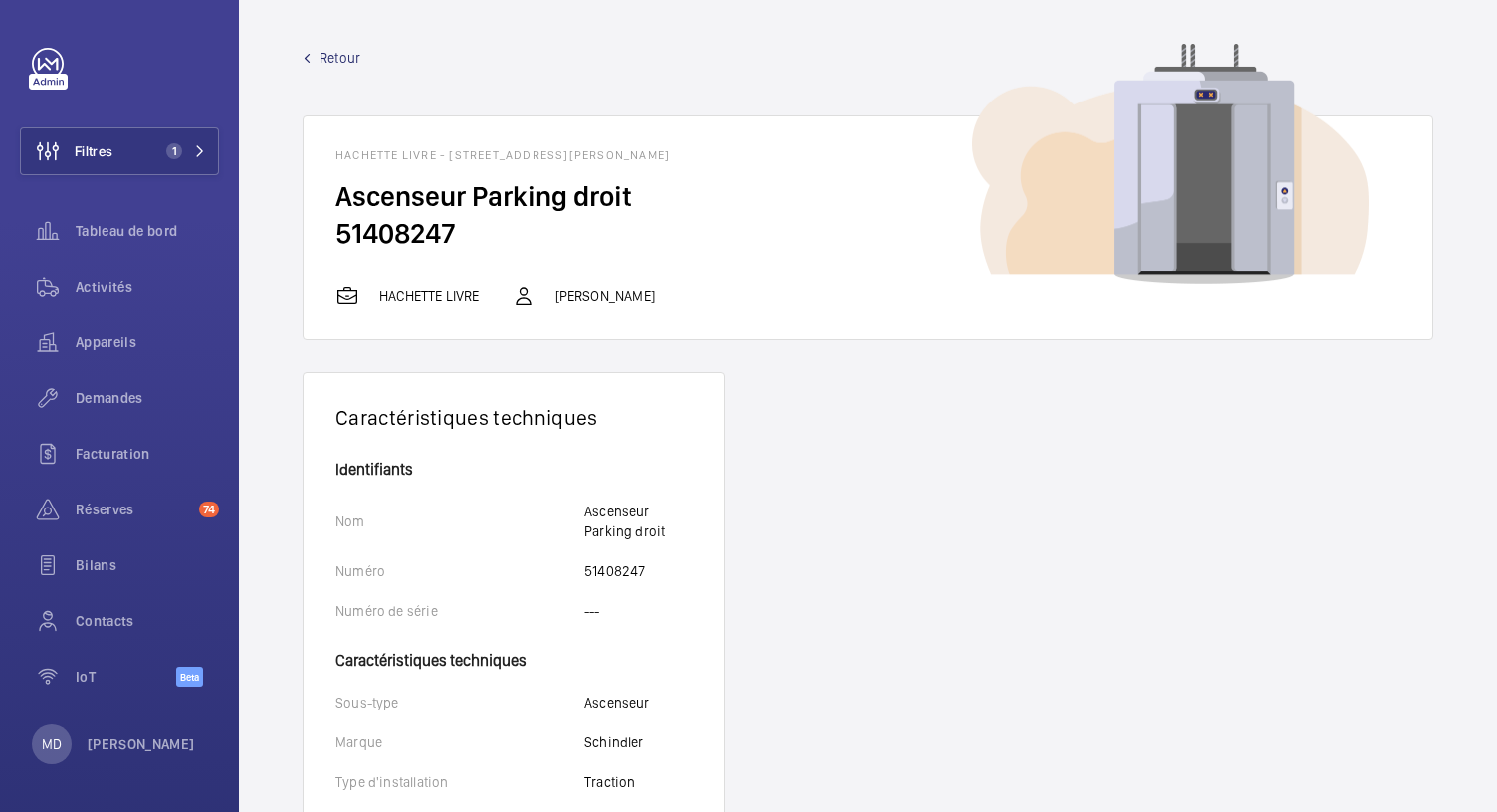drag, startPoint x: 328, startPoint y: 190, endPoint x: 625, endPoint y: 232, distance: 299.955 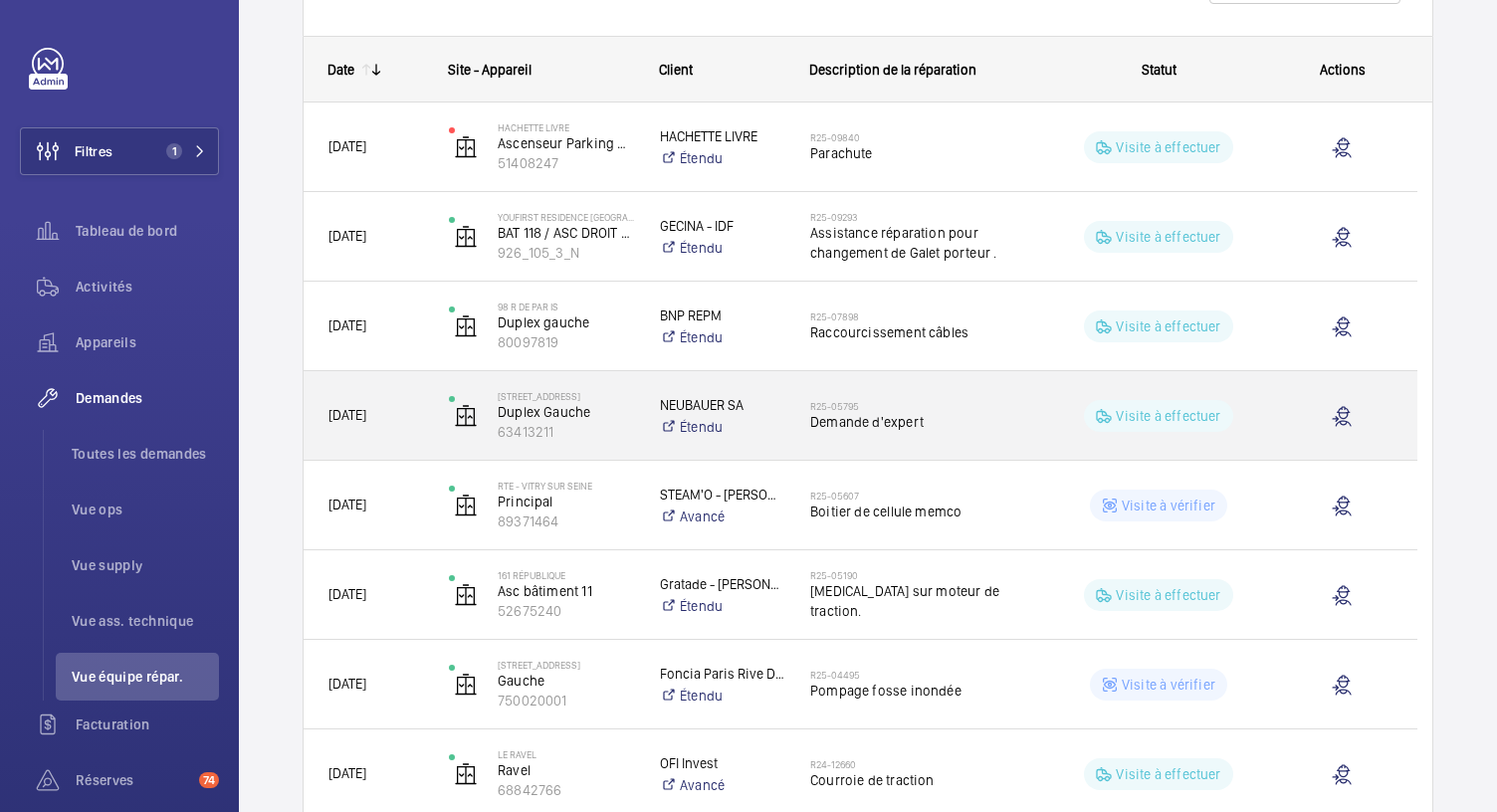 scroll, scrollTop: 295, scrollLeft: 0, axis: vertical 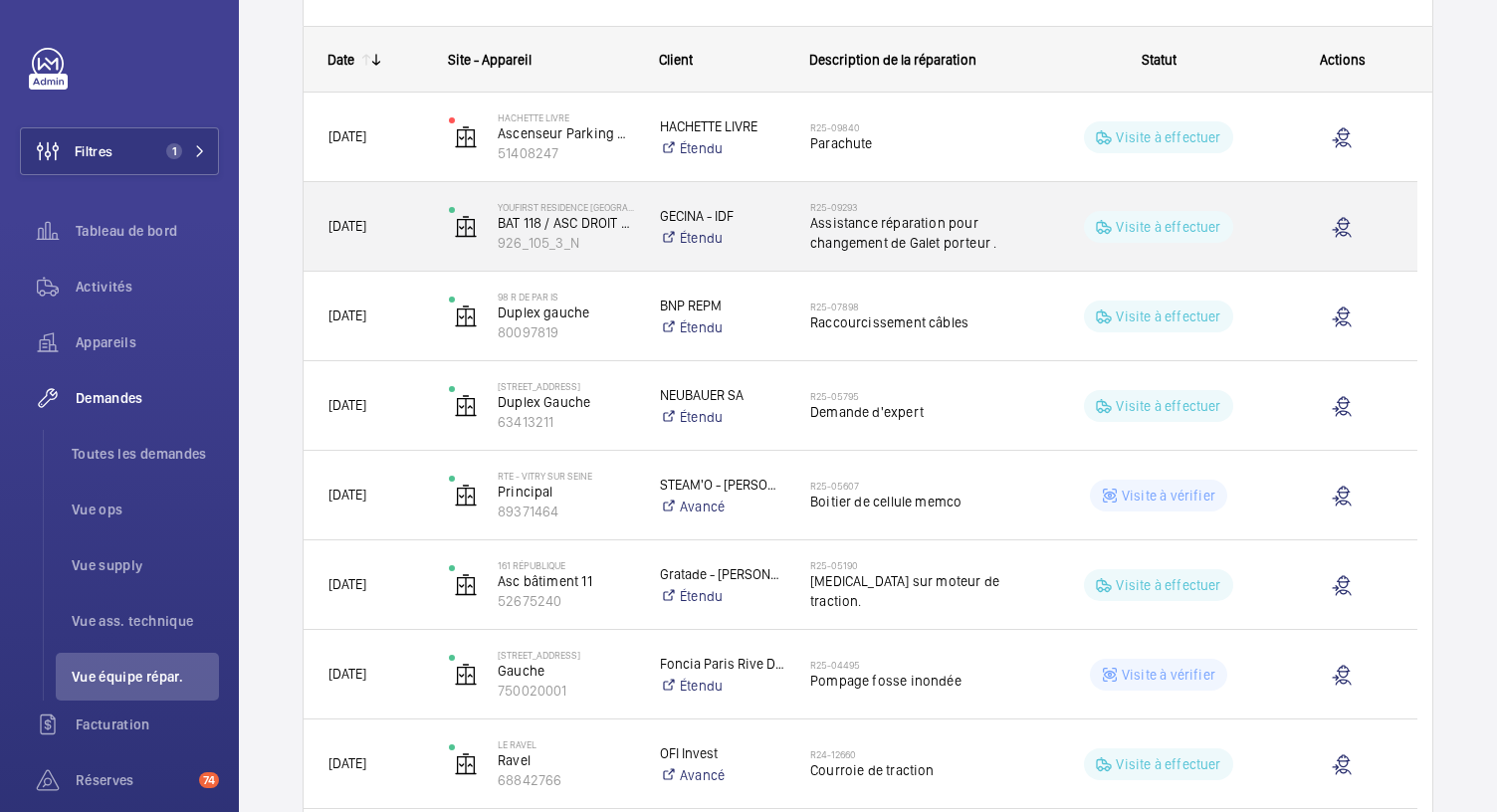 click on "Assistance réparation pour changement de Galet porteur ." 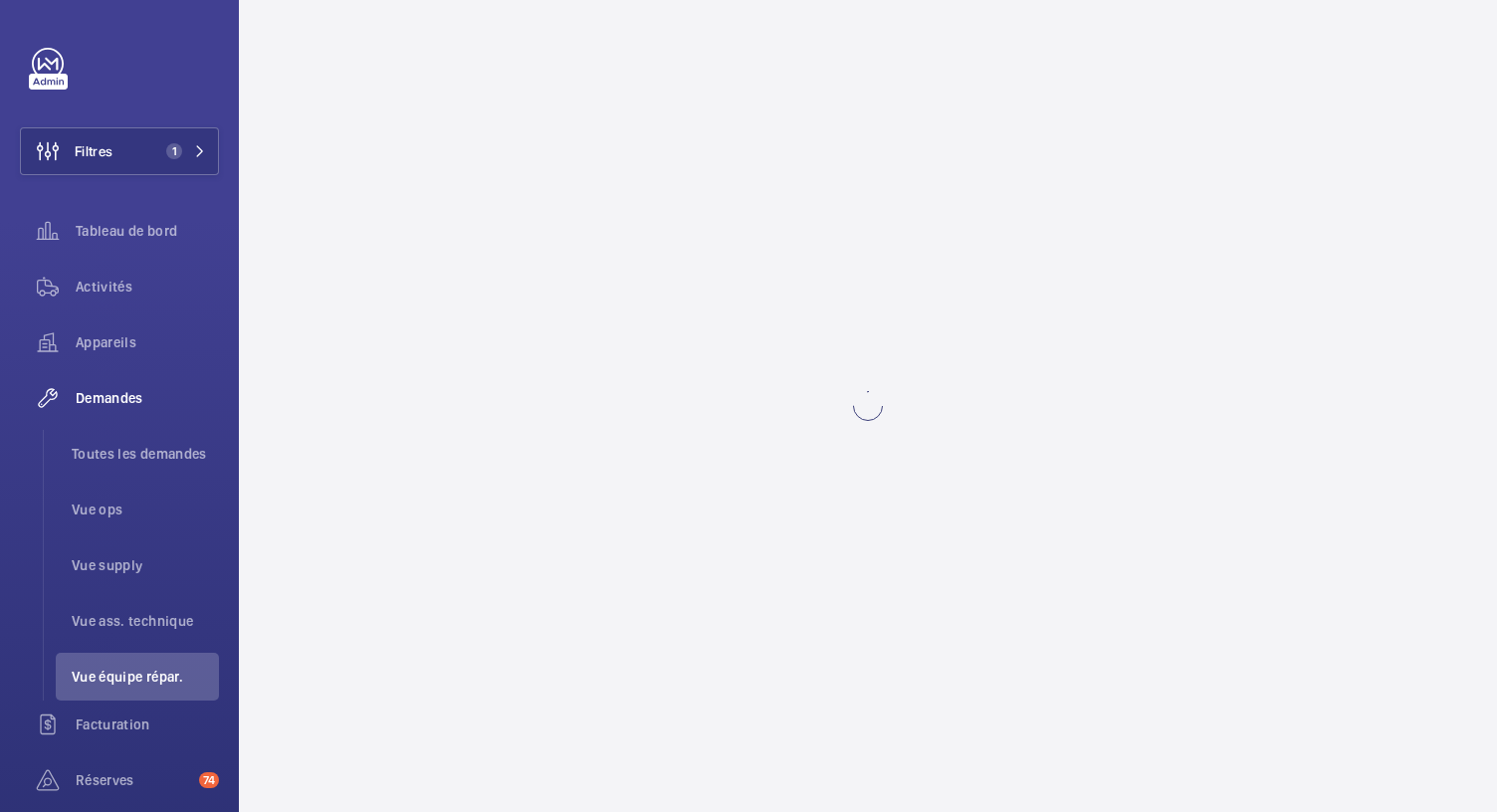 scroll, scrollTop: 0, scrollLeft: 0, axis: both 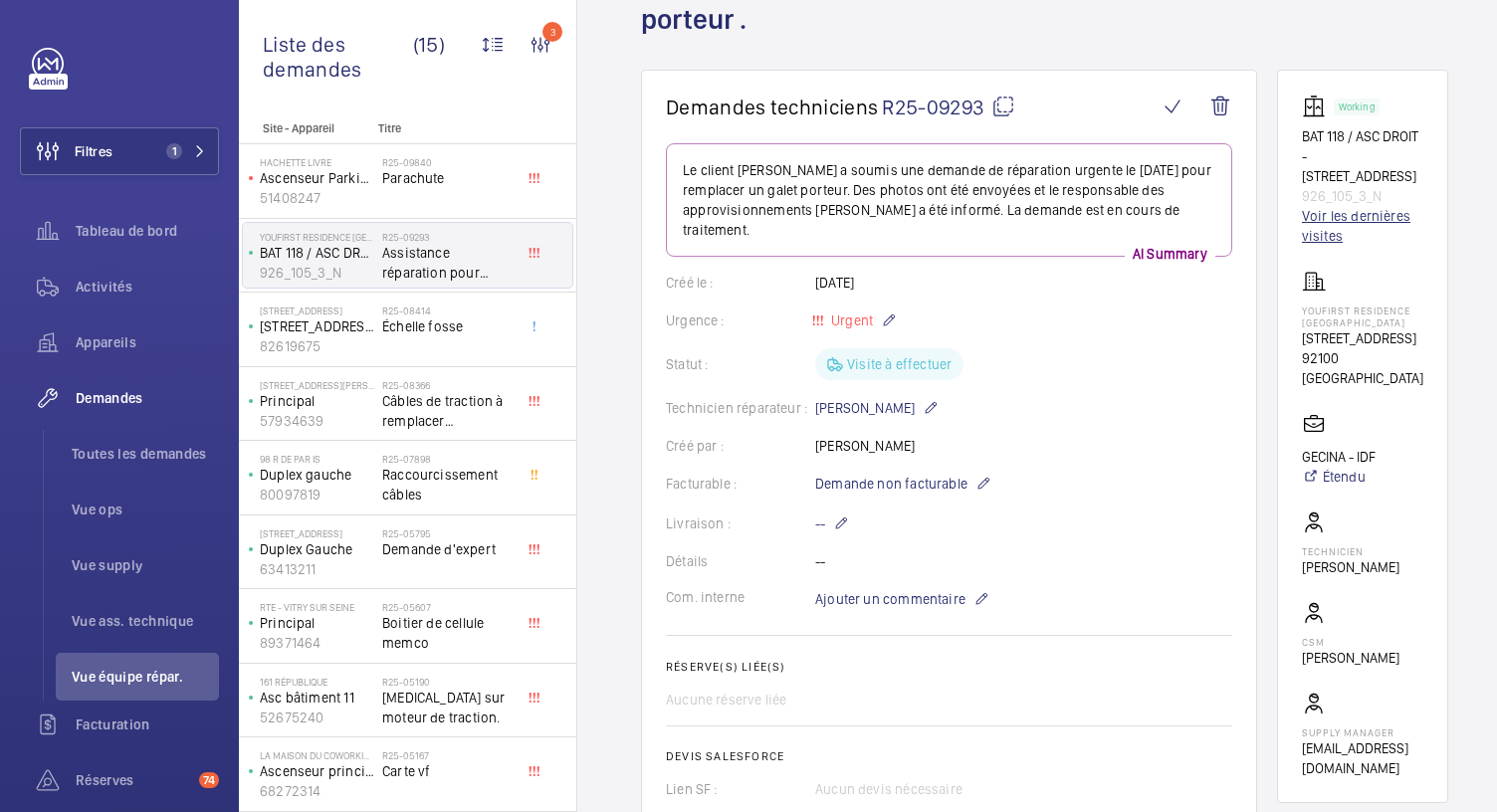 click on "Voir les dernières visites" 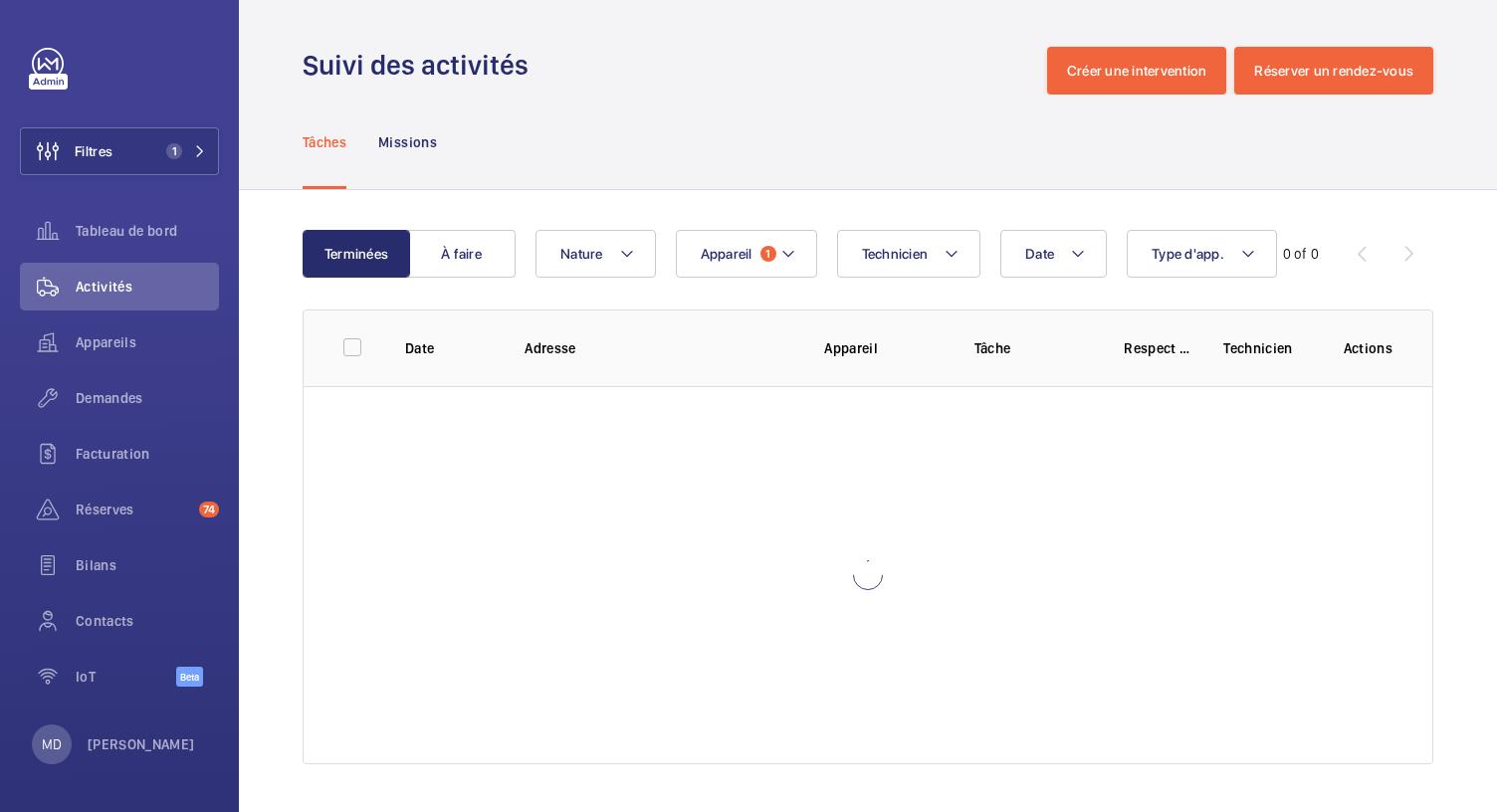 scroll, scrollTop: 0, scrollLeft: 0, axis: both 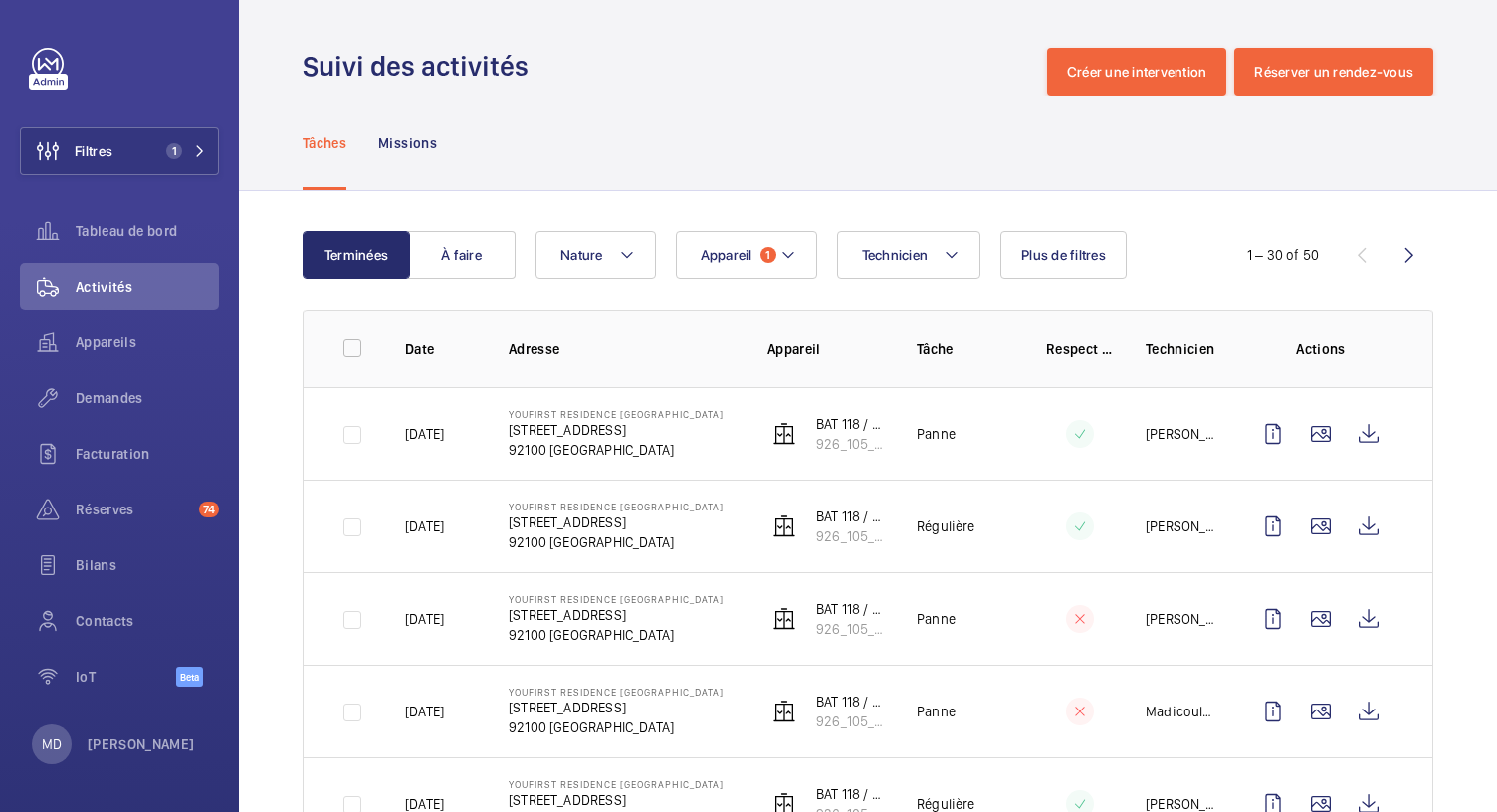 drag, startPoint x: 510, startPoint y: 435, endPoint x: 719, endPoint y: 451, distance: 209.61155 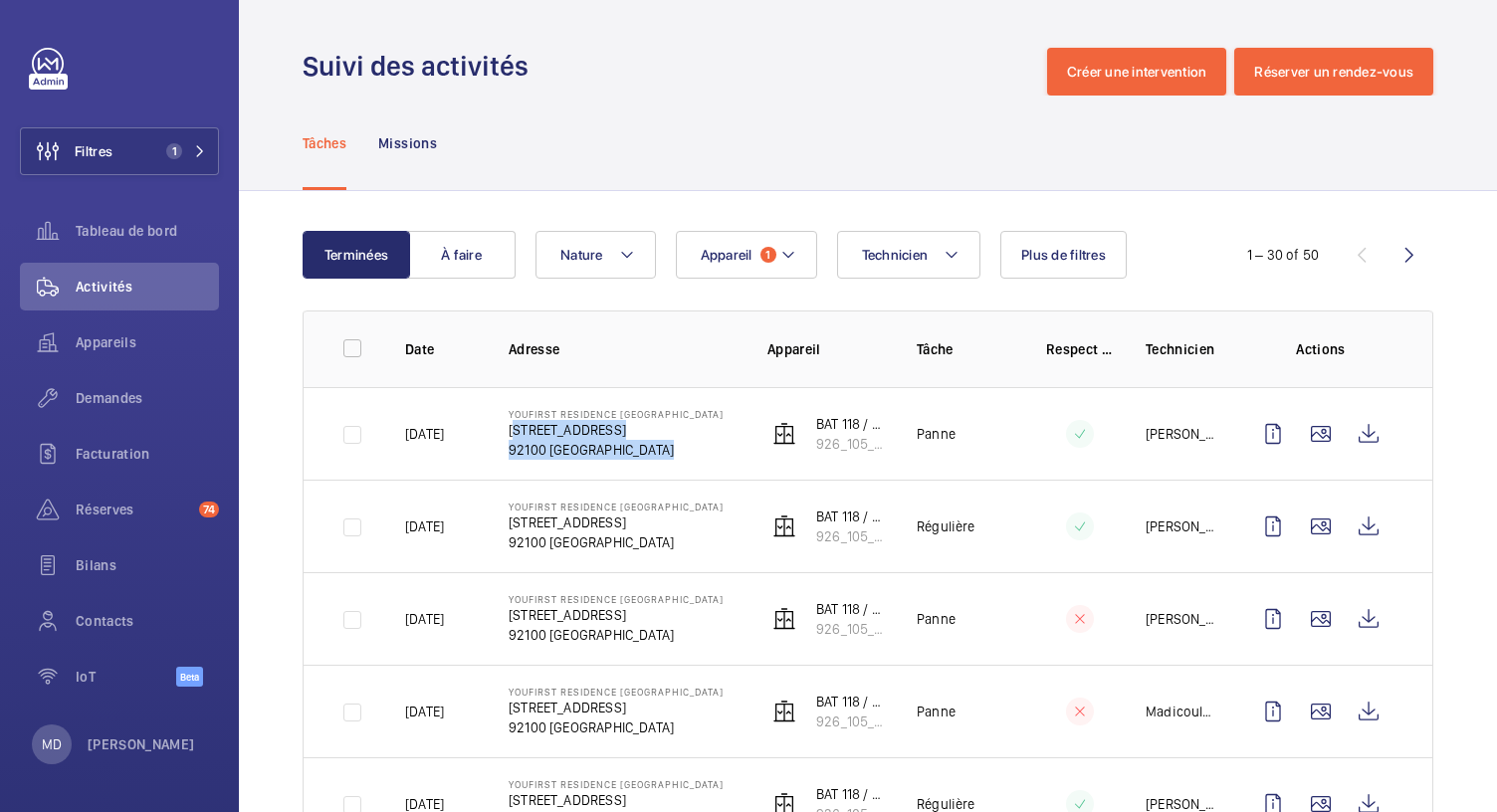 drag, startPoint x: 502, startPoint y: 431, endPoint x: 703, endPoint y: 450, distance: 201.896 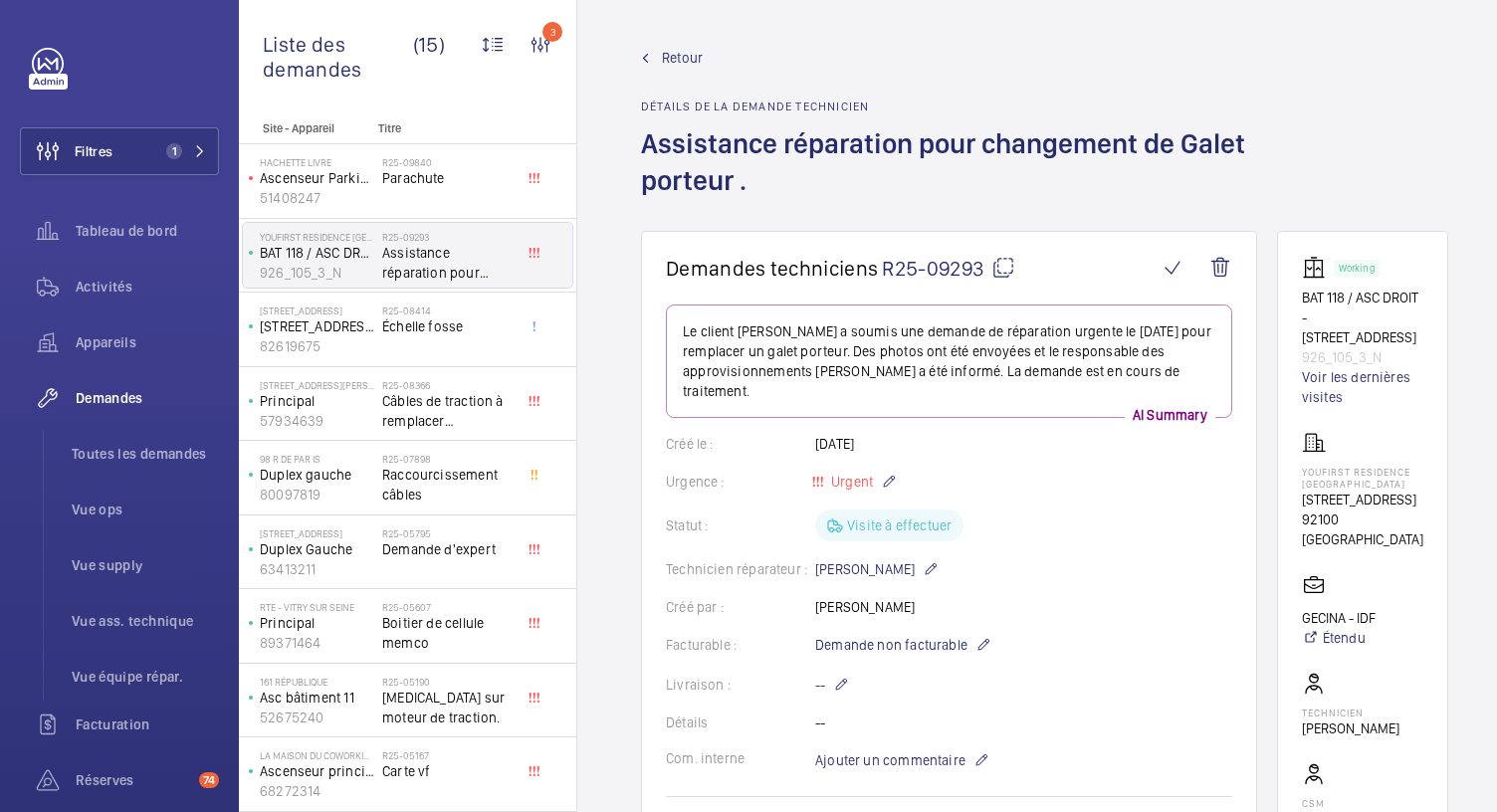 click on "Assistance réparation pour changement de Galet porteur ." 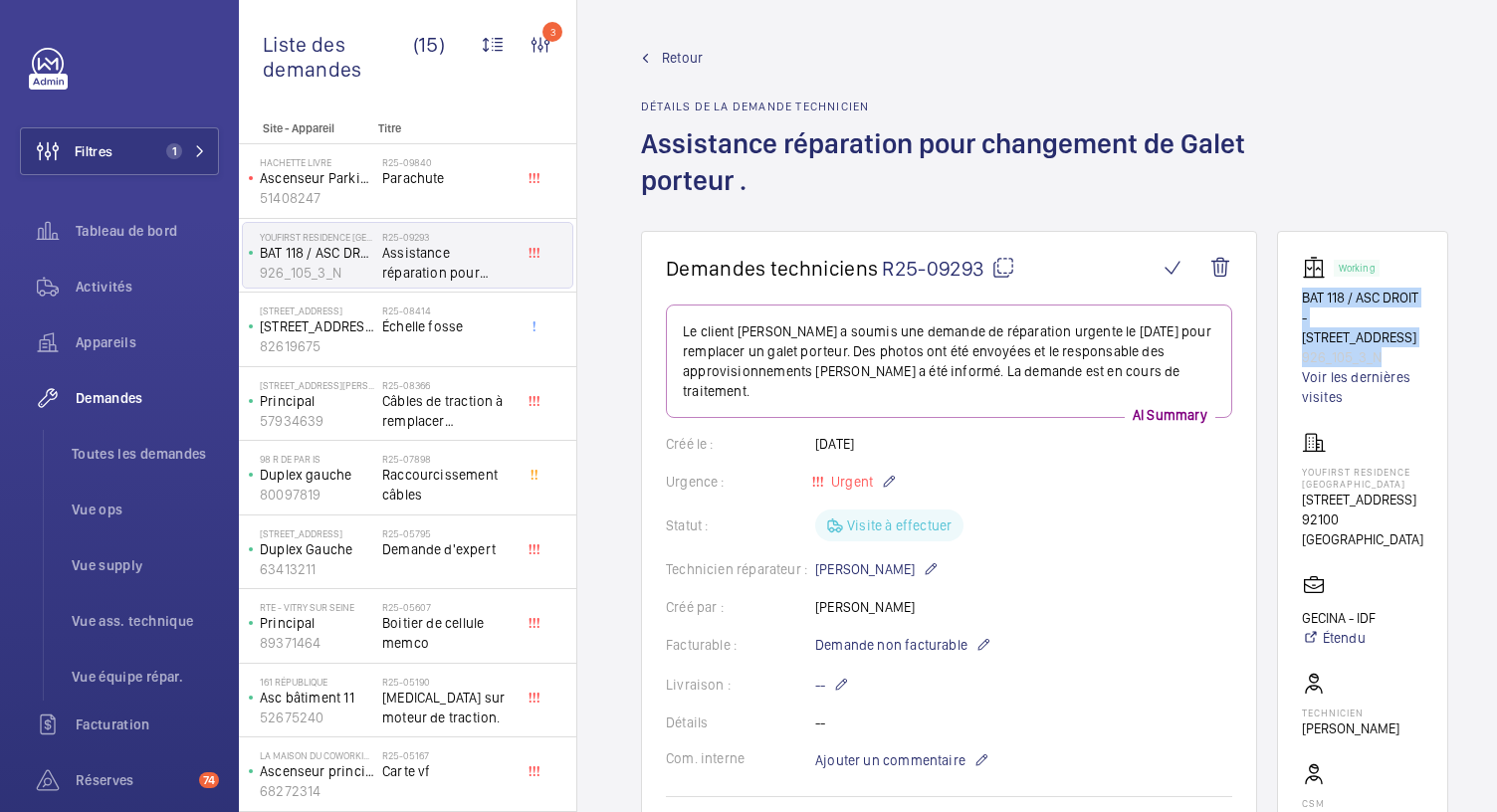 drag, startPoint x: 1303, startPoint y: 297, endPoint x: 1410, endPoint y: 344, distance: 116.867446 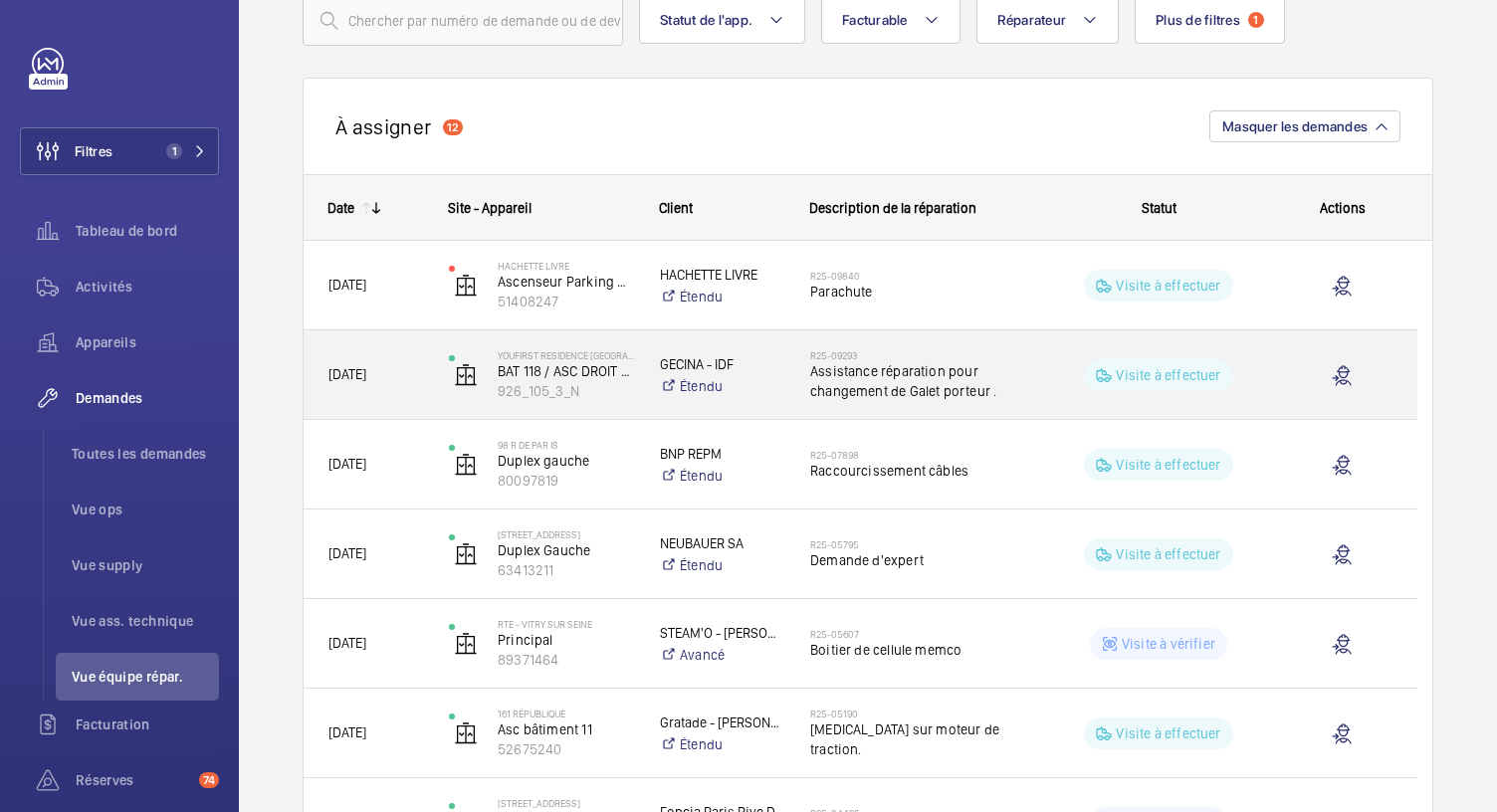 scroll, scrollTop: 167, scrollLeft: 0, axis: vertical 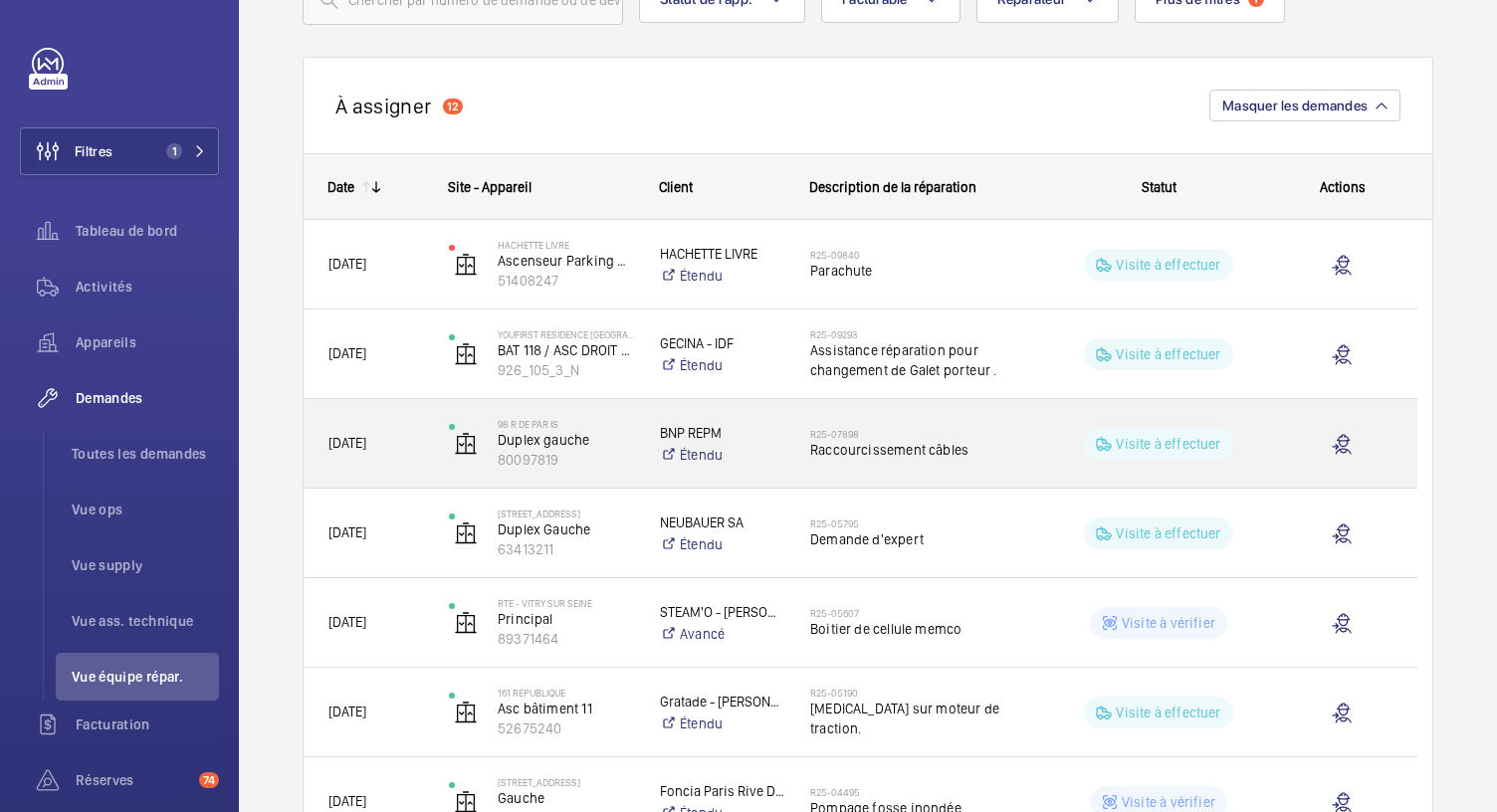 click on "Raccourcissement câbles" 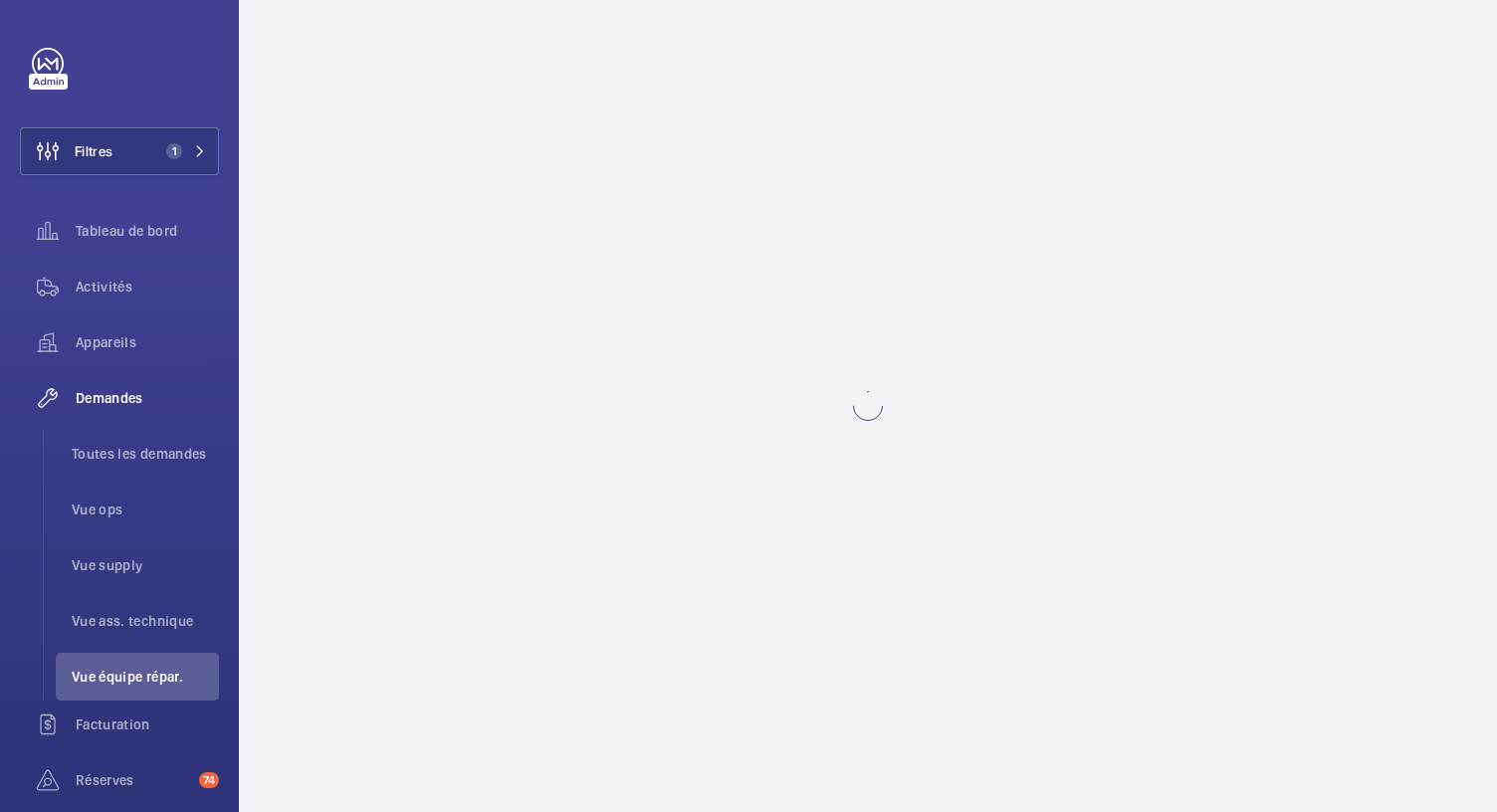 scroll, scrollTop: 0, scrollLeft: 0, axis: both 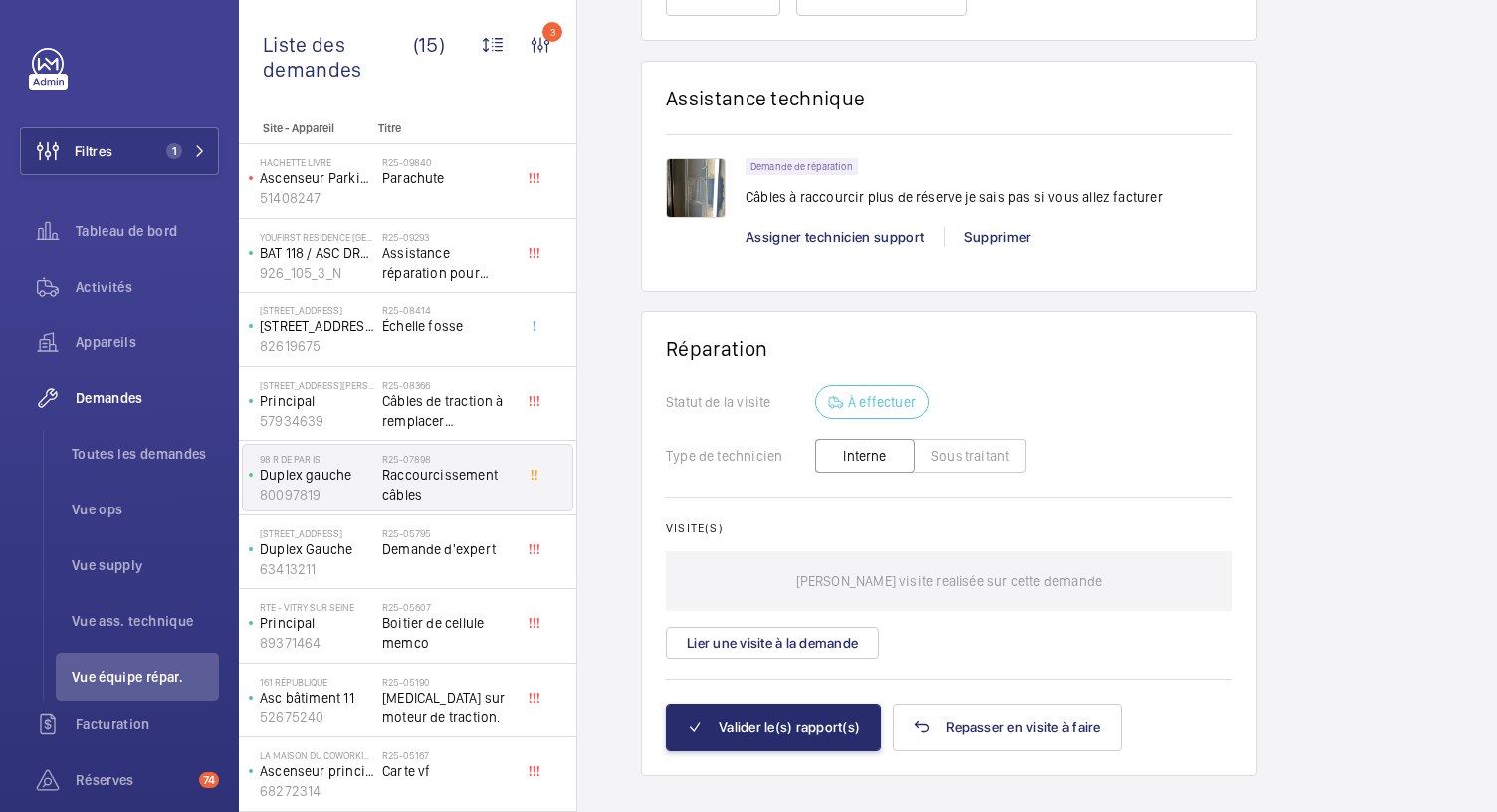 click 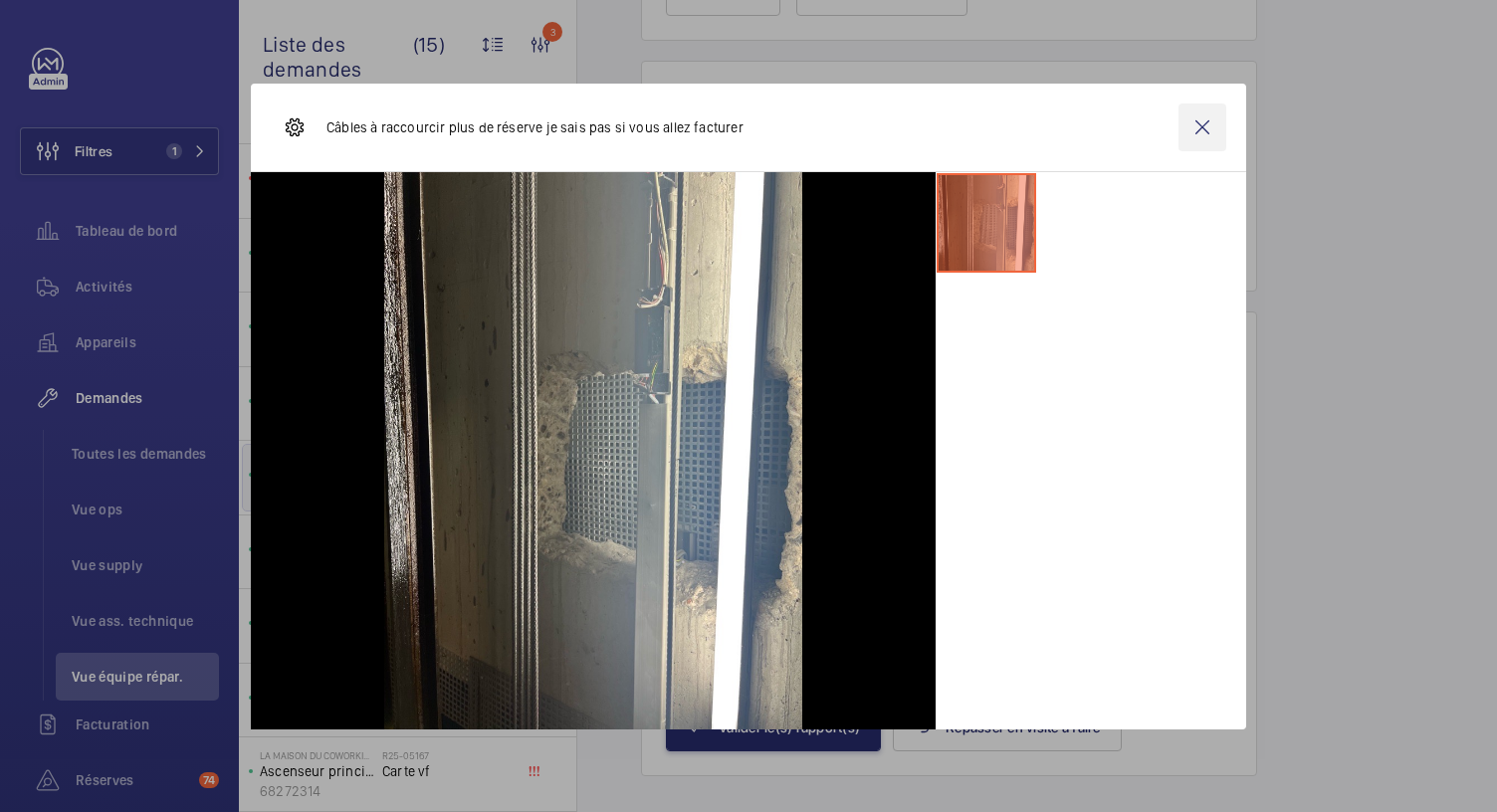 click at bounding box center (1202, 127) 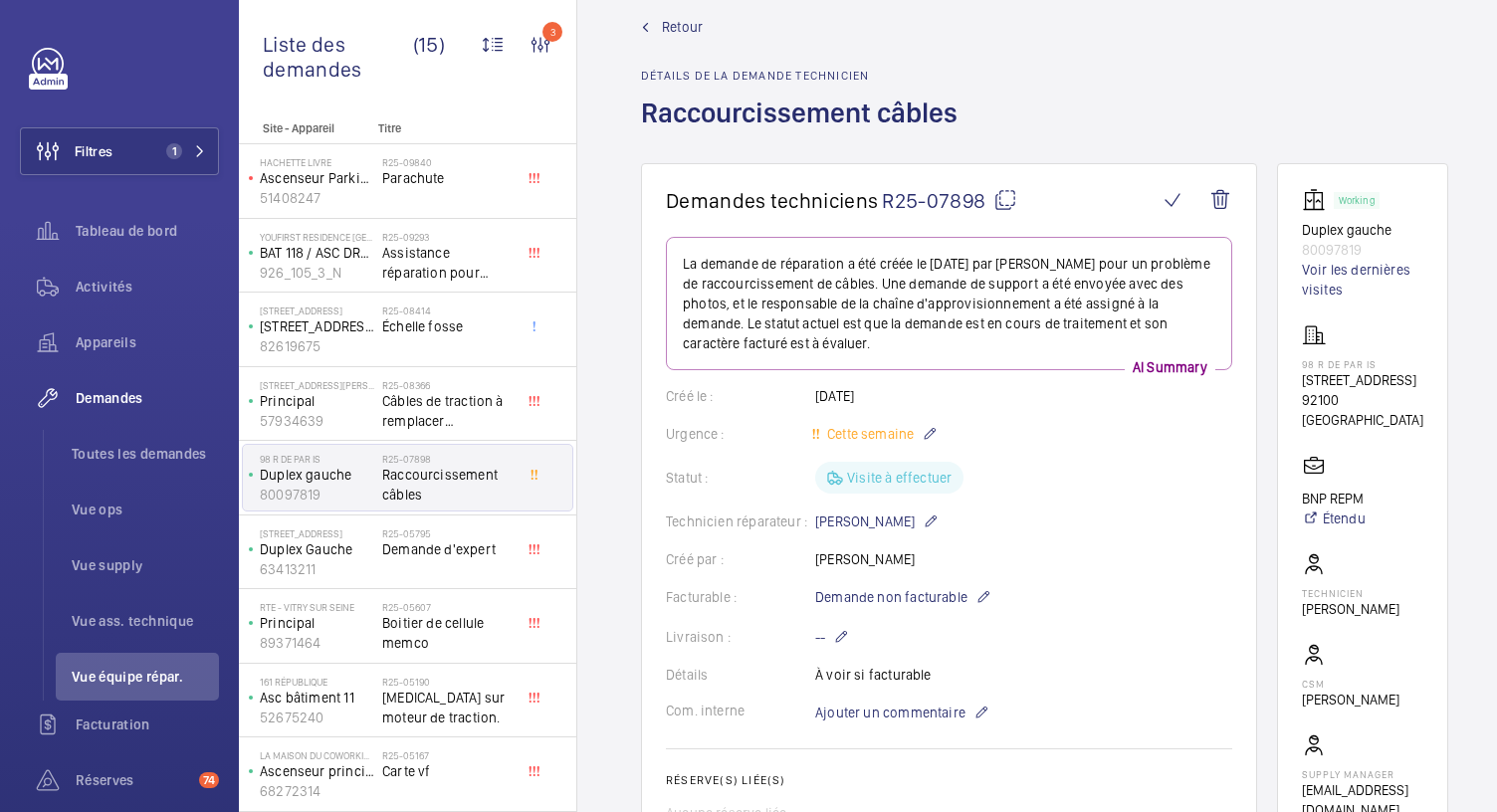 scroll, scrollTop: 0, scrollLeft: 0, axis: both 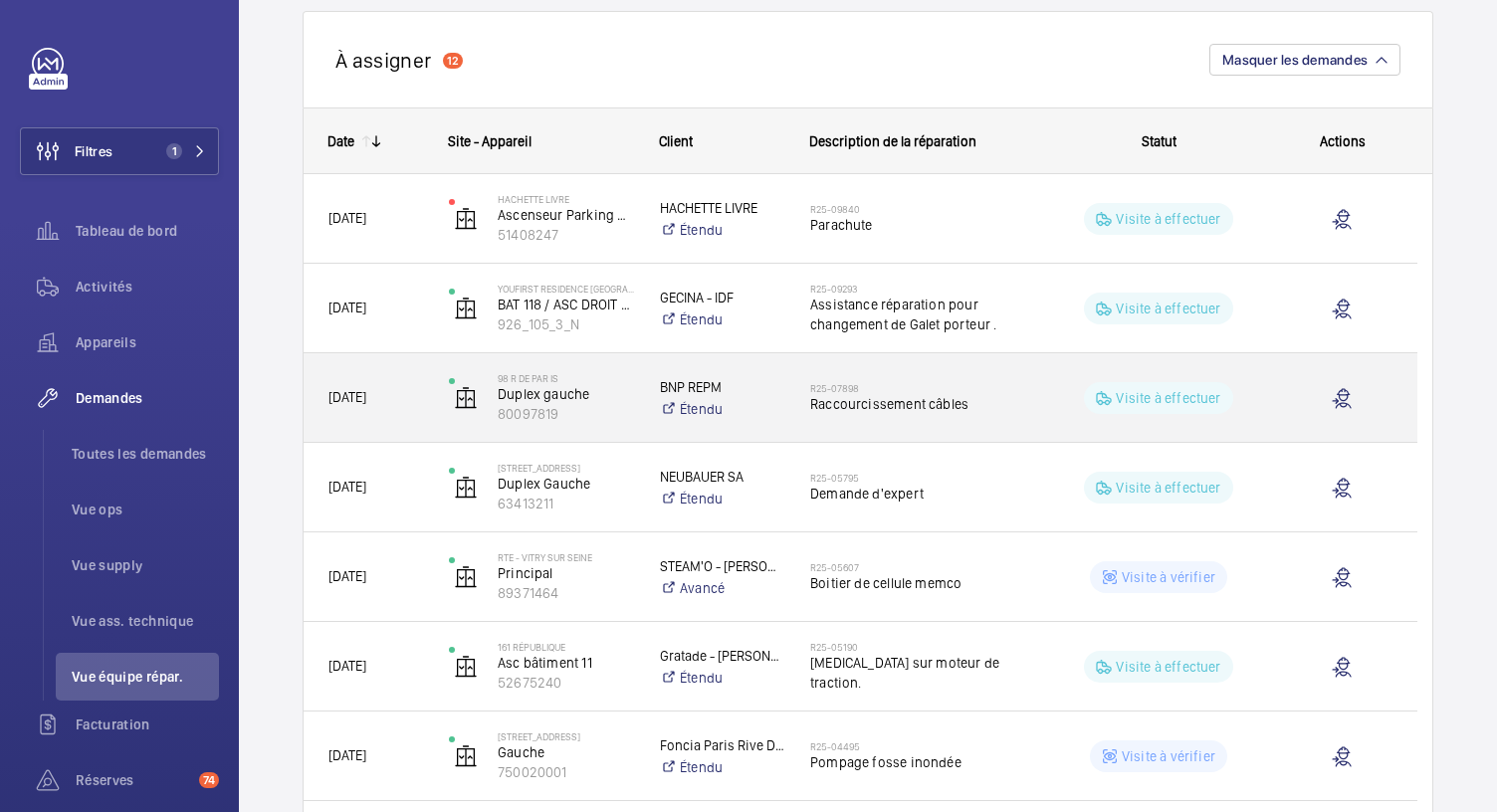 click on "Raccourcissement câbles" 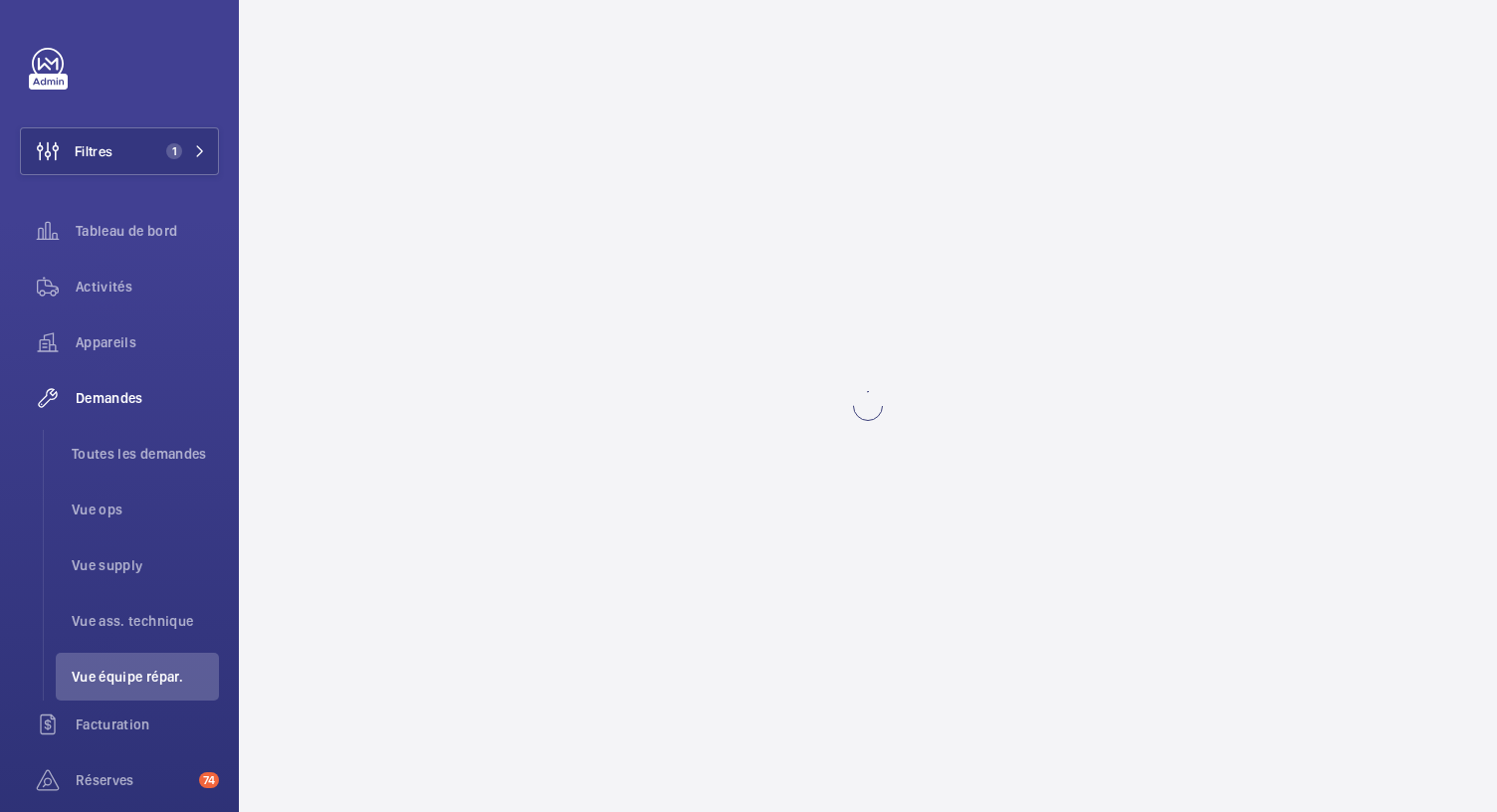 scroll, scrollTop: 0, scrollLeft: 0, axis: both 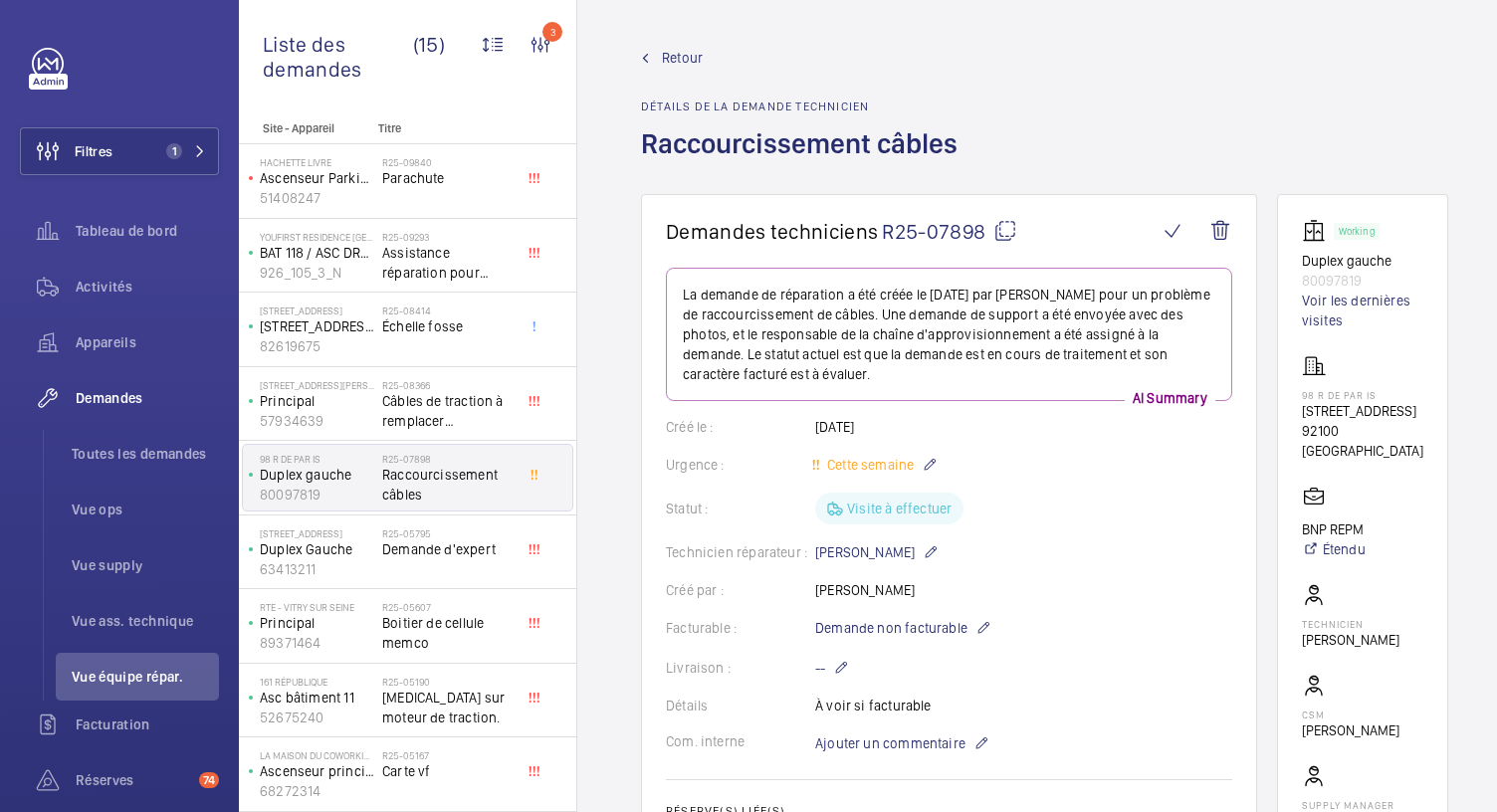 drag, startPoint x: 1301, startPoint y: 415, endPoint x: 1400, endPoint y: 465, distance: 110.9099 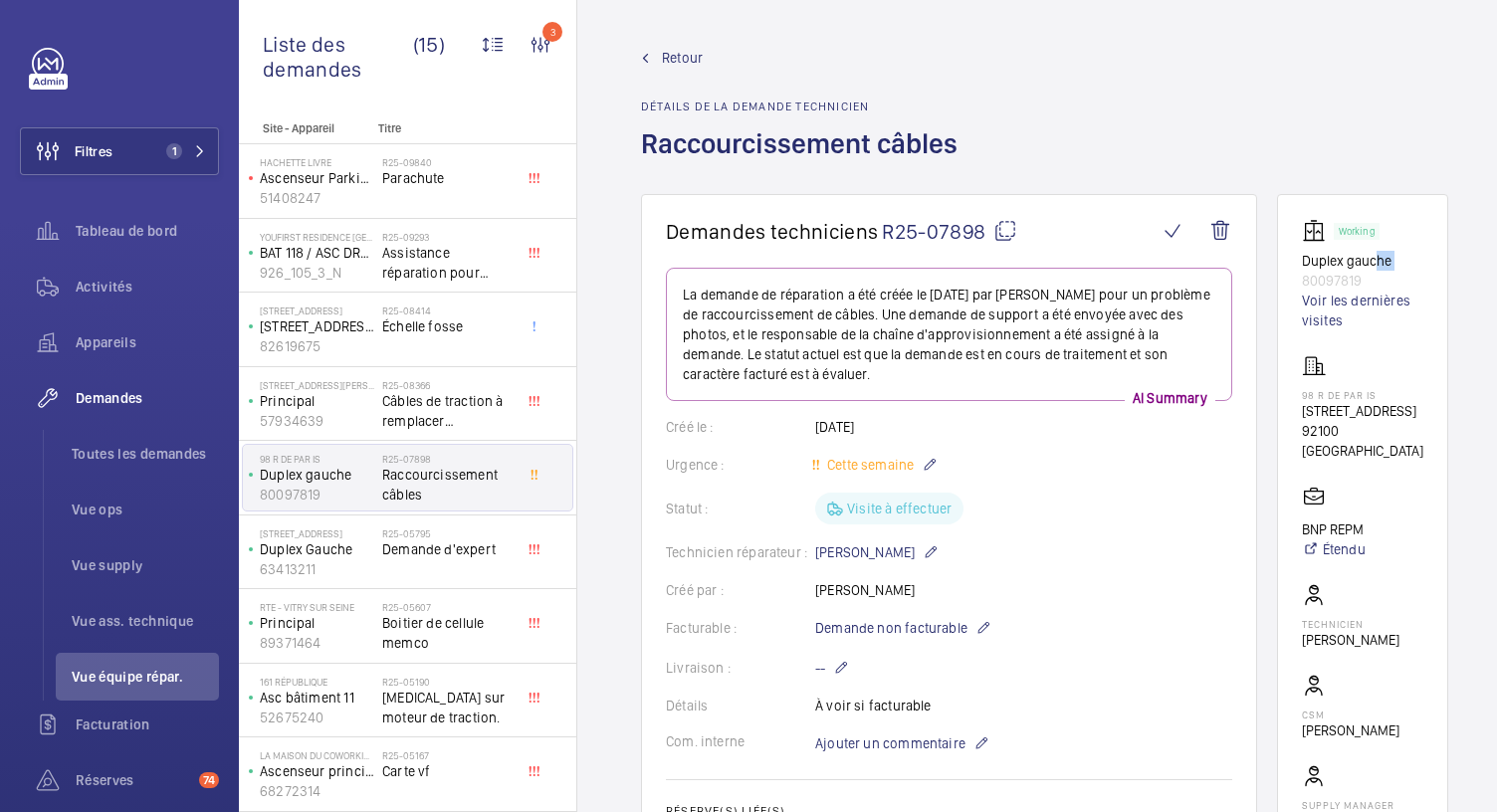 drag, startPoint x: 1293, startPoint y: 274, endPoint x: 1375, endPoint y: 270, distance: 82.0975 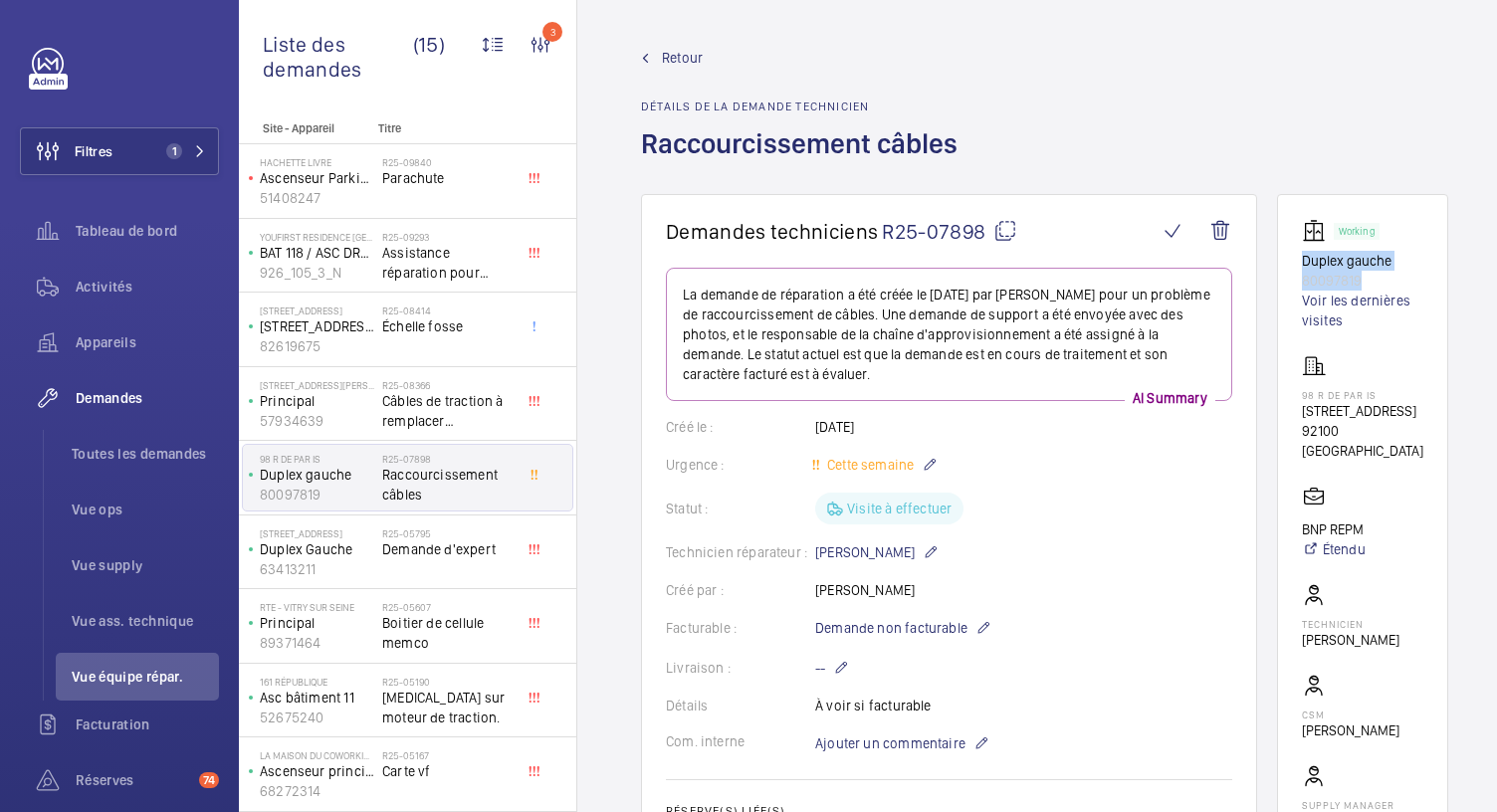 drag, startPoint x: 1293, startPoint y: 259, endPoint x: 1363, endPoint y: 284, distance: 74.330344 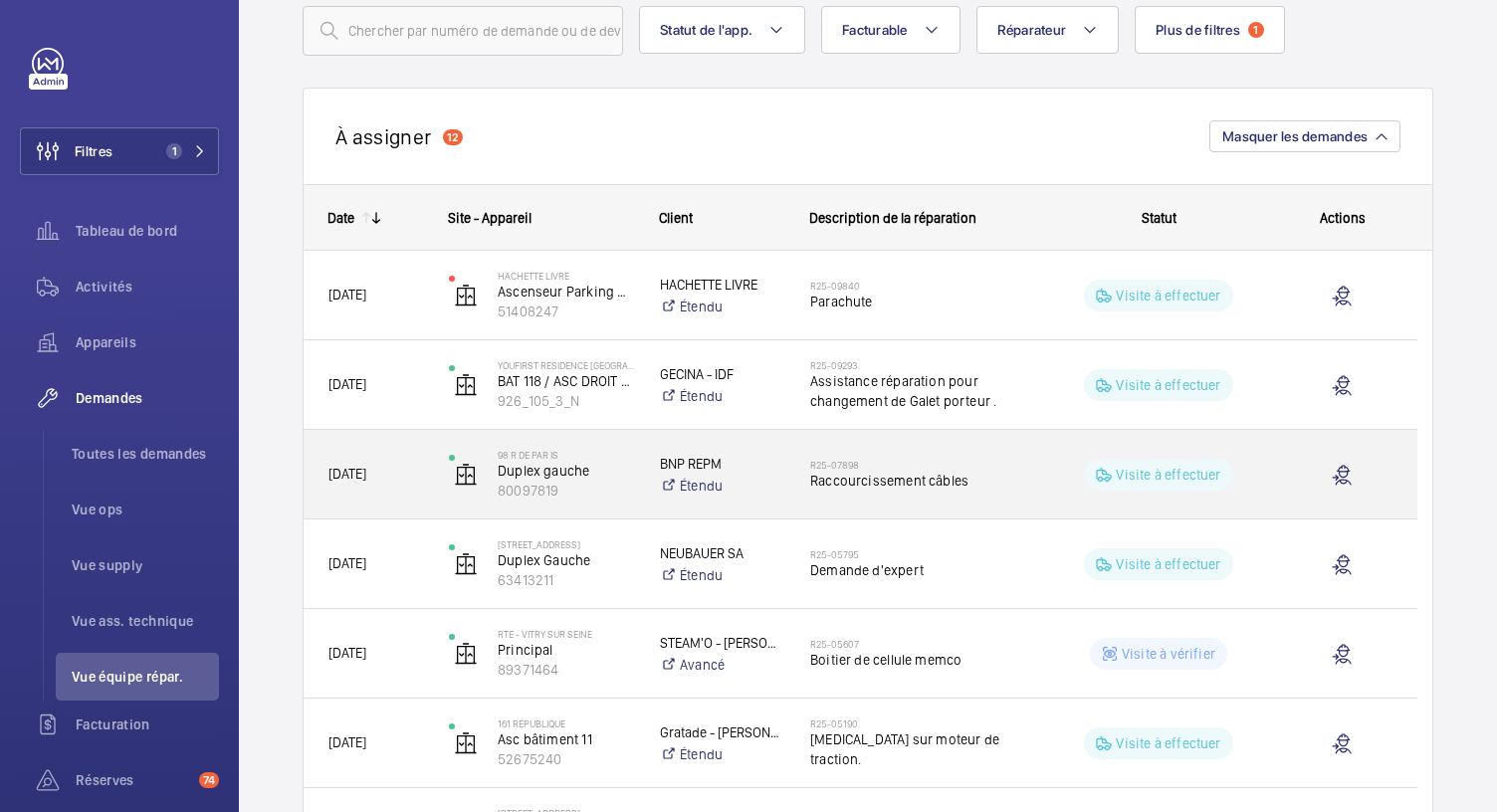 scroll, scrollTop: 141, scrollLeft: 0, axis: vertical 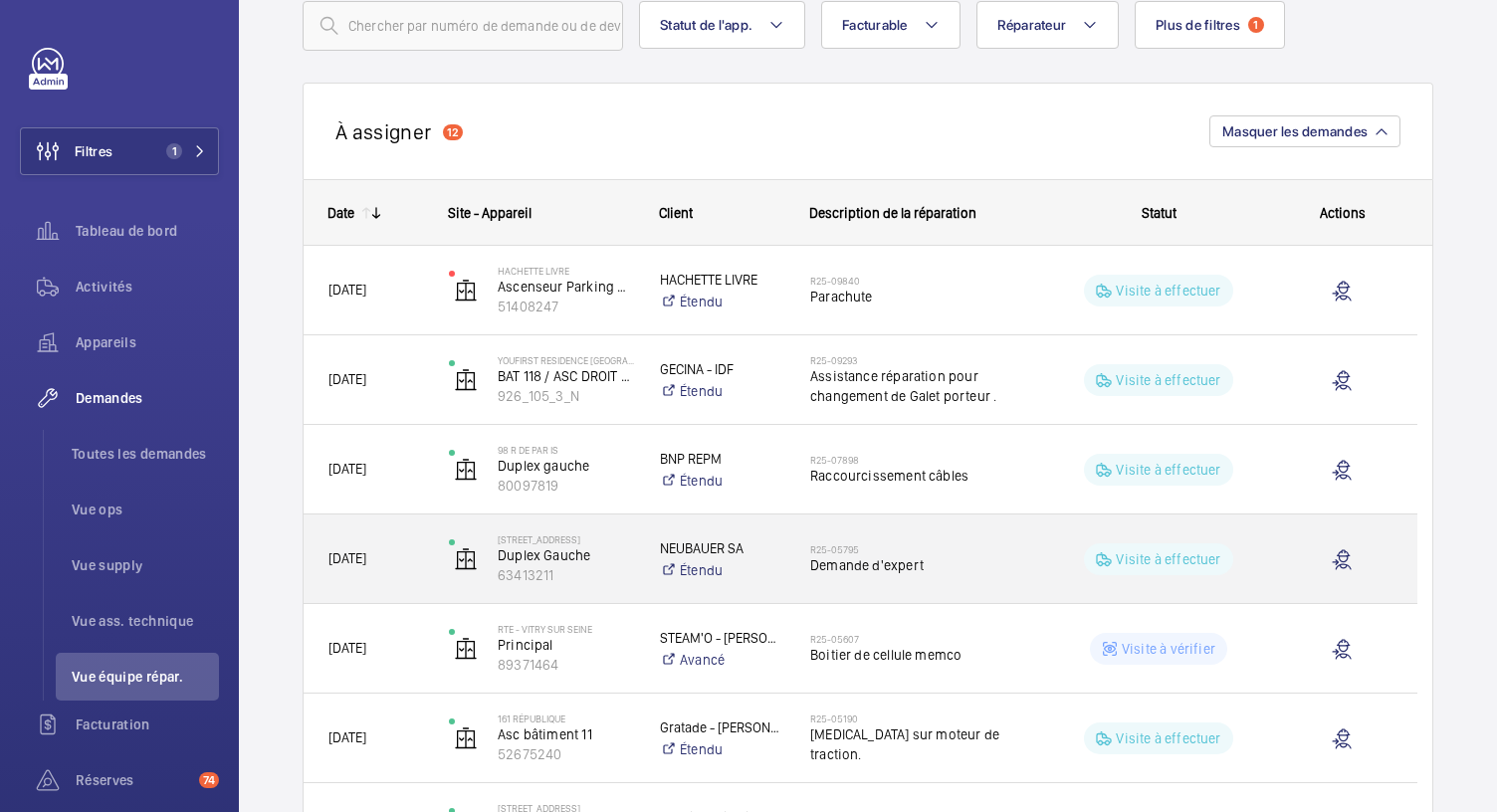 click on "Demande d'expert" 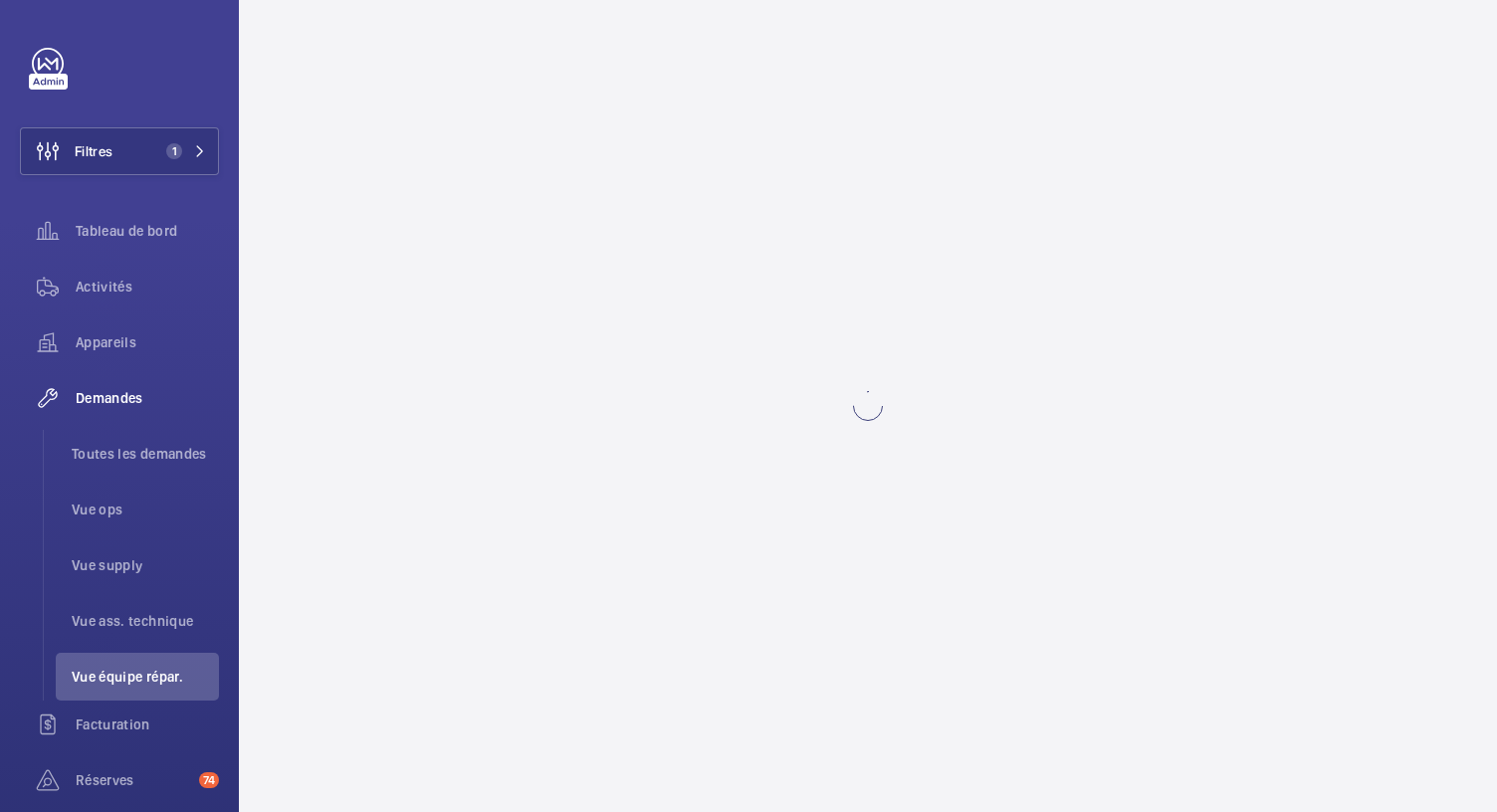 scroll, scrollTop: 0, scrollLeft: 0, axis: both 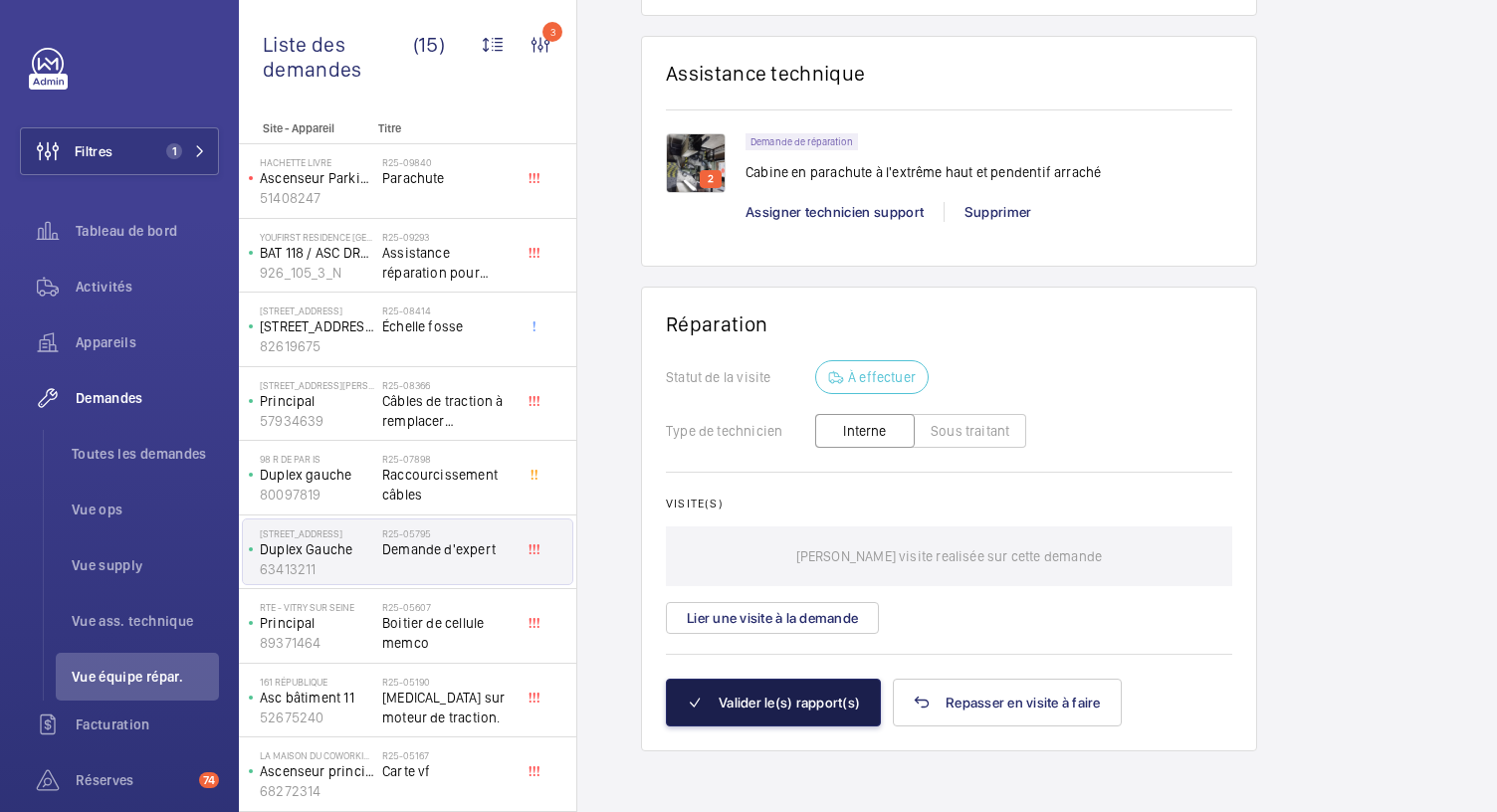 click on "Valider le(s) rapport(s)" 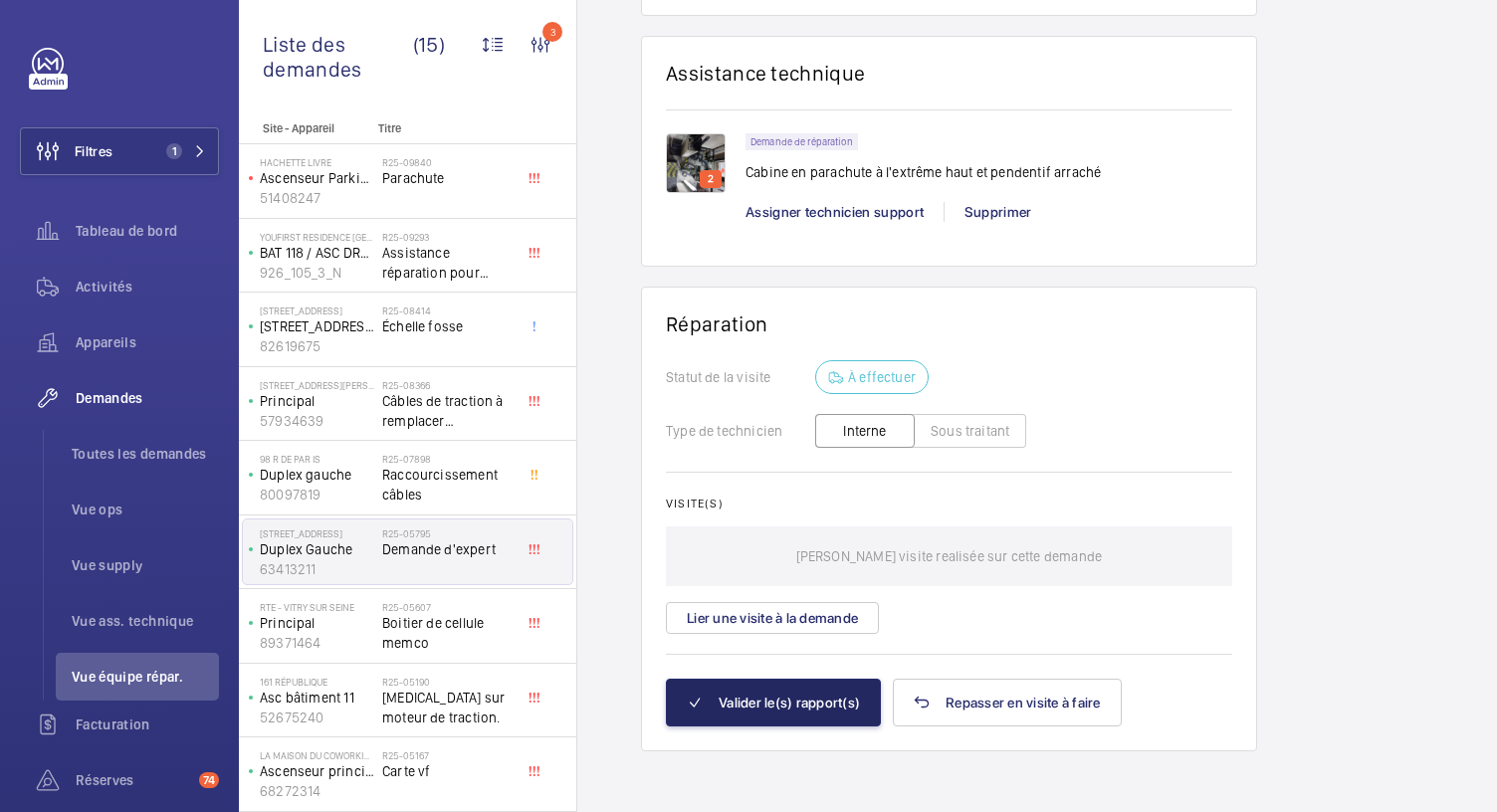 scroll, scrollTop: 0, scrollLeft: 0, axis: both 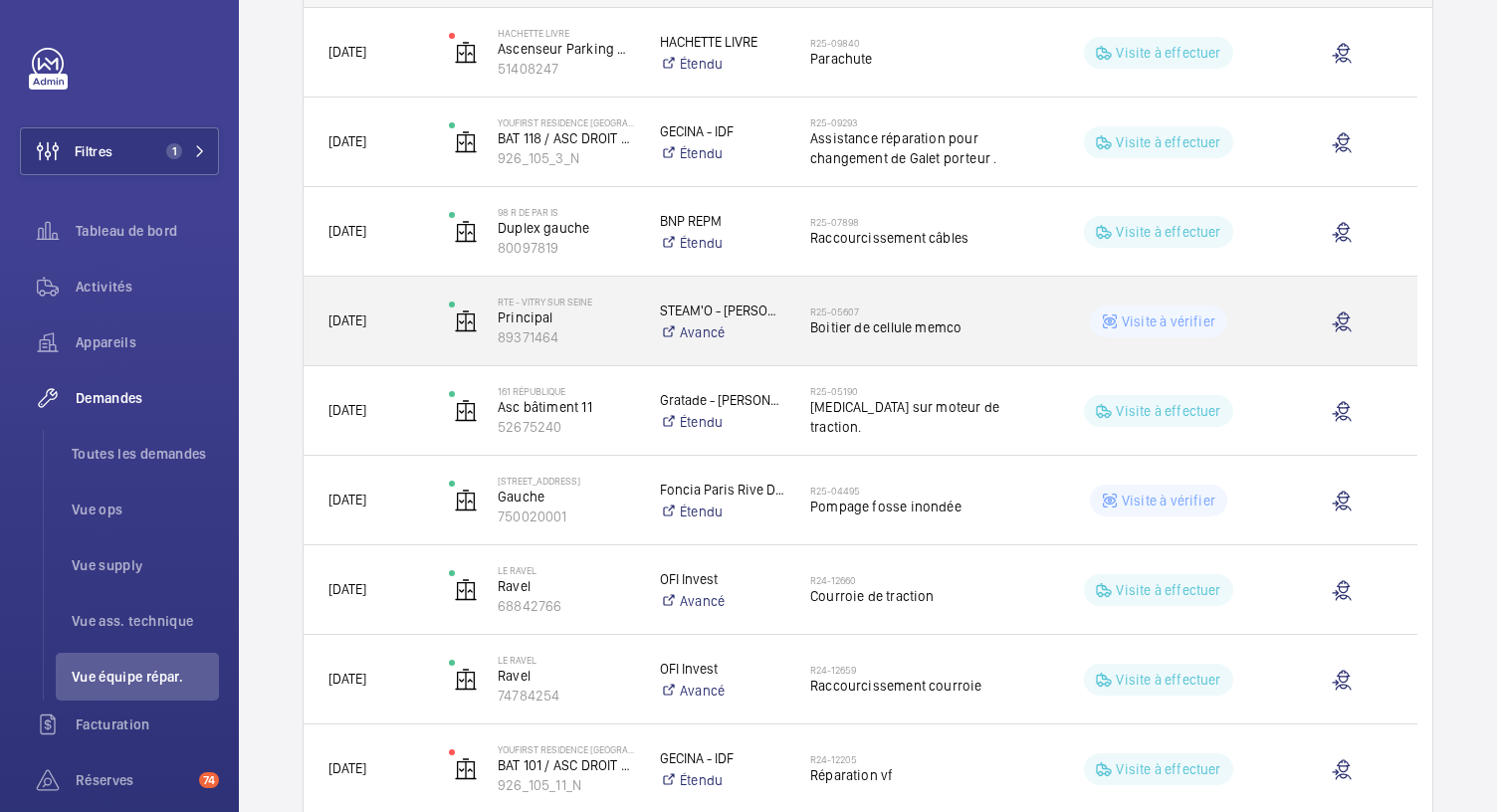 click on "Boitier de cellule memco" 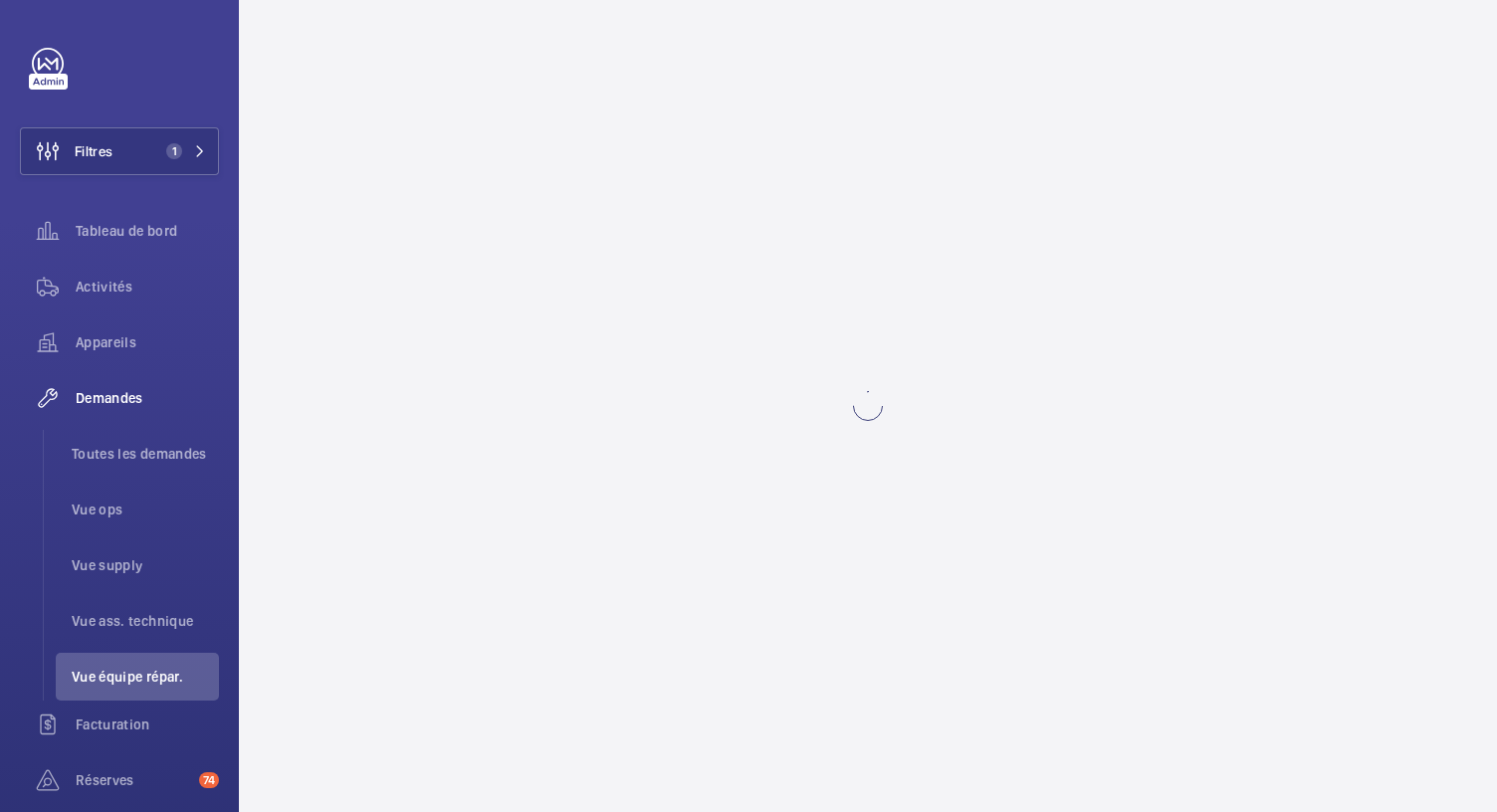 scroll, scrollTop: 0, scrollLeft: 0, axis: both 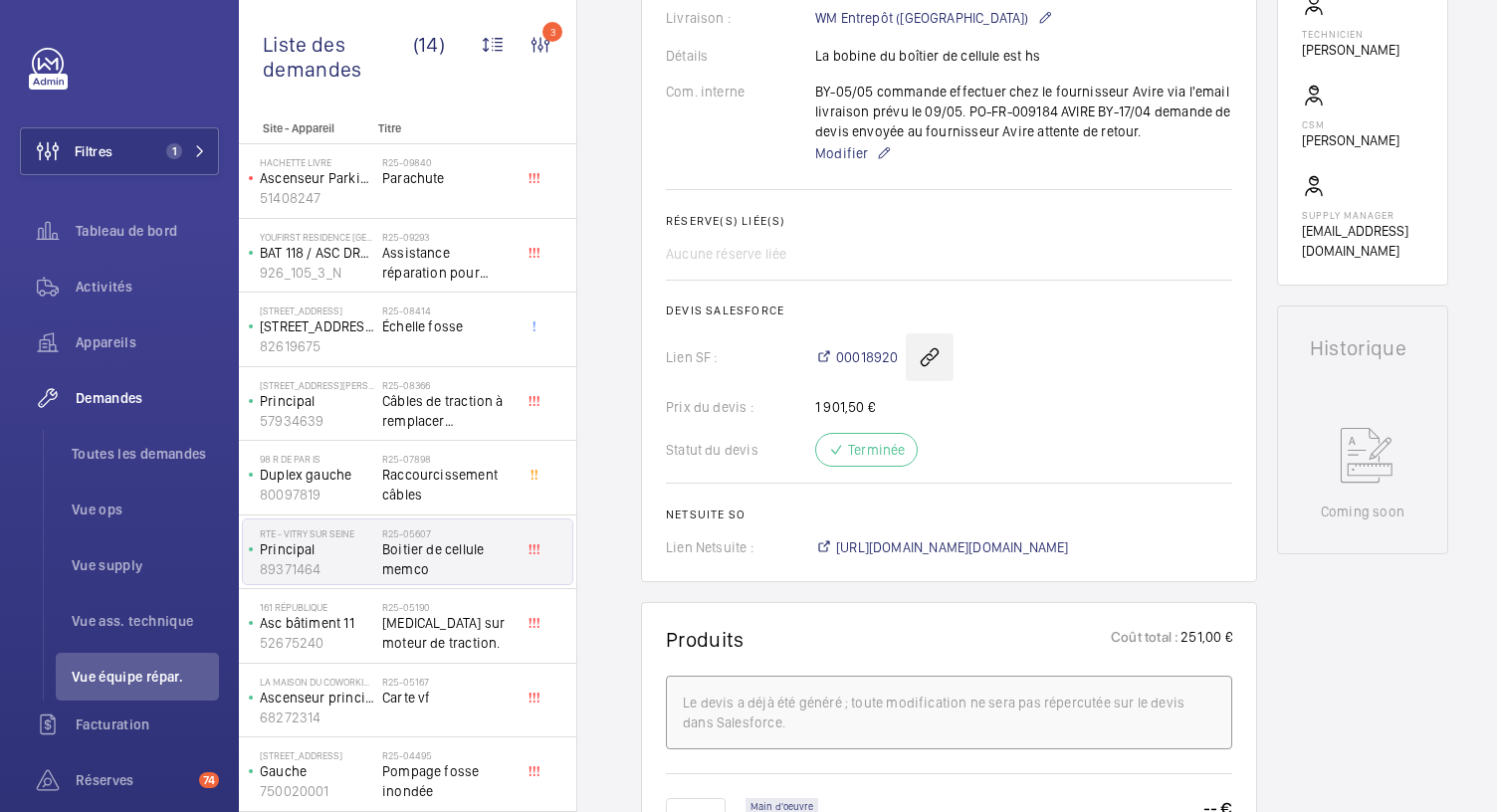 click 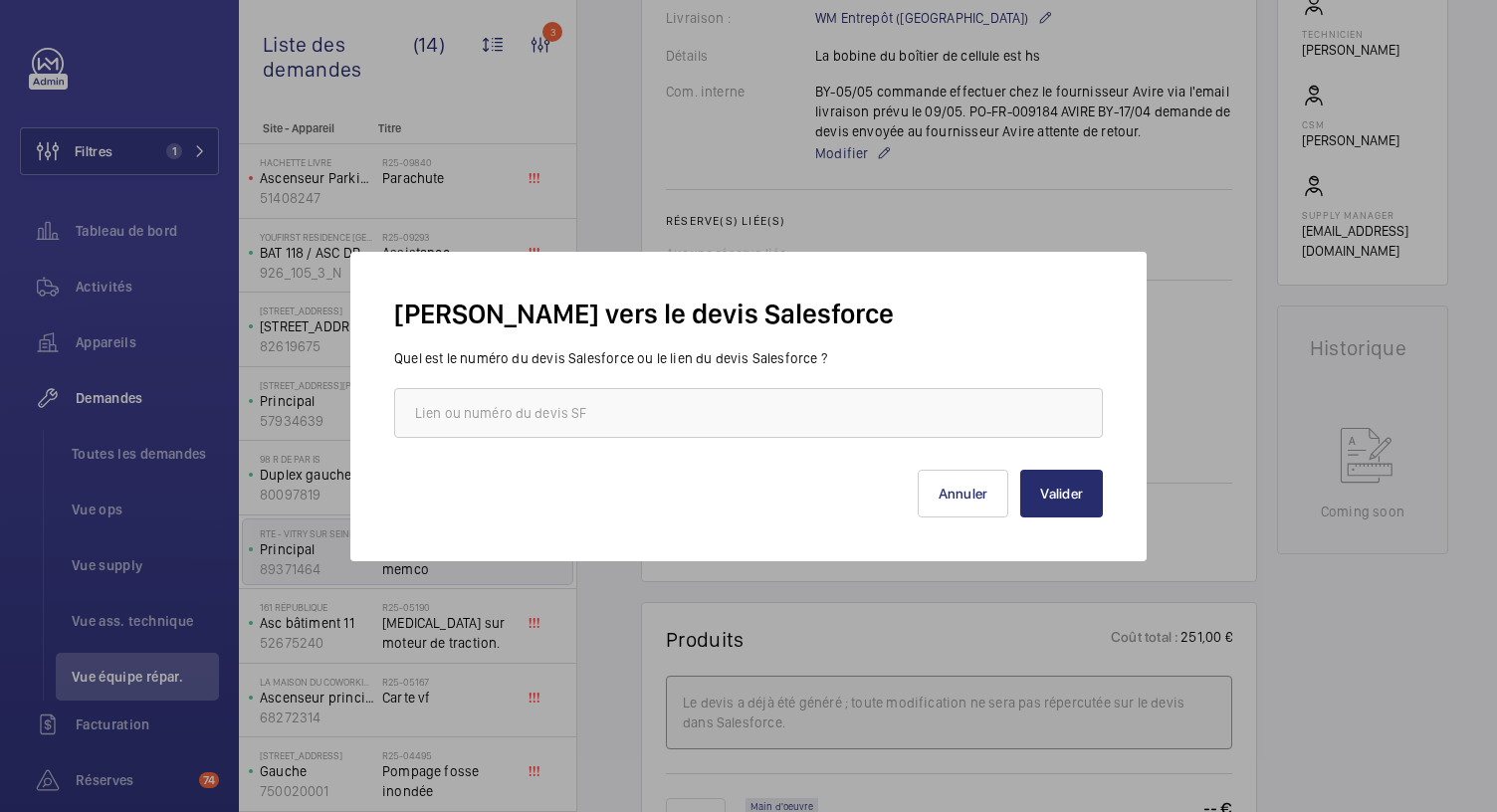 click at bounding box center (748, 406) 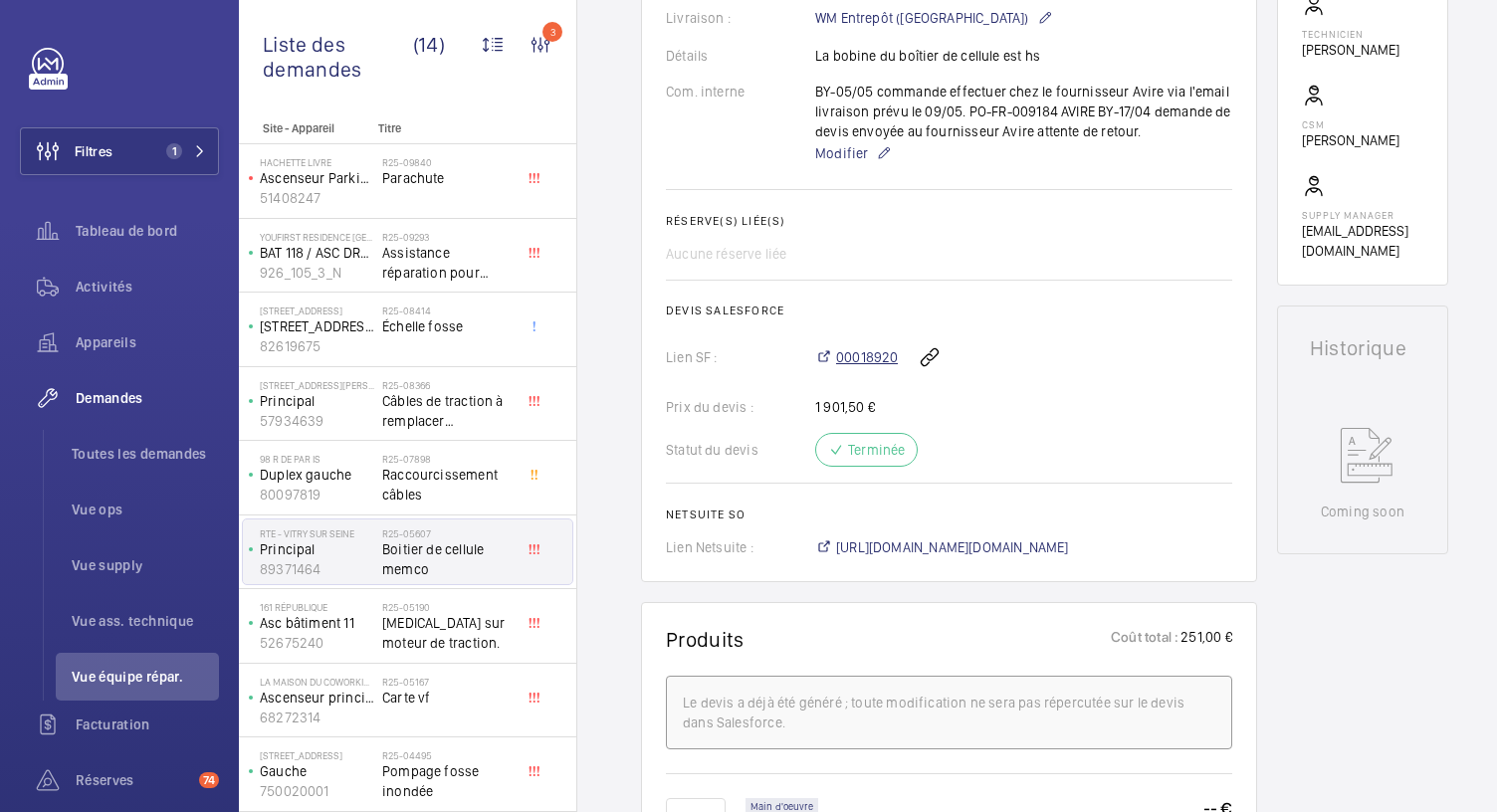 click on "00018920" 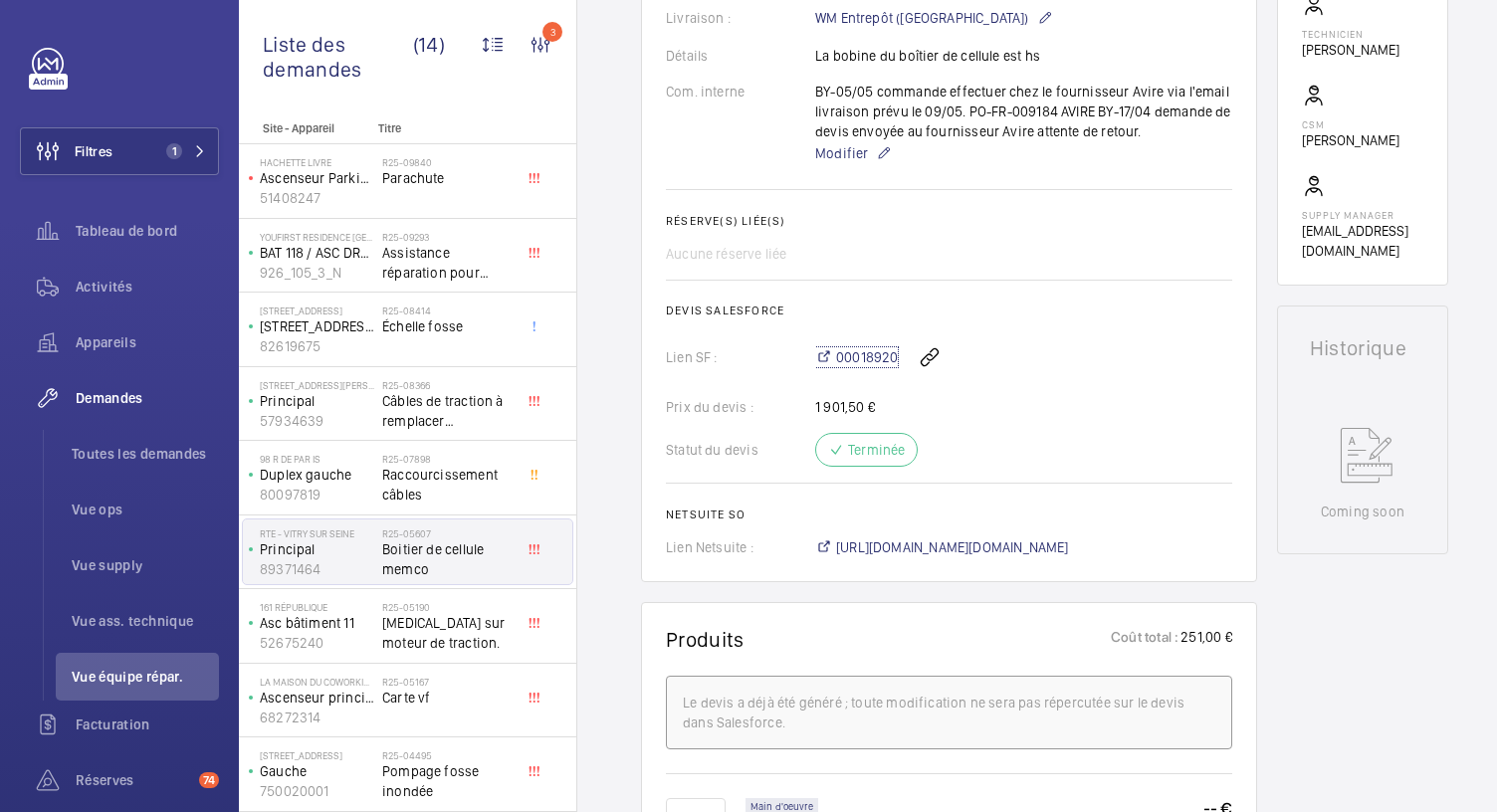 scroll, scrollTop: 2012, scrollLeft: 0, axis: vertical 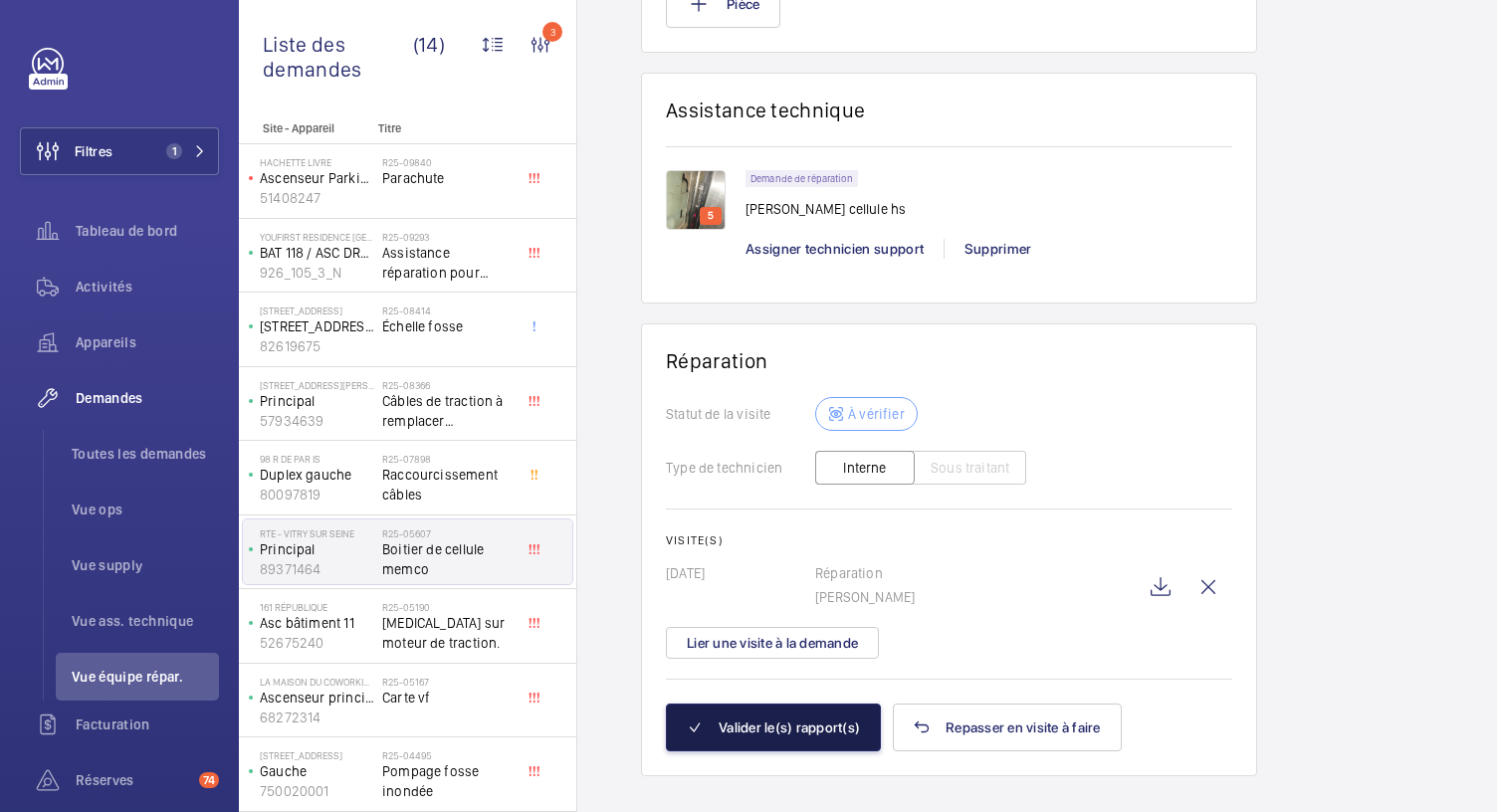 click on "Valider le(s) rapport(s)" 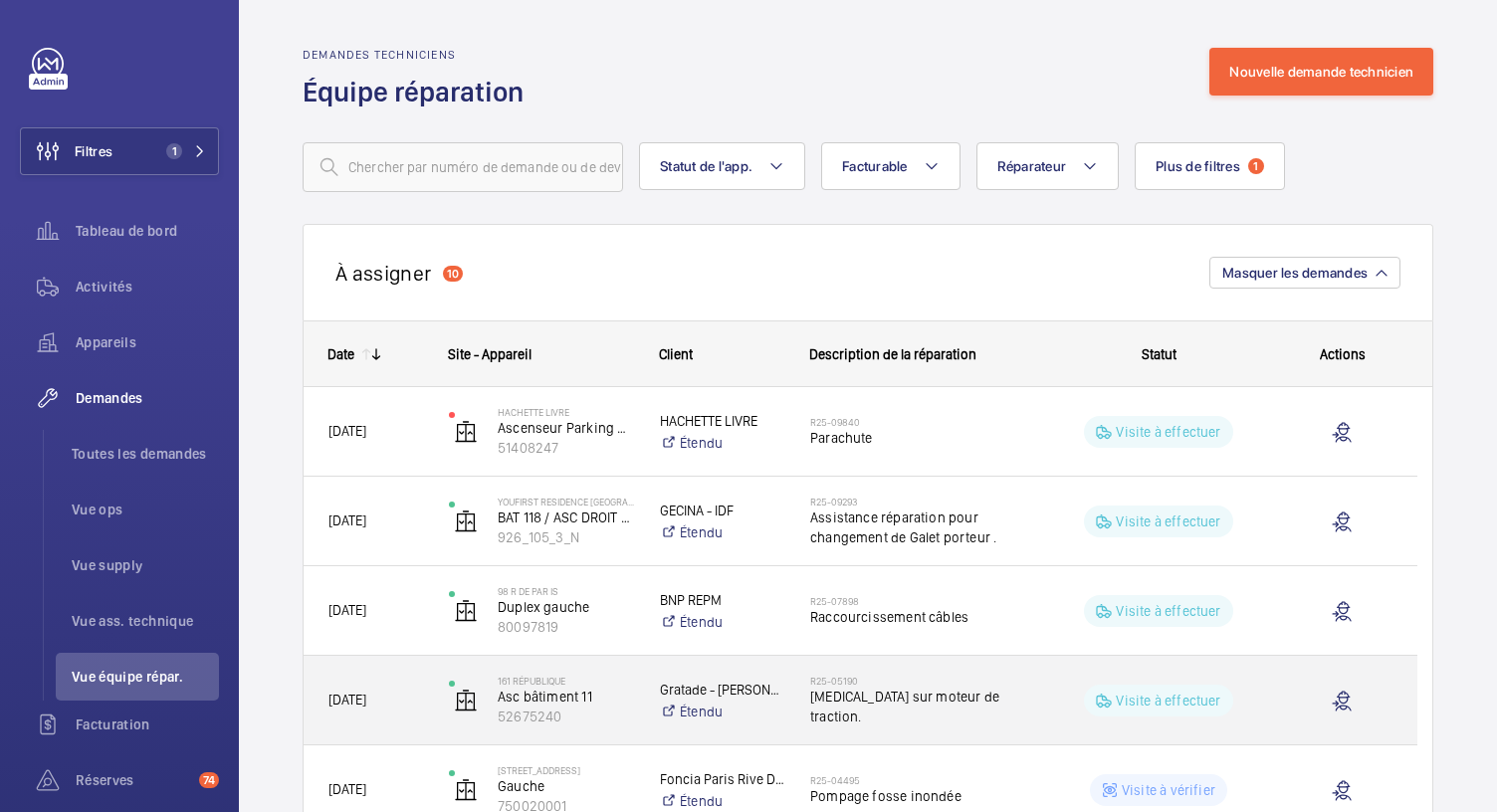scroll, scrollTop: 223, scrollLeft: 0, axis: vertical 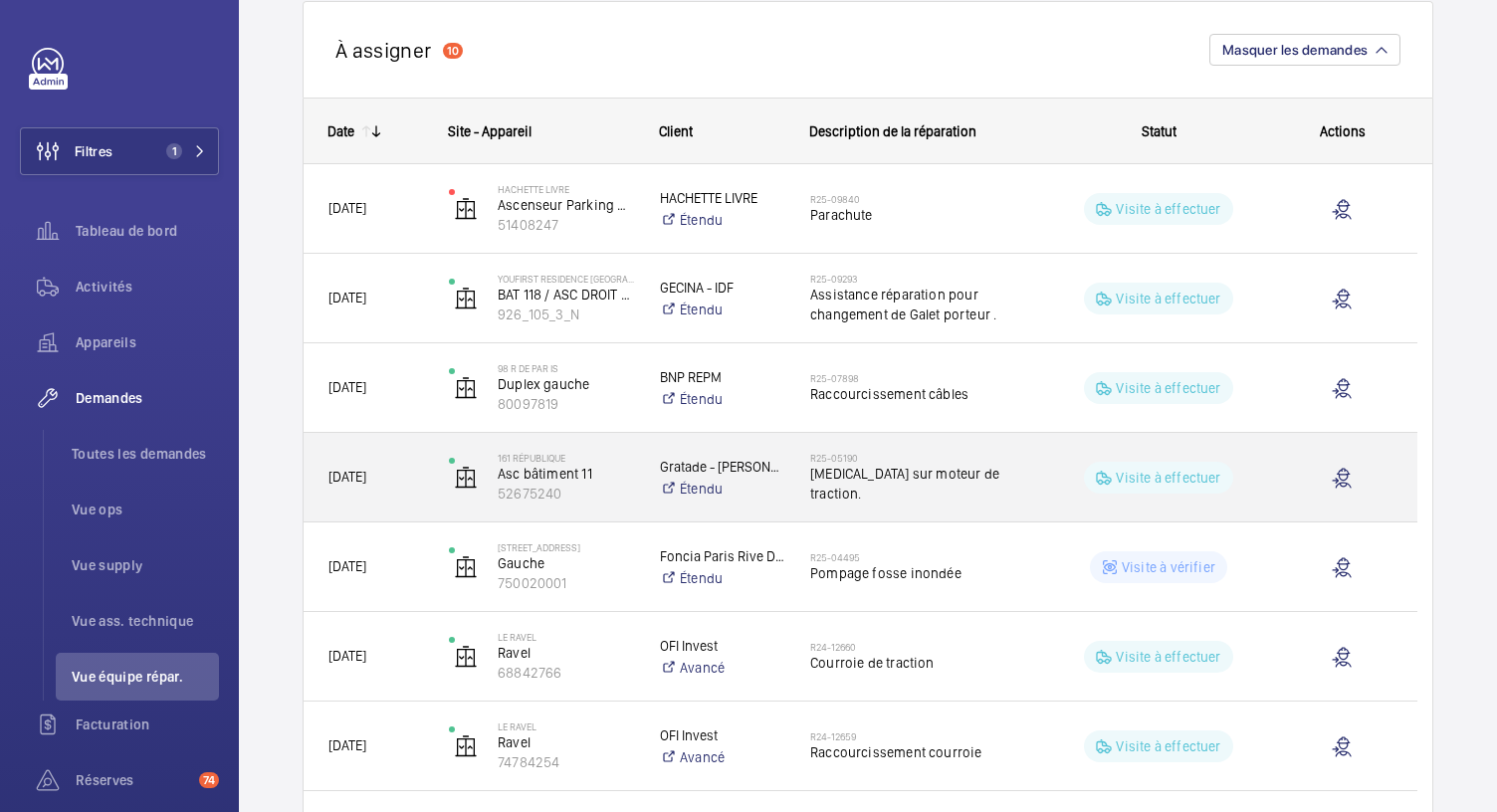 click on "Bruit sur moteur de traction." 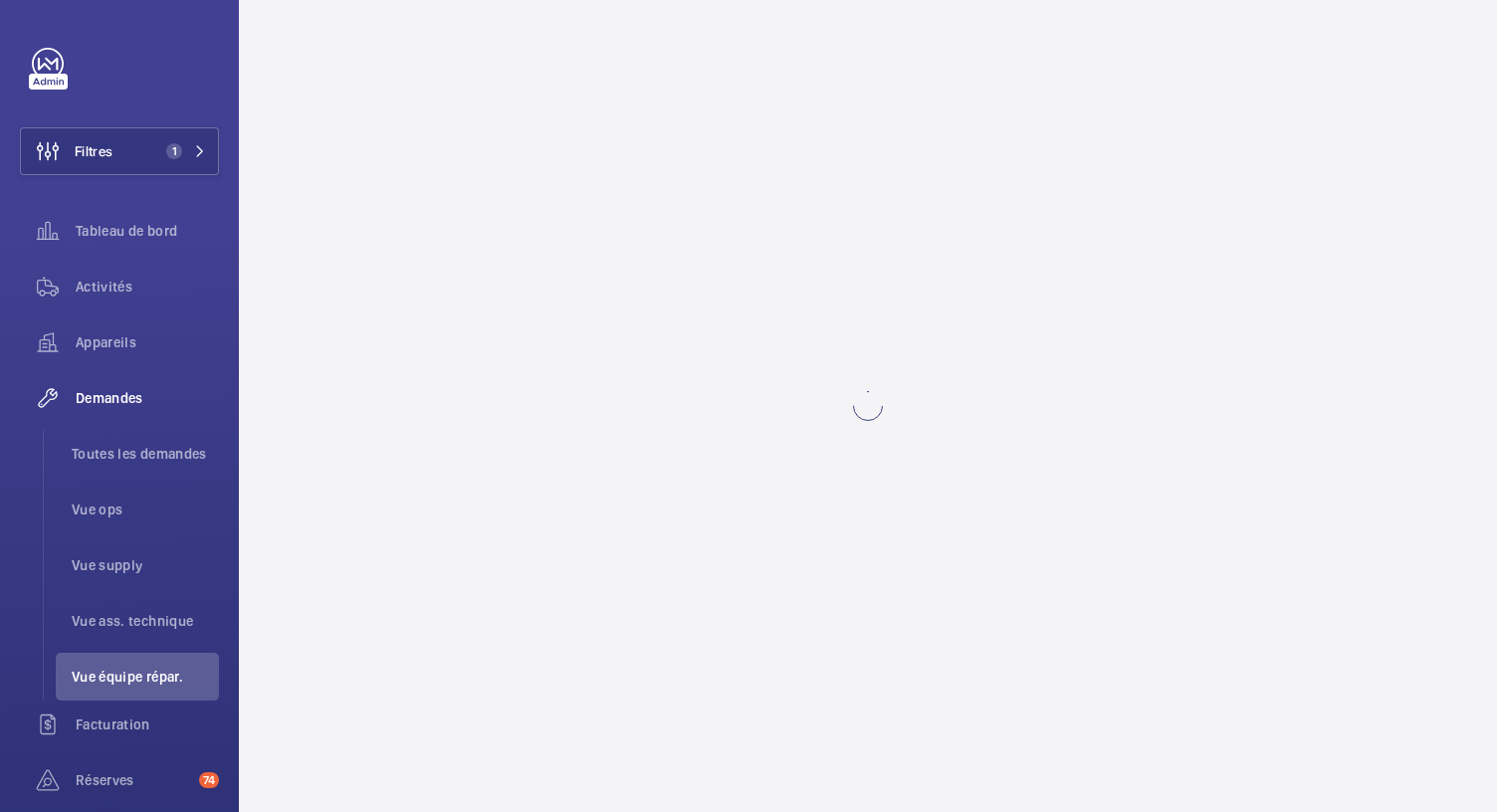 scroll, scrollTop: 0, scrollLeft: 0, axis: both 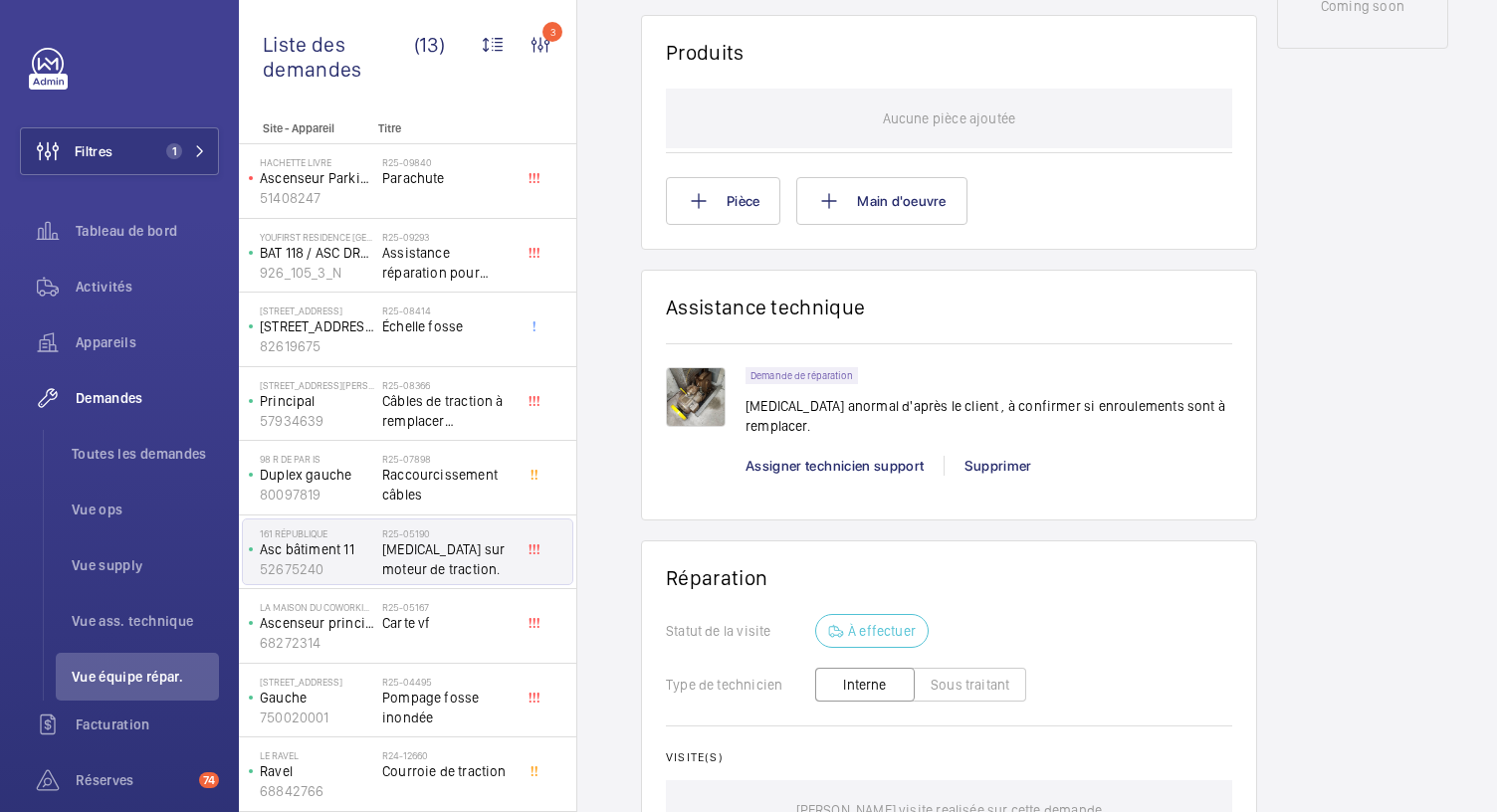 click 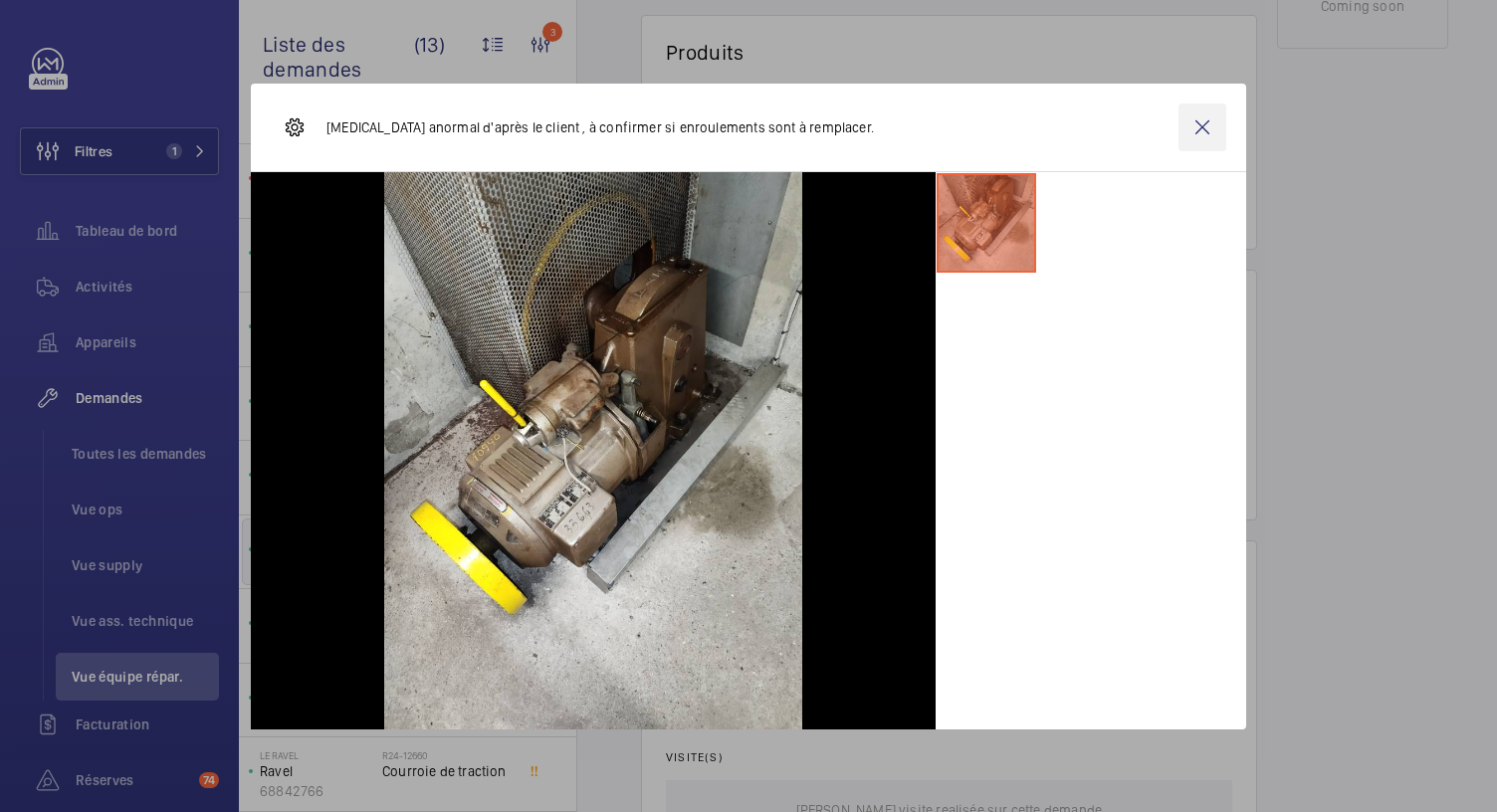 click at bounding box center [1202, 127] 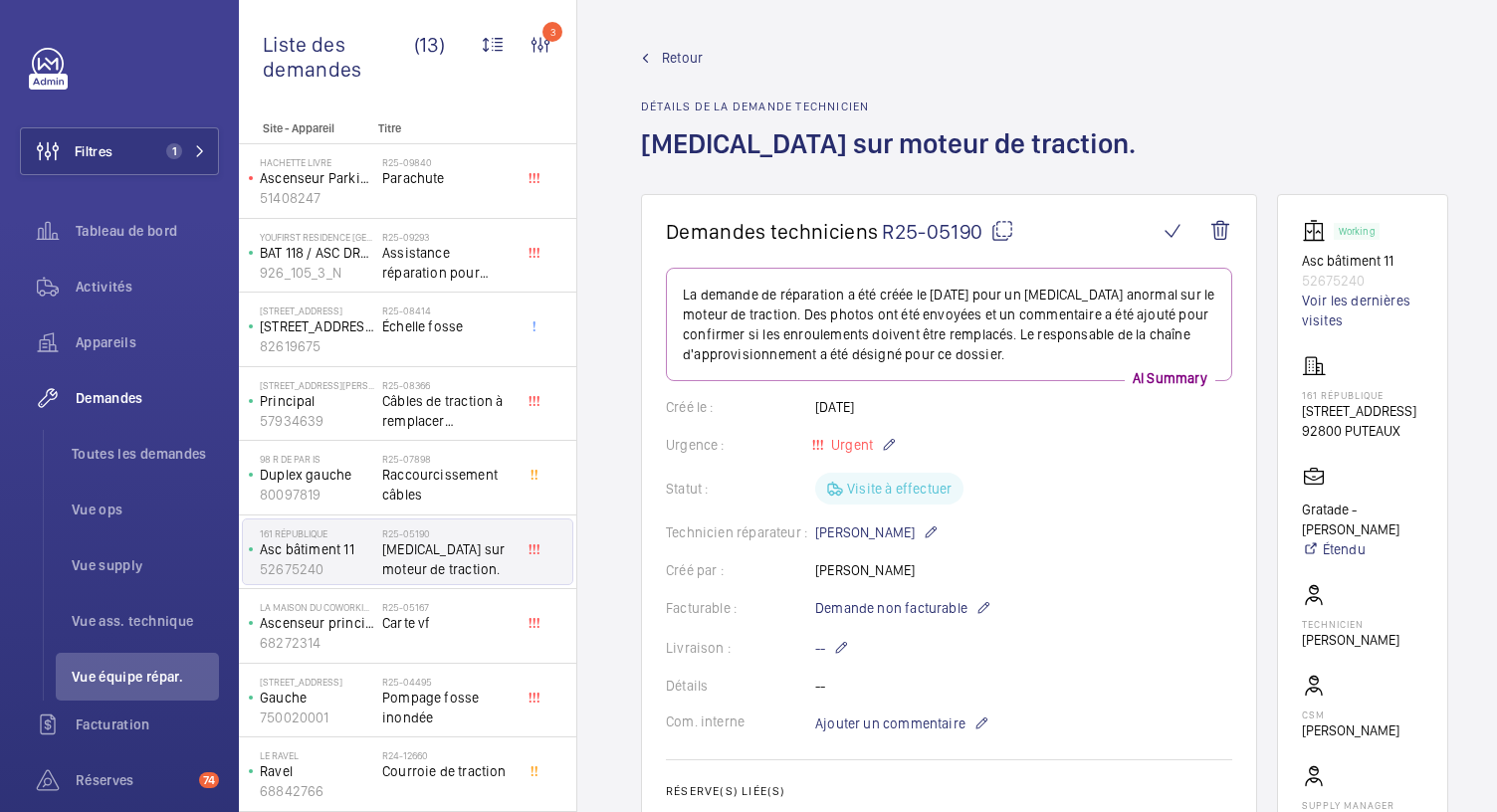 scroll, scrollTop: 155, scrollLeft: 0, axis: vertical 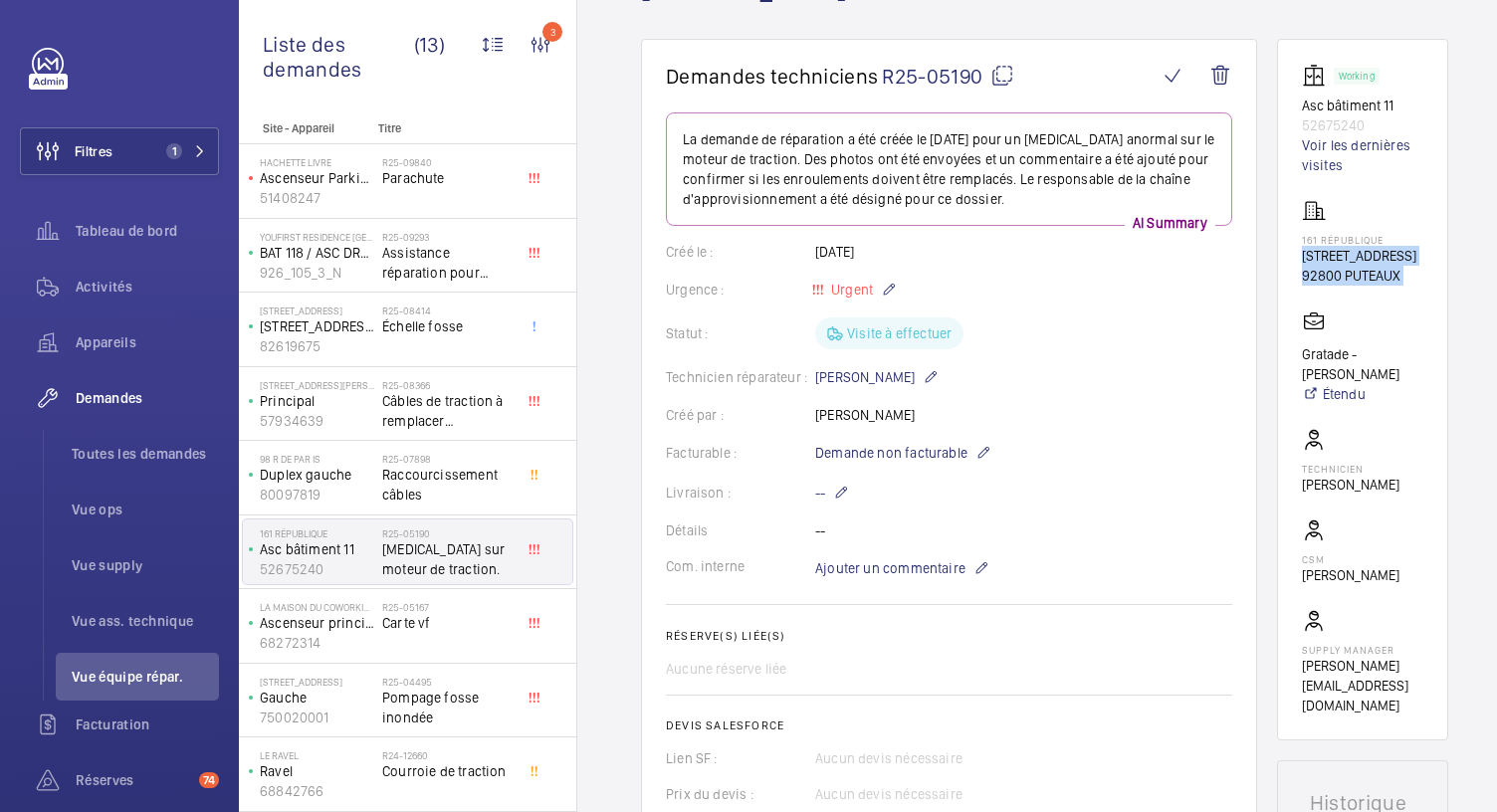 drag, startPoint x: 1296, startPoint y: 254, endPoint x: 1400, endPoint y: 339, distance: 134.31679 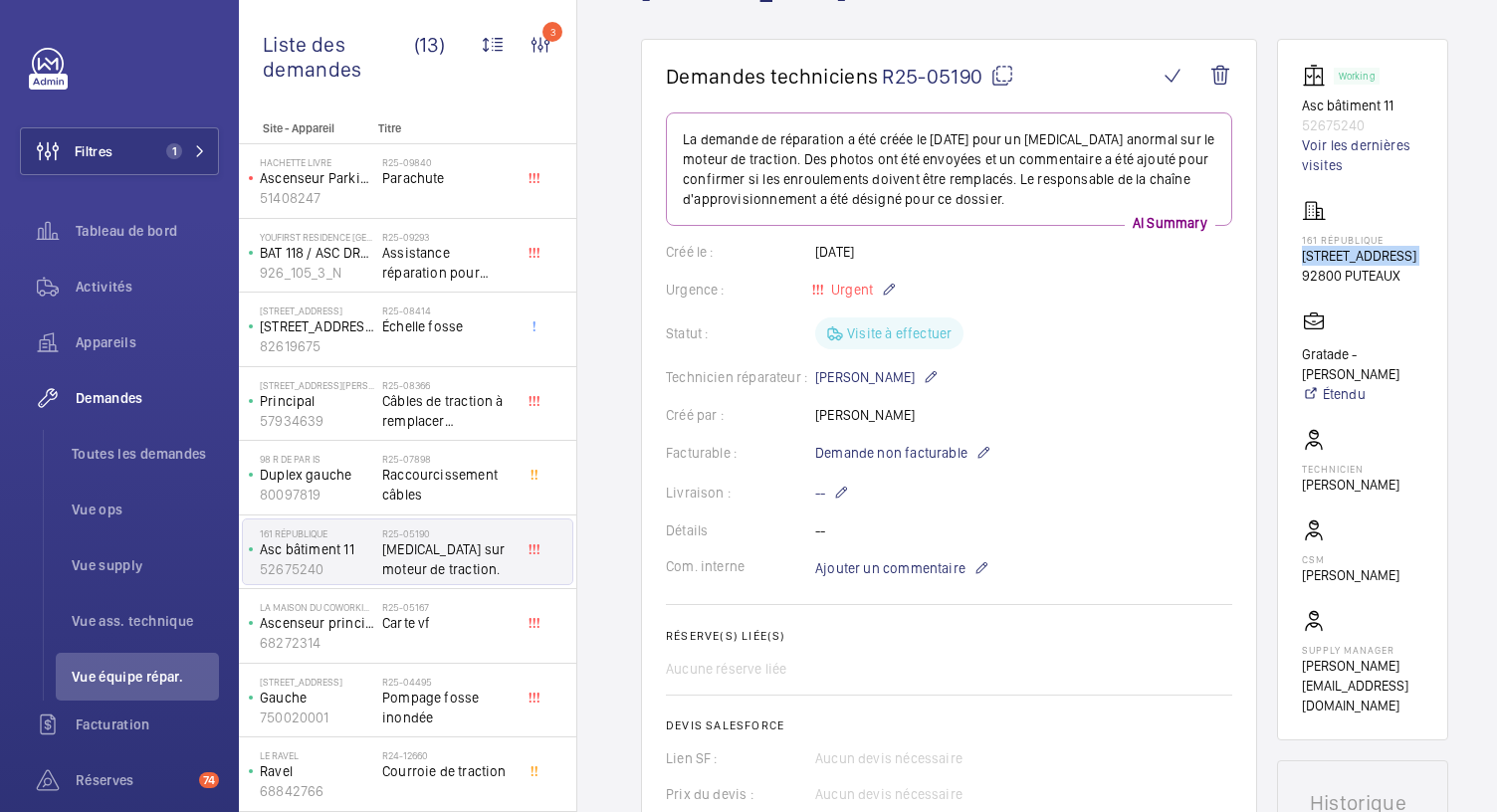 drag, startPoint x: 1366, startPoint y: 303, endPoint x: 1304, endPoint y: 262, distance: 74.330344 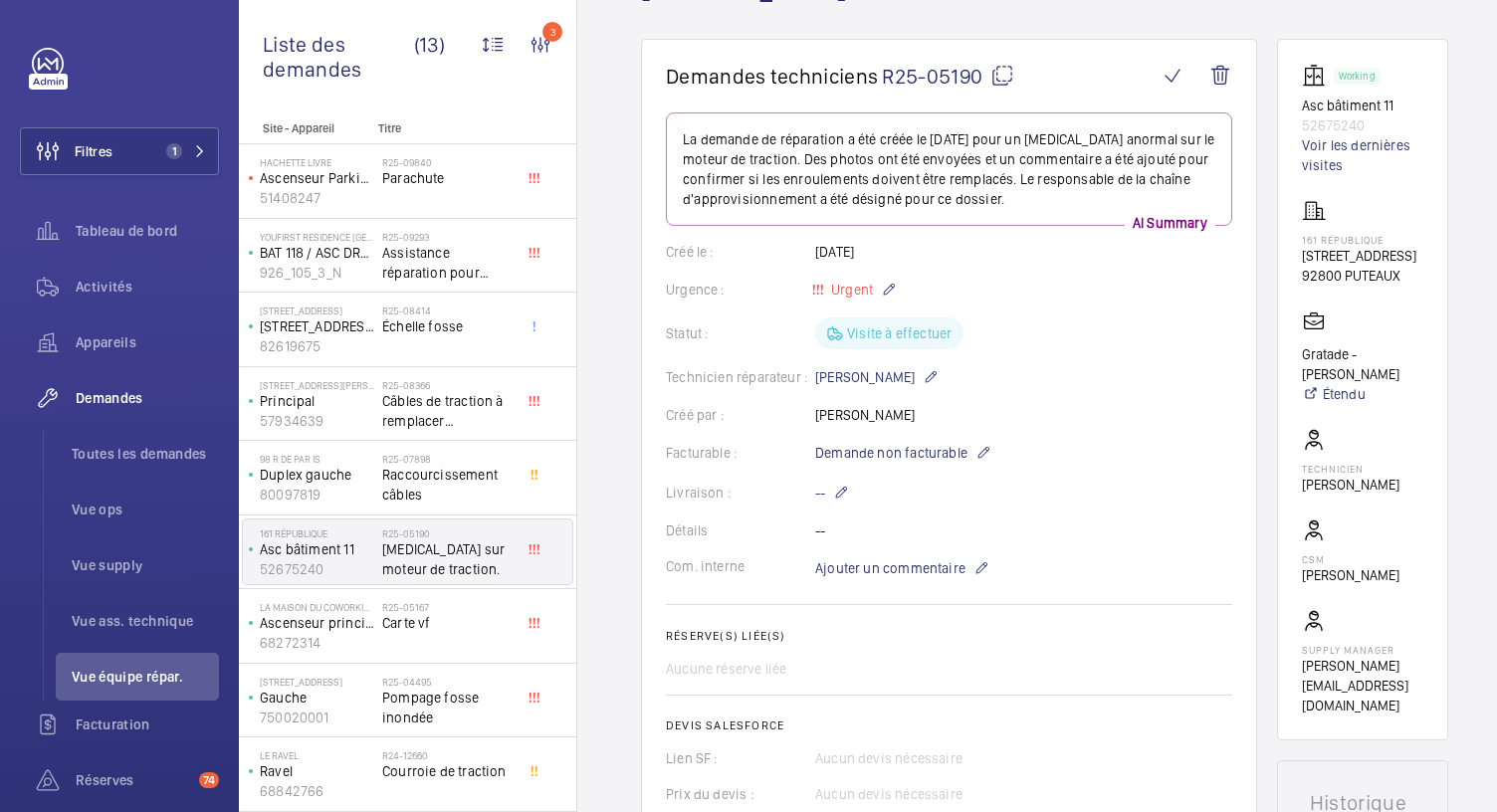 click on "La demande de réparation a été créée le 9 avril 2025 pour un bruit anormal sur le moteur de traction. Des photos ont été envoyées et un commentaire a été ajouté pour confirmer si les enroulements doivent être remplacés. Le responsable de la chaîne d'approvisionnement a été désigné pour ce dossier." 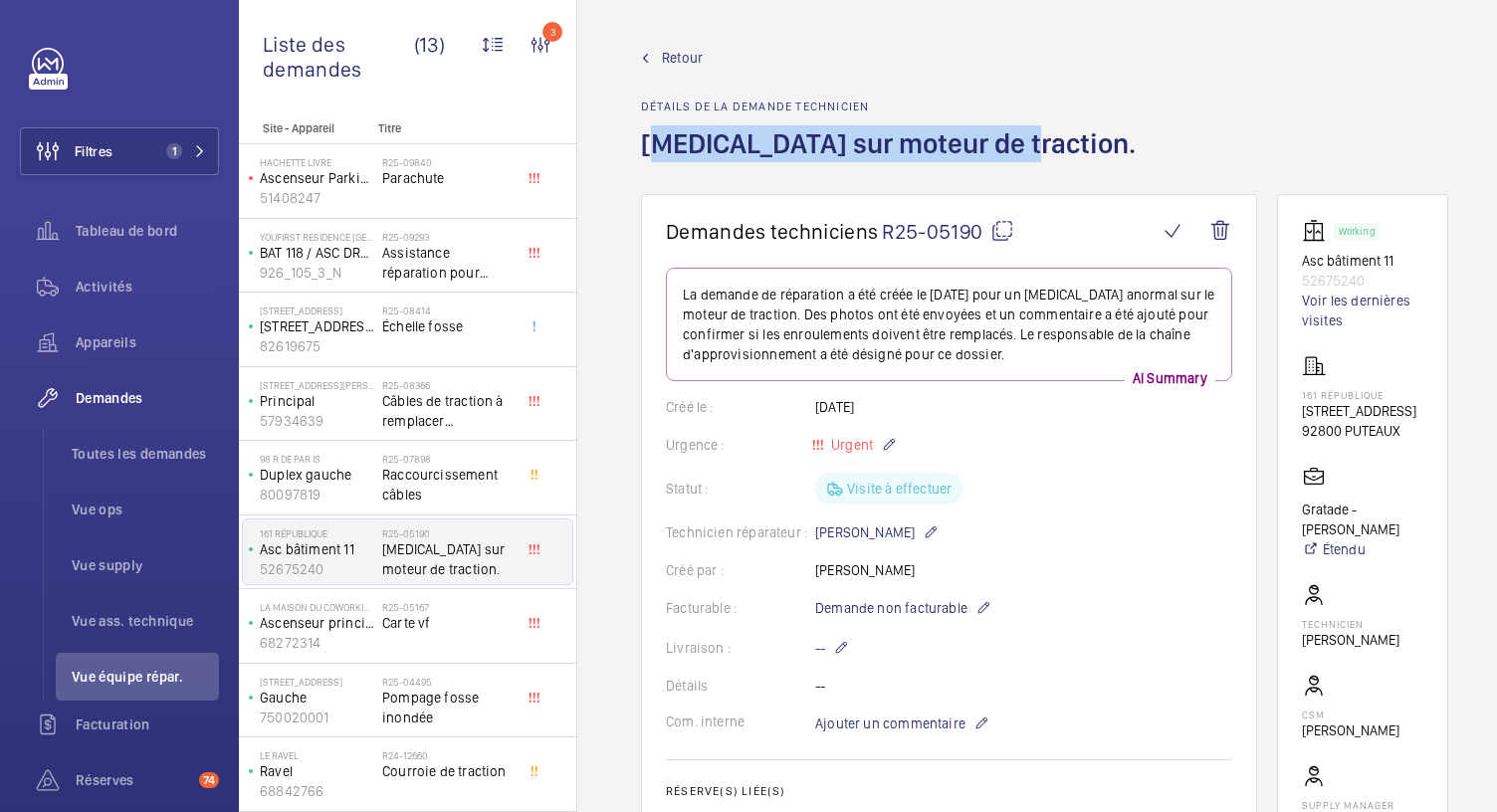 drag, startPoint x: 644, startPoint y: 143, endPoint x: 1006, endPoint y: 154, distance: 362.16709 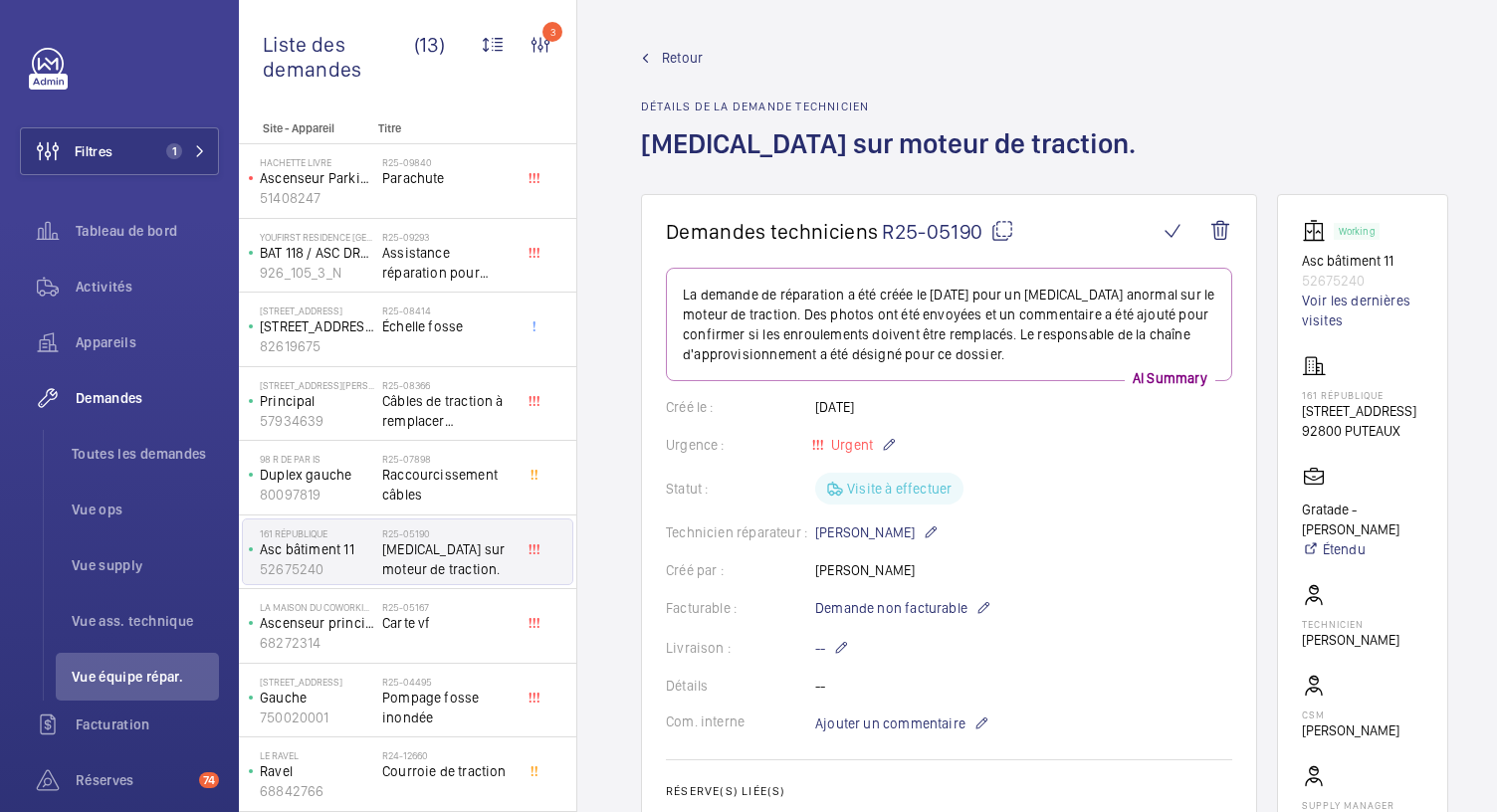click on "Demandes techniciens  R25-05190" 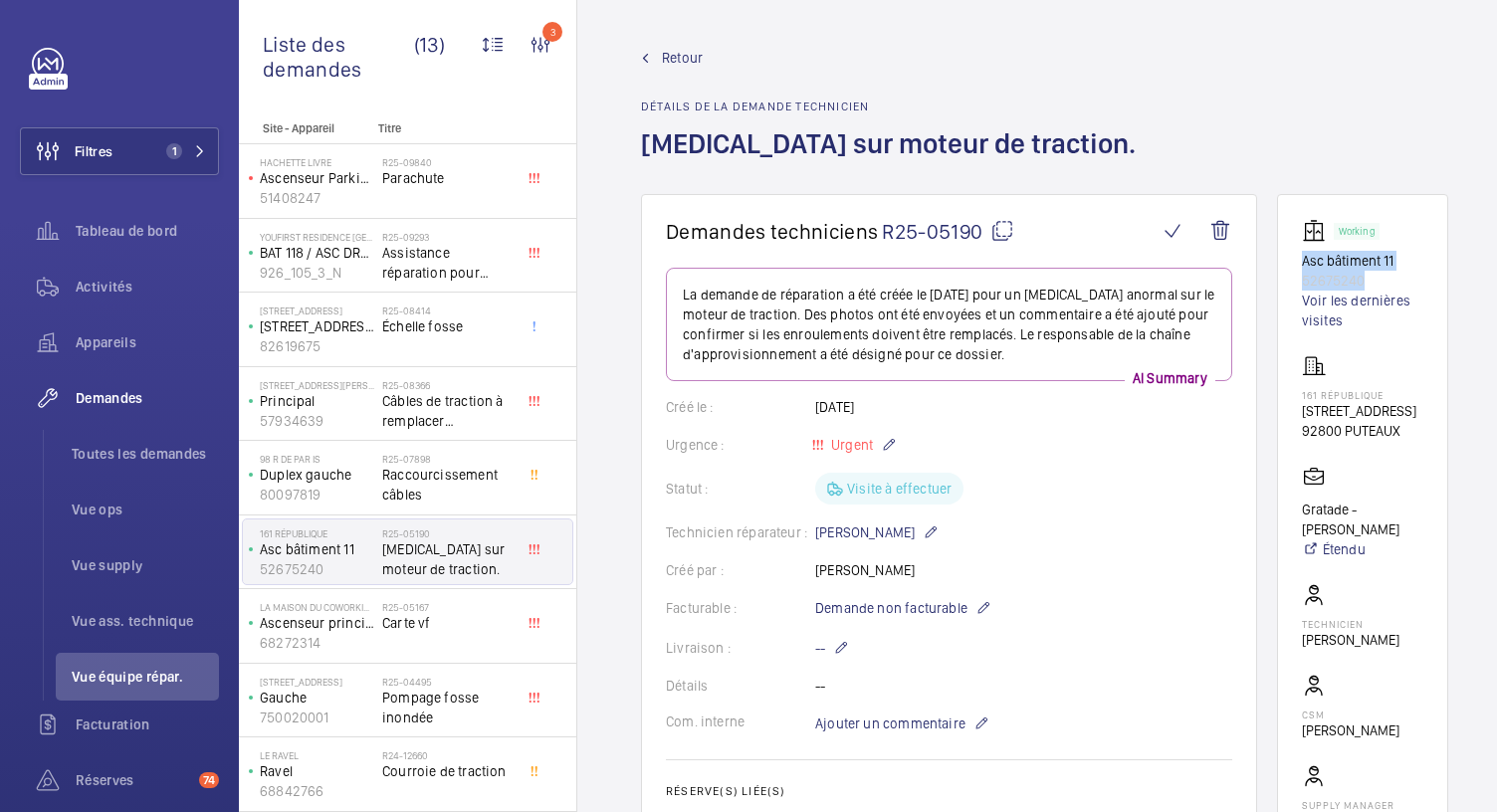 drag, startPoint x: 1291, startPoint y: 260, endPoint x: 1396, endPoint y: 278, distance: 106.53169 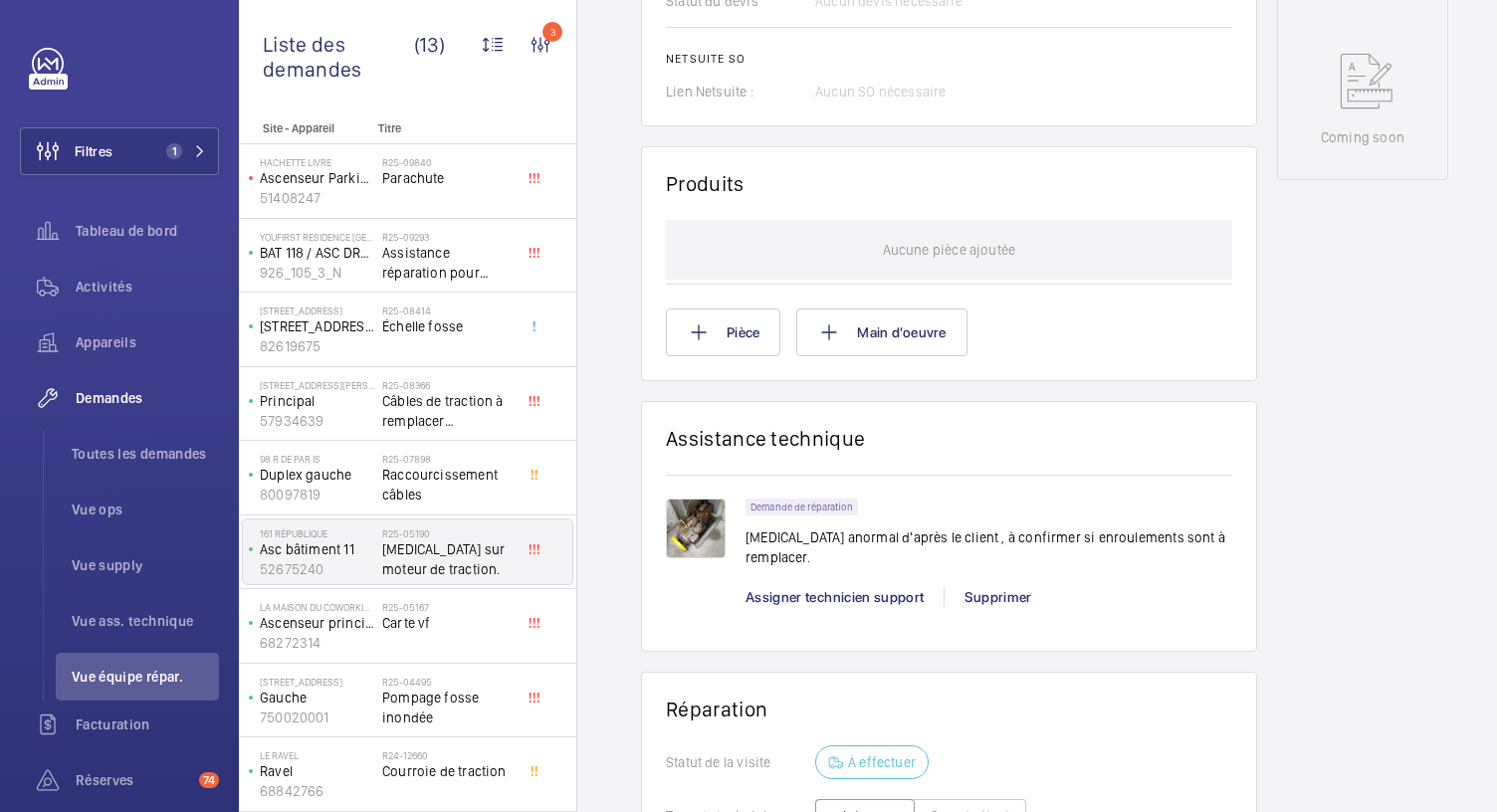 scroll, scrollTop: 985, scrollLeft: 0, axis: vertical 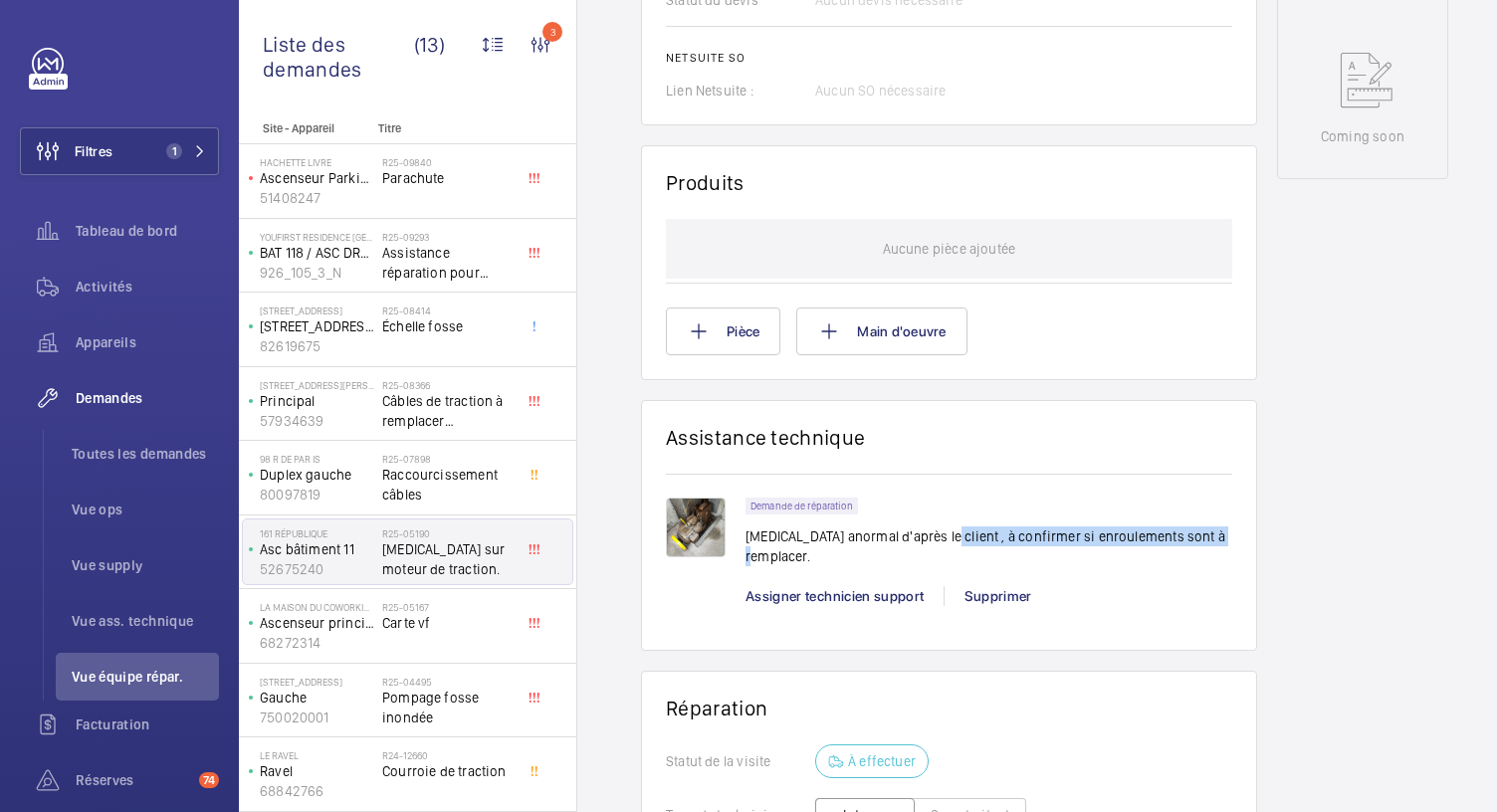 drag, startPoint x: 934, startPoint y: 531, endPoint x: 1220, endPoint y: 528, distance: 286.01573 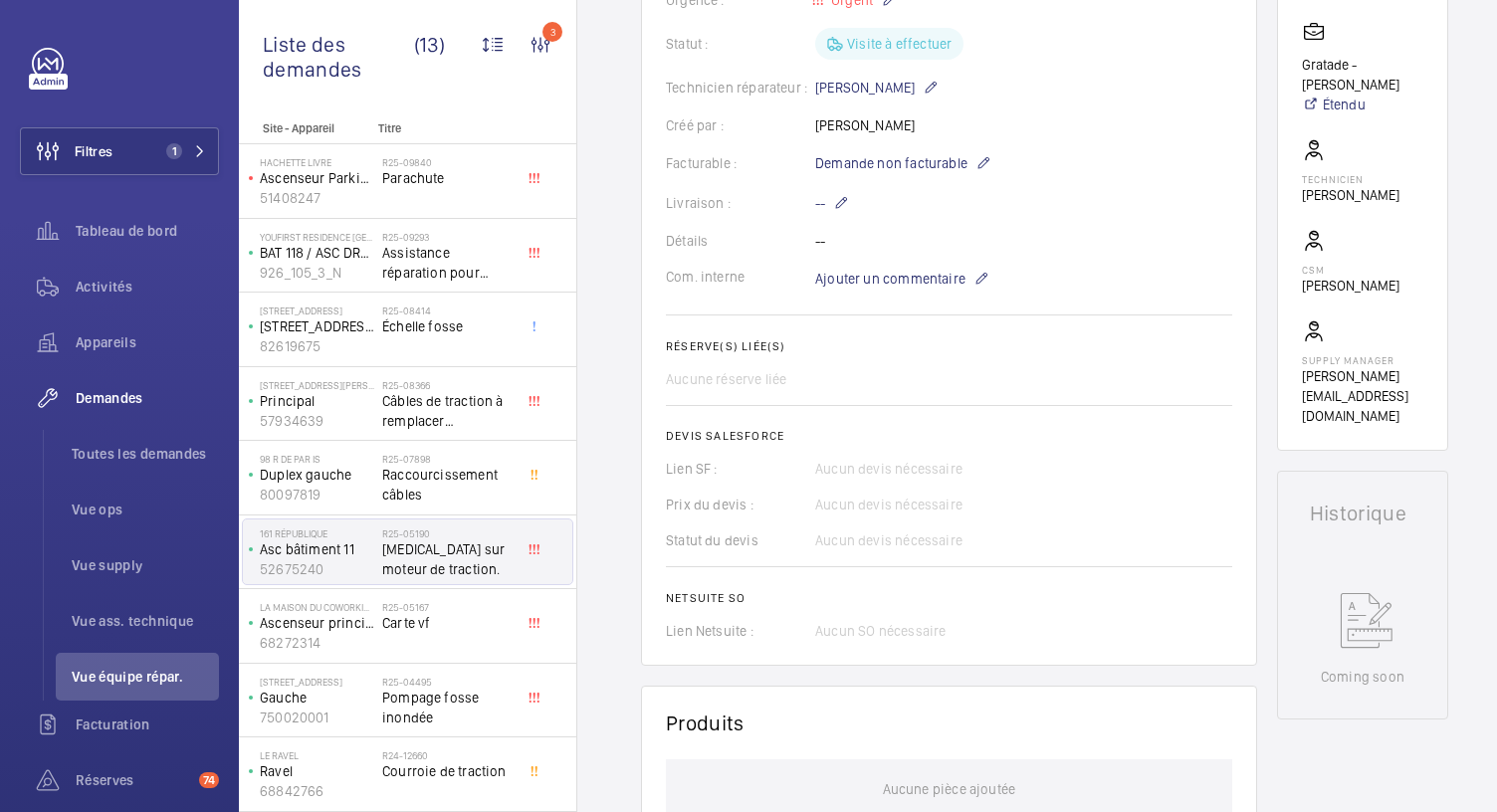 scroll, scrollTop: 0, scrollLeft: 0, axis: both 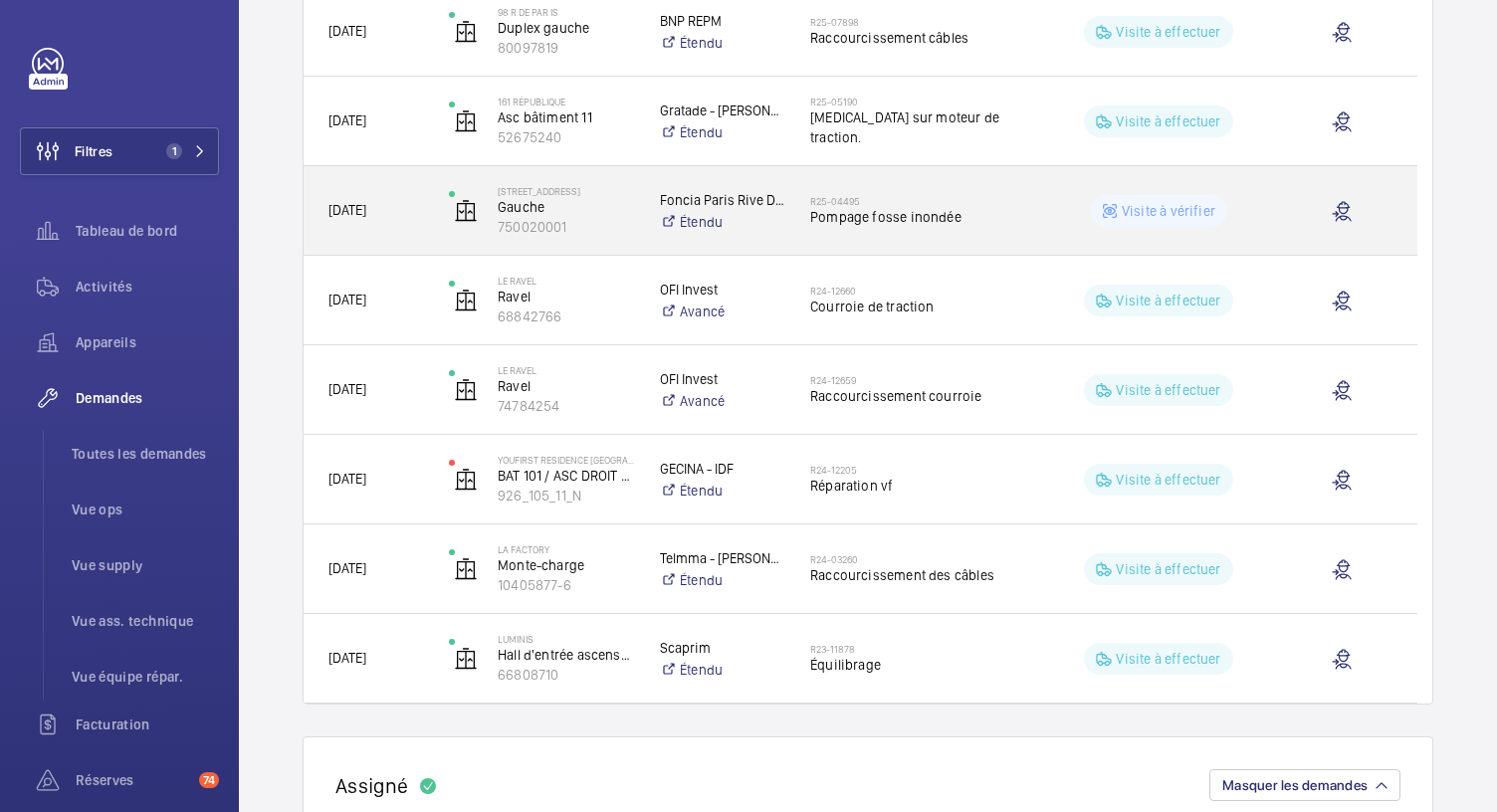 click on "Pompage fosse inondée" 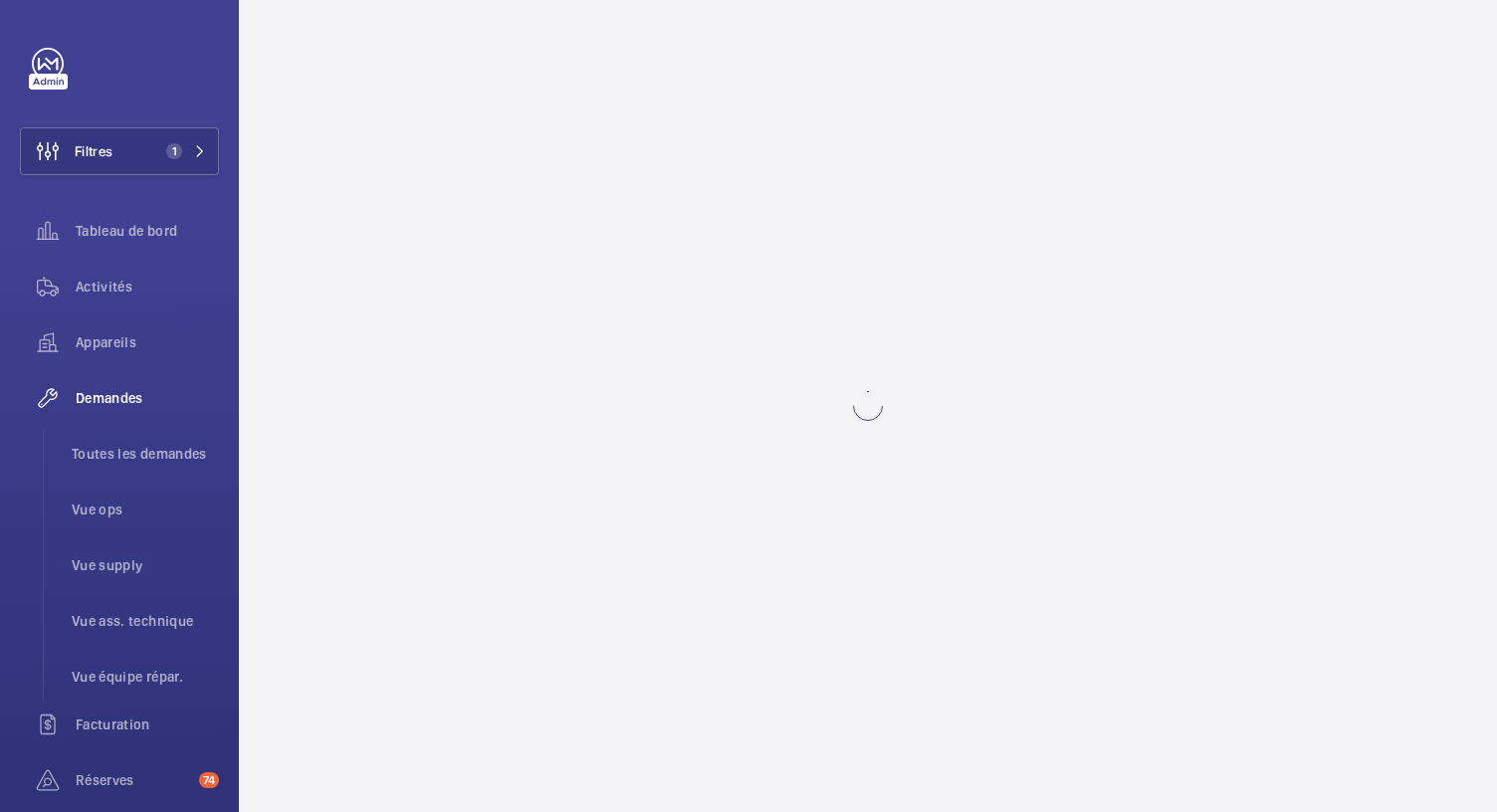 scroll, scrollTop: 0, scrollLeft: 0, axis: both 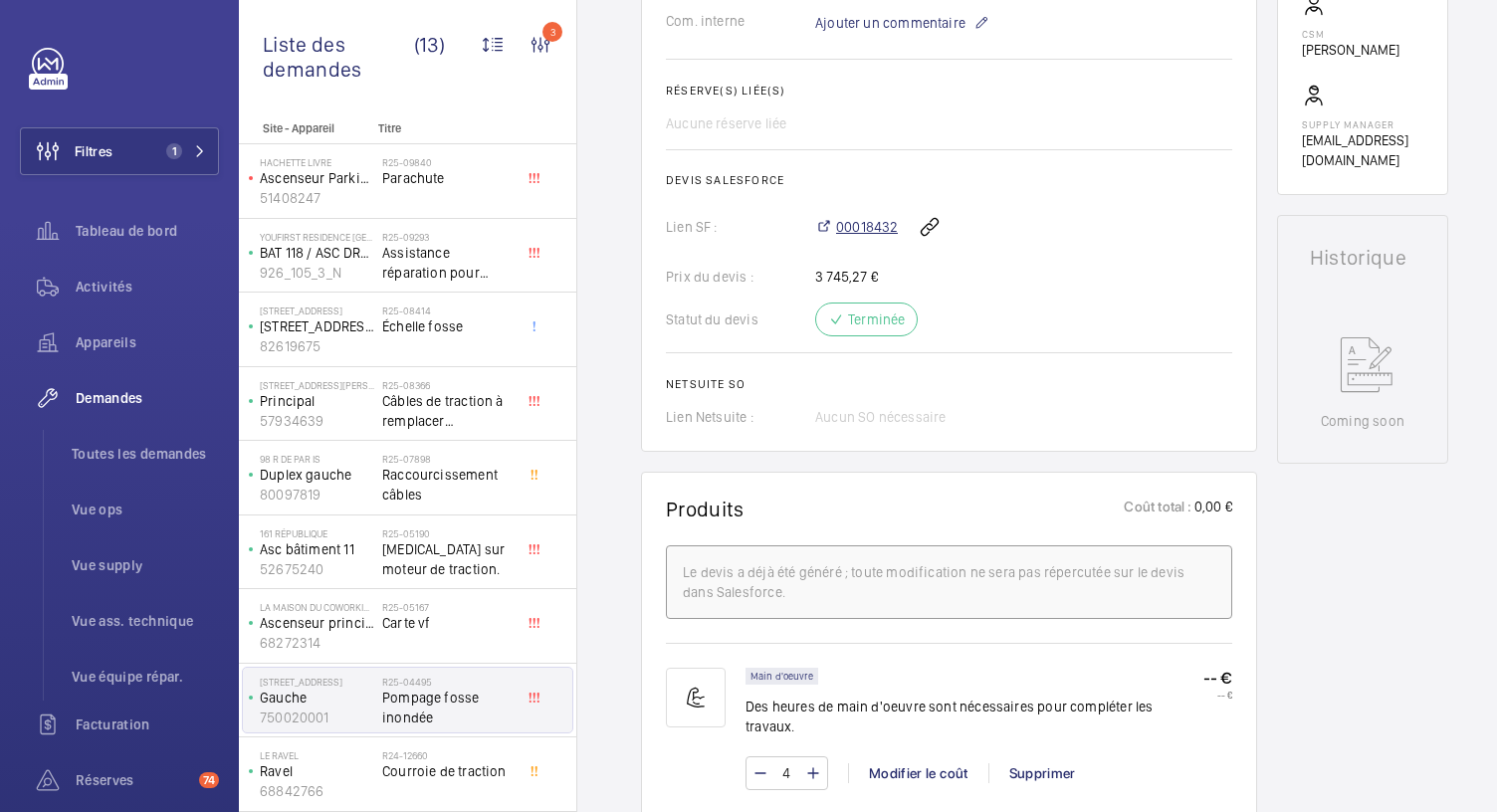 click on "00018432" 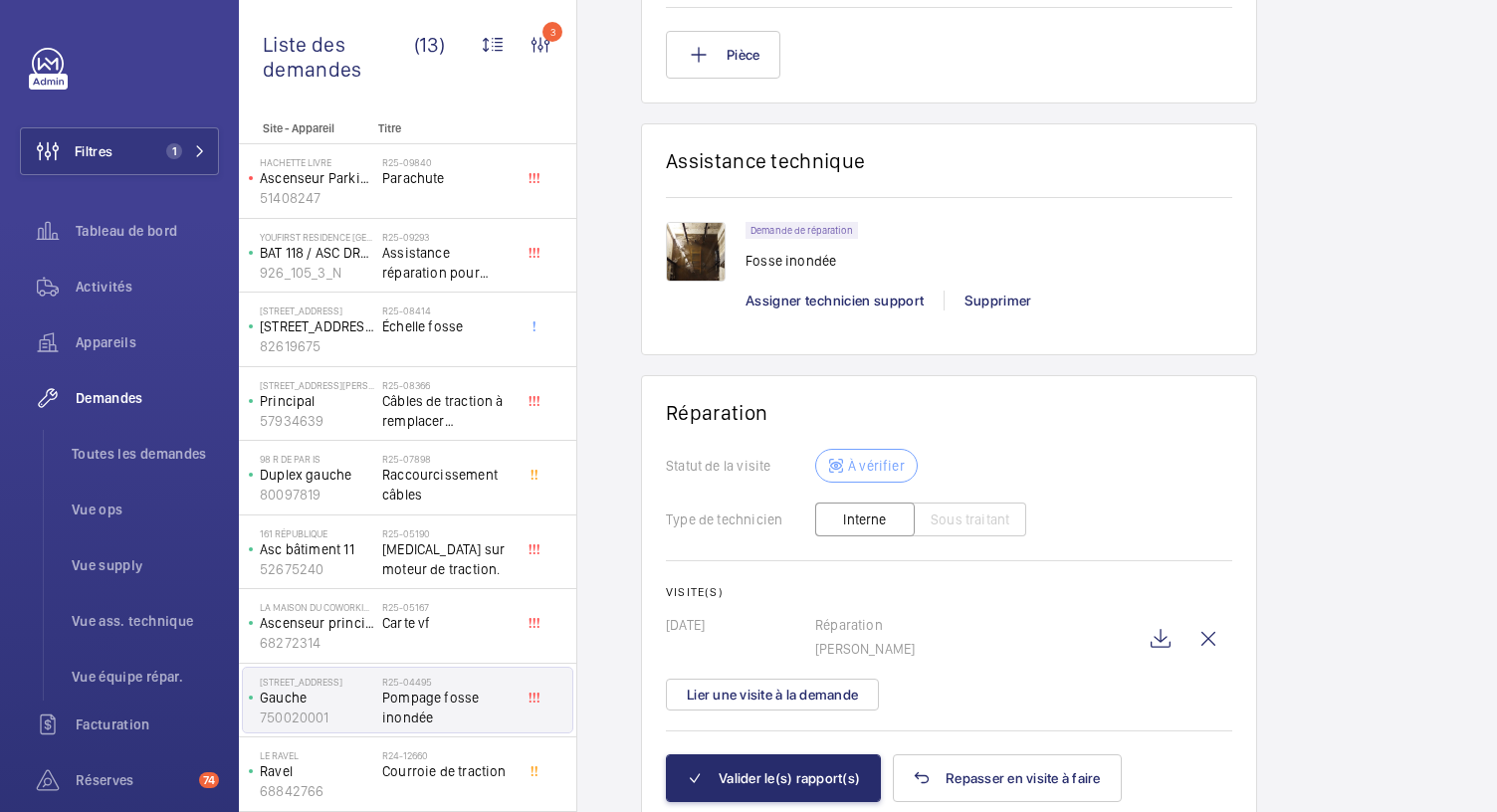 scroll, scrollTop: 1582, scrollLeft: 0, axis: vertical 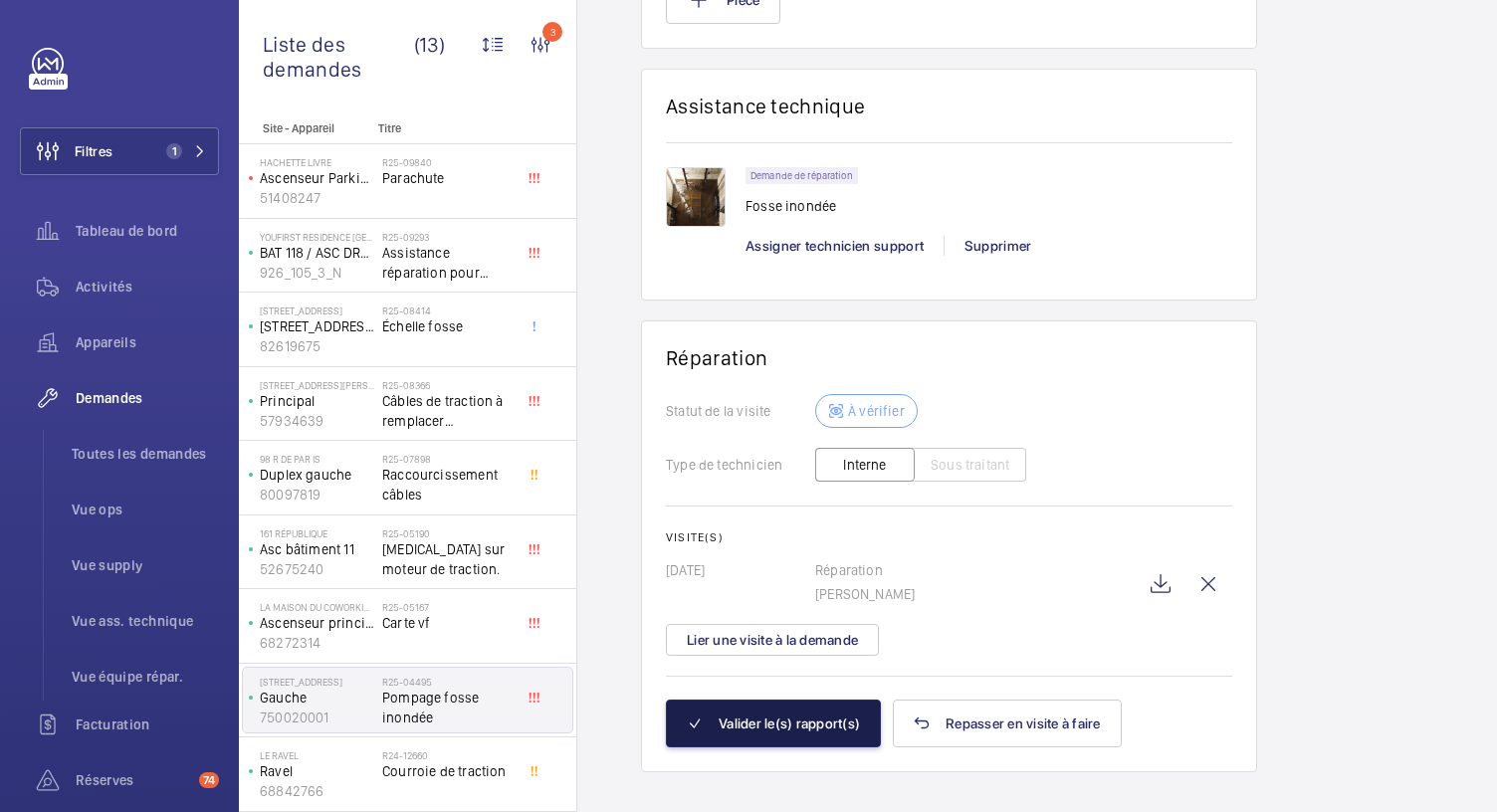 click on "Valider le(s) rapport(s)" 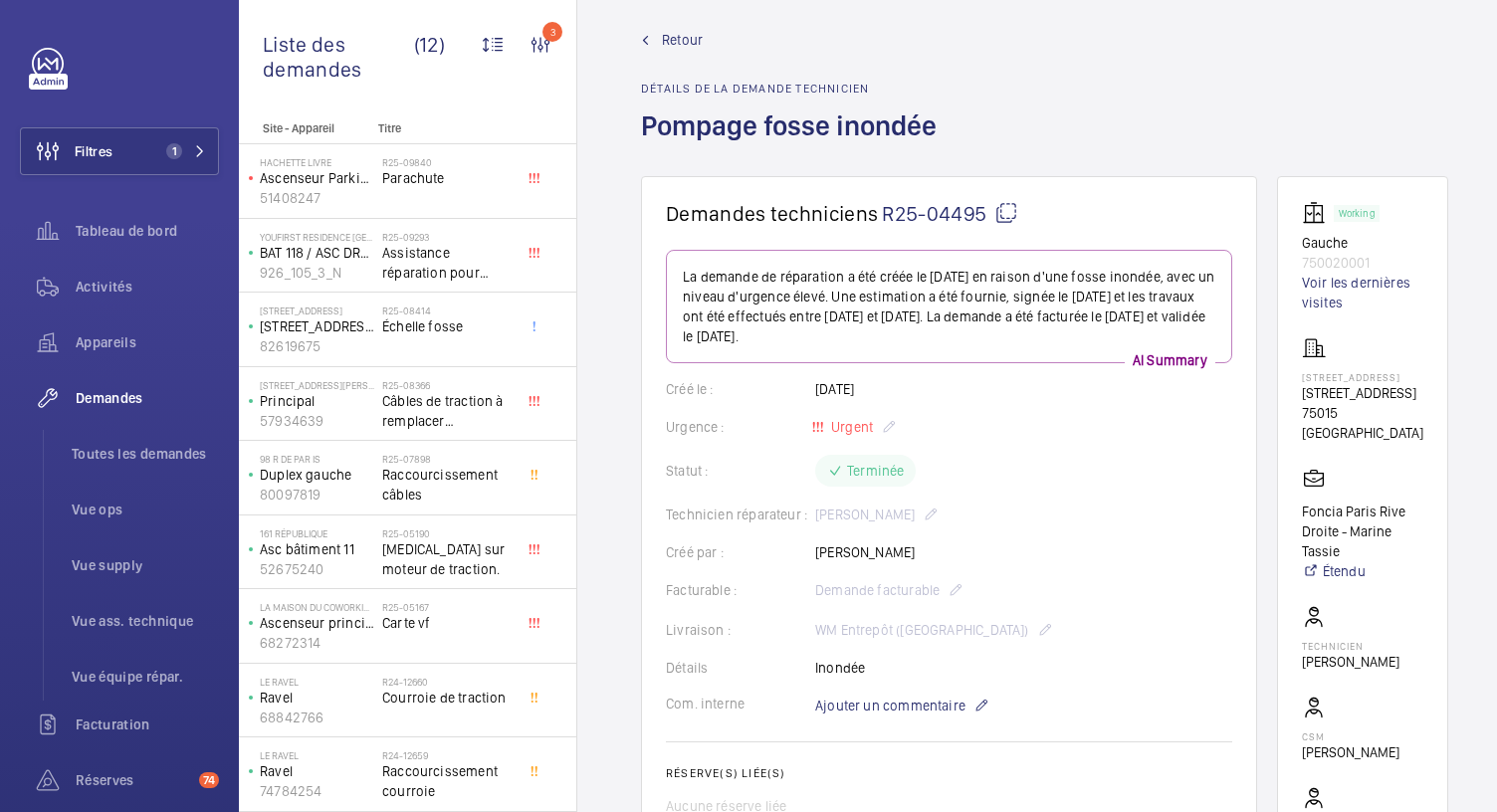 scroll, scrollTop: 0, scrollLeft: 0, axis: both 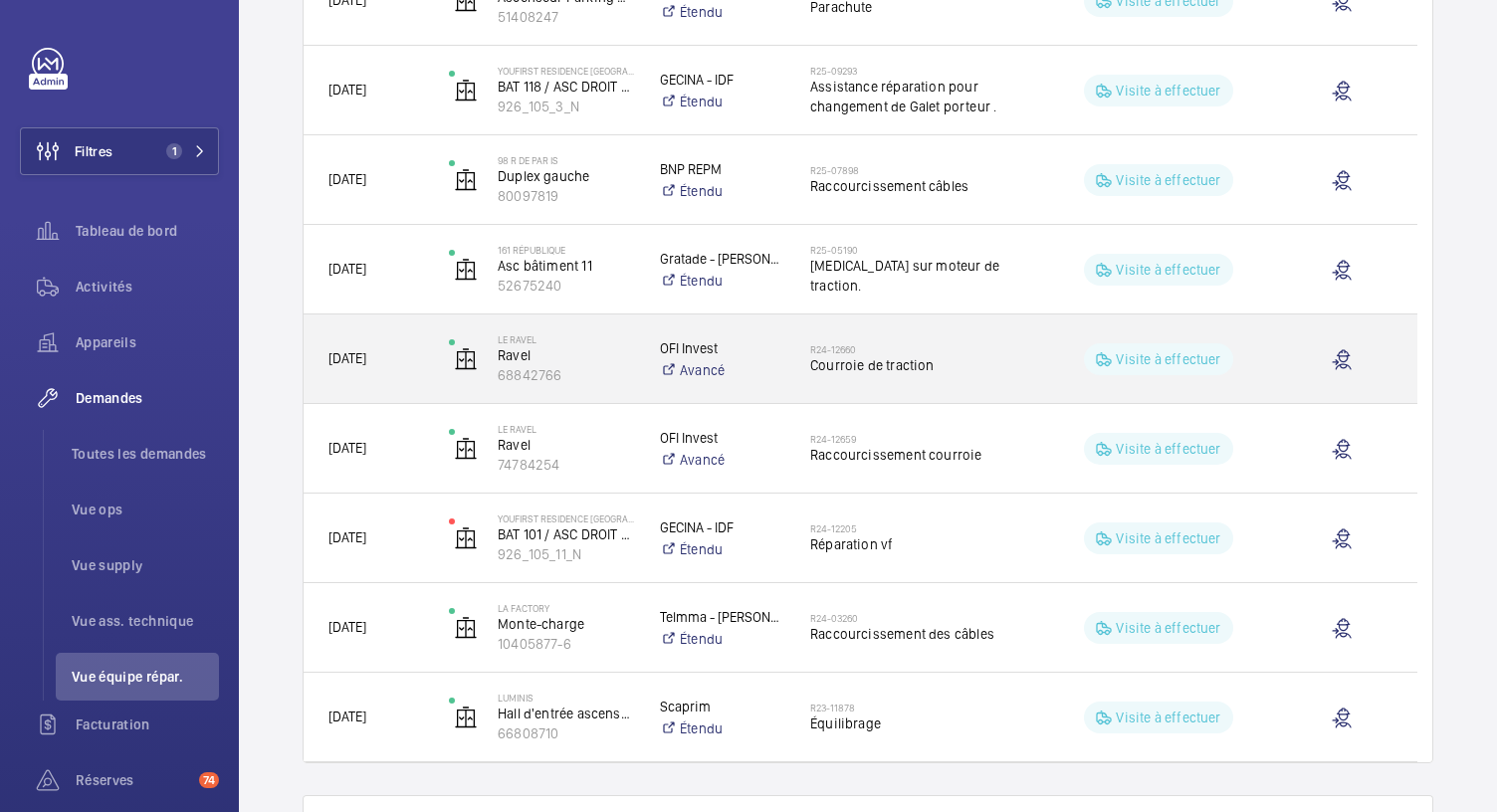 click on "Courroie de traction" 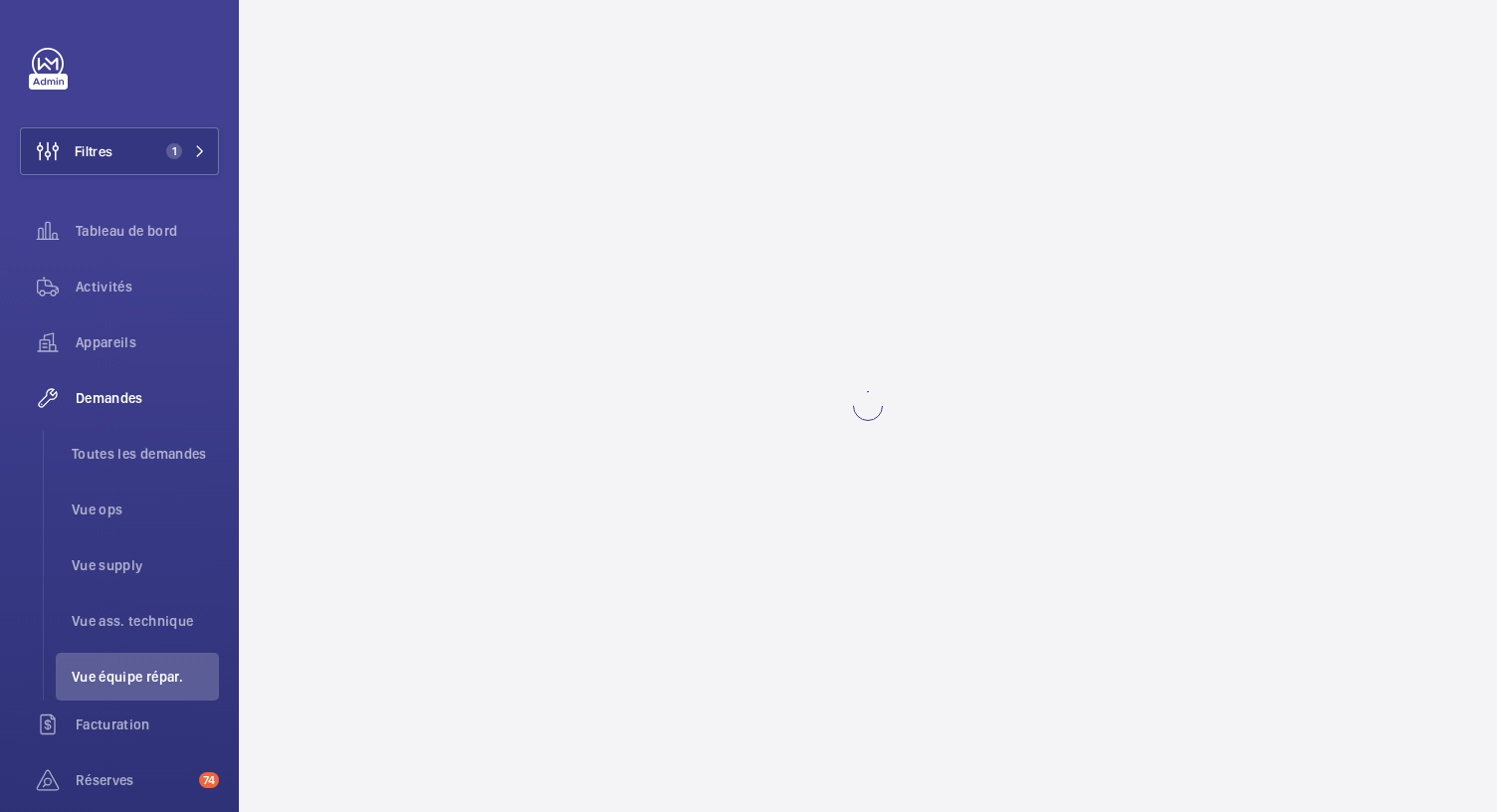scroll, scrollTop: 0, scrollLeft: 0, axis: both 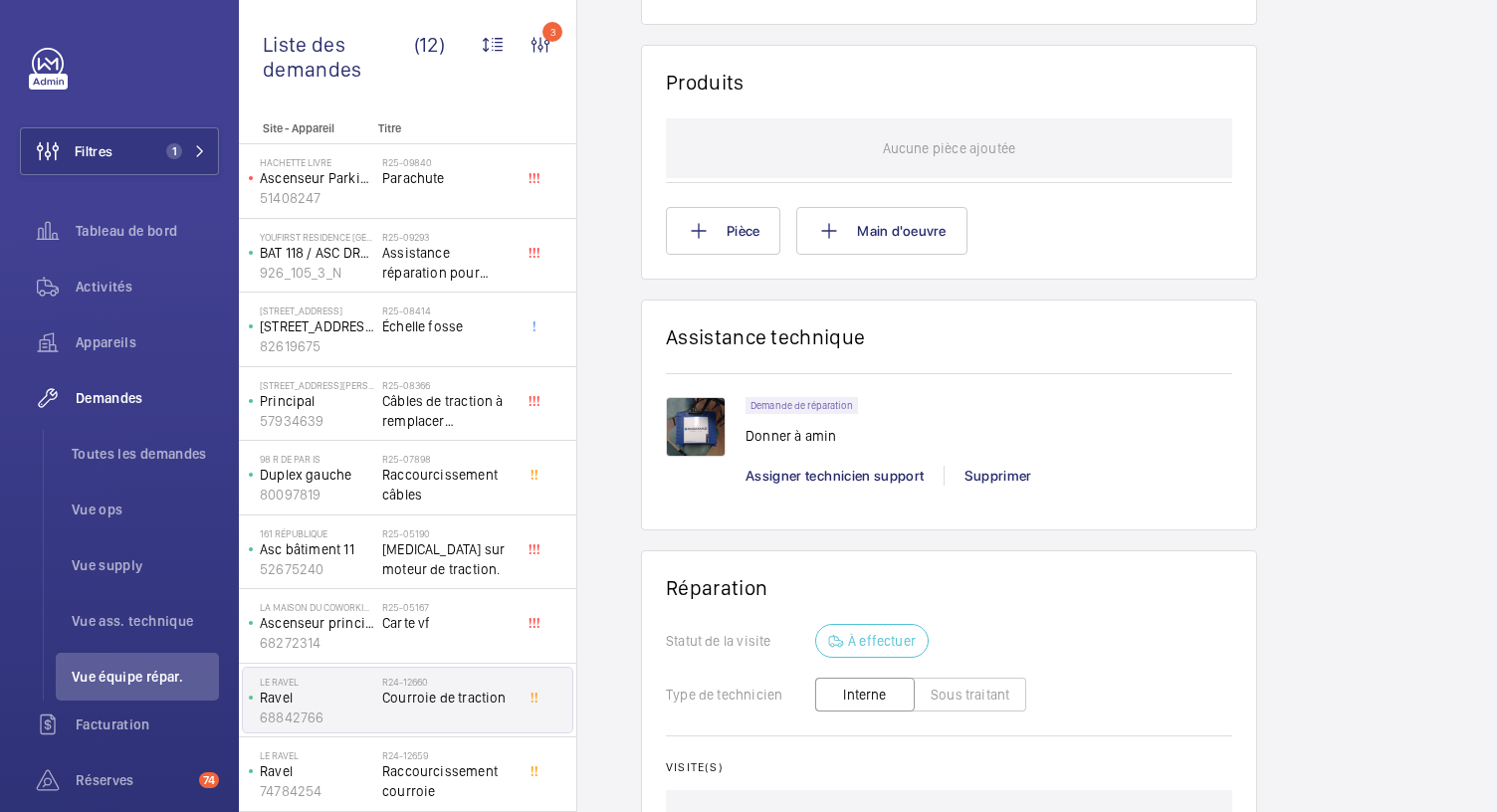 click 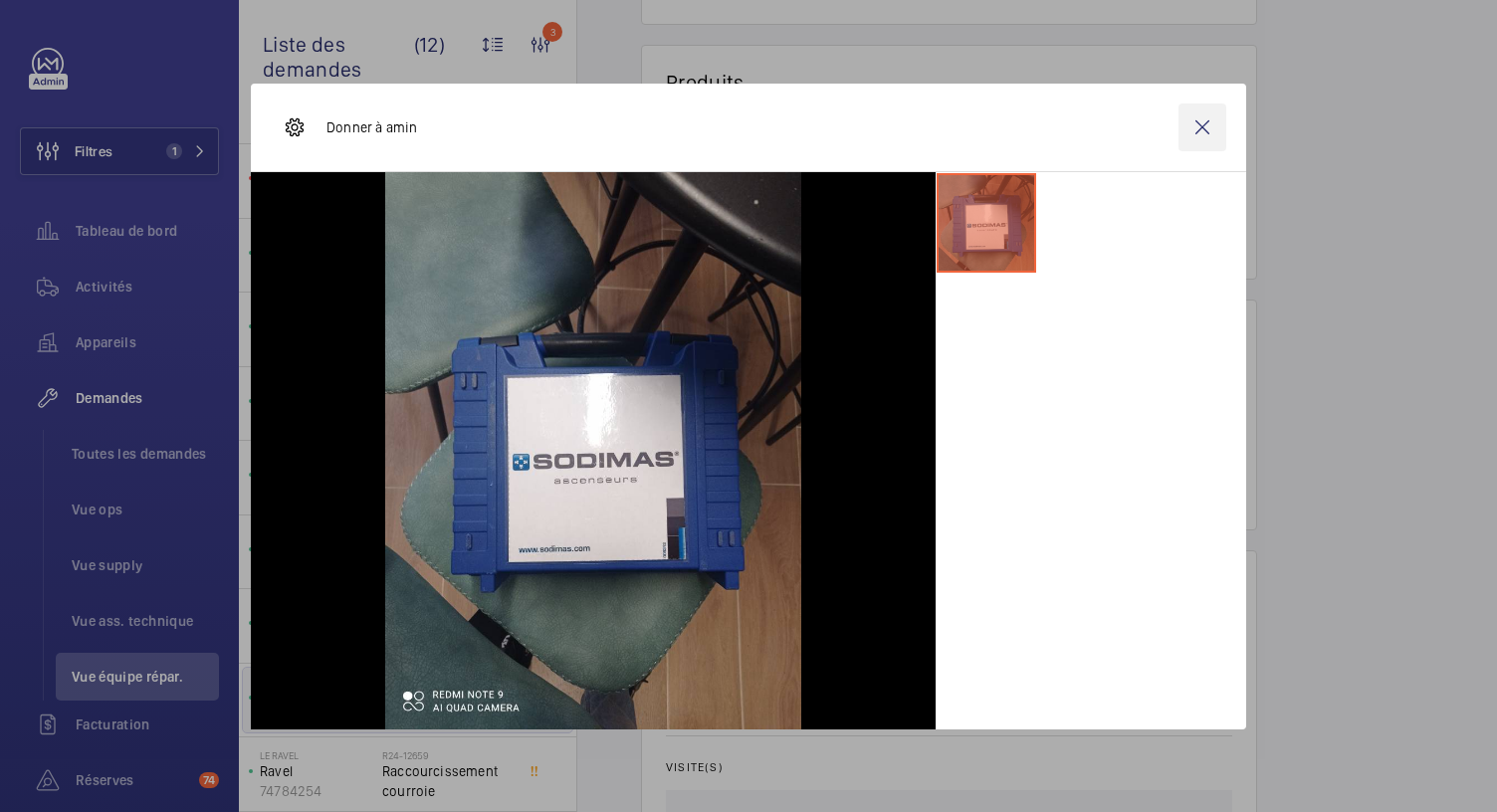 click at bounding box center [1202, 127] 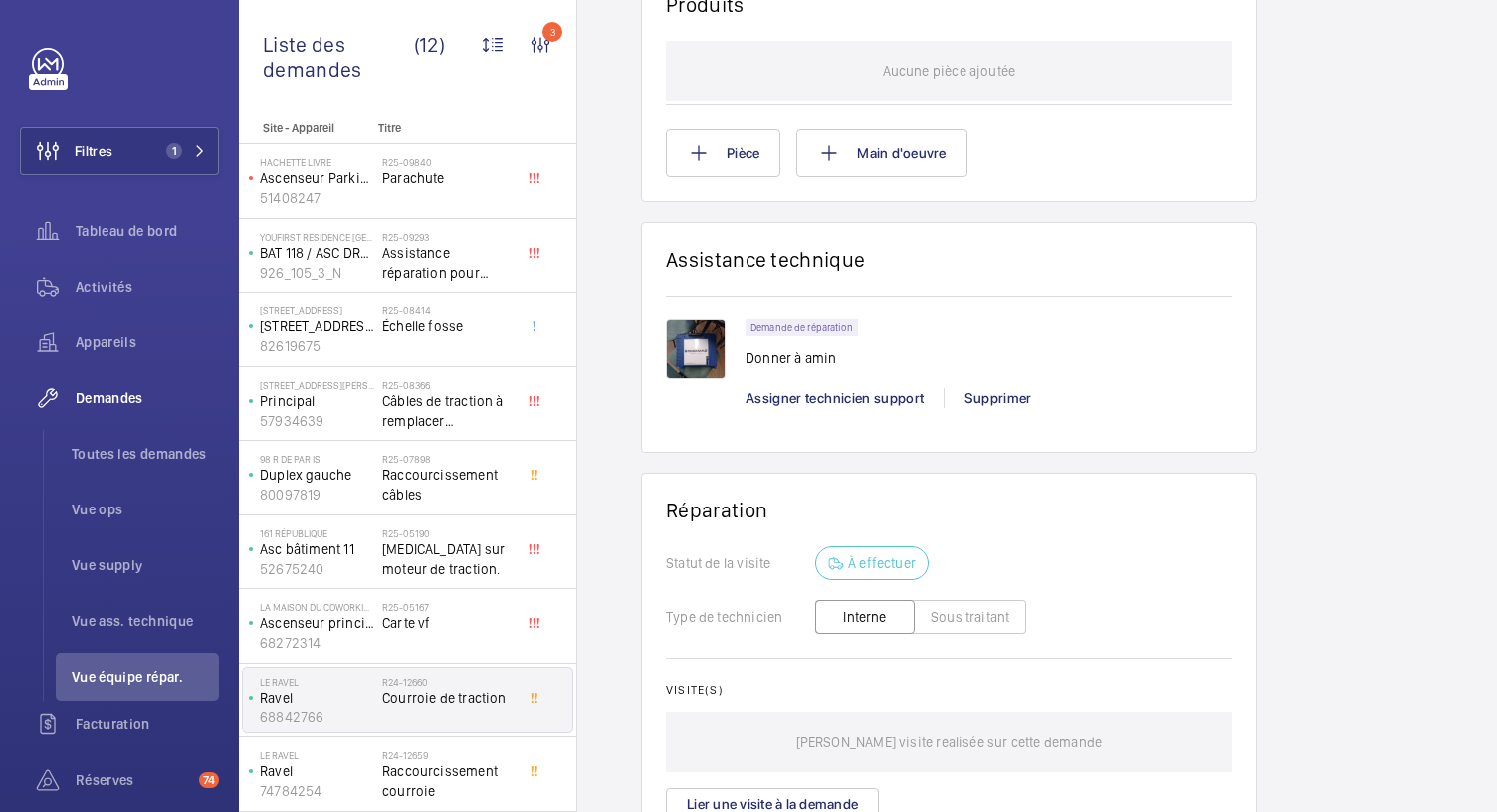 scroll, scrollTop: 866, scrollLeft: 0, axis: vertical 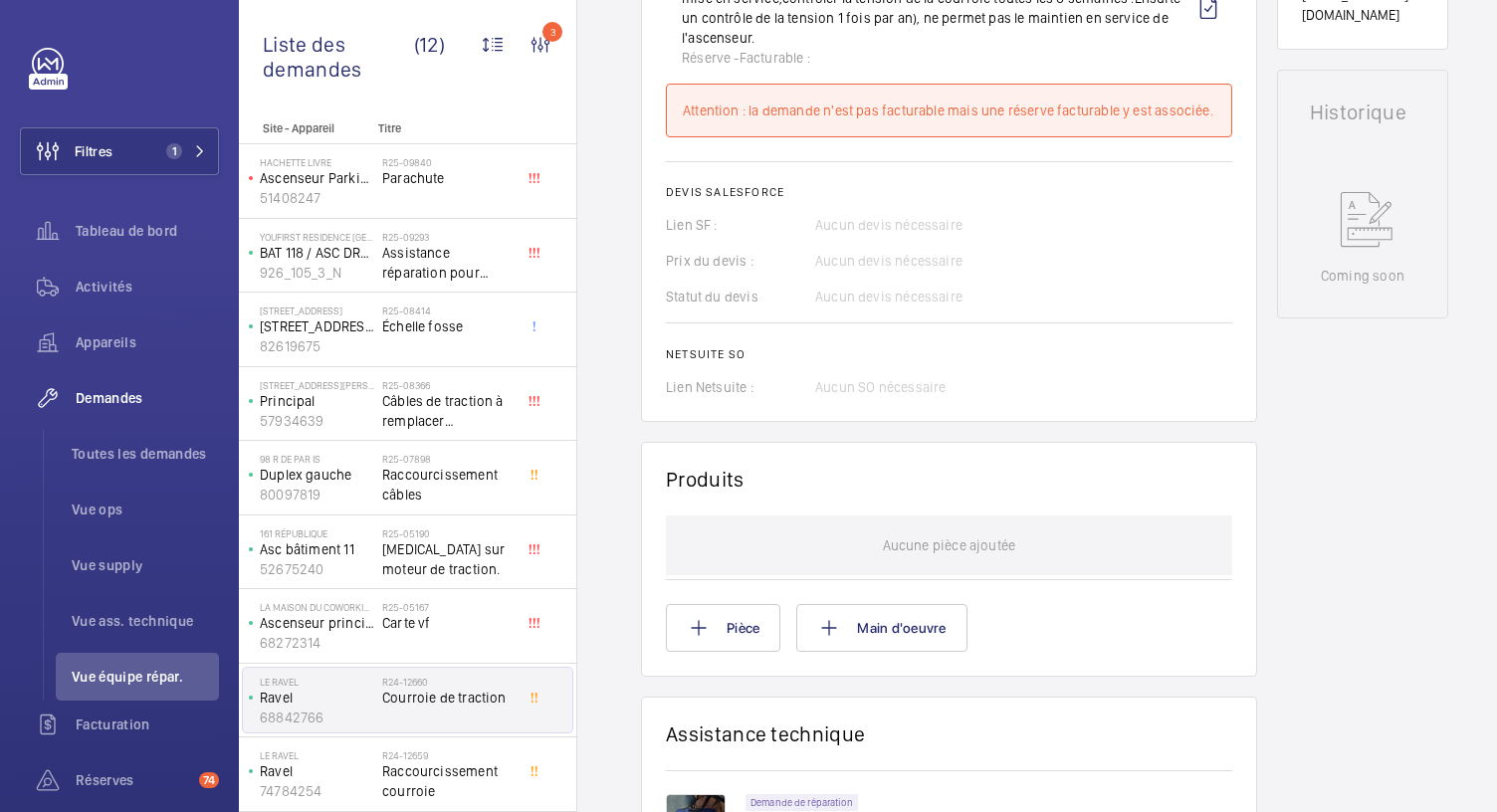 click on "Produits" 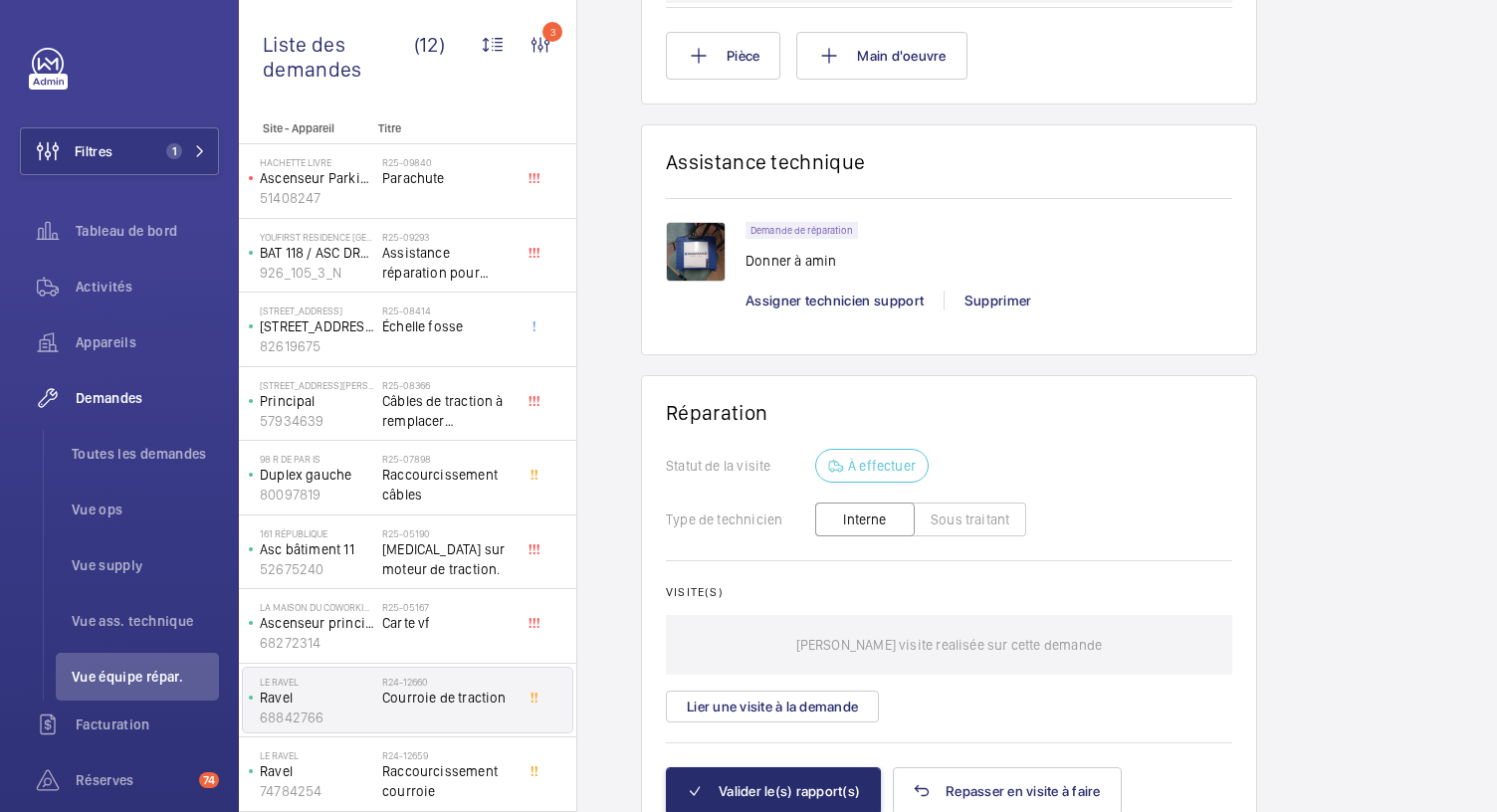 scroll, scrollTop: 1525, scrollLeft: 0, axis: vertical 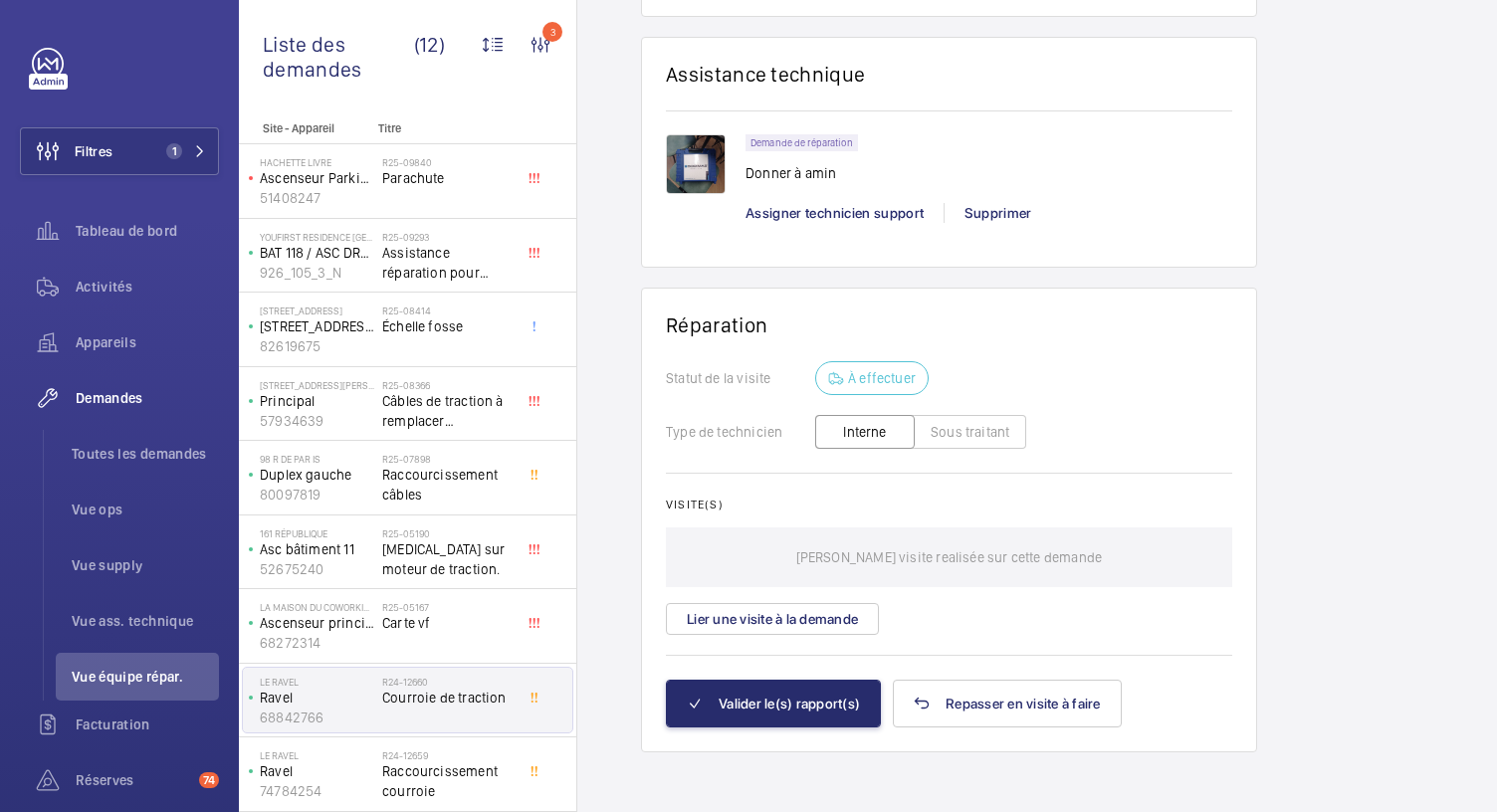 click 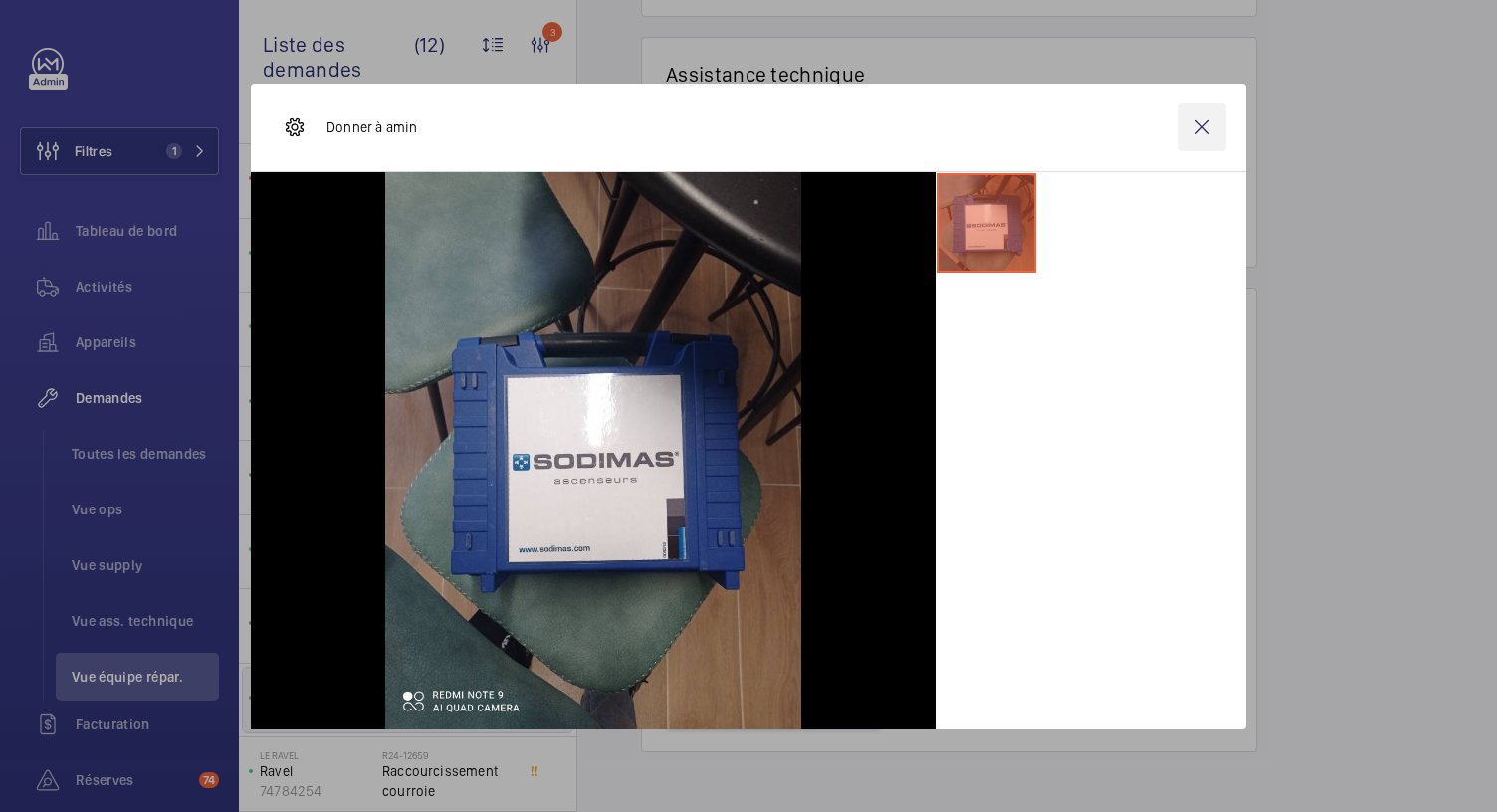 click at bounding box center [1202, 127] 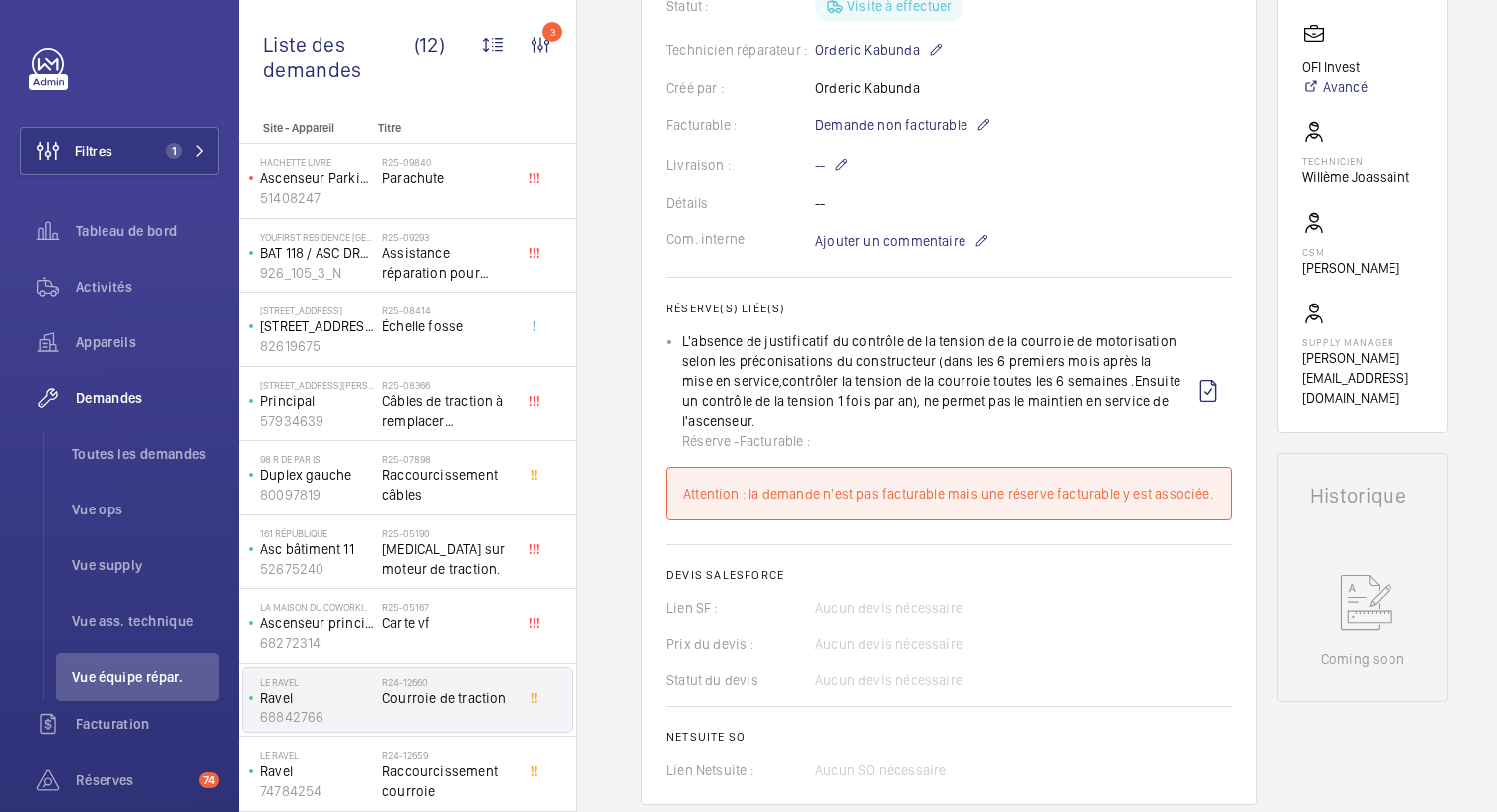 scroll, scrollTop: 1525, scrollLeft: 0, axis: vertical 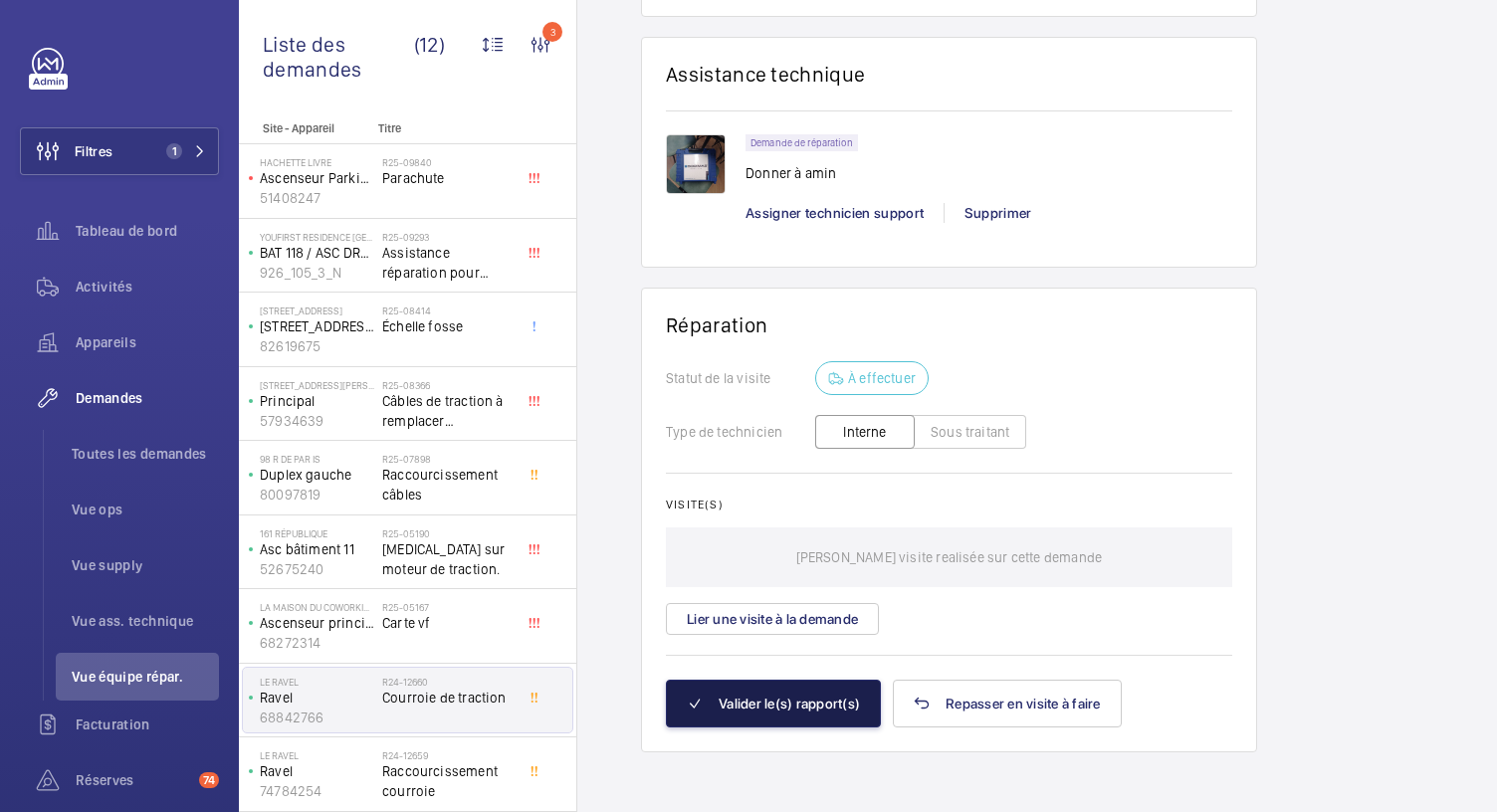 click on "Valider le(s) rapport(s)" 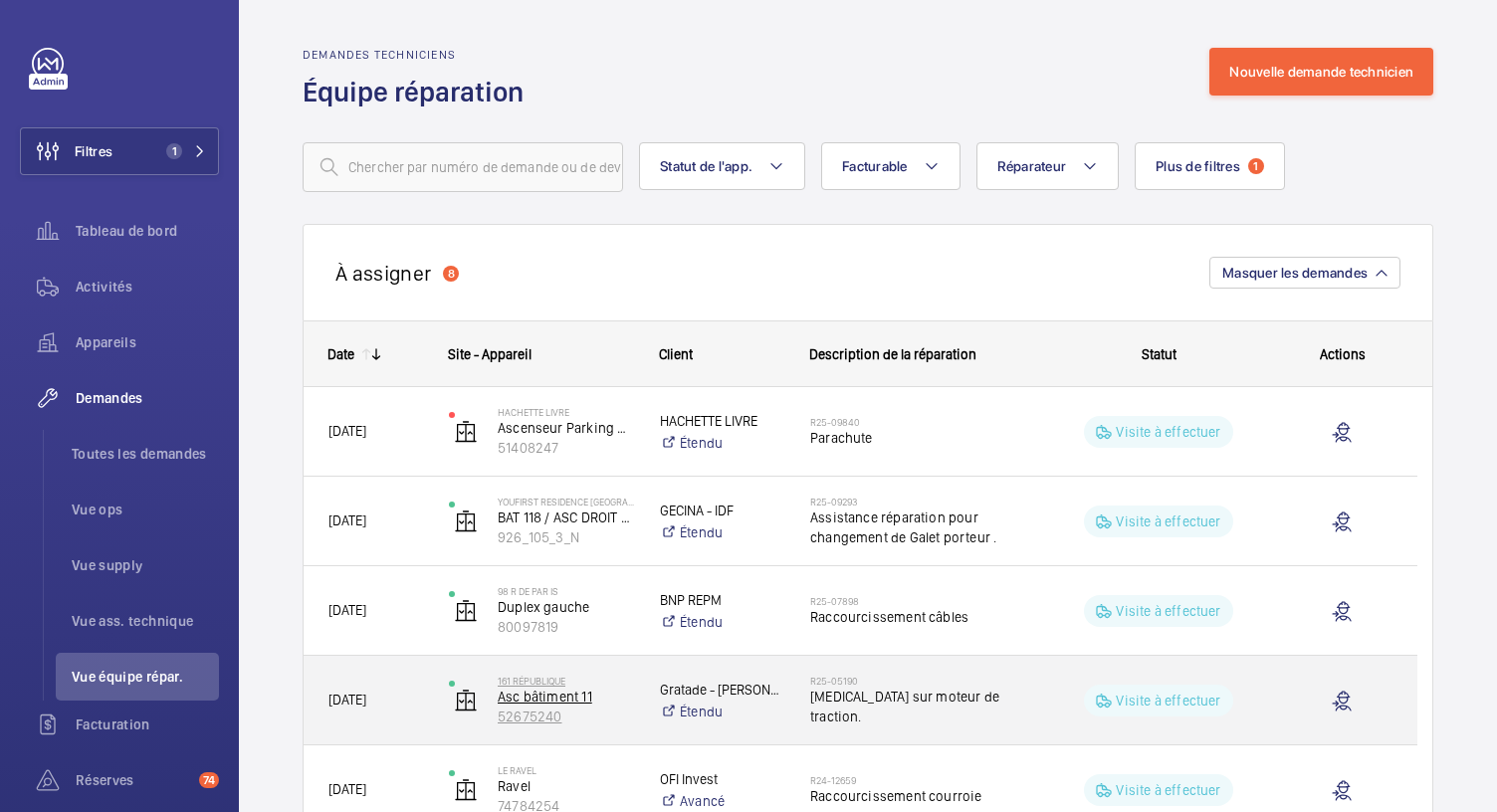 scroll, scrollTop: 371, scrollLeft: 0, axis: vertical 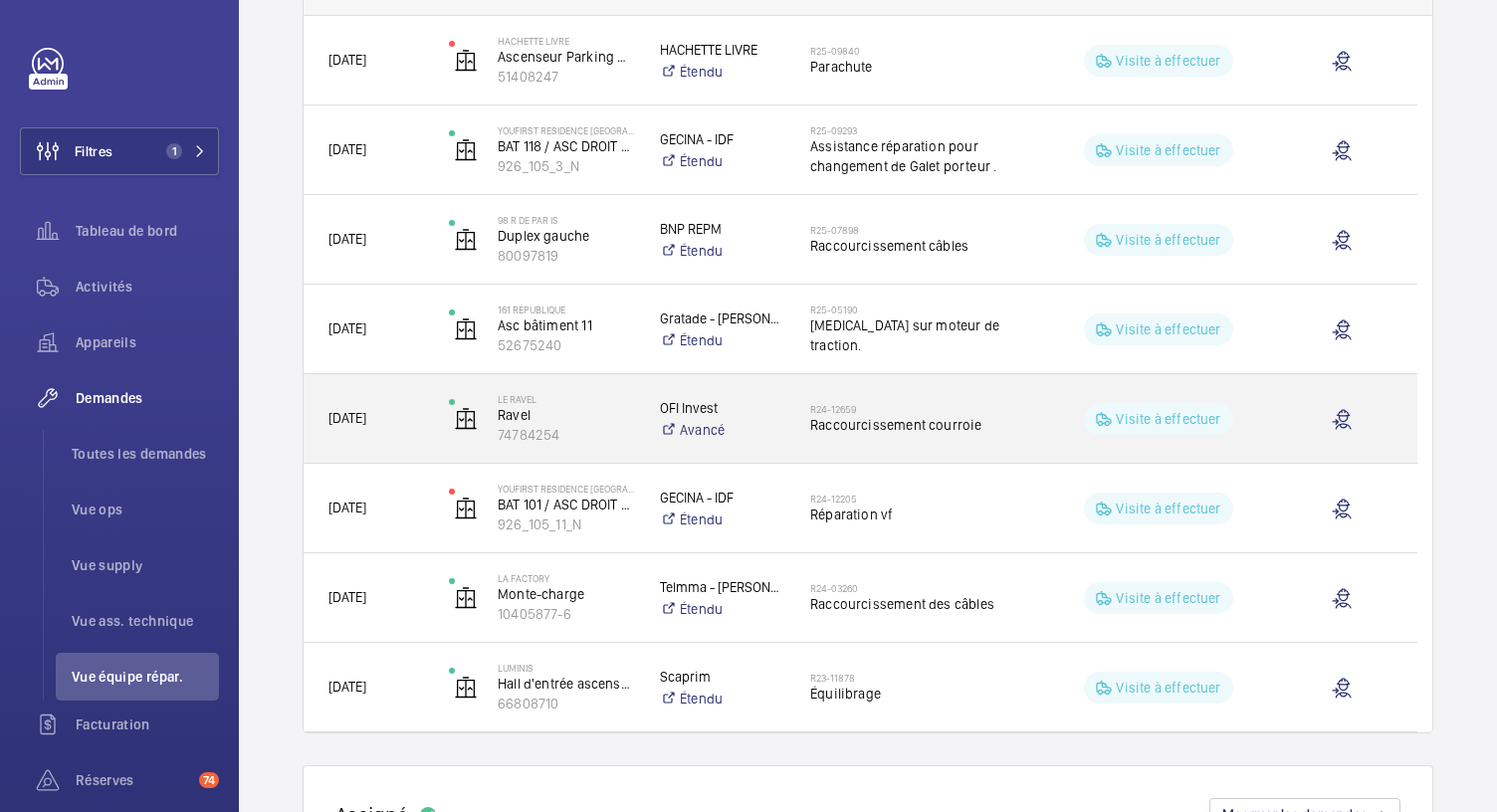 click on "Raccourcissement courroie" 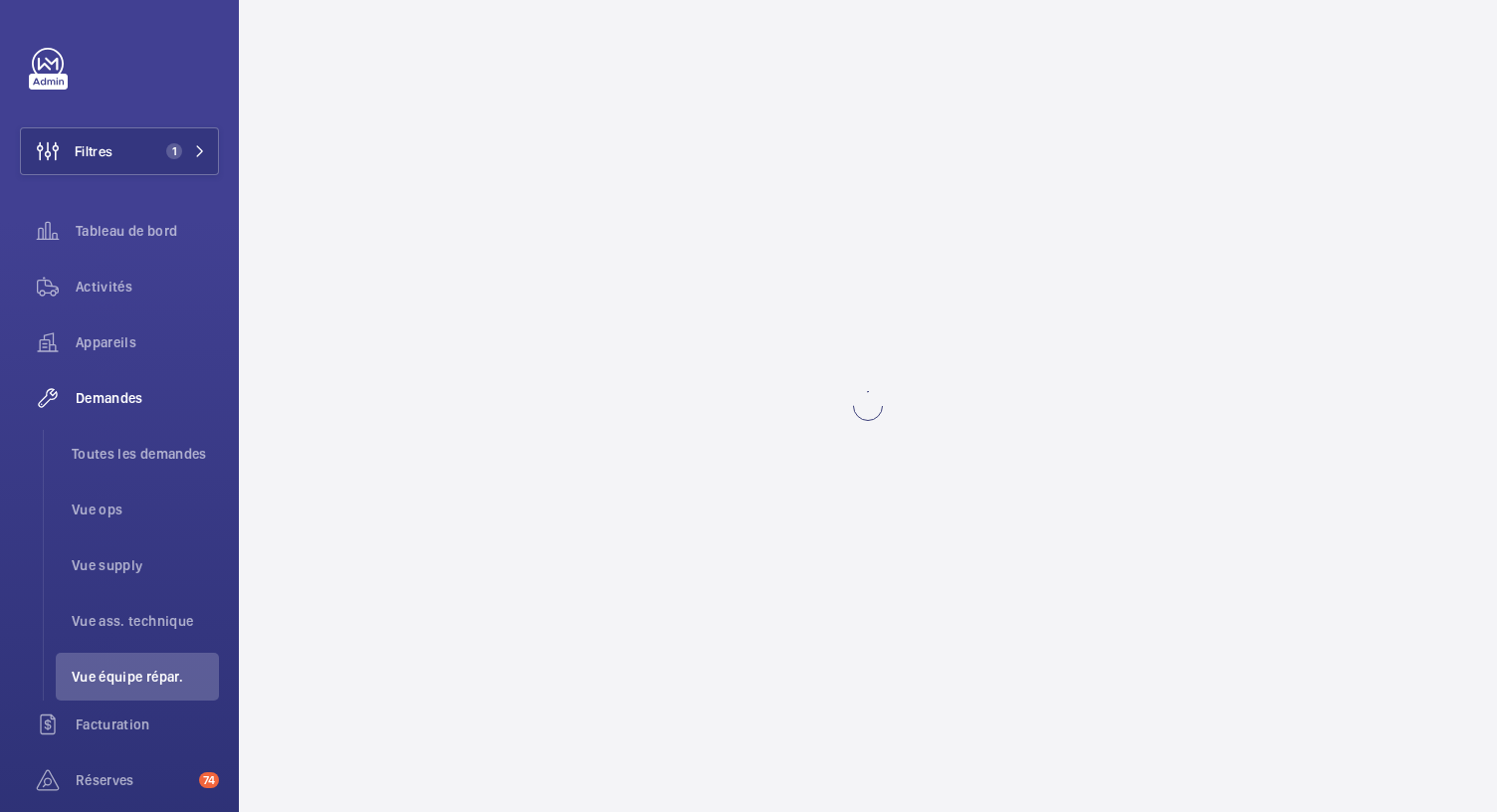 scroll, scrollTop: 0, scrollLeft: 0, axis: both 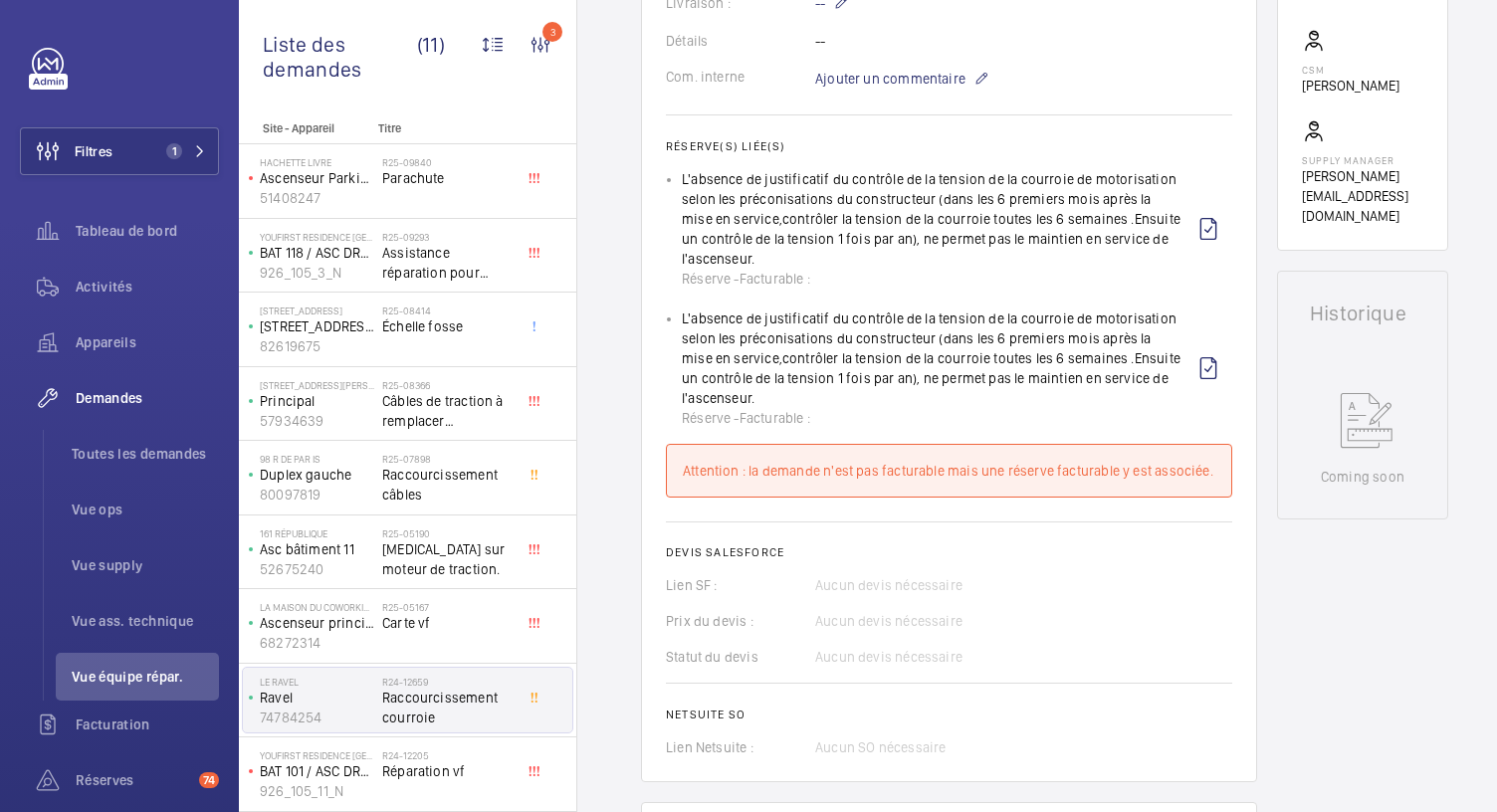 click 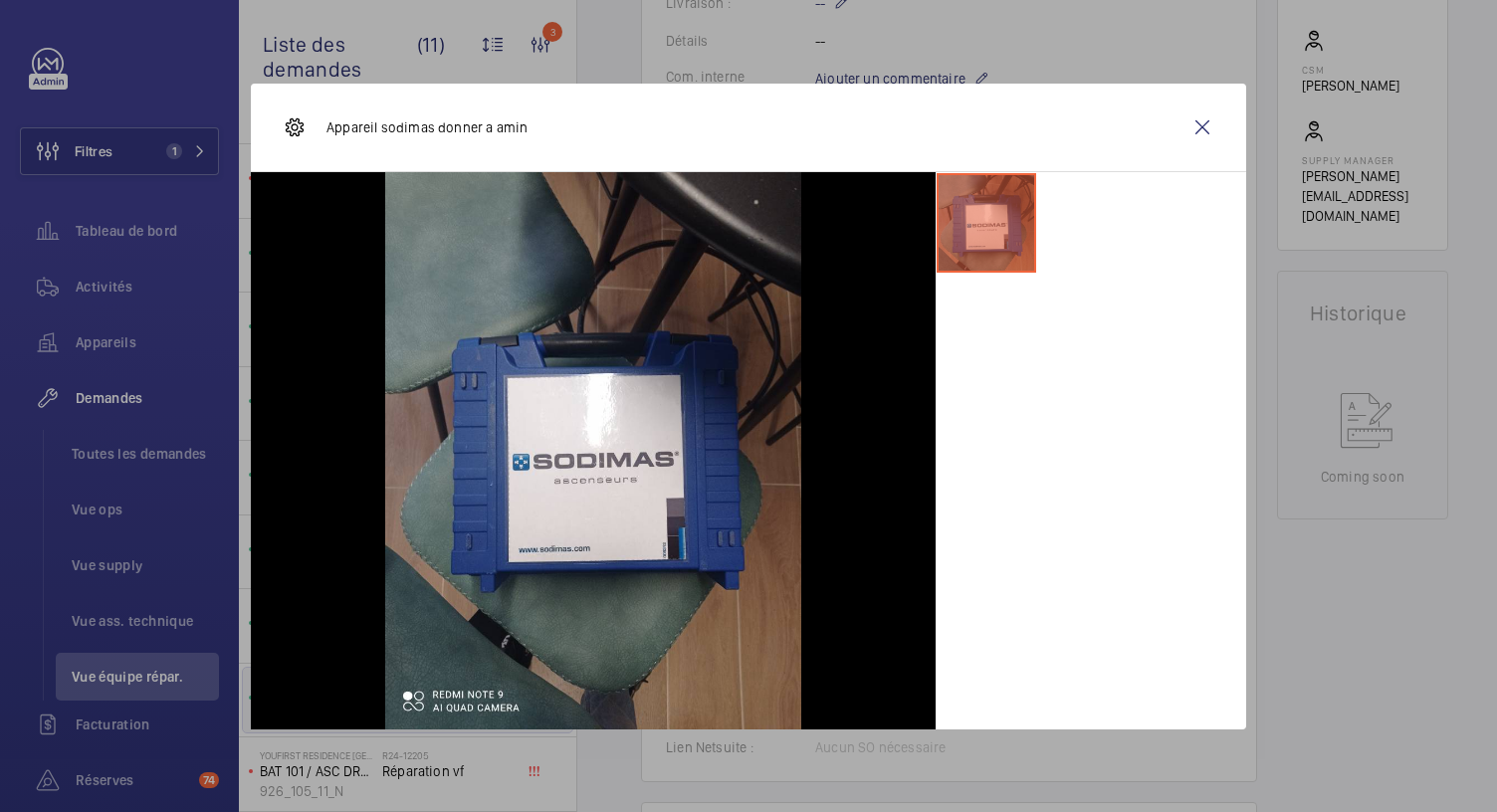 scroll, scrollTop: 1411, scrollLeft: 0, axis: vertical 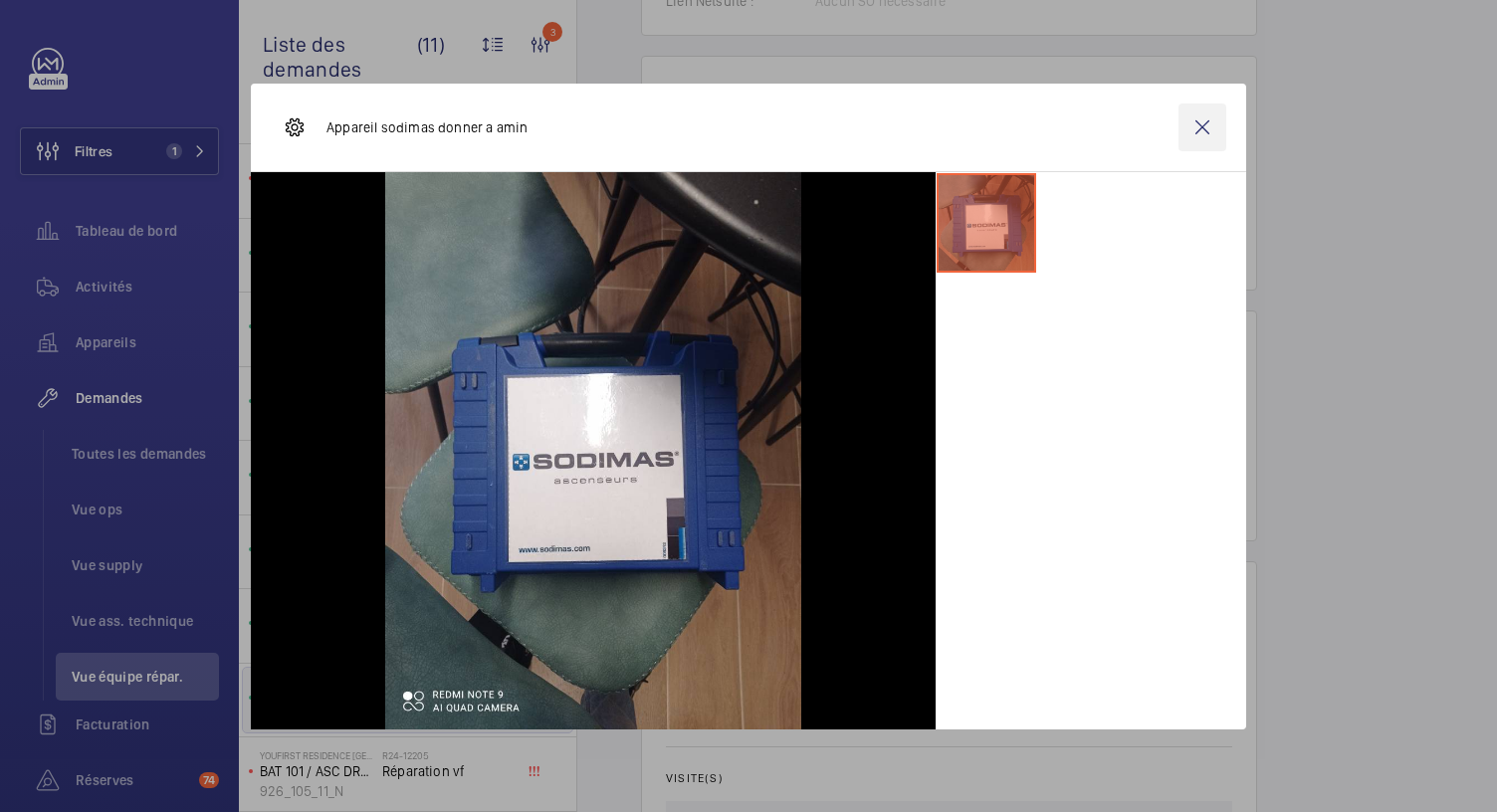click at bounding box center (1202, 127) 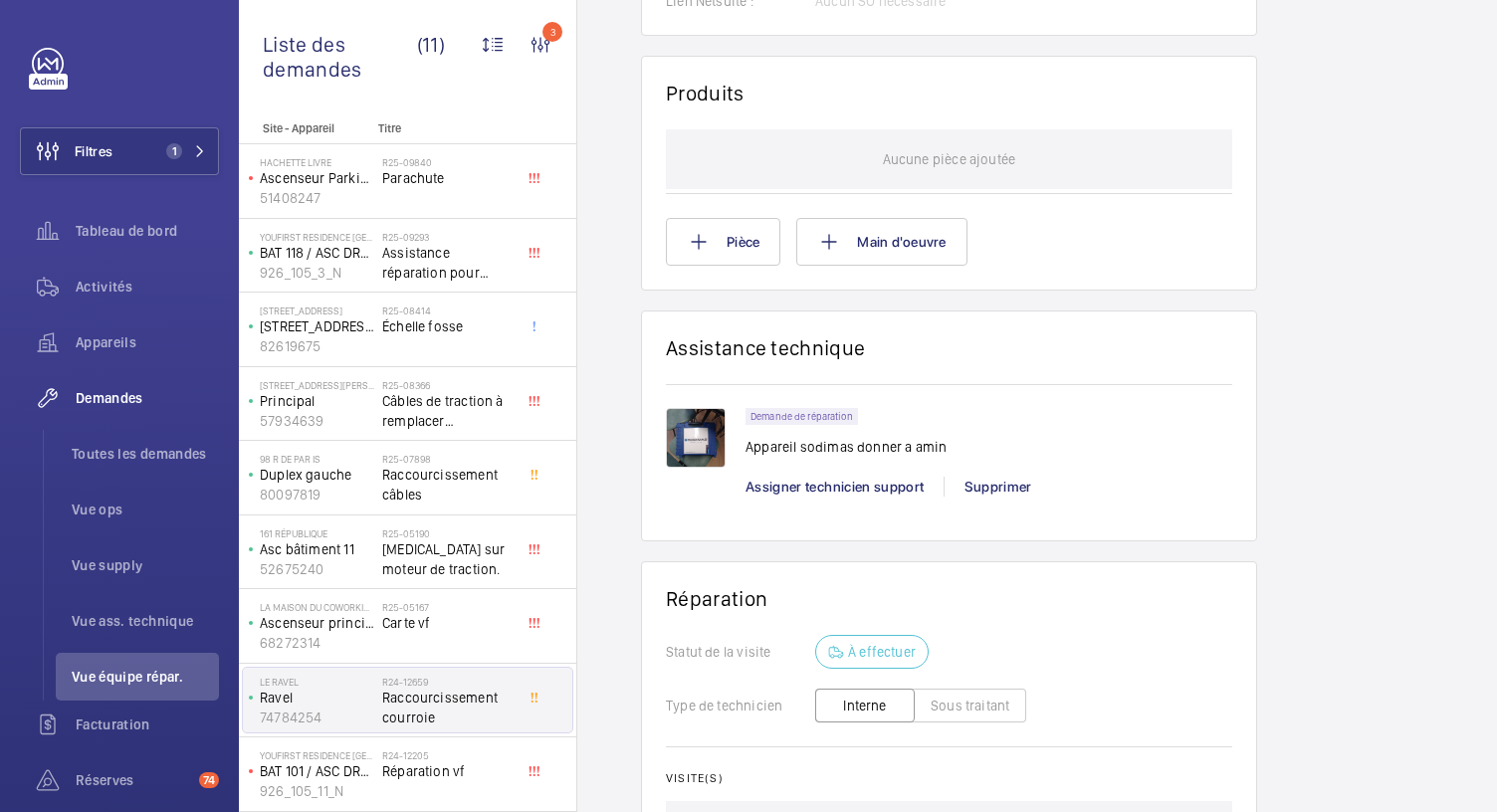 scroll, scrollTop: 1471, scrollLeft: 0, axis: vertical 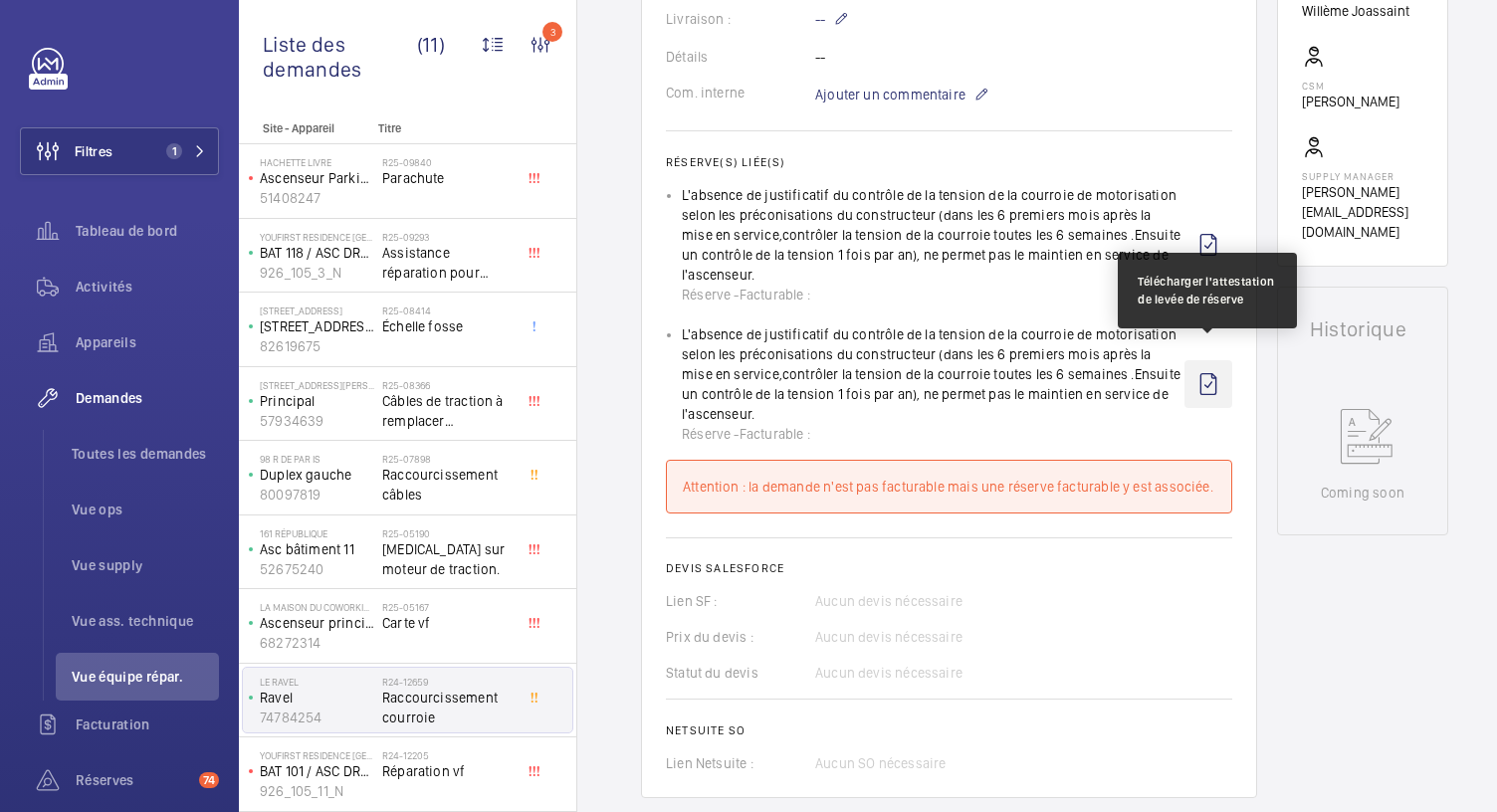 click 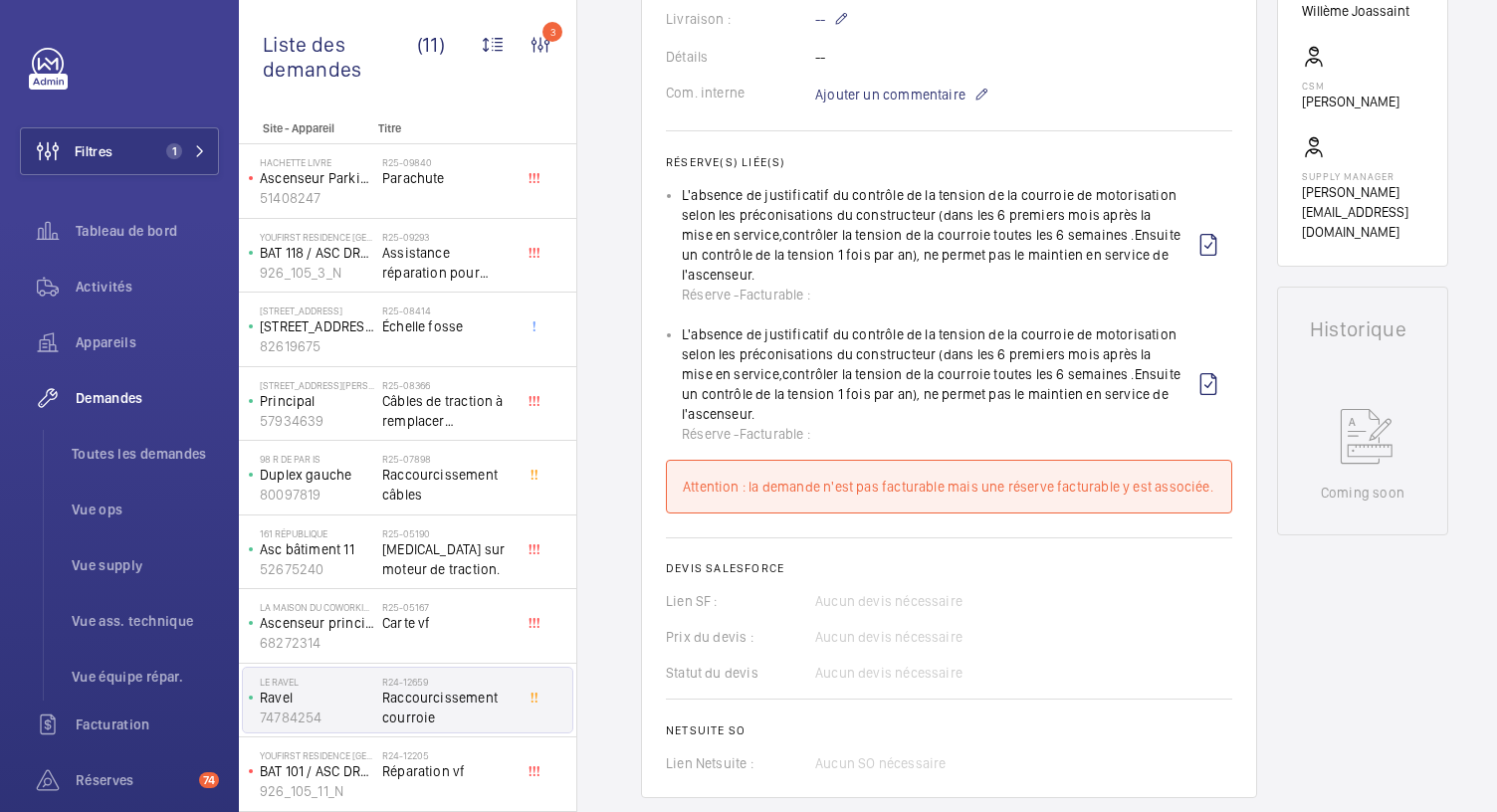 click on "Réparation Statut de la visite À effectuer Type de technicien  Interne Sous traitant  Visite(s) Aucune visite realisée sur cette demande  Lier une visite à la demande   Valider le(s) rapport(s)   Repasser en visite à faire" 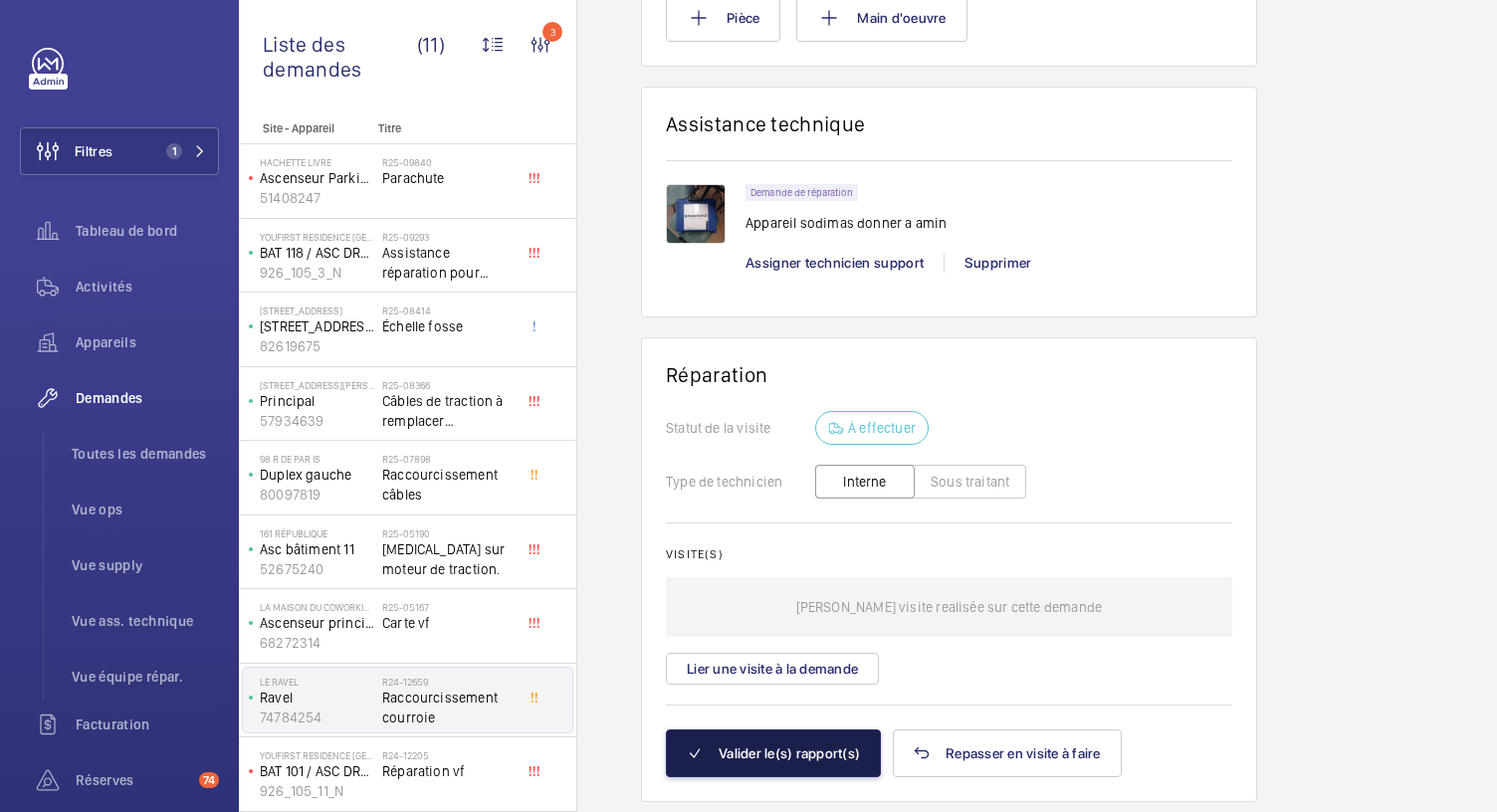 click on "Valider le(s) rapport(s)" 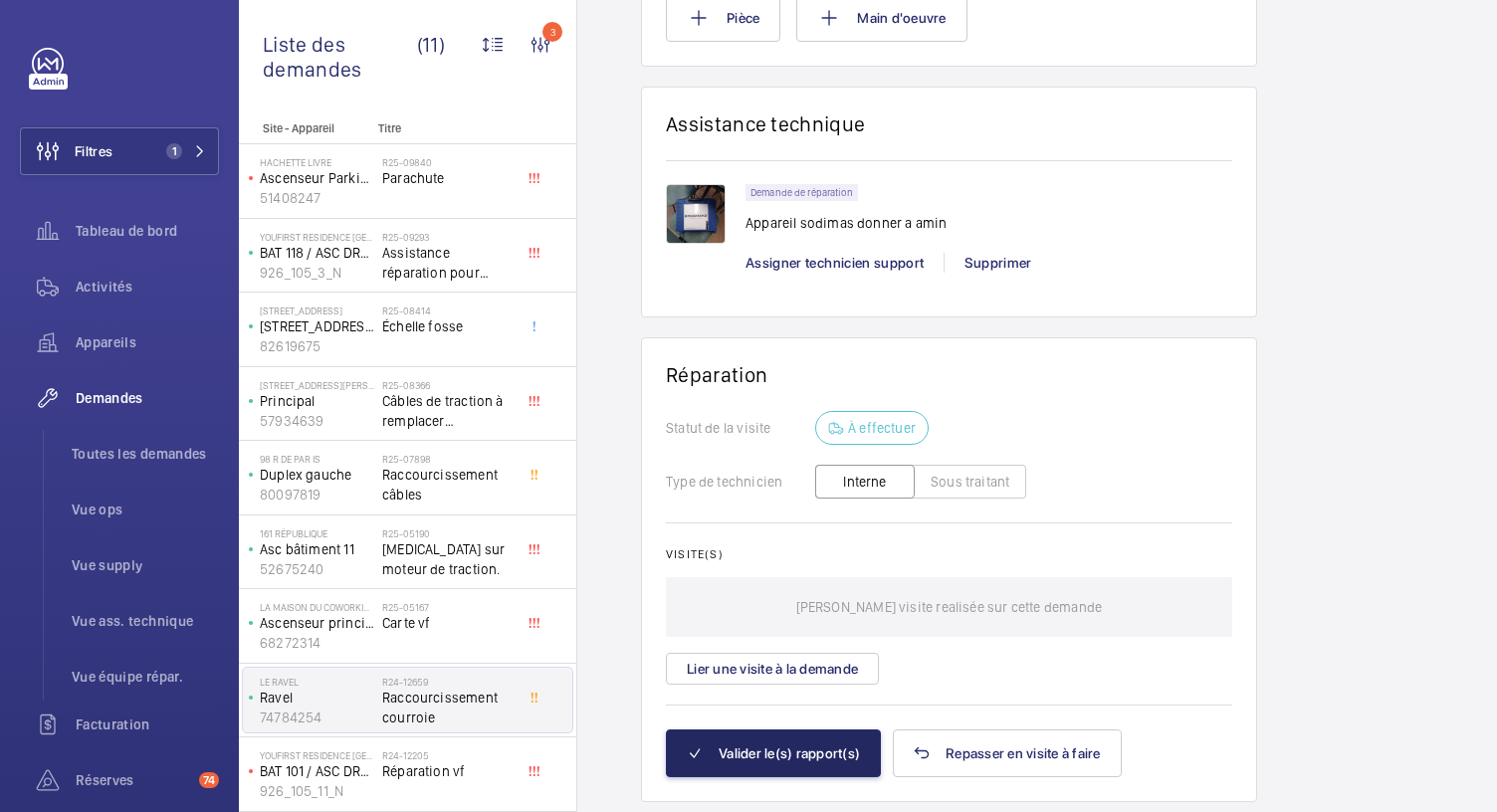 scroll, scrollTop: 0, scrollLeft: 0, axis: both 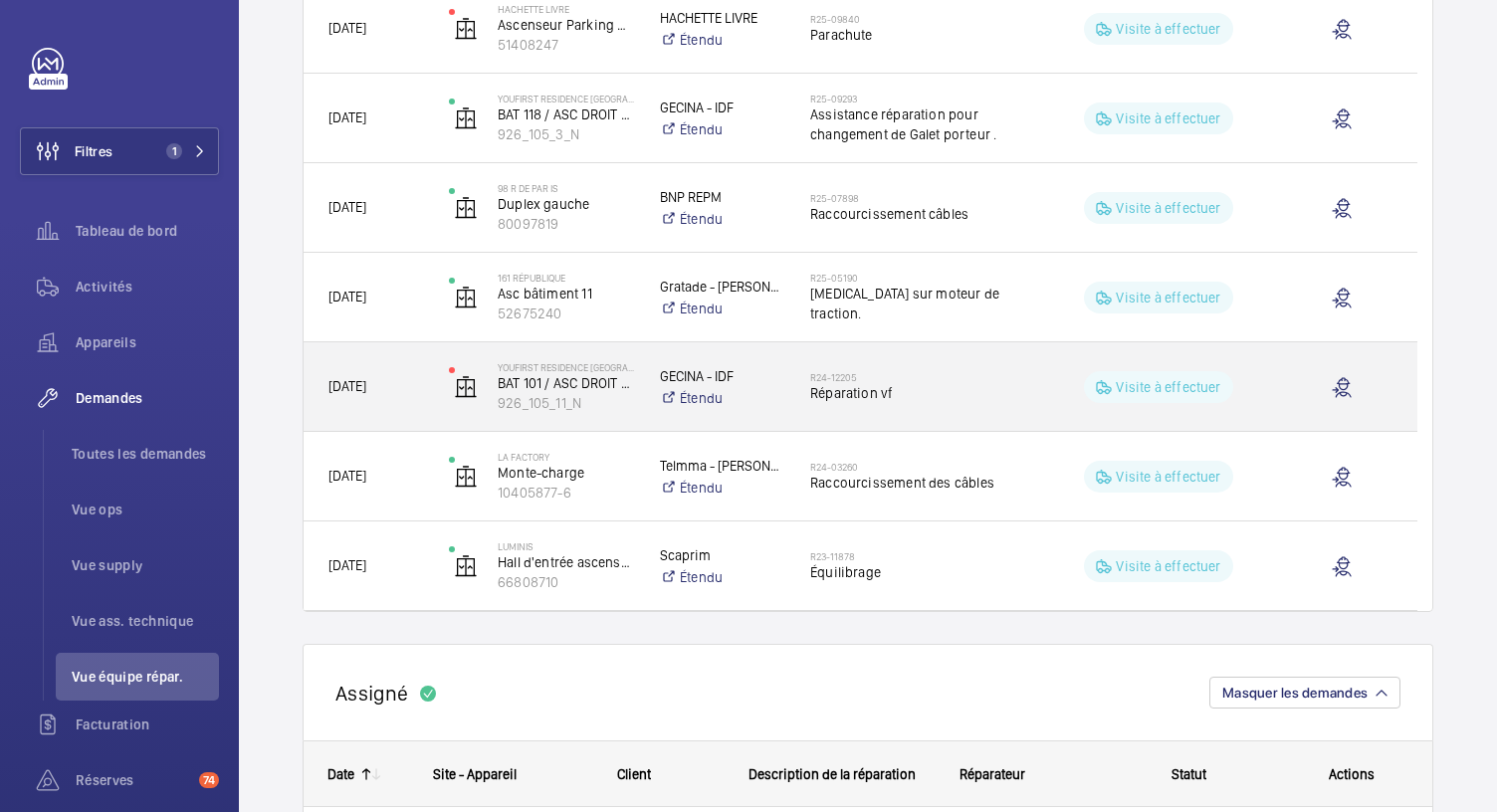 click on "Réparation vf" 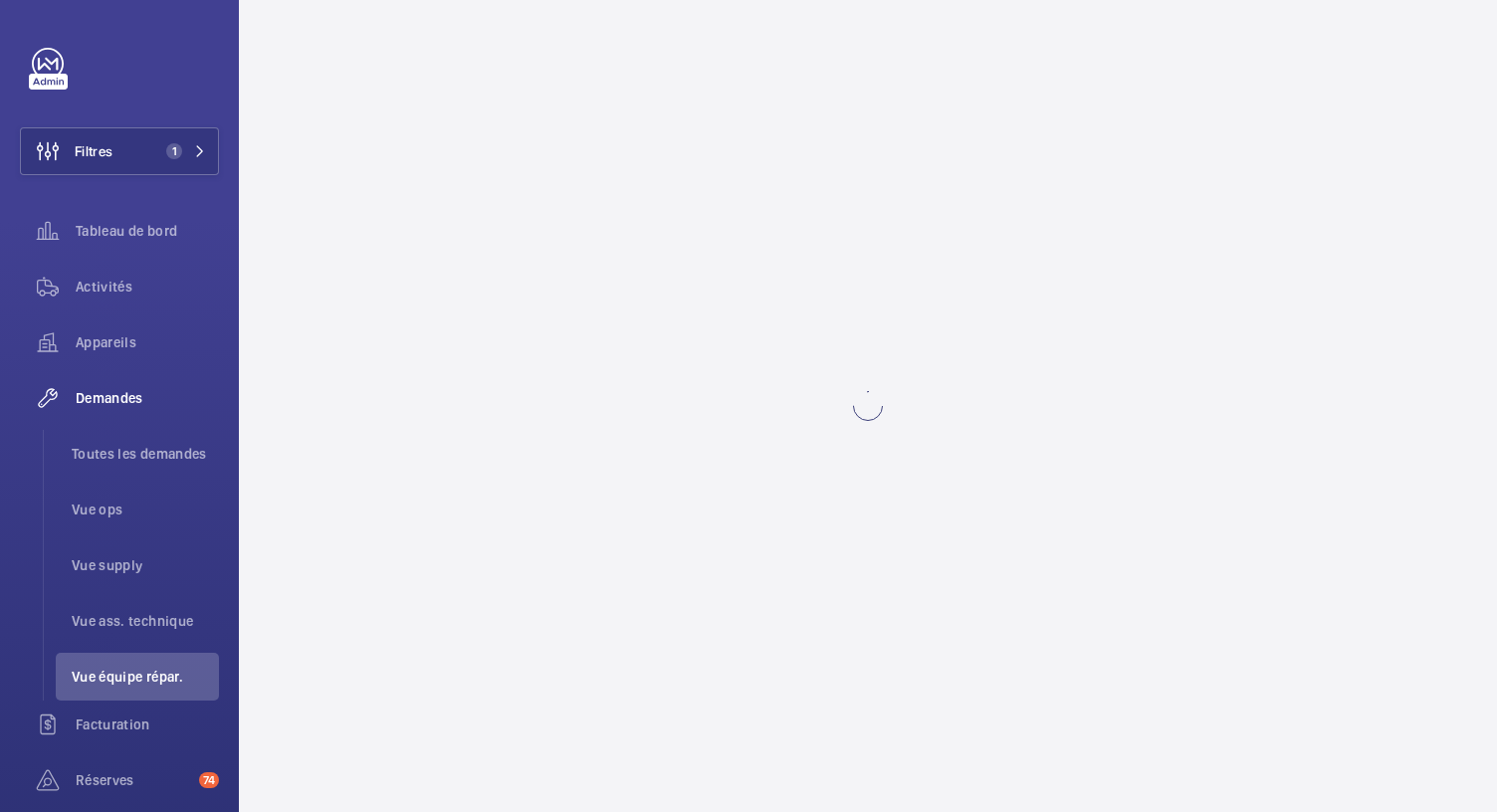 scroll, scrollTop: 0, scrollLeft: 0, axis: both 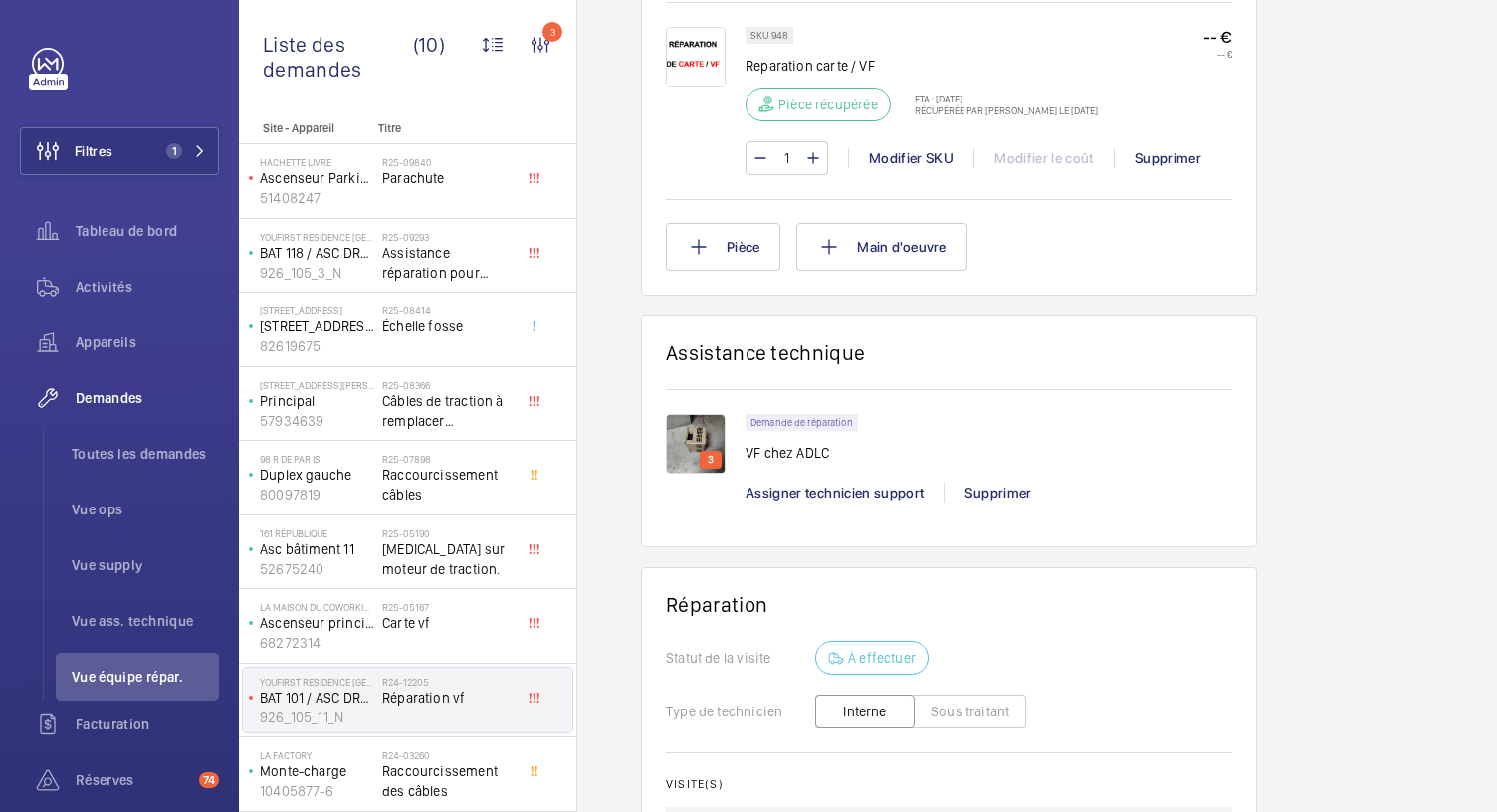 click 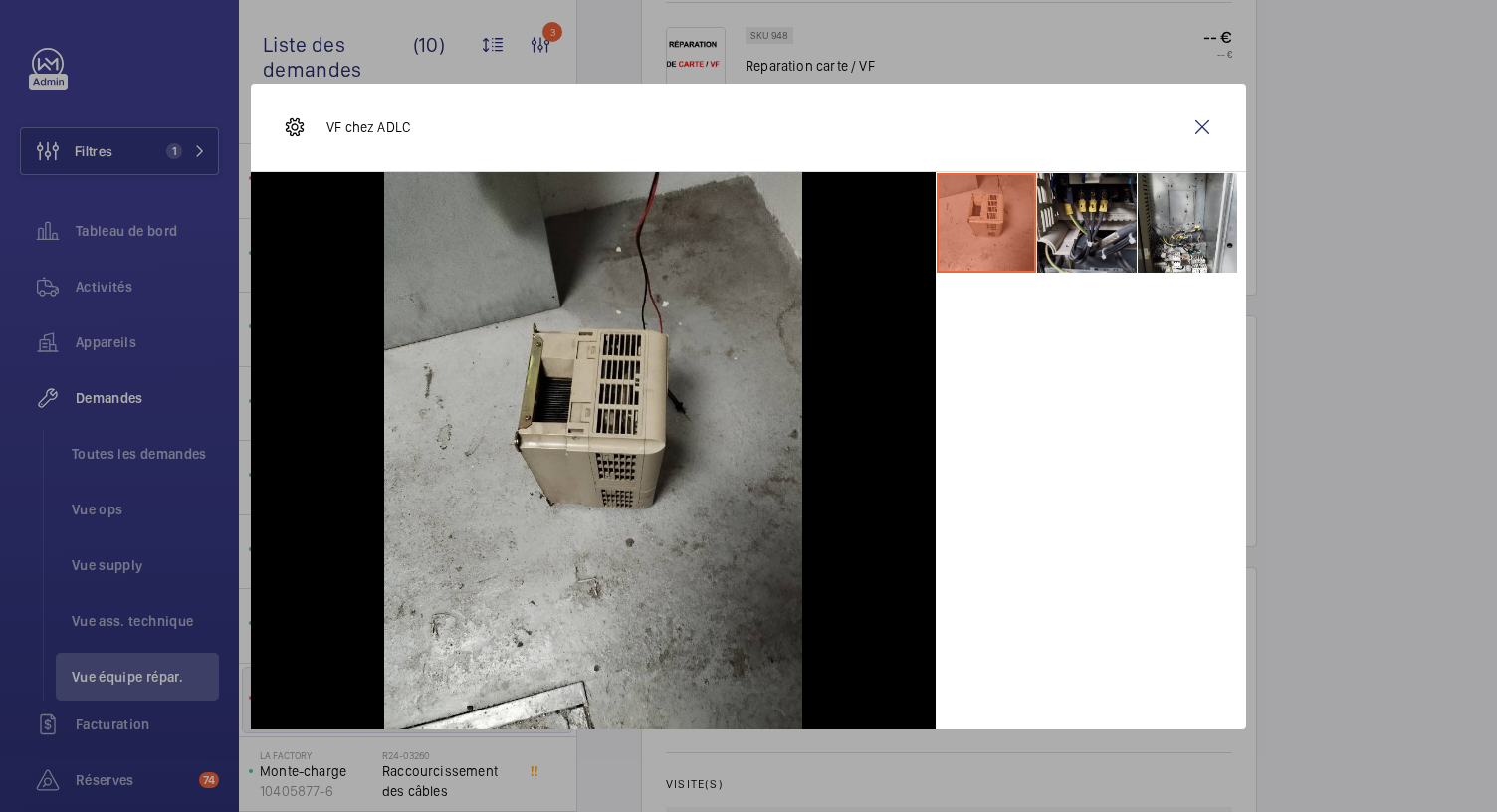 click at bounding box center [1087, 223] 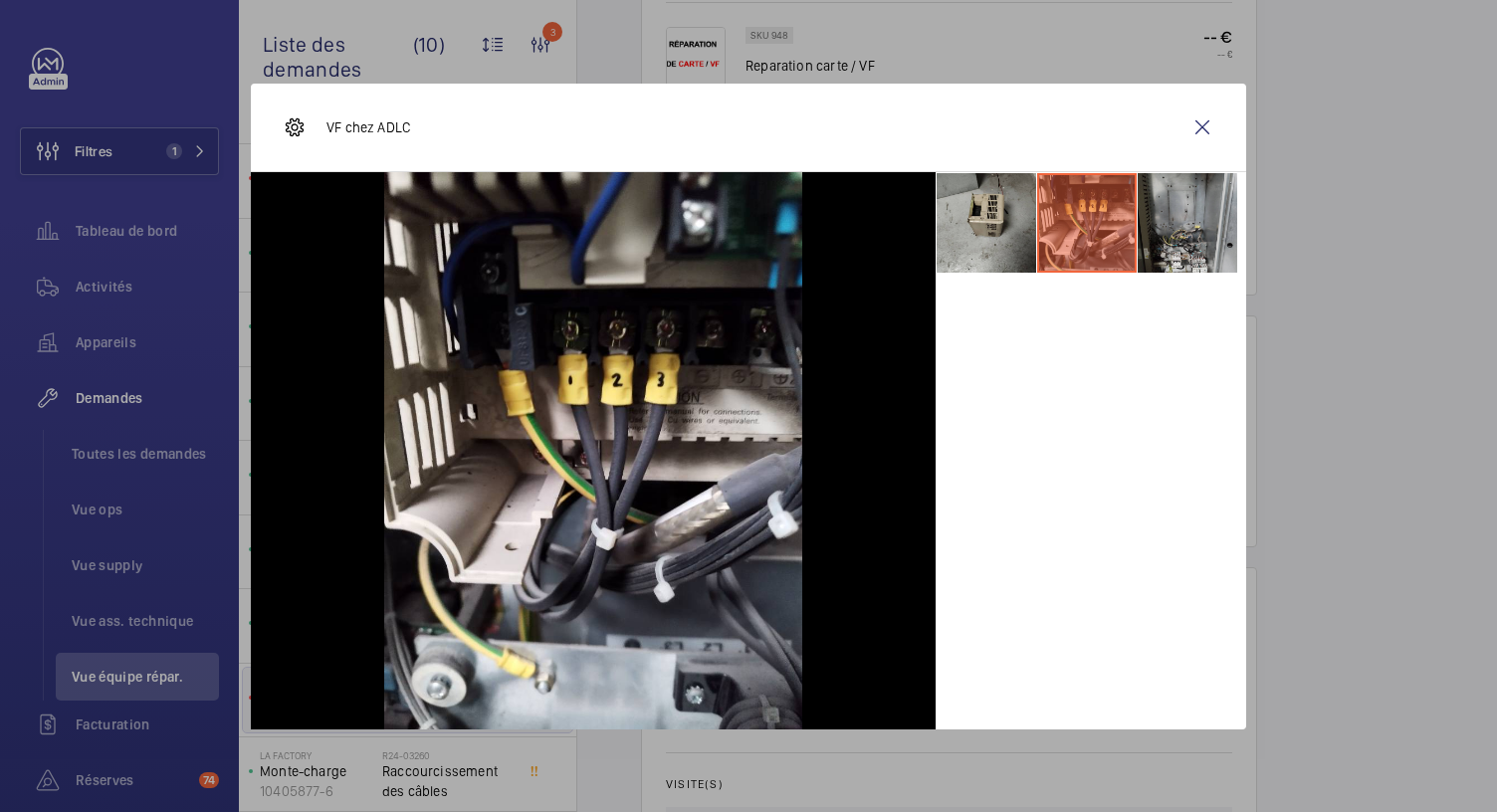 click at bounding box center [1187, 223] 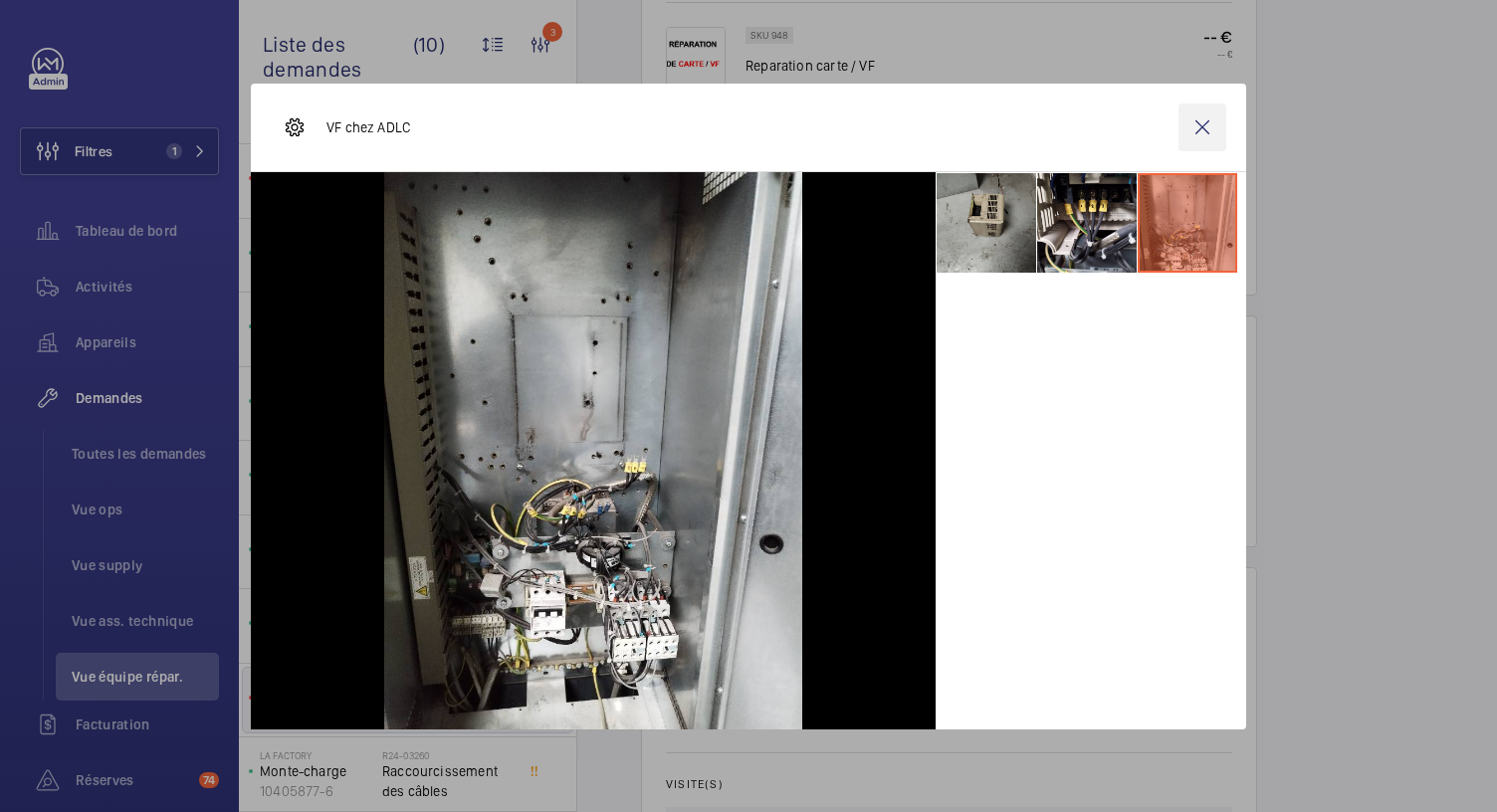 click at bounding box center [1202, 127] 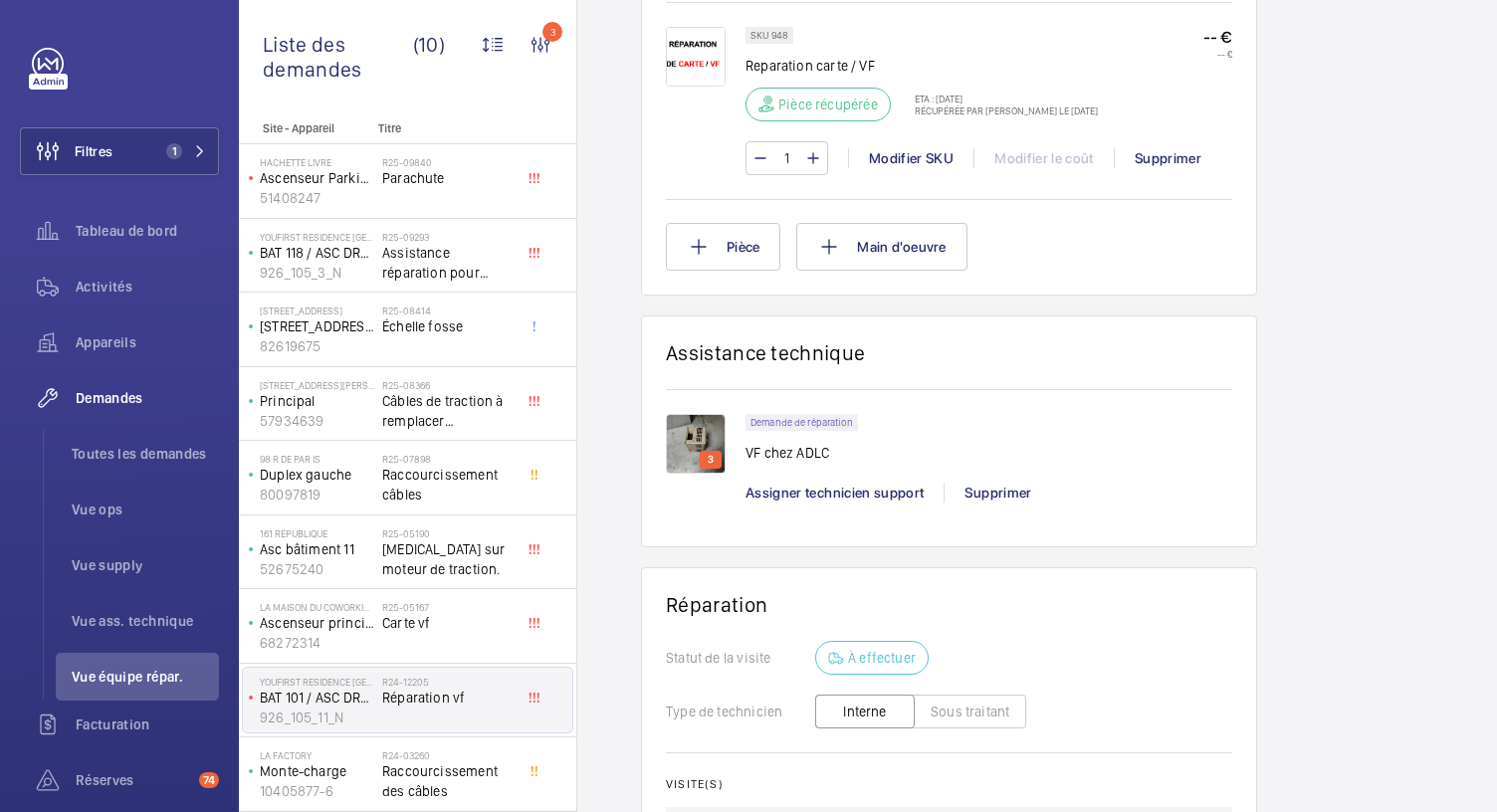 scroll, scrollTop: 0, scrollLeft: 0, axis: both 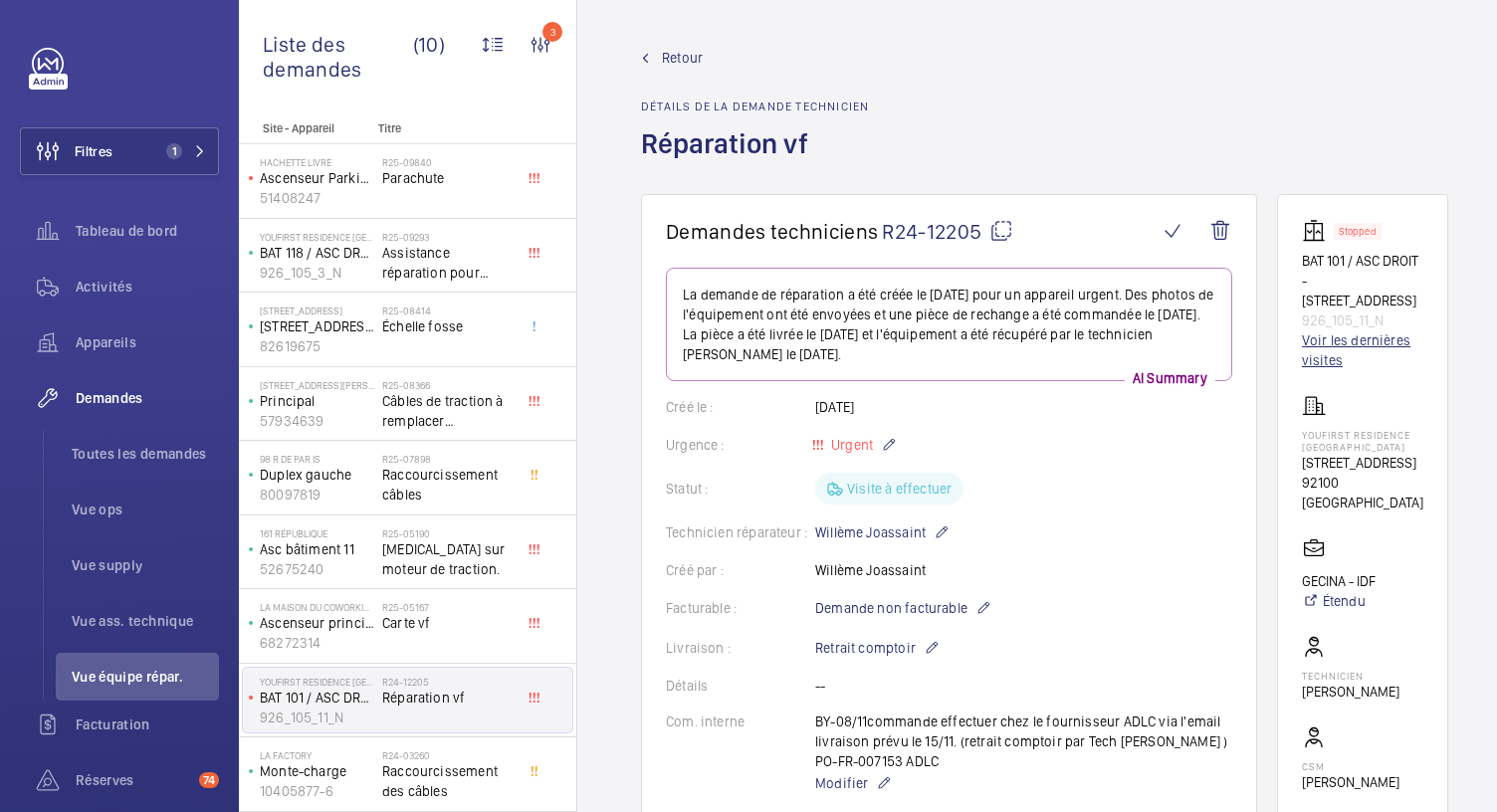 click on "Voir les dernières visites" 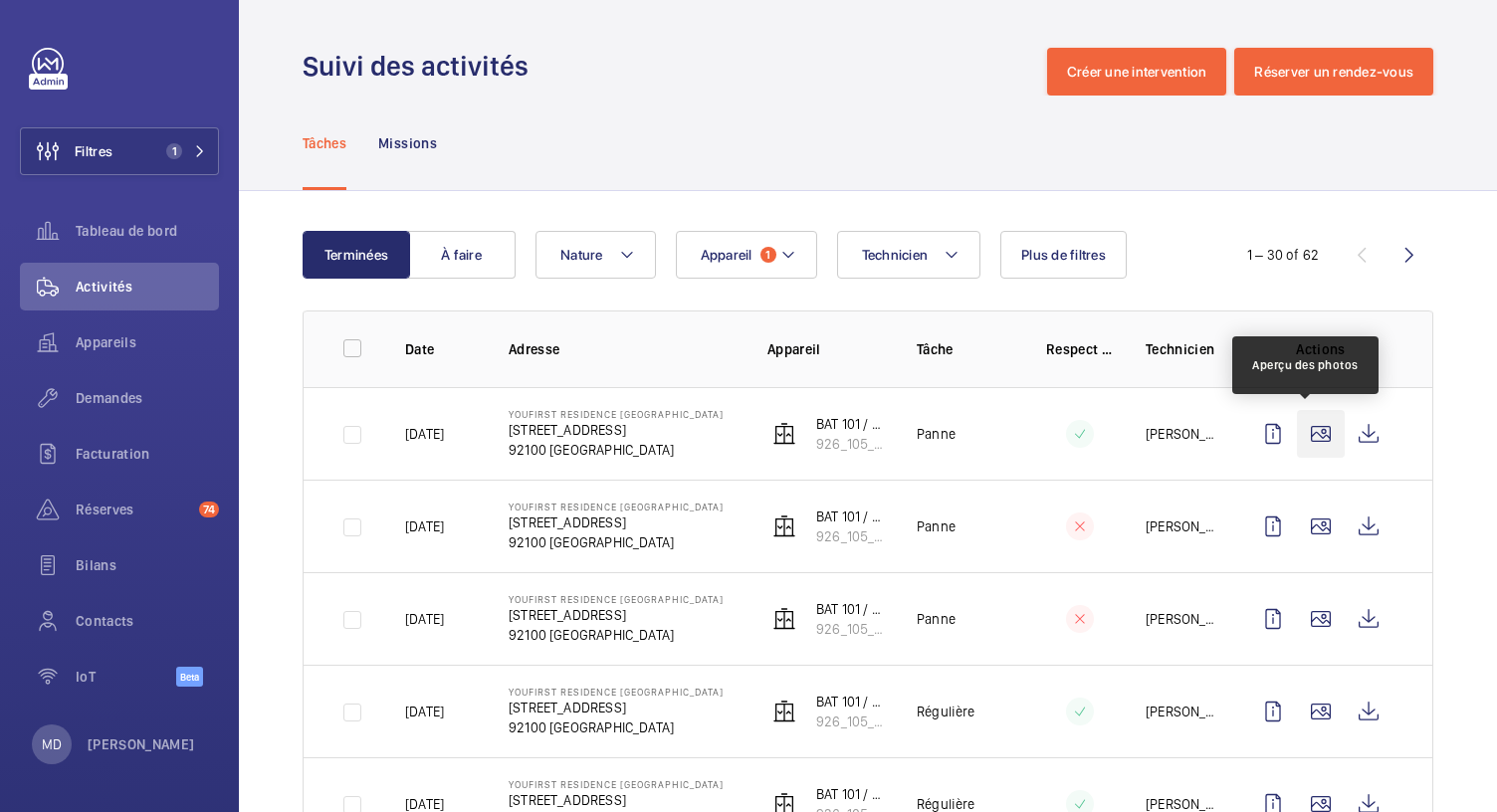 click 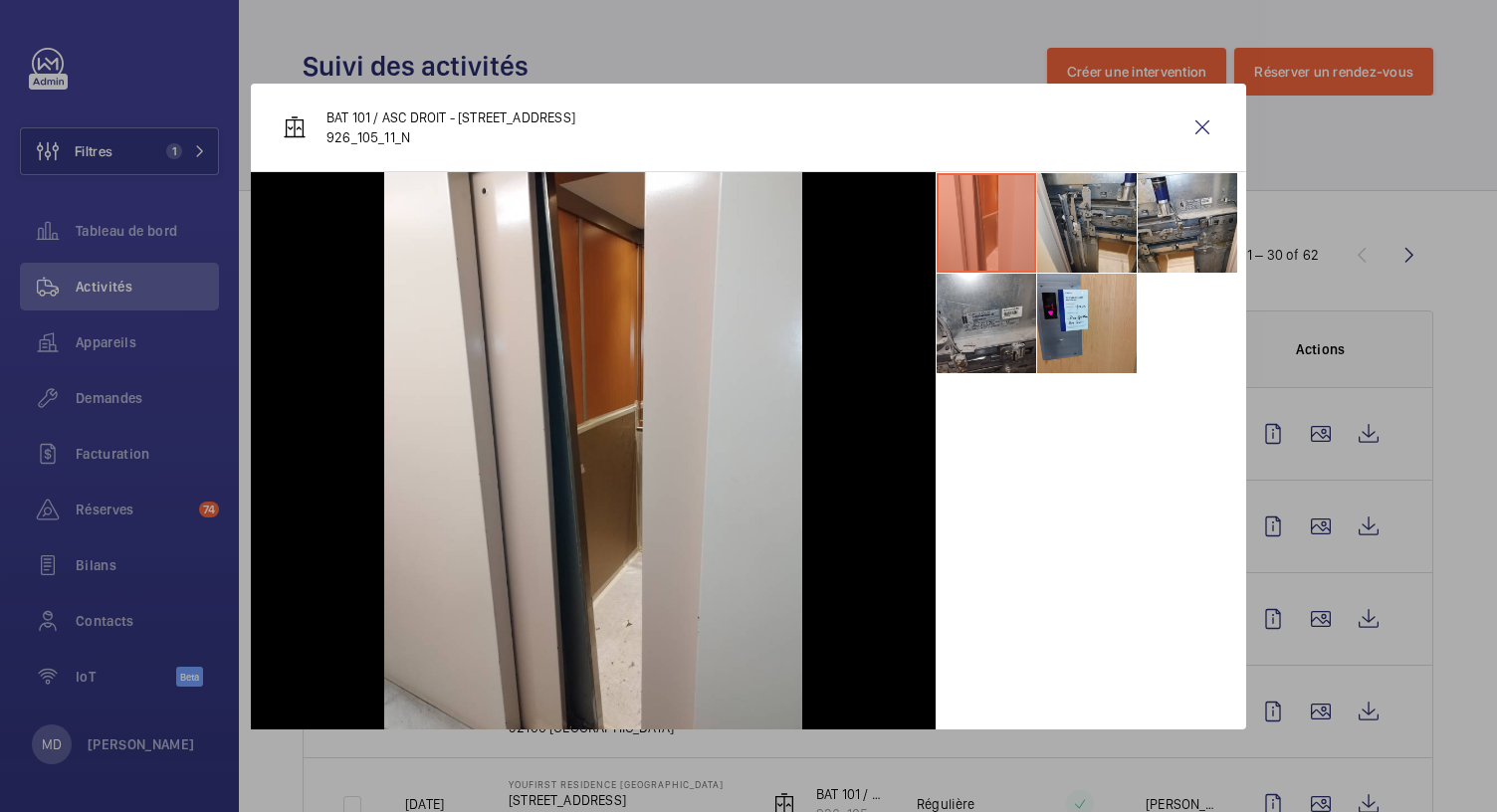click at bounding box center (1087, 223) 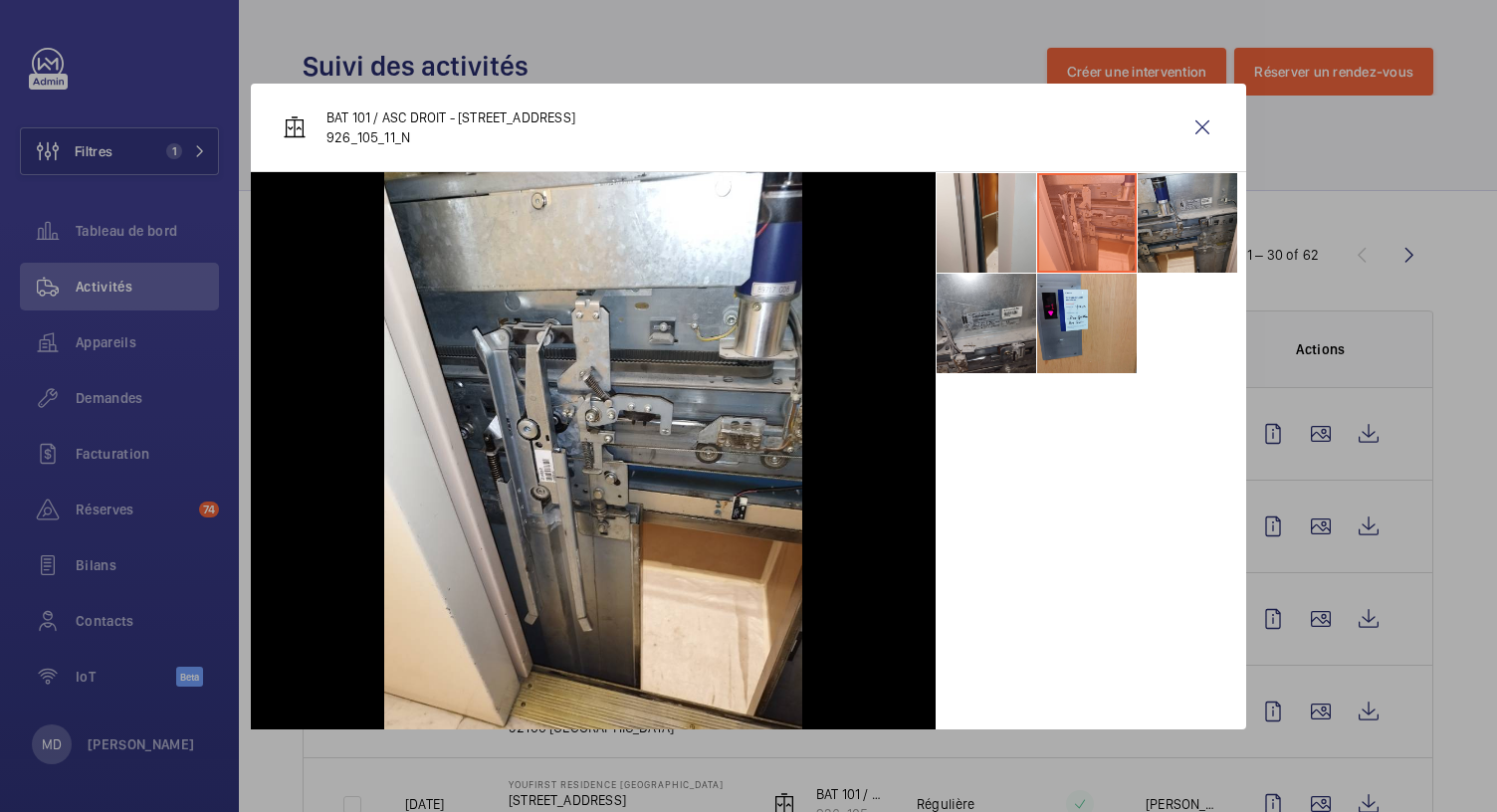 click at bounding box center (1187, 223) 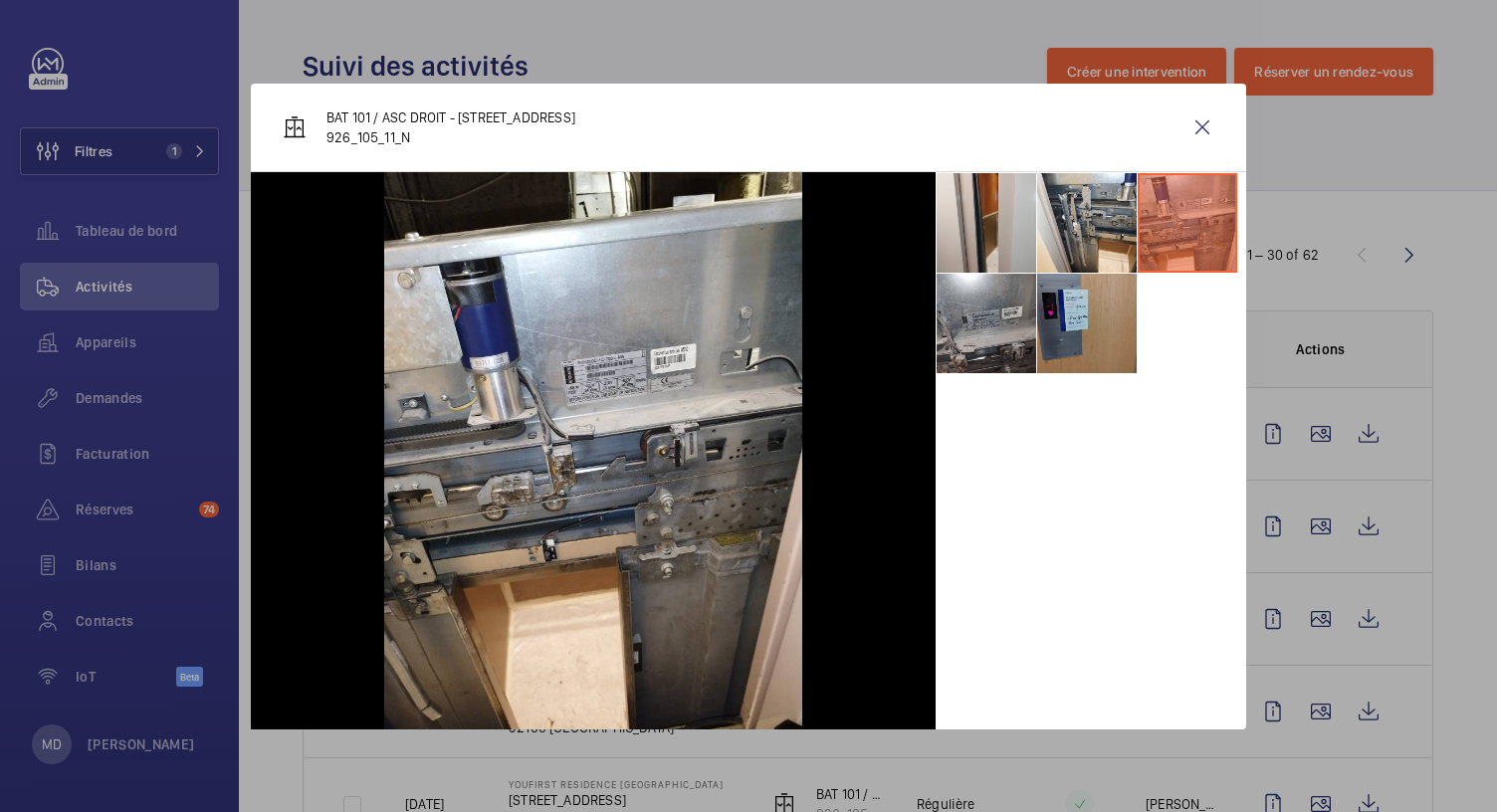 click at bounding box center (1087, 323) 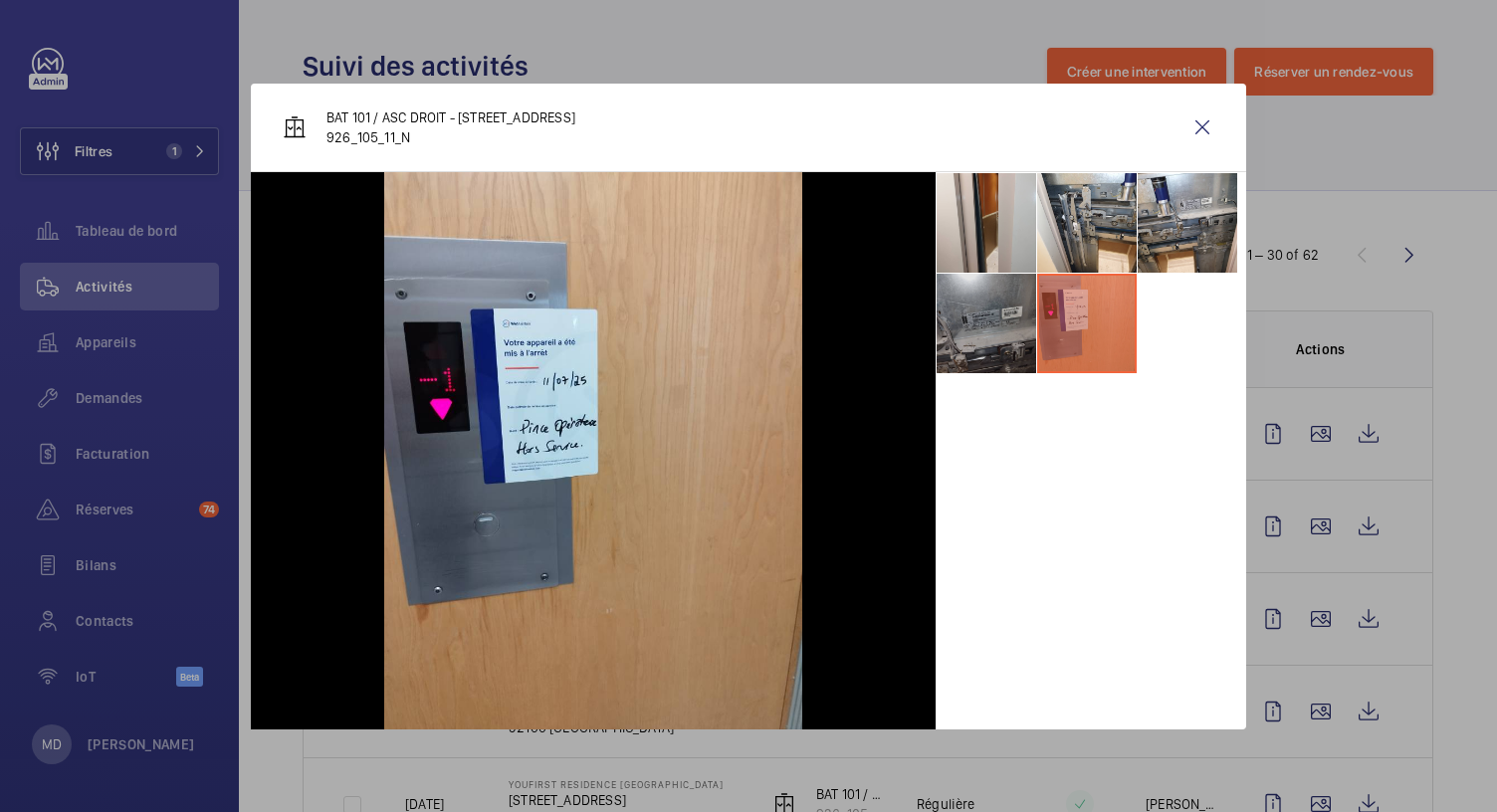 click at bounding box center [986, 323] 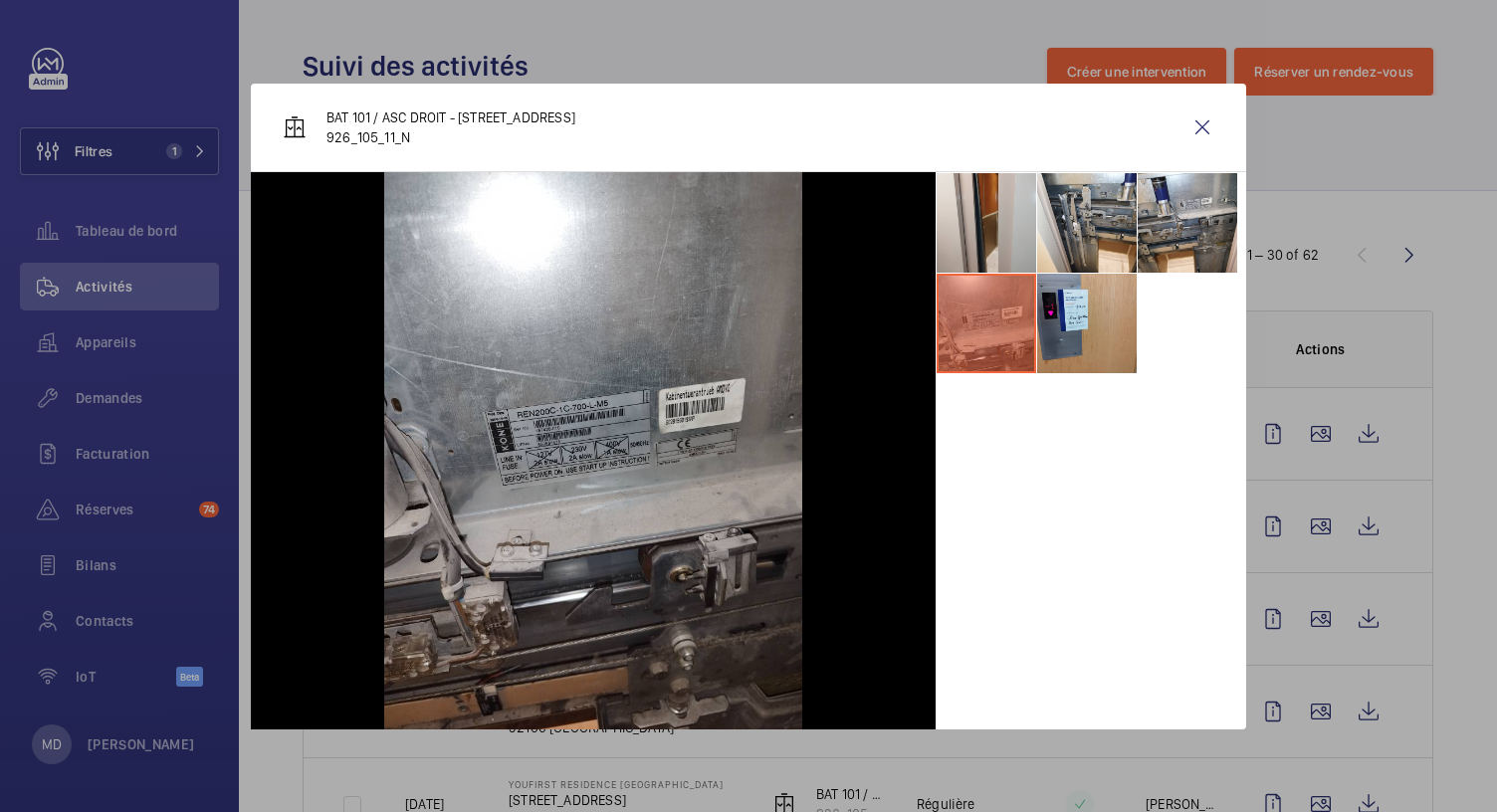 click at bounding box center [748, 406] 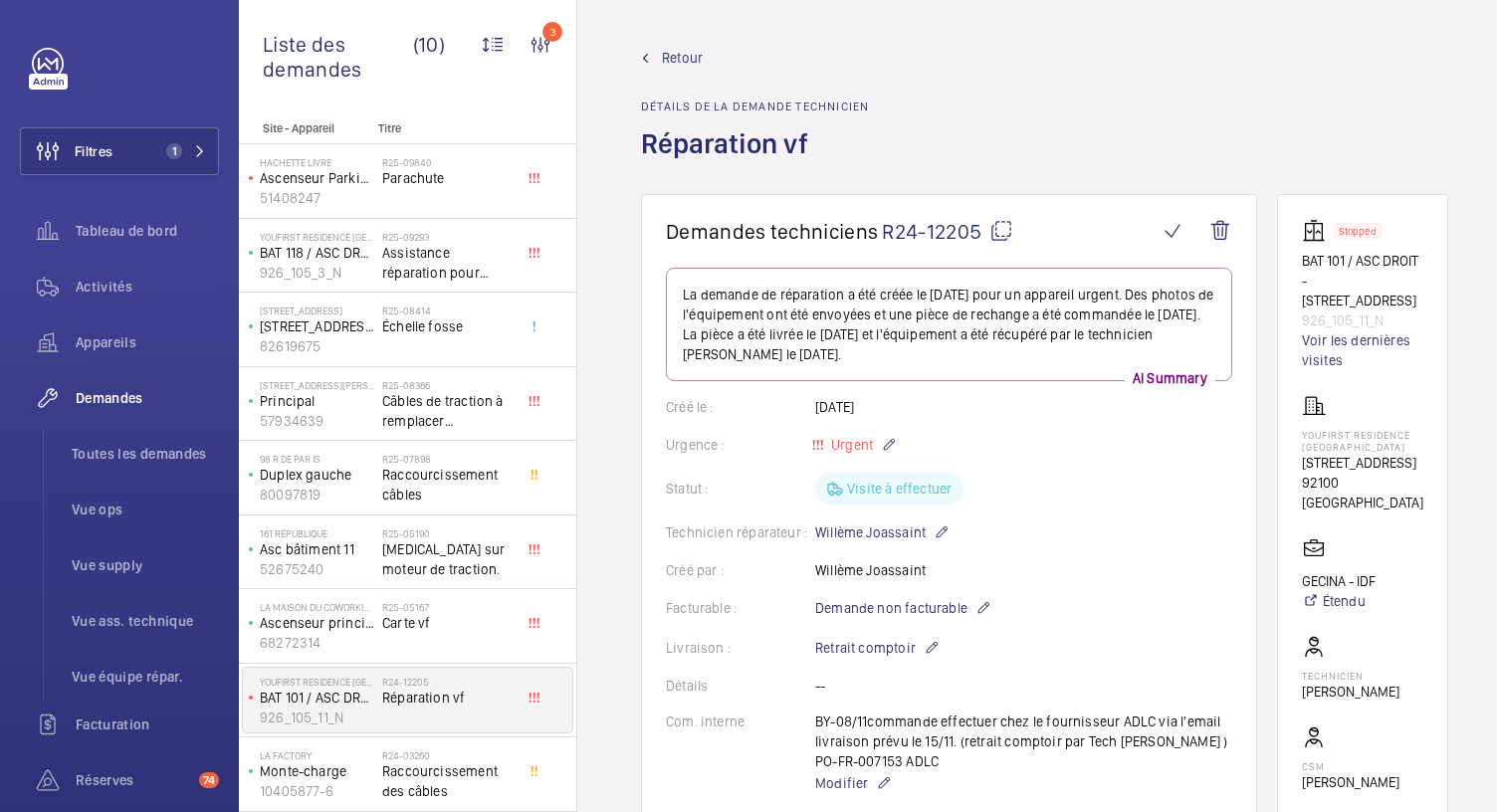 scroll, scrollTop: 1544, scrollLeft: 0, axis: vertical 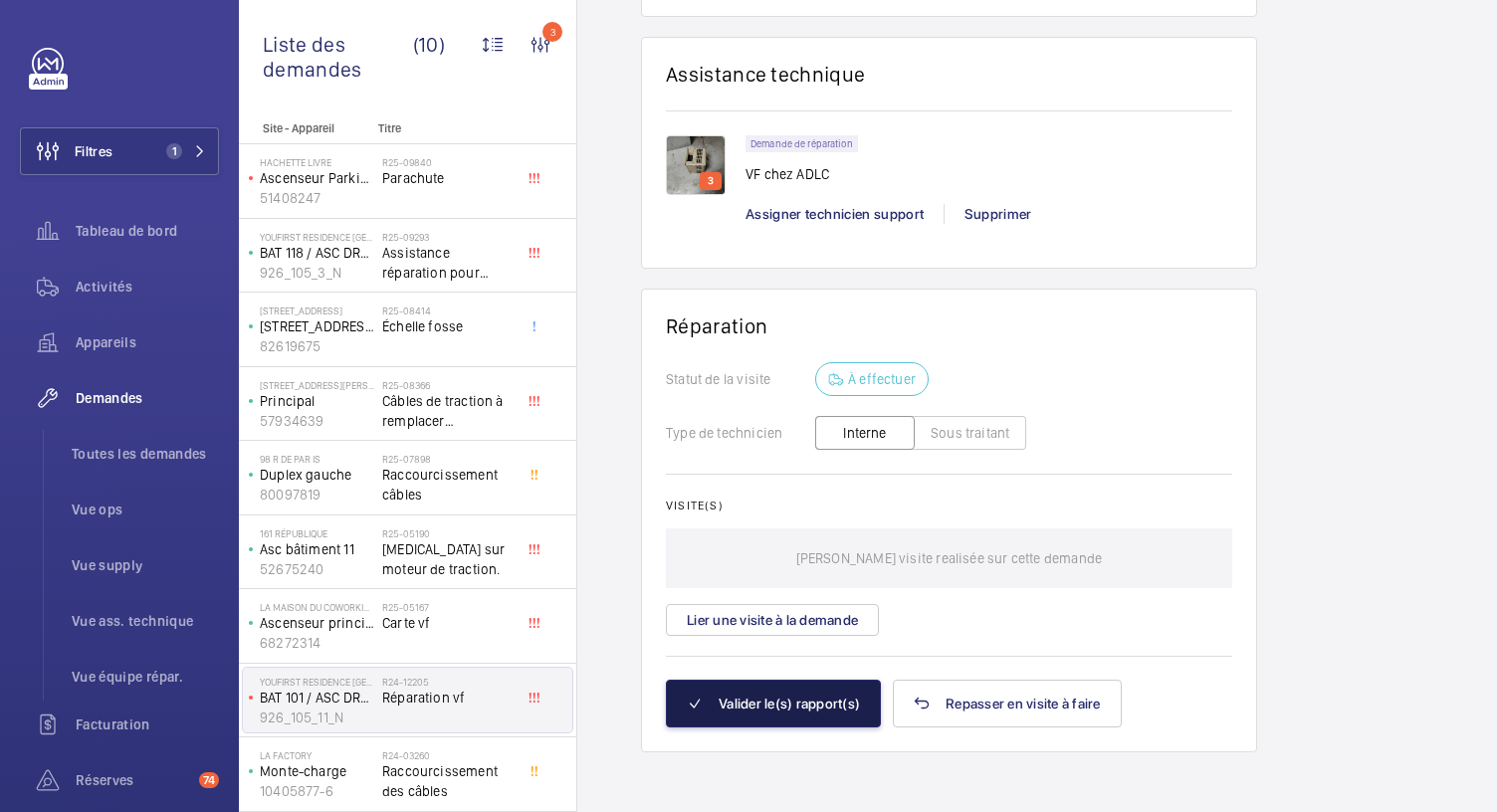 click on "Valider le(s) rapport(s)" 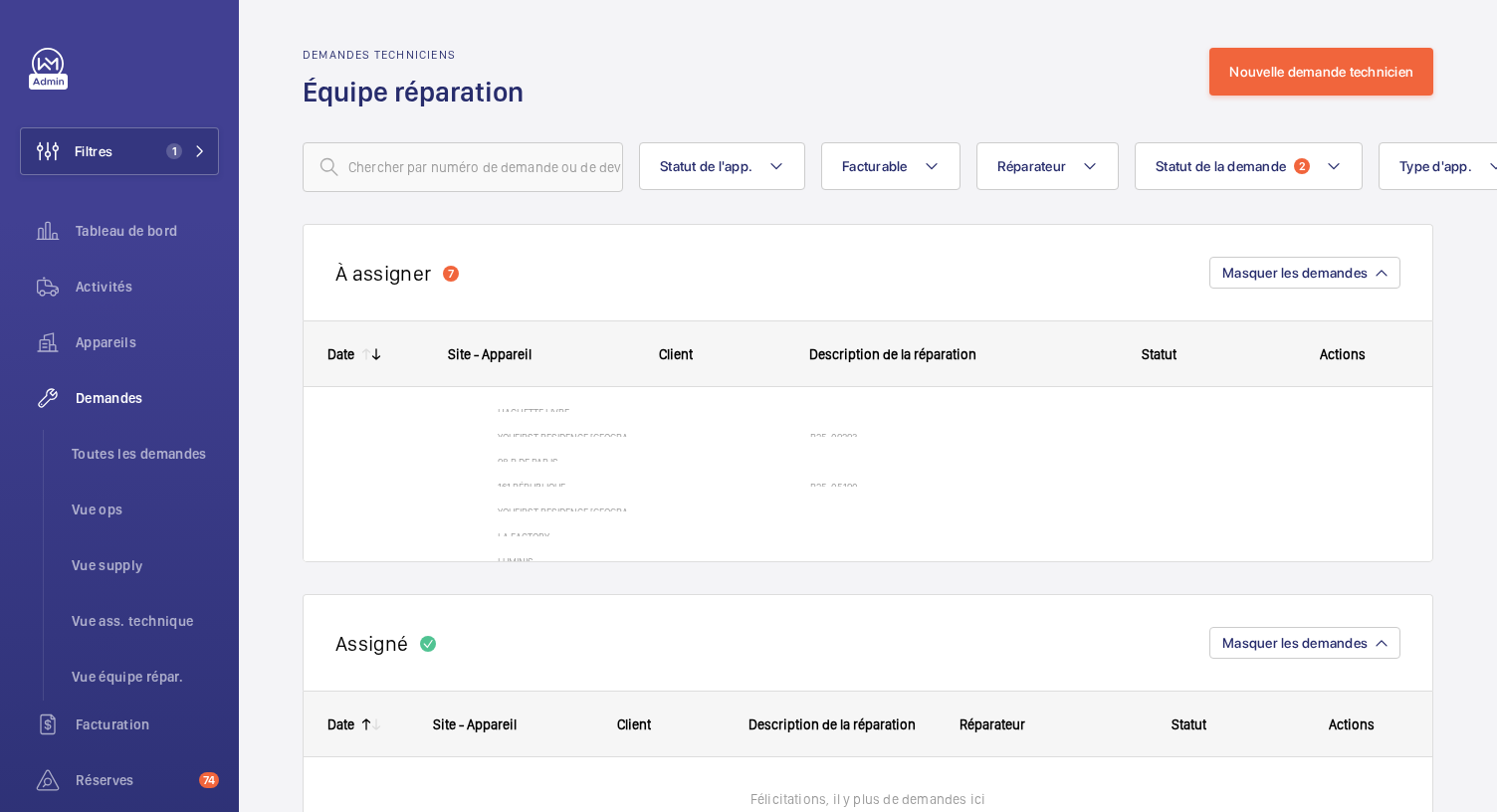 scroll, scrollTop: 259, scrollLeft: 0, axis: vertical 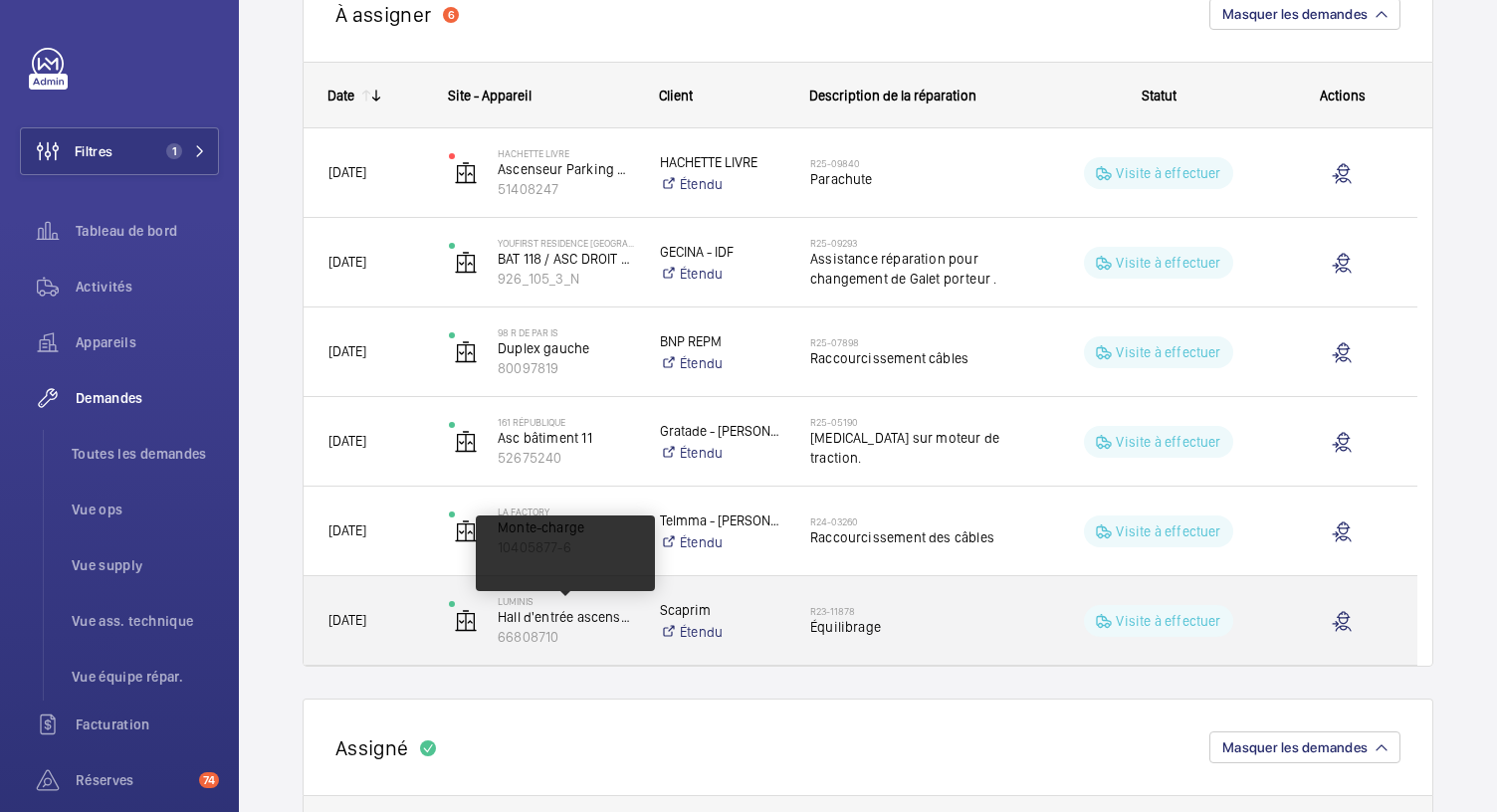 click on "Équilibrage" 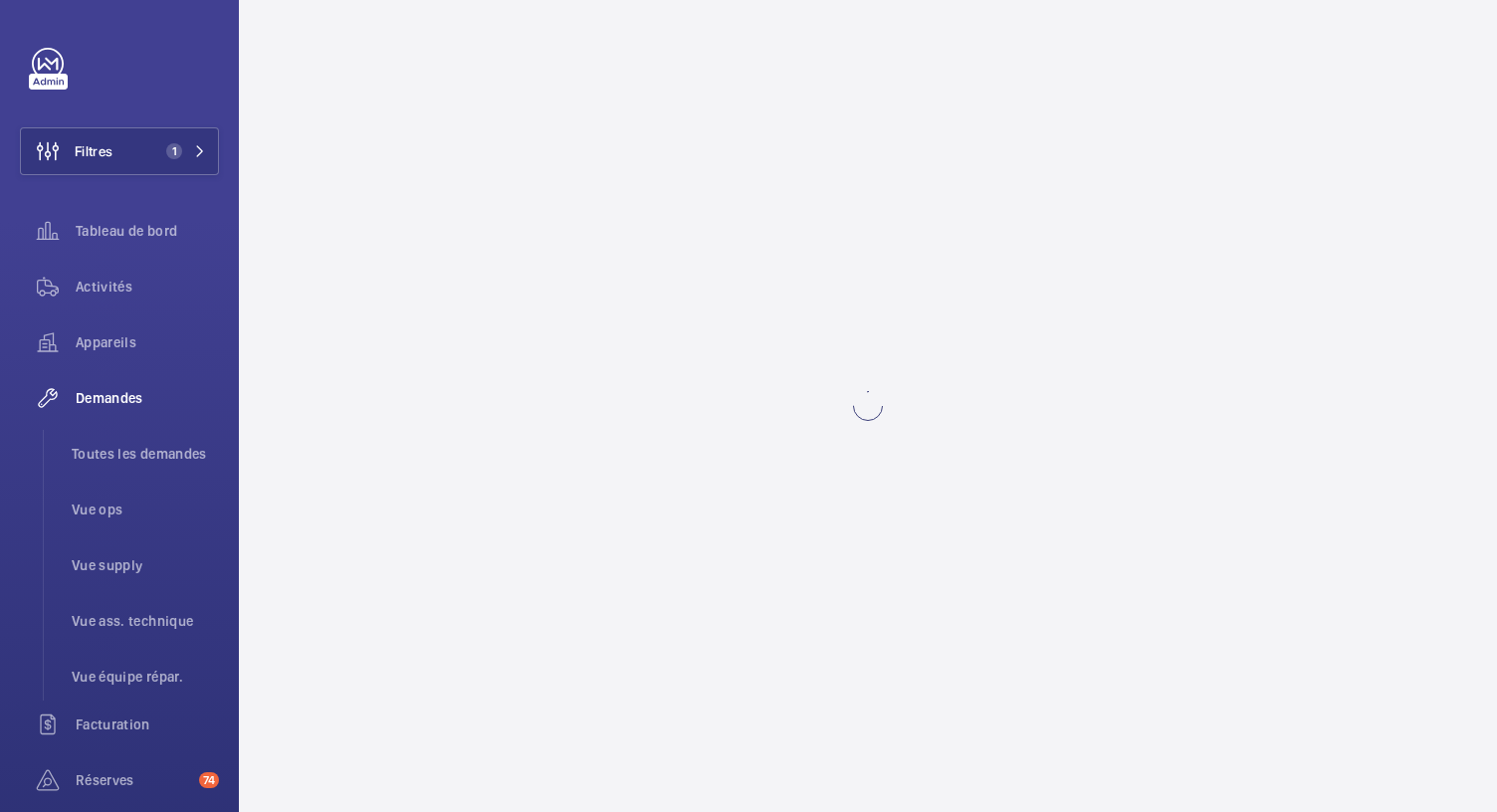scroll, scrollTop: 0, scrollLeft: 0, axis: both 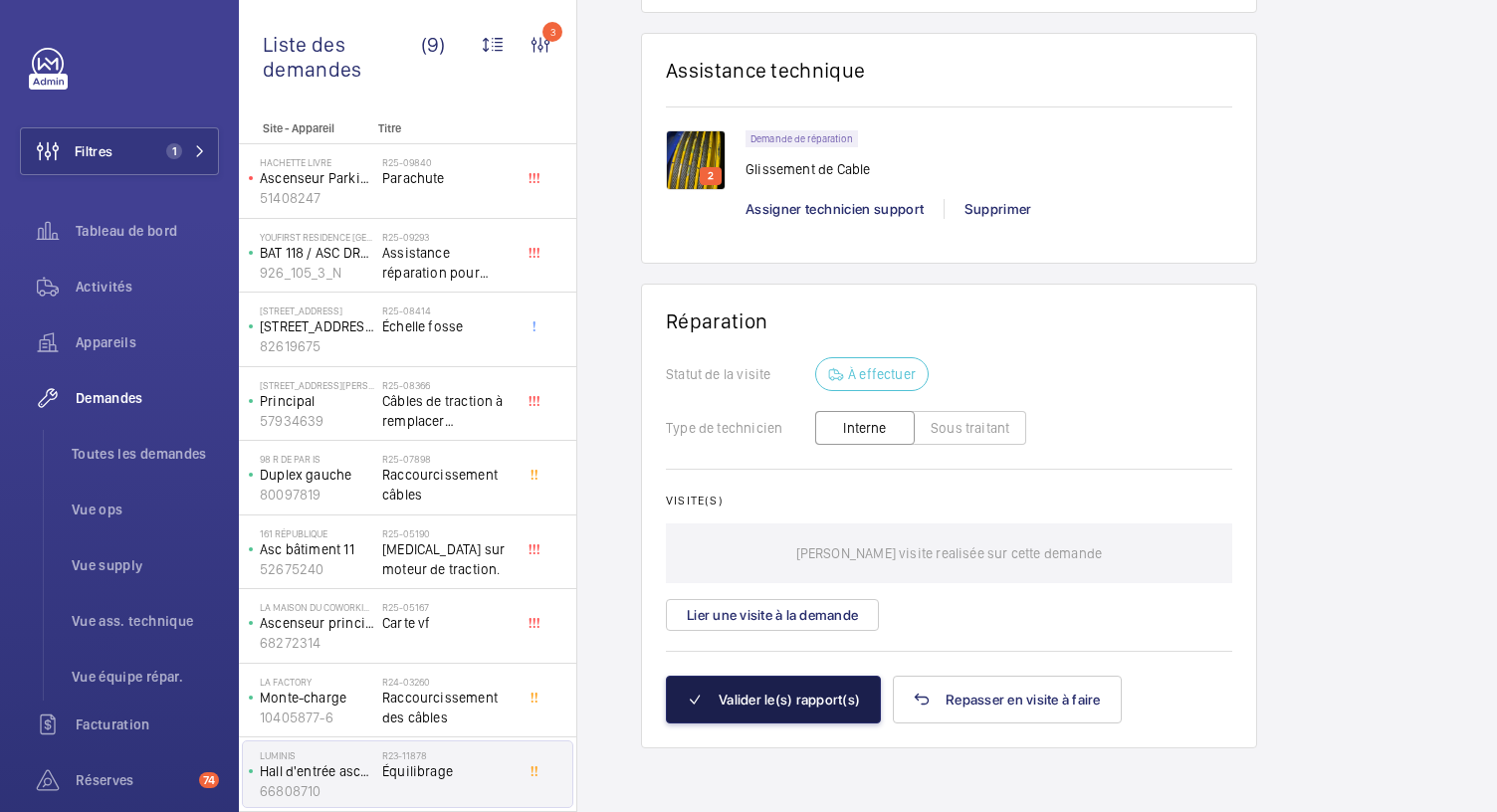 click on "Valider le(s) rapport(s)" 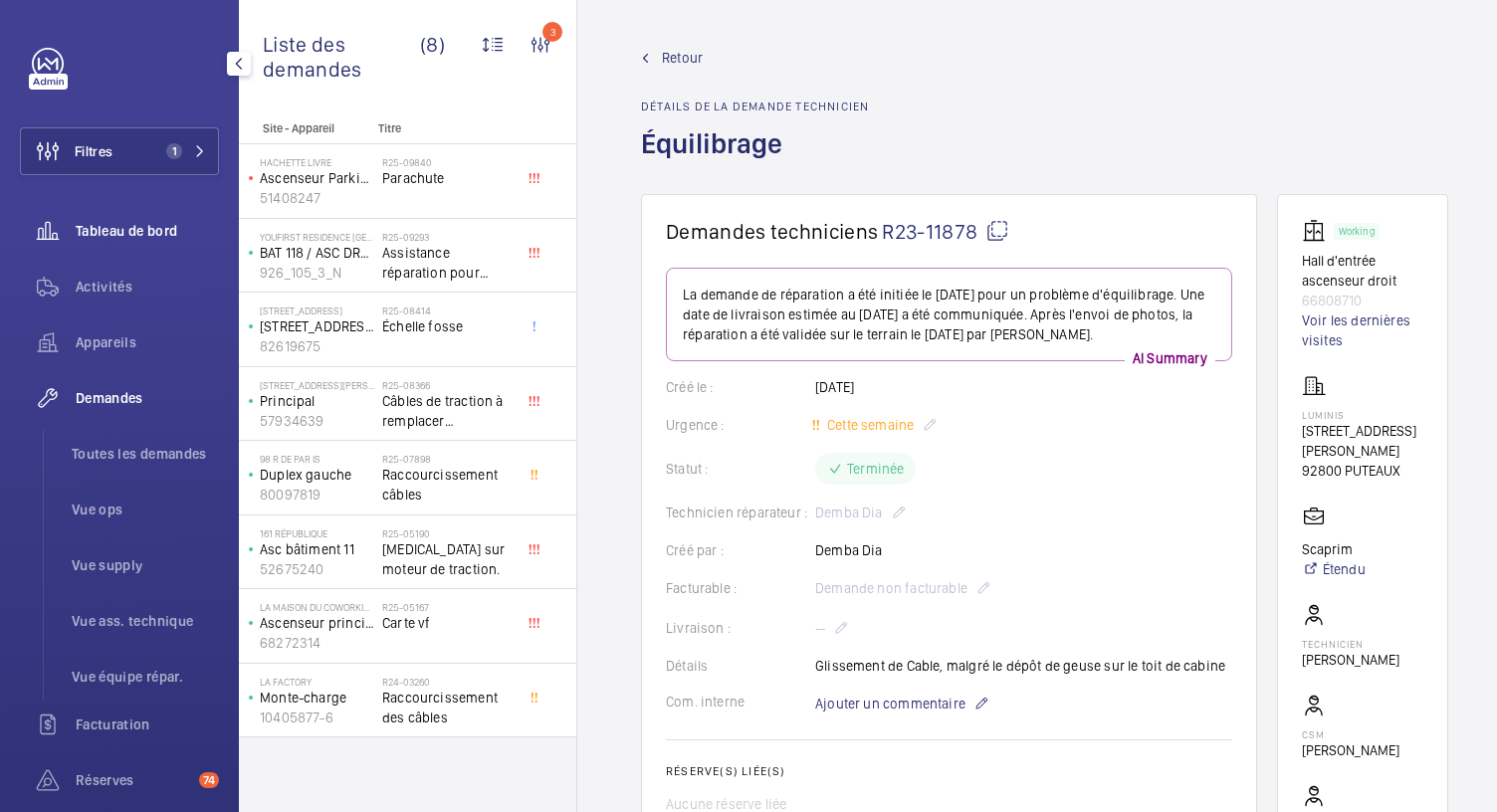 click on "Tableau de bord" 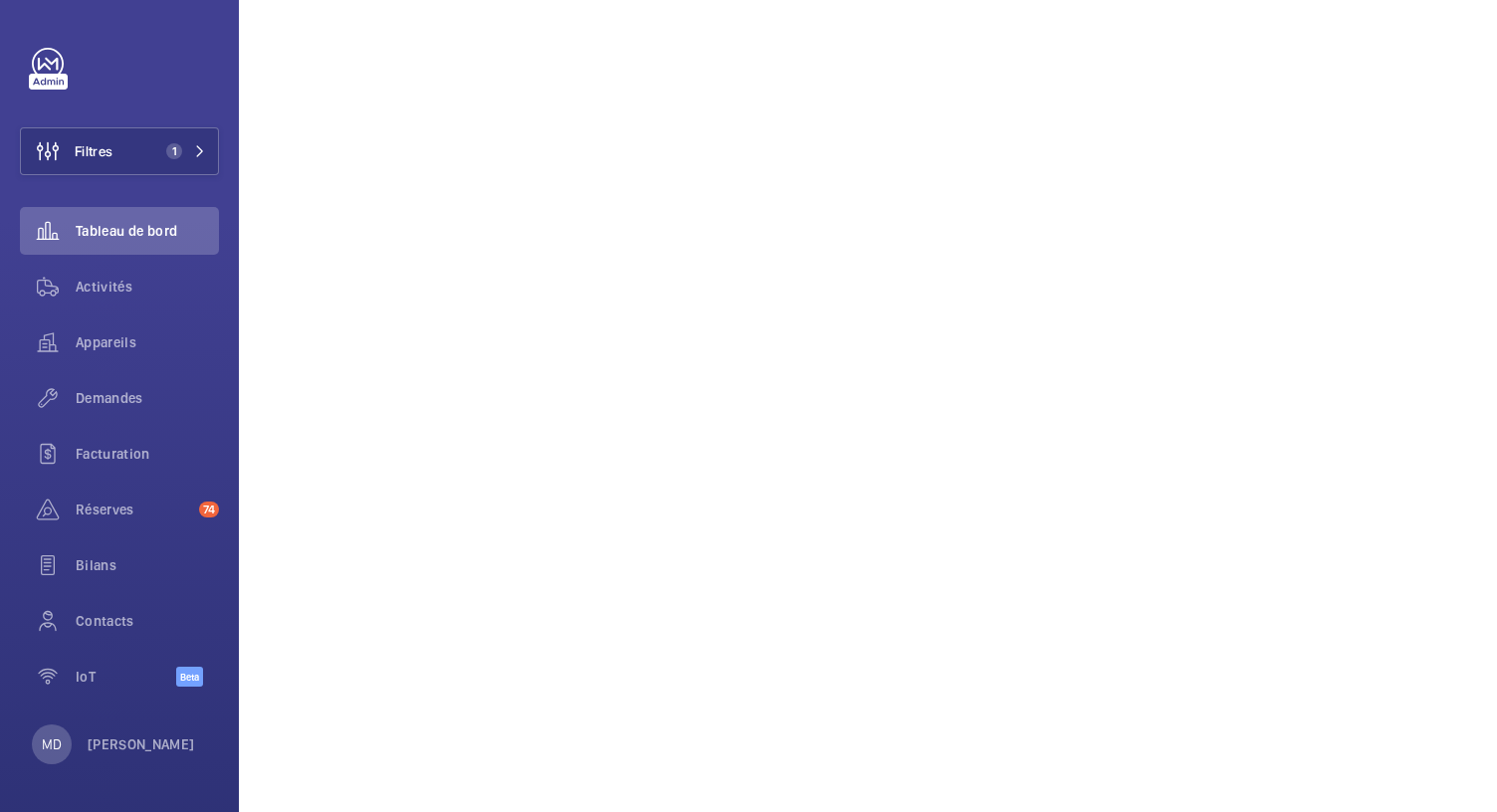 scroll, scrollTop: 0, scrollLeft: 0, axis: both 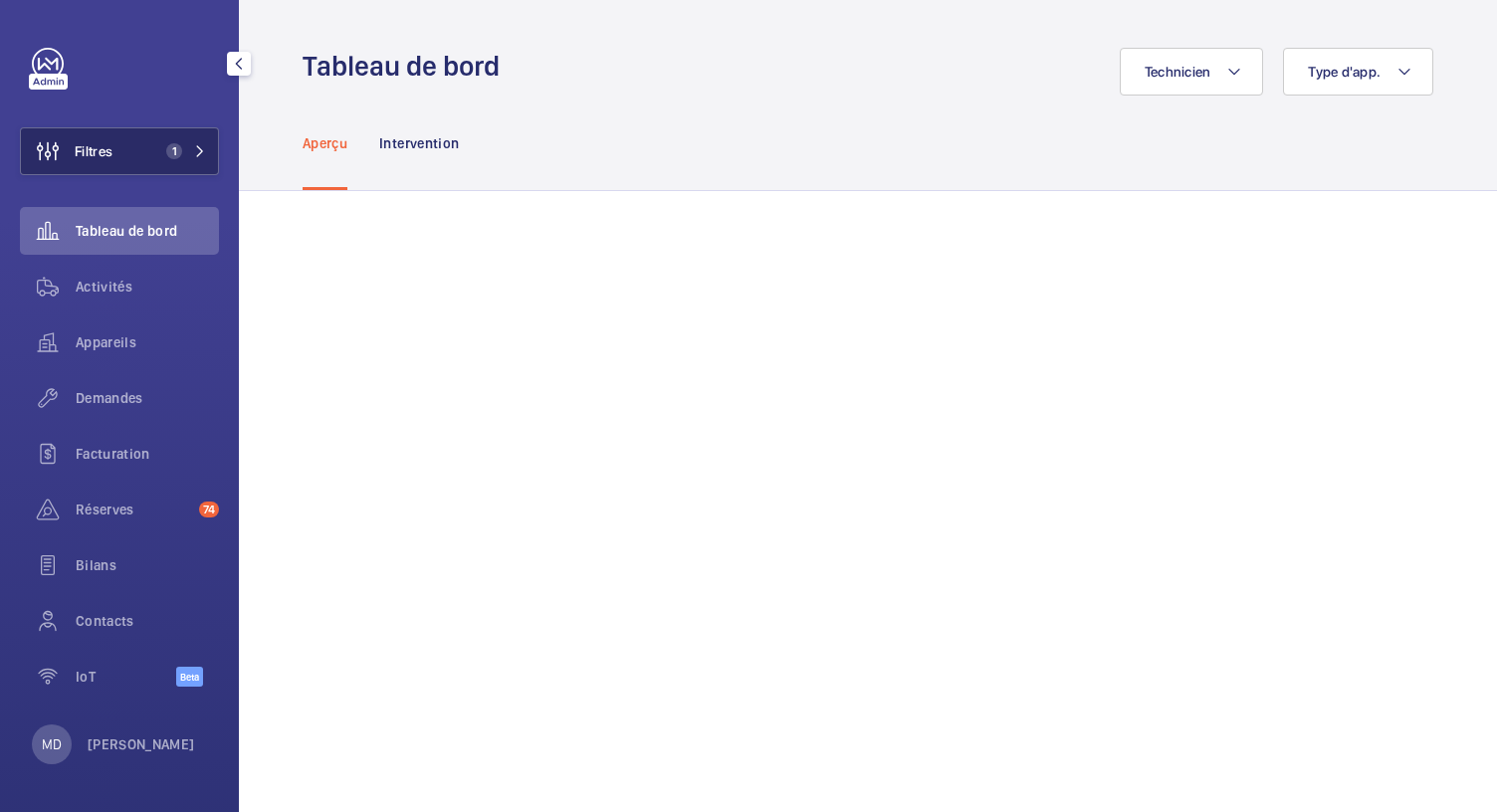 click on "Filtres 1" 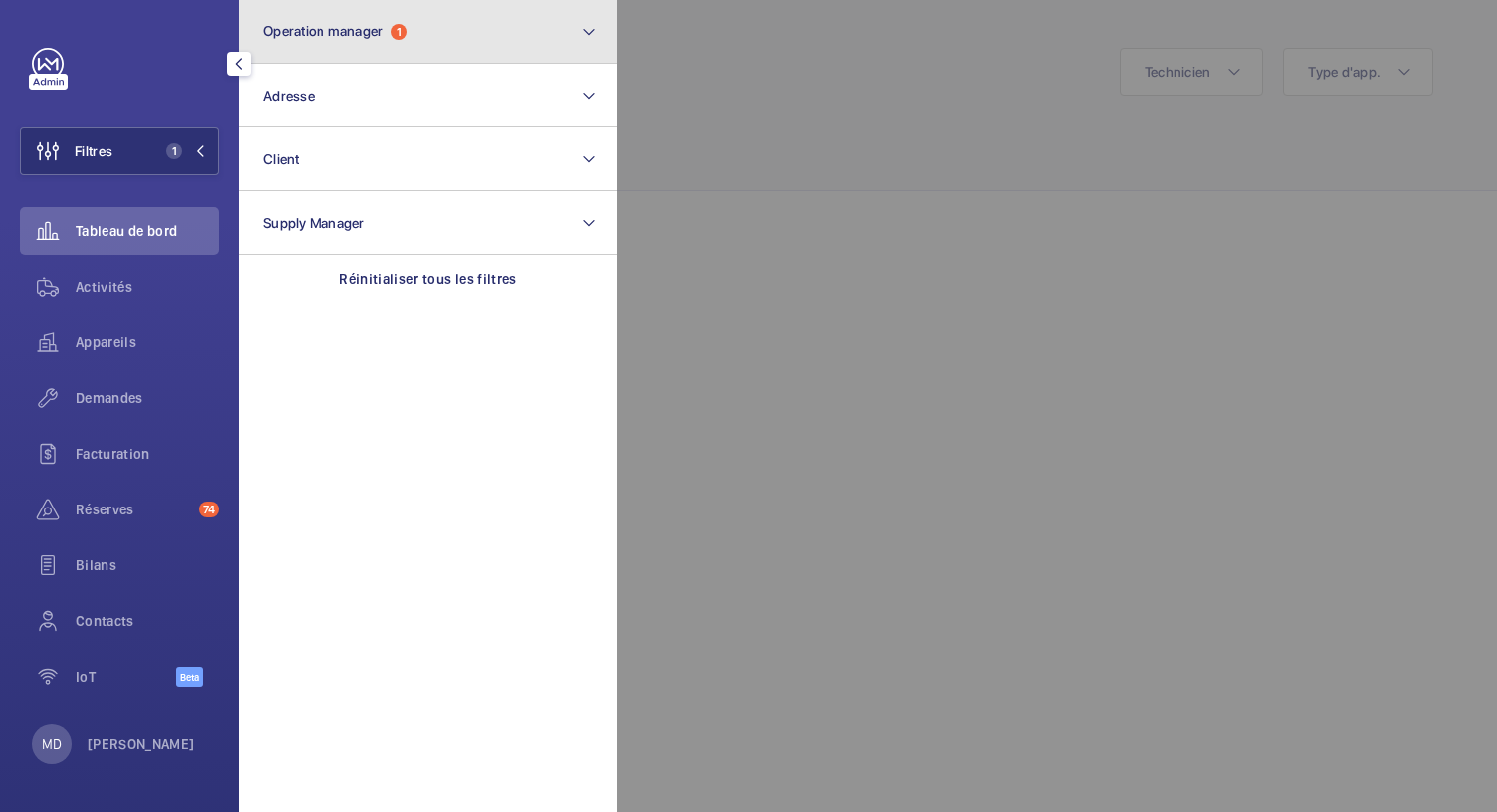 click on "Operation manager  1" 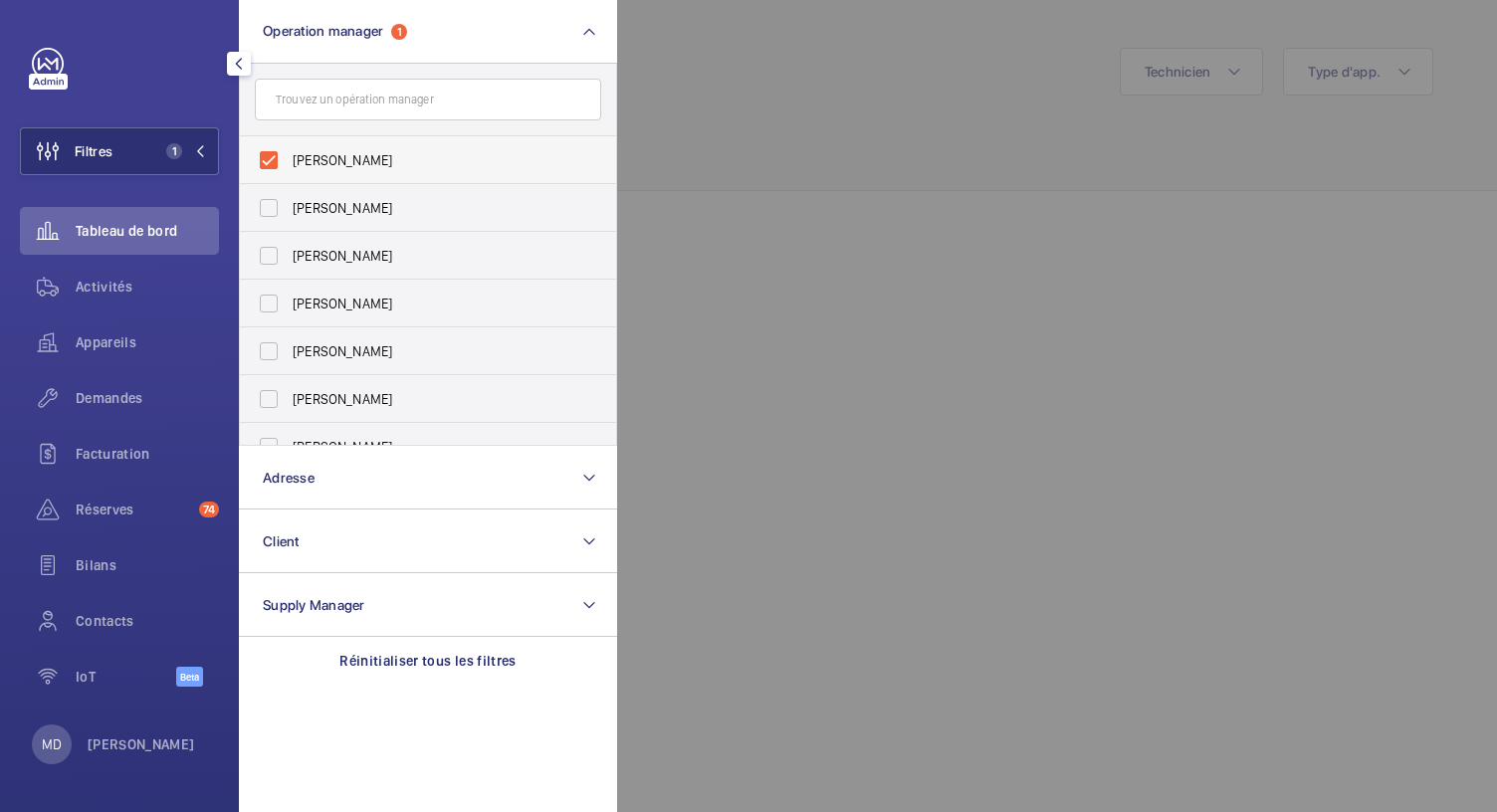 click on "[PERSON_NAME]" at bounding box center [413, 160] 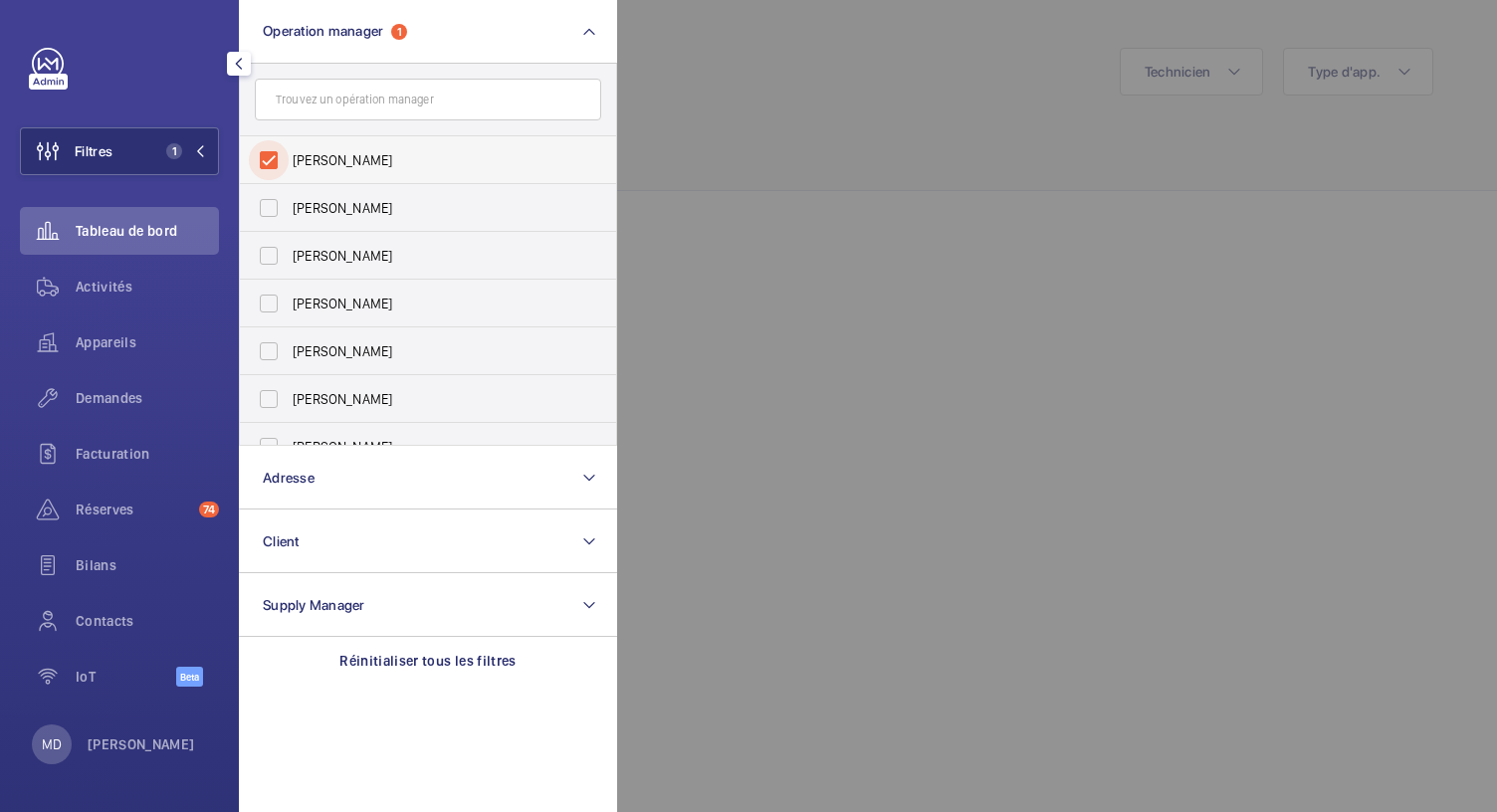 click on "[PERSON_NAME]" at bounding box center (269, 160) 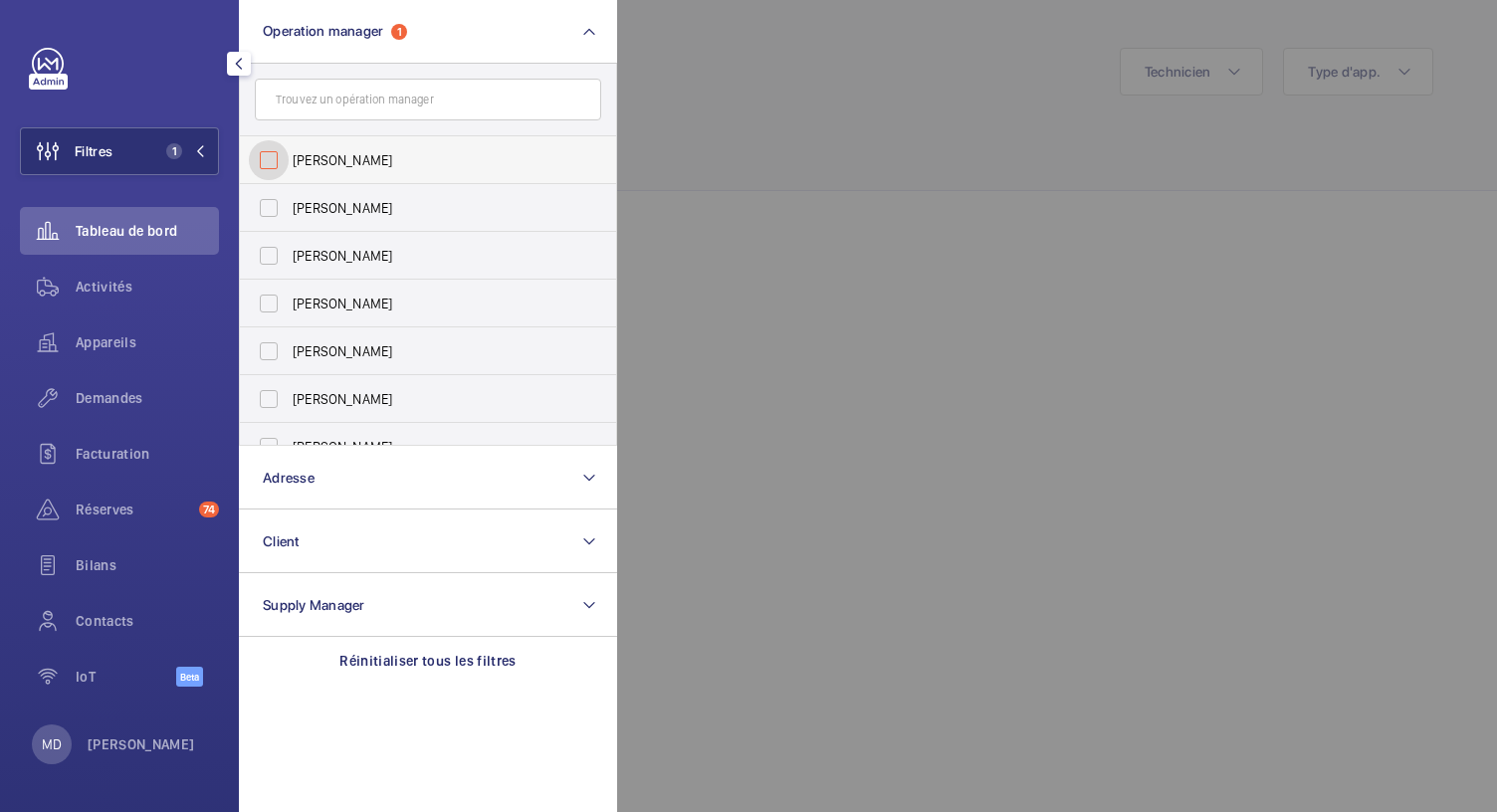 checkbox on "false" 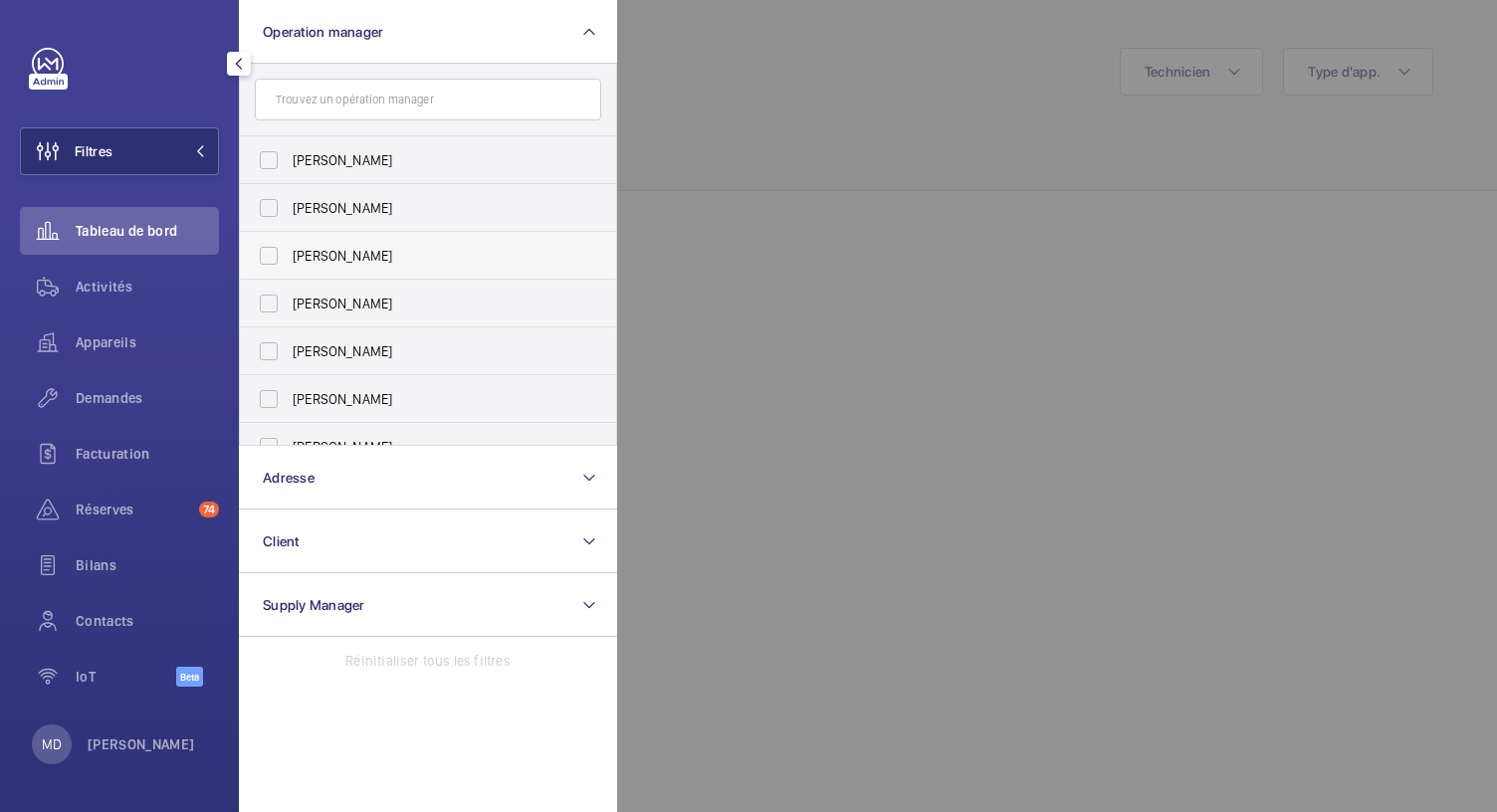 click on "Zohra Hamdani" at bounding box center [413, 256] 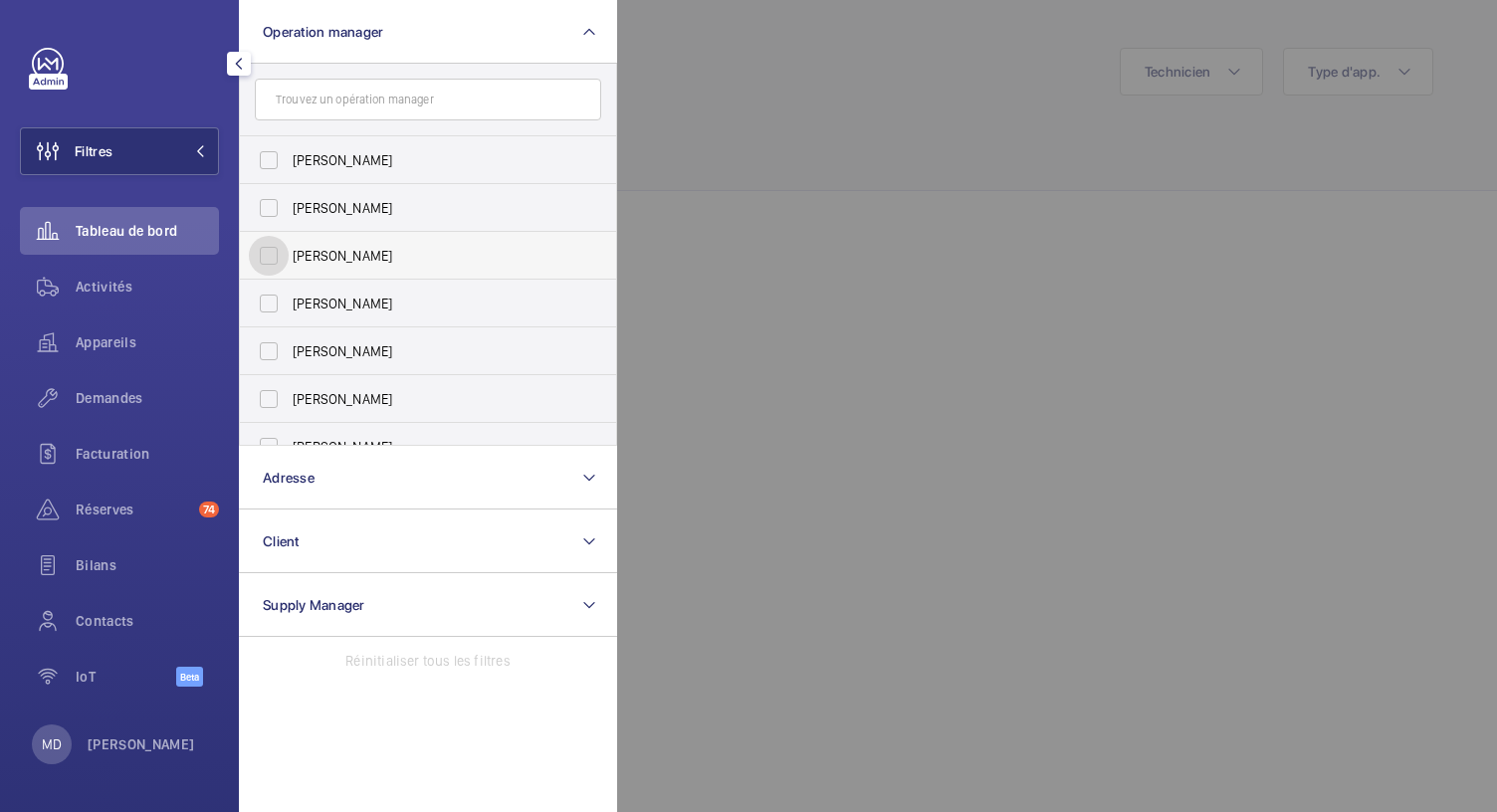 click on "Zohra Hamdani" at bounding box center [269, 256] 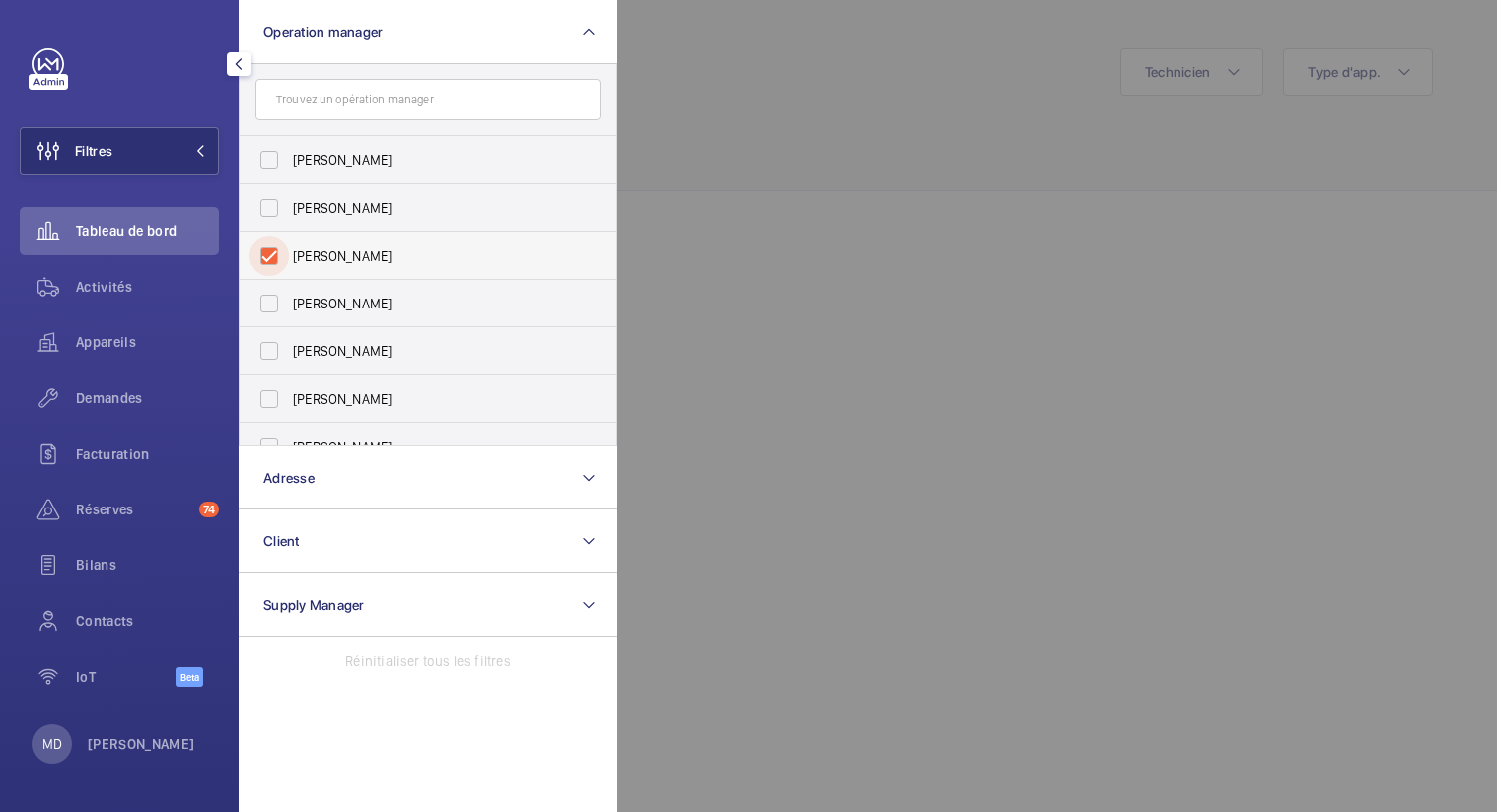 checkbox on "true" 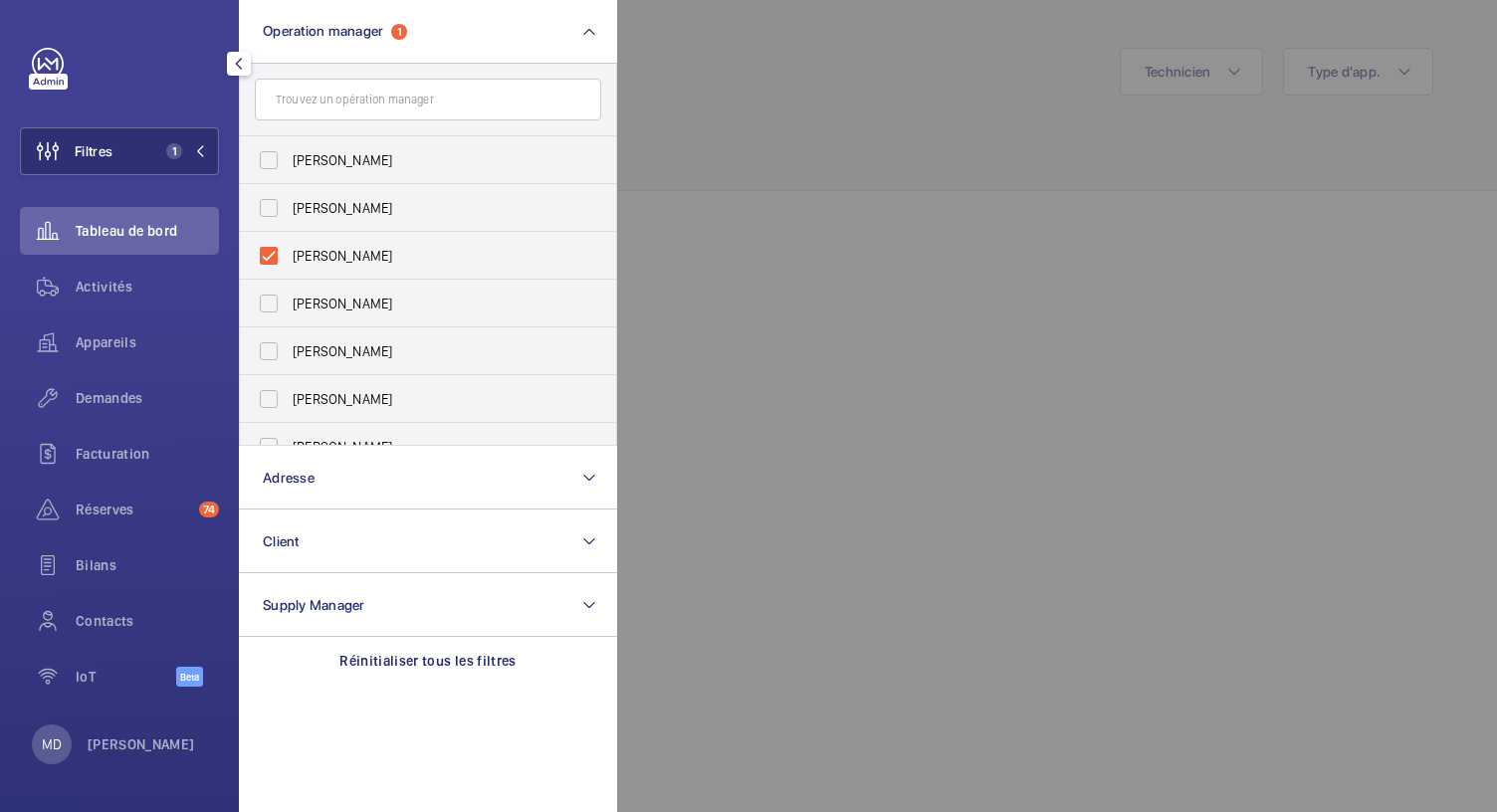 click 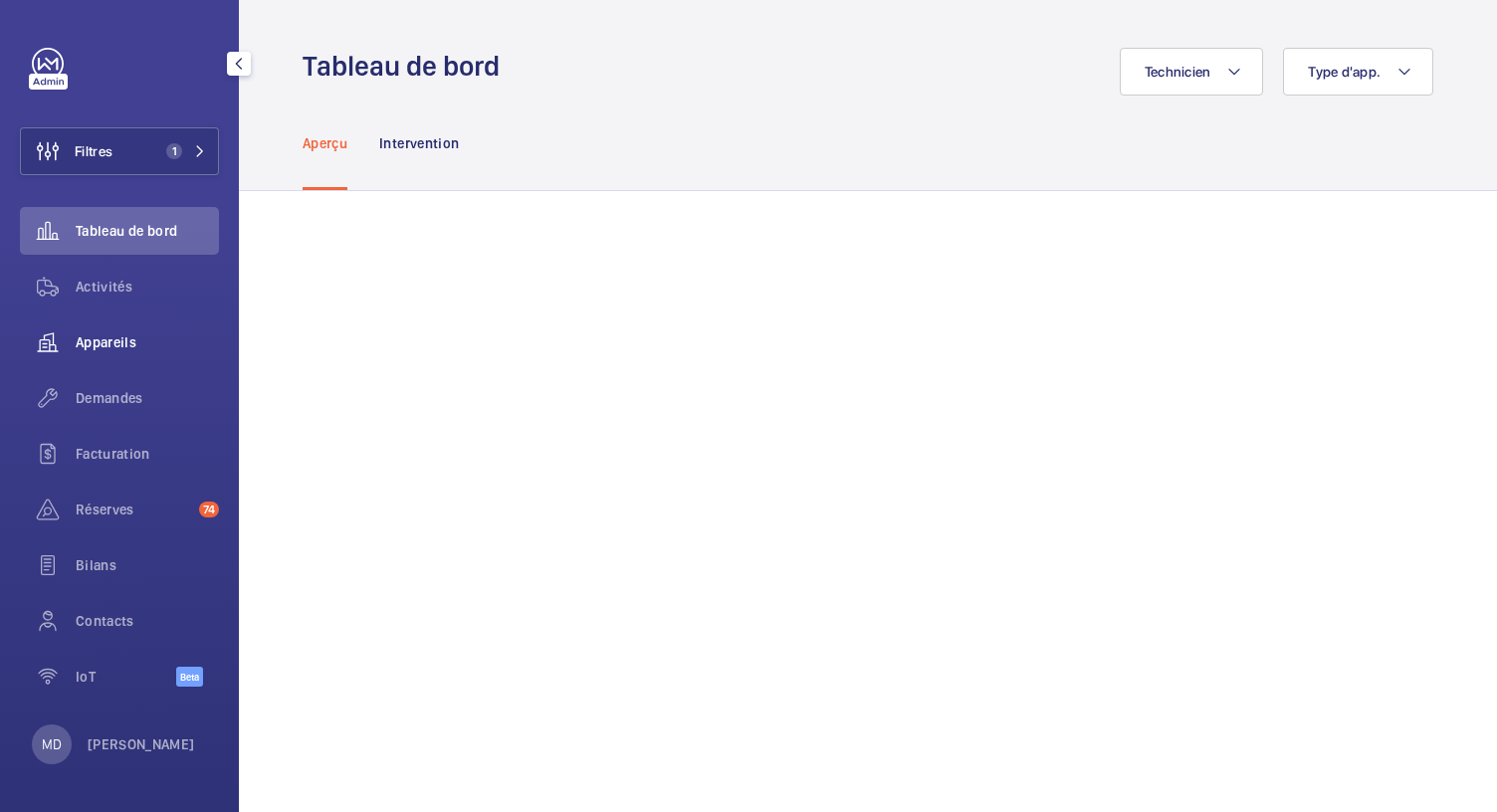 click on "Appareils" 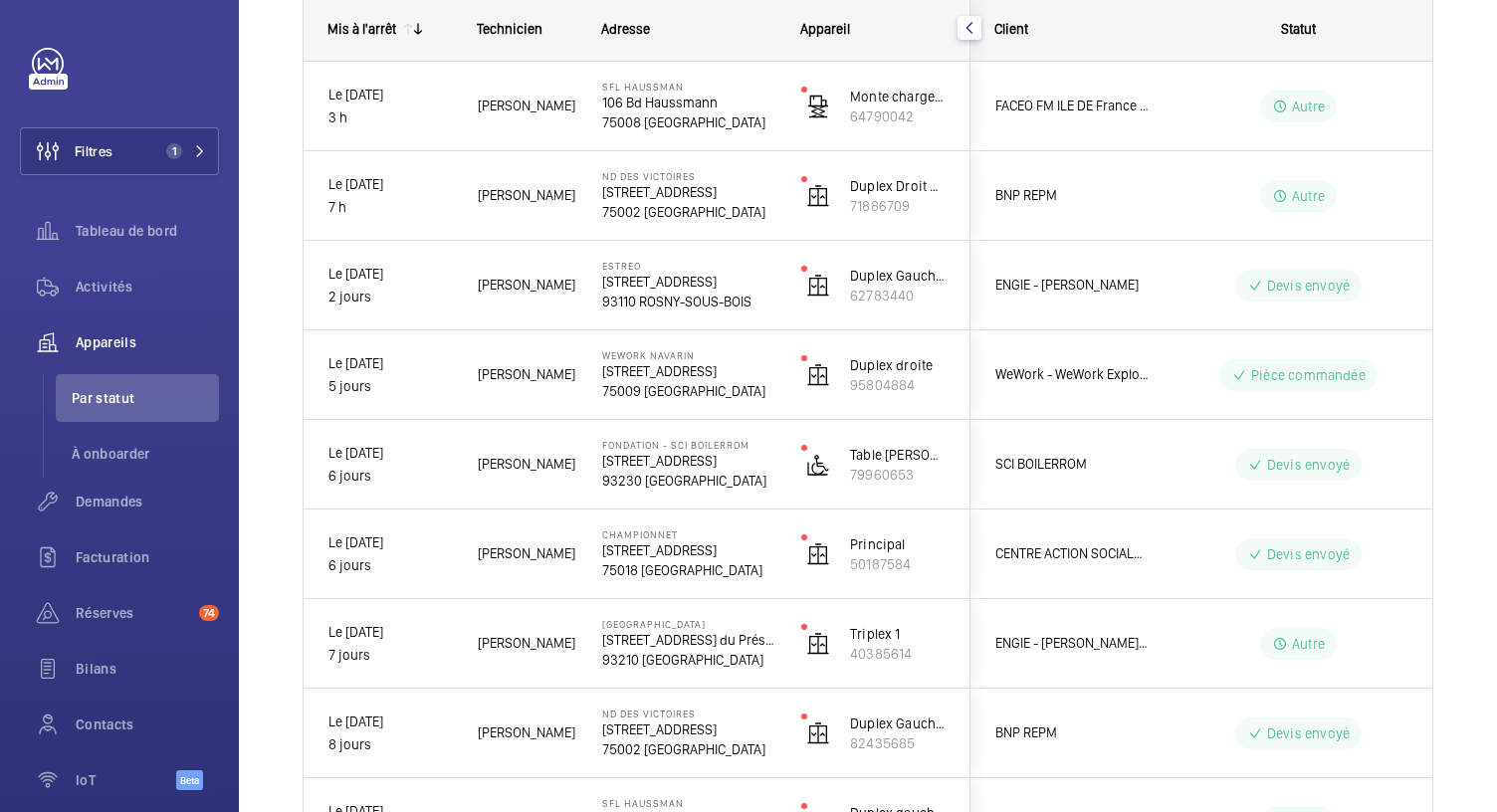 scroll, scrollTop: 299, scrollLeft: 0, axis: vertical 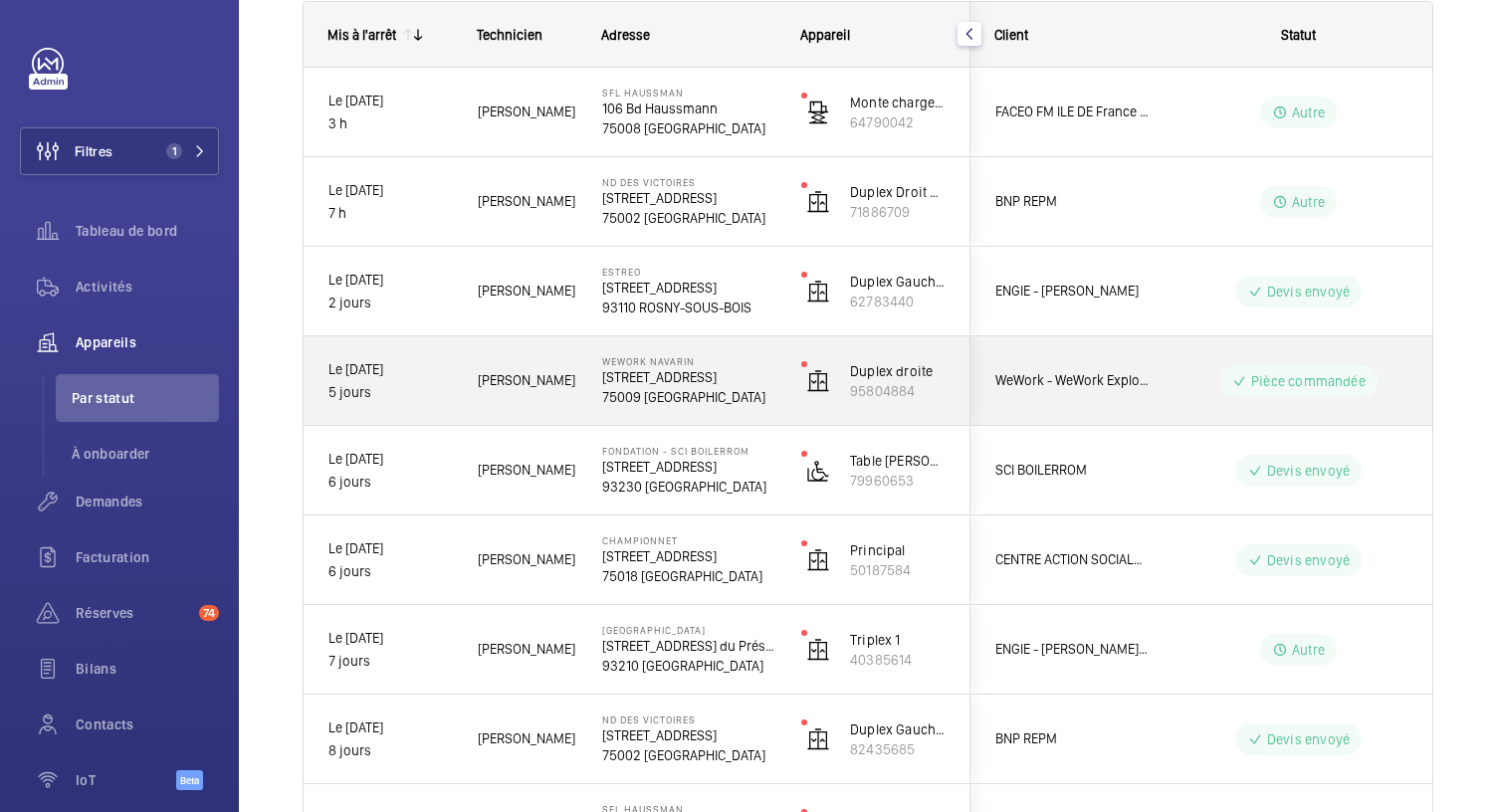 click on "75009 PARIS" 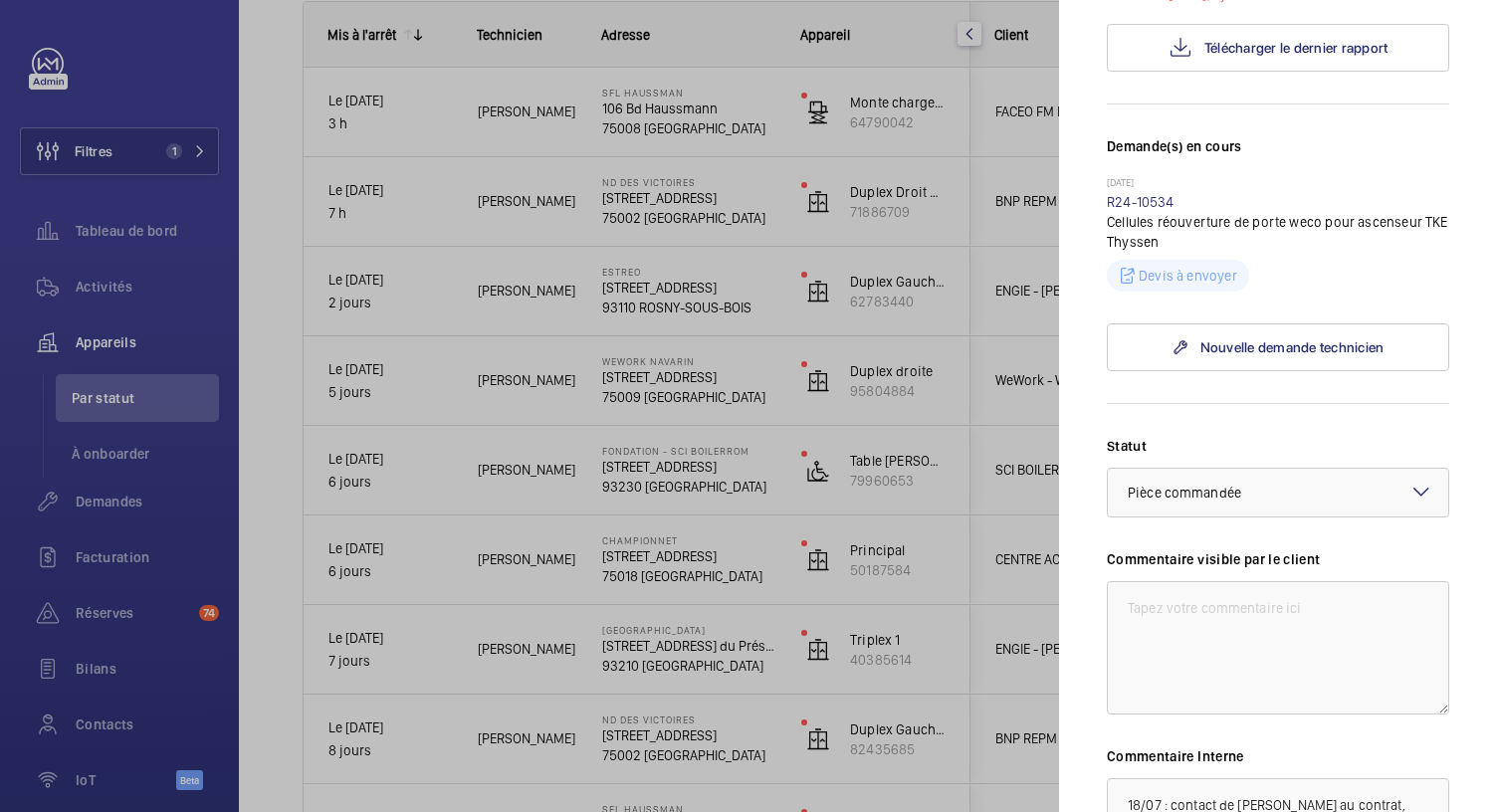 scroll, scrollTop: 435, scrollLeft: 0, axis: vertical 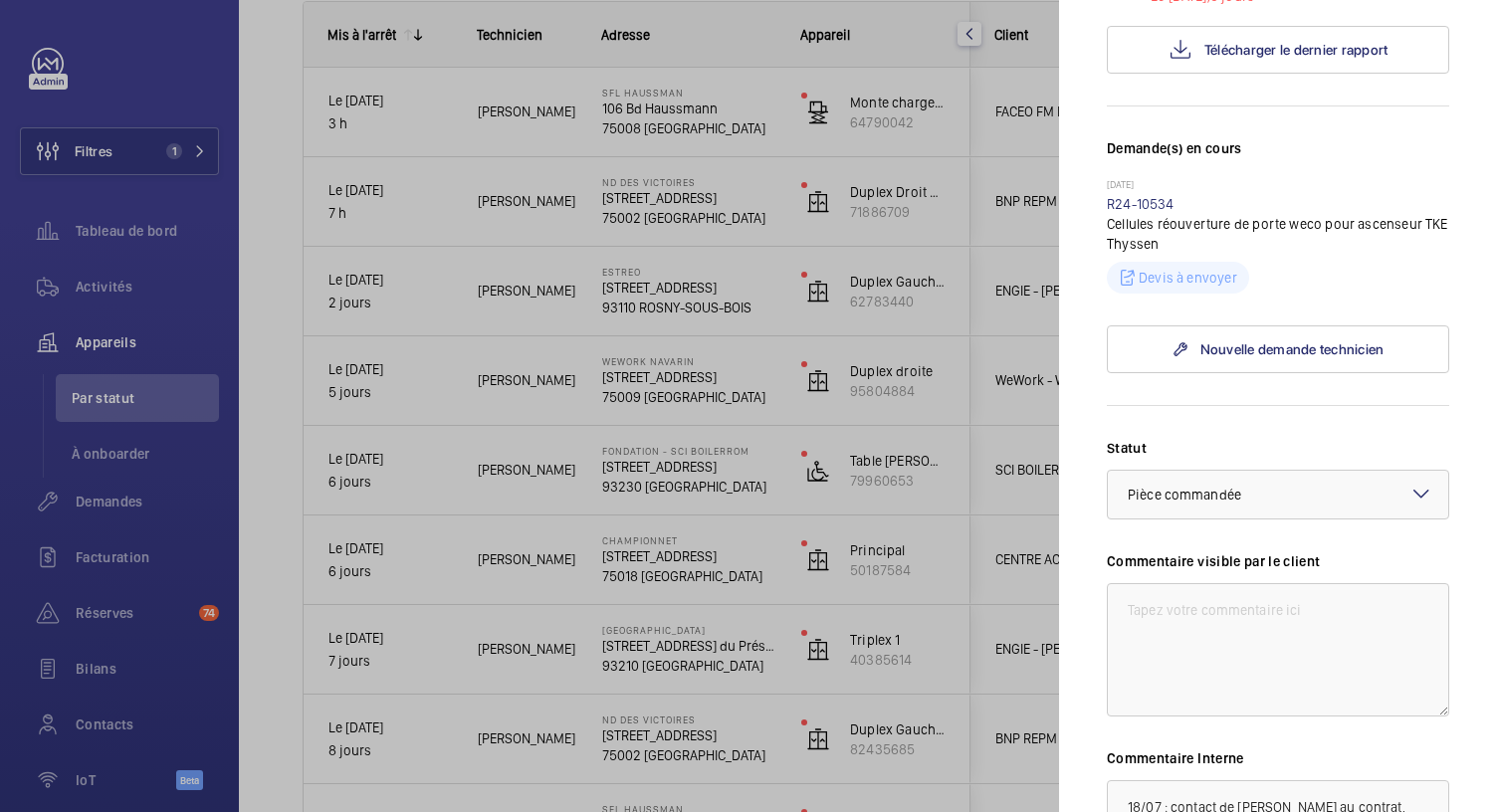 click 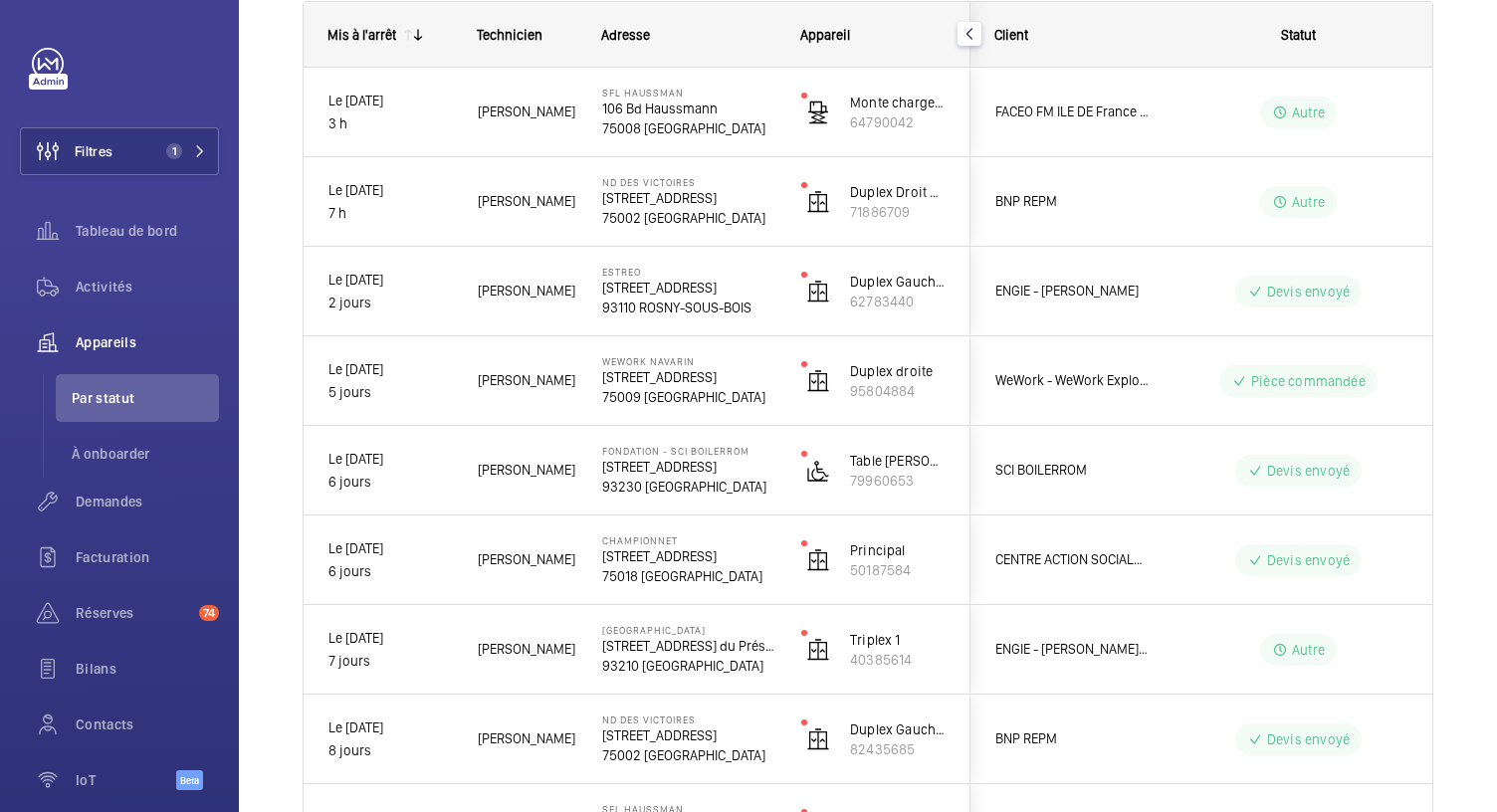scroll, scrollTop: 0, scrollLeft: 0, axis: both 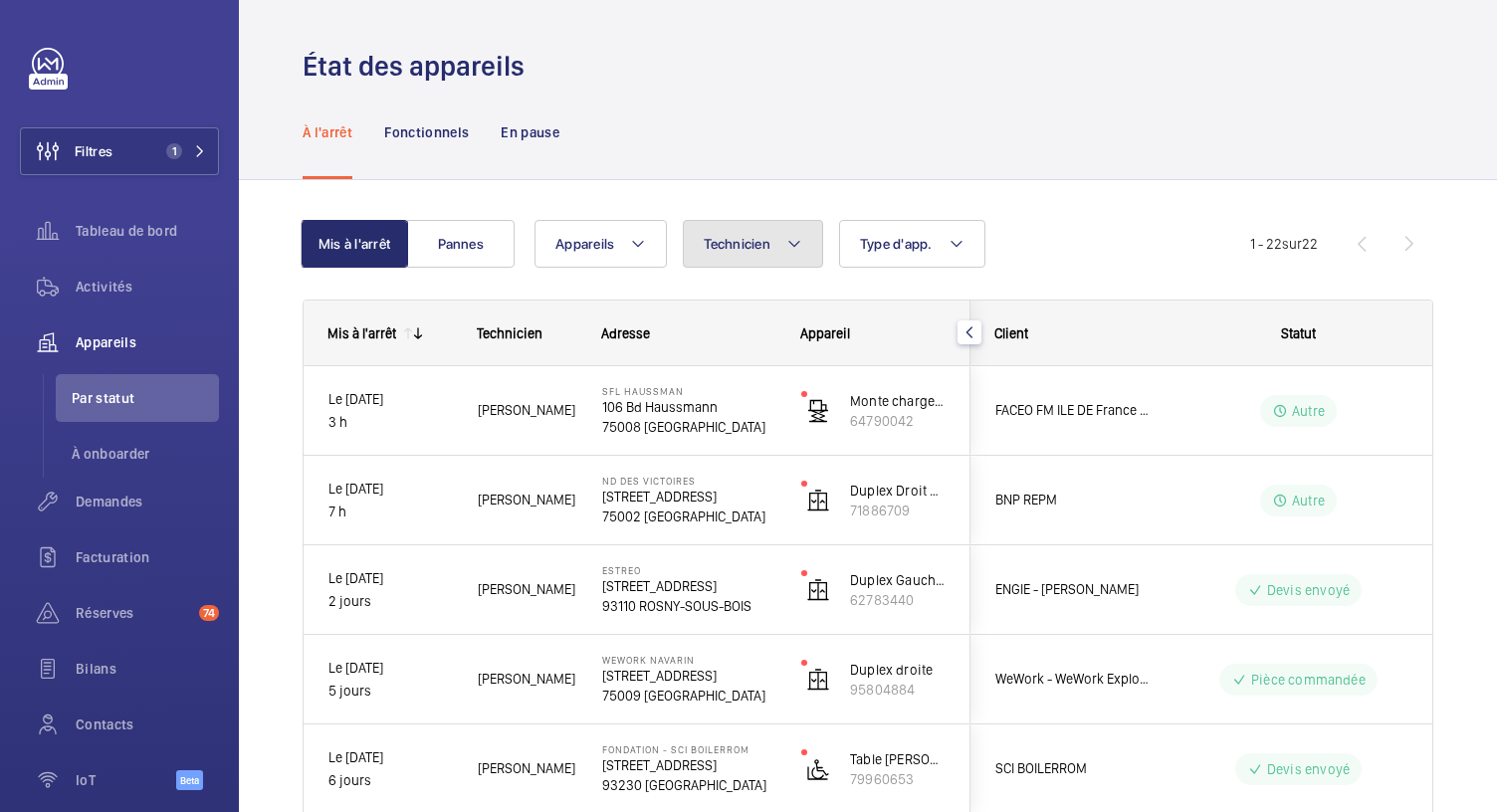 click on "Technicien" 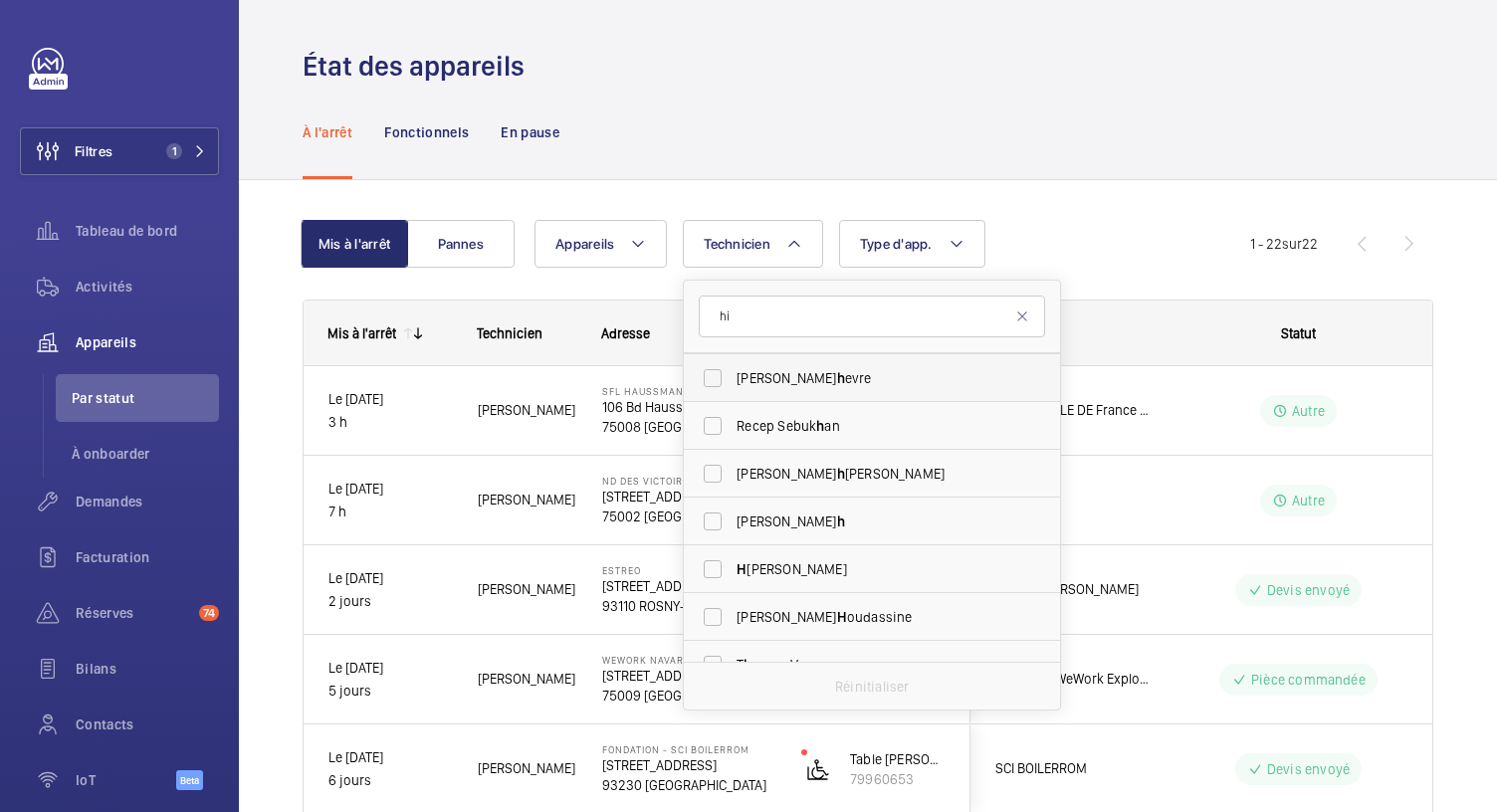 scroll, scrollTop: 0, scrollLeft: 0, axis: both 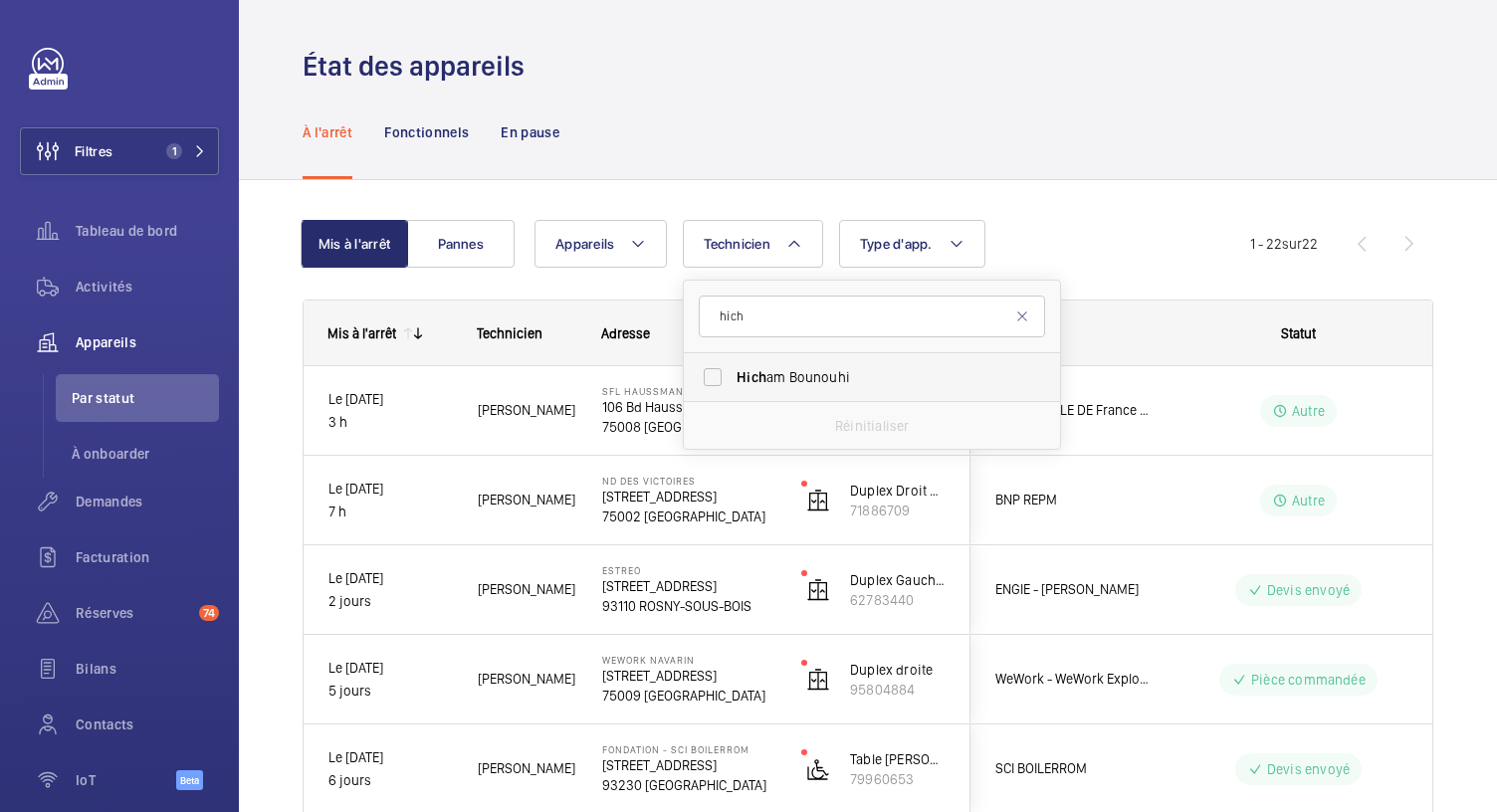 type on "hich" 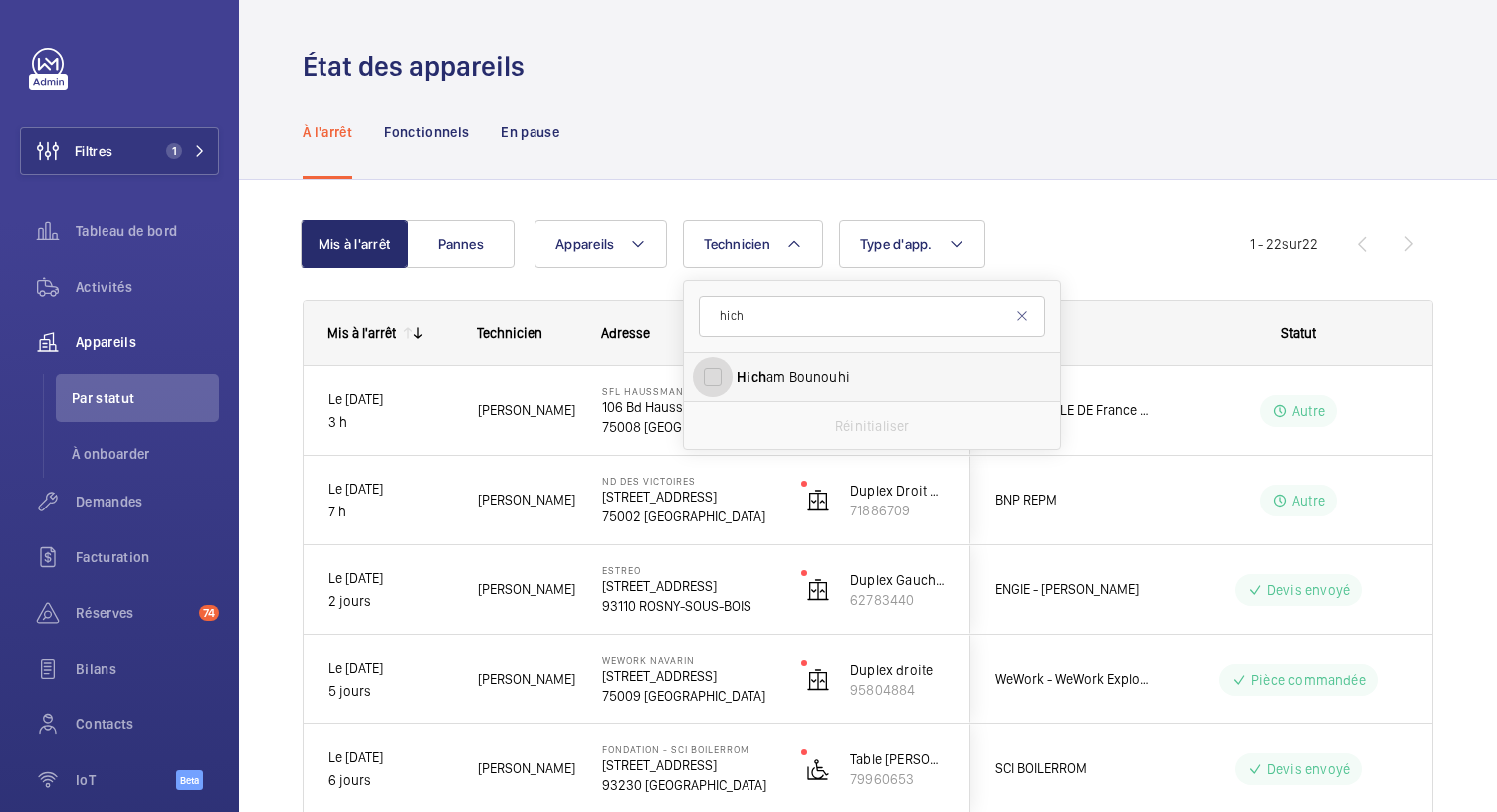click on "Hich am Bounouhi" at bounding box center (713, 377) 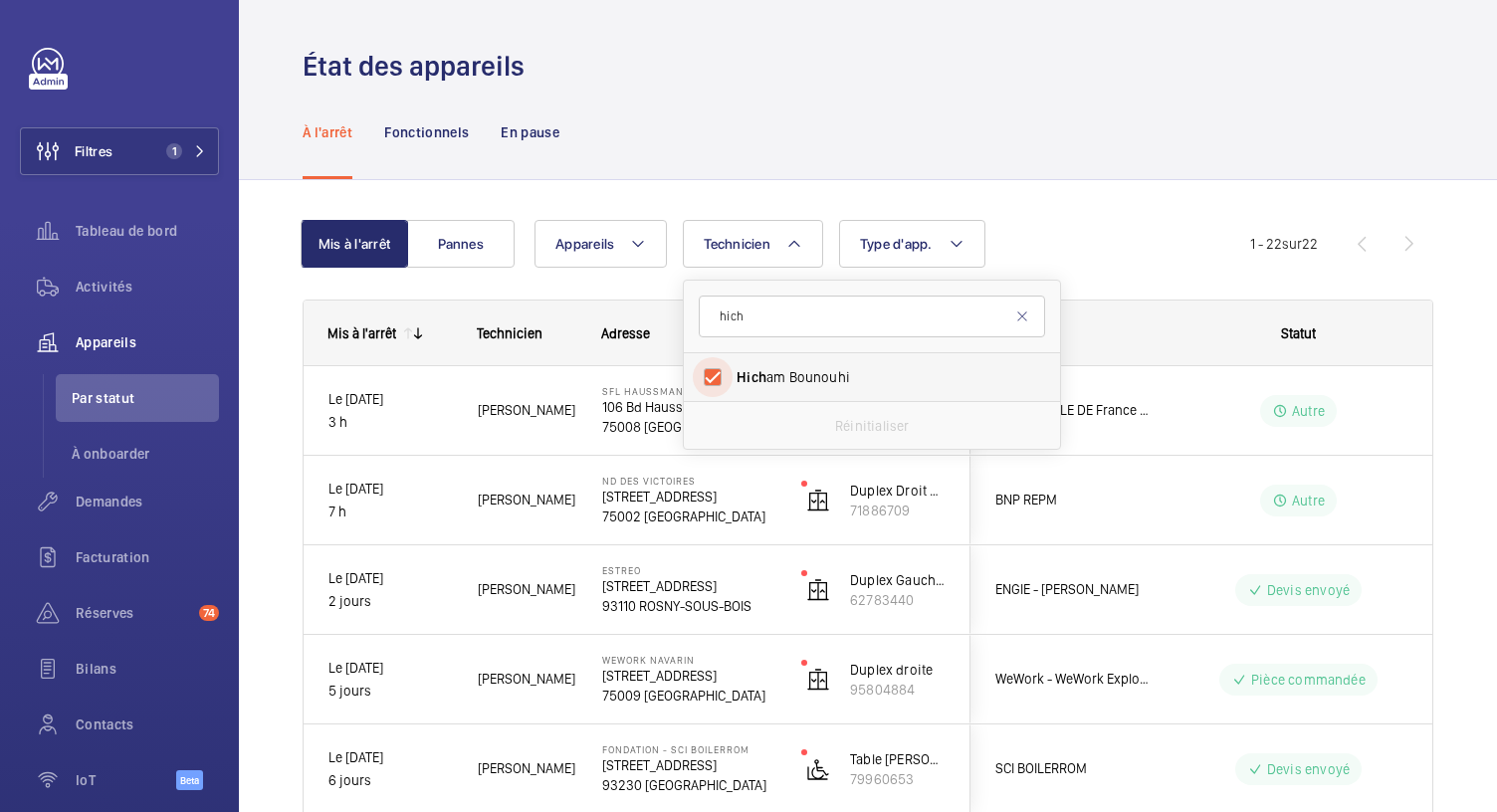 checkbox on "true" 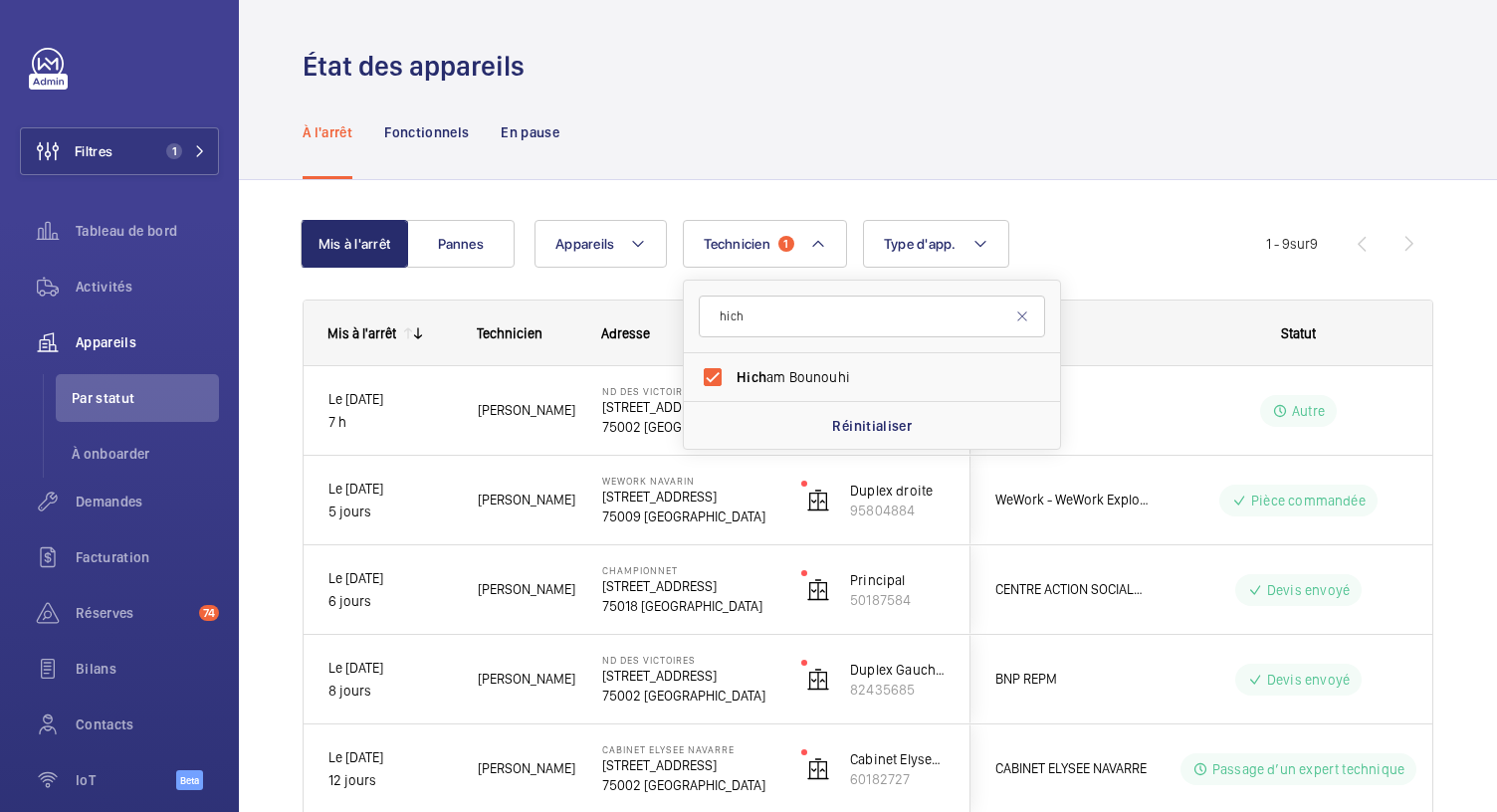 click on "À l'arrêt Fonctionnels En pause" 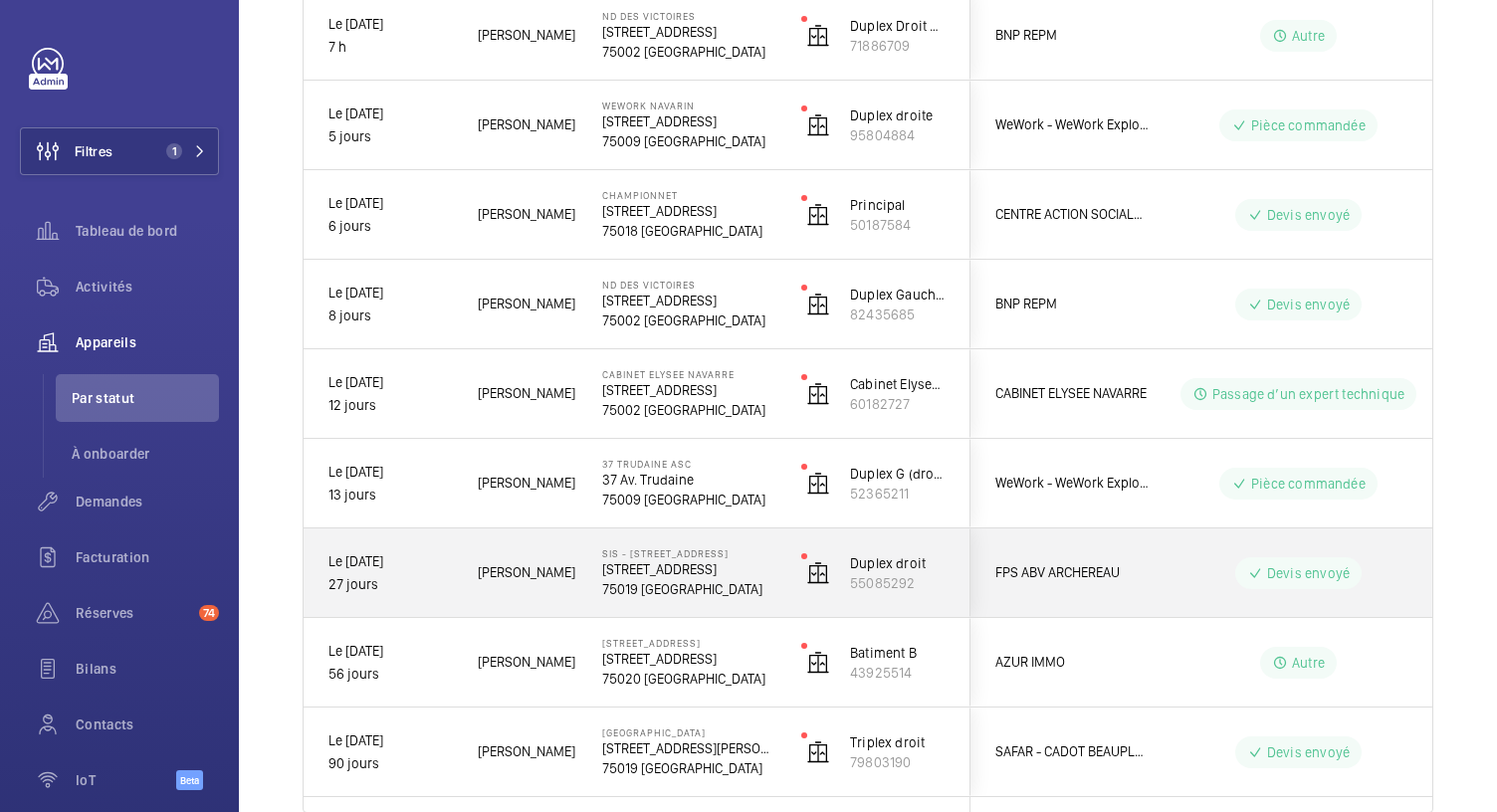 scroll, scrollTop: 471, scrollLeft: 0, axis: vertical 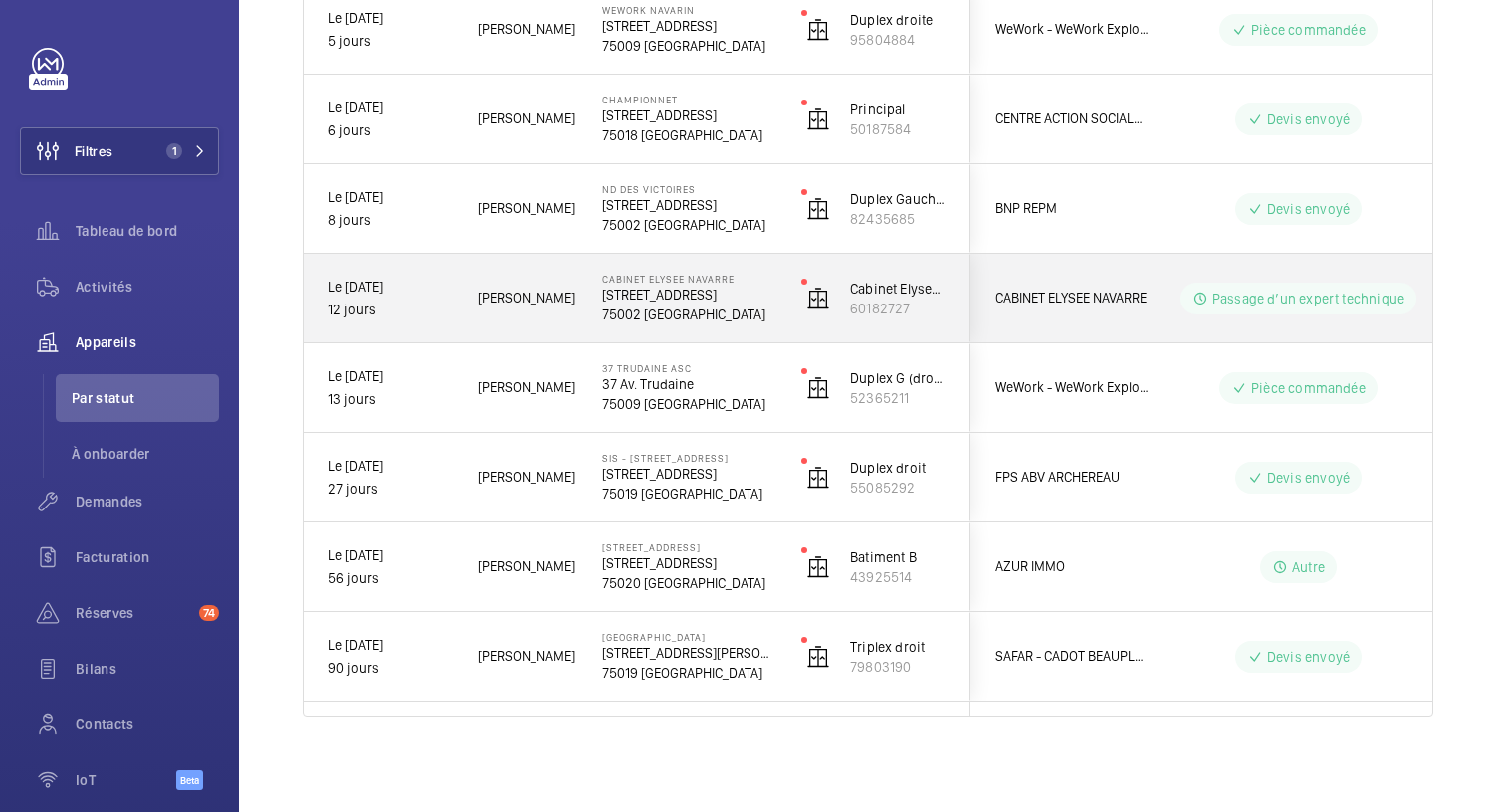 click on "75002 PARIS" 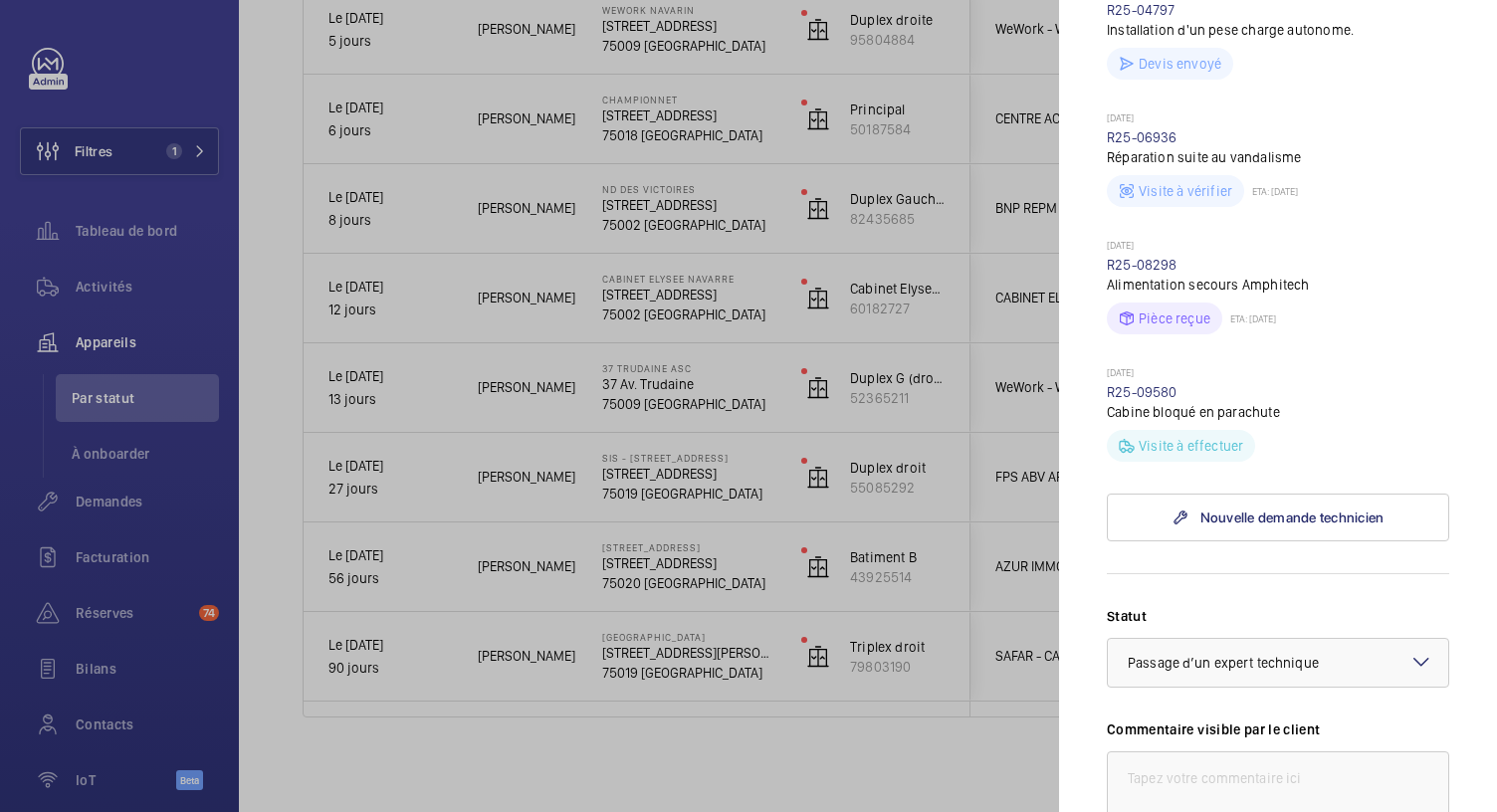 scroll, scrollTop: 794, scrollLeft: 0, axis: vertical 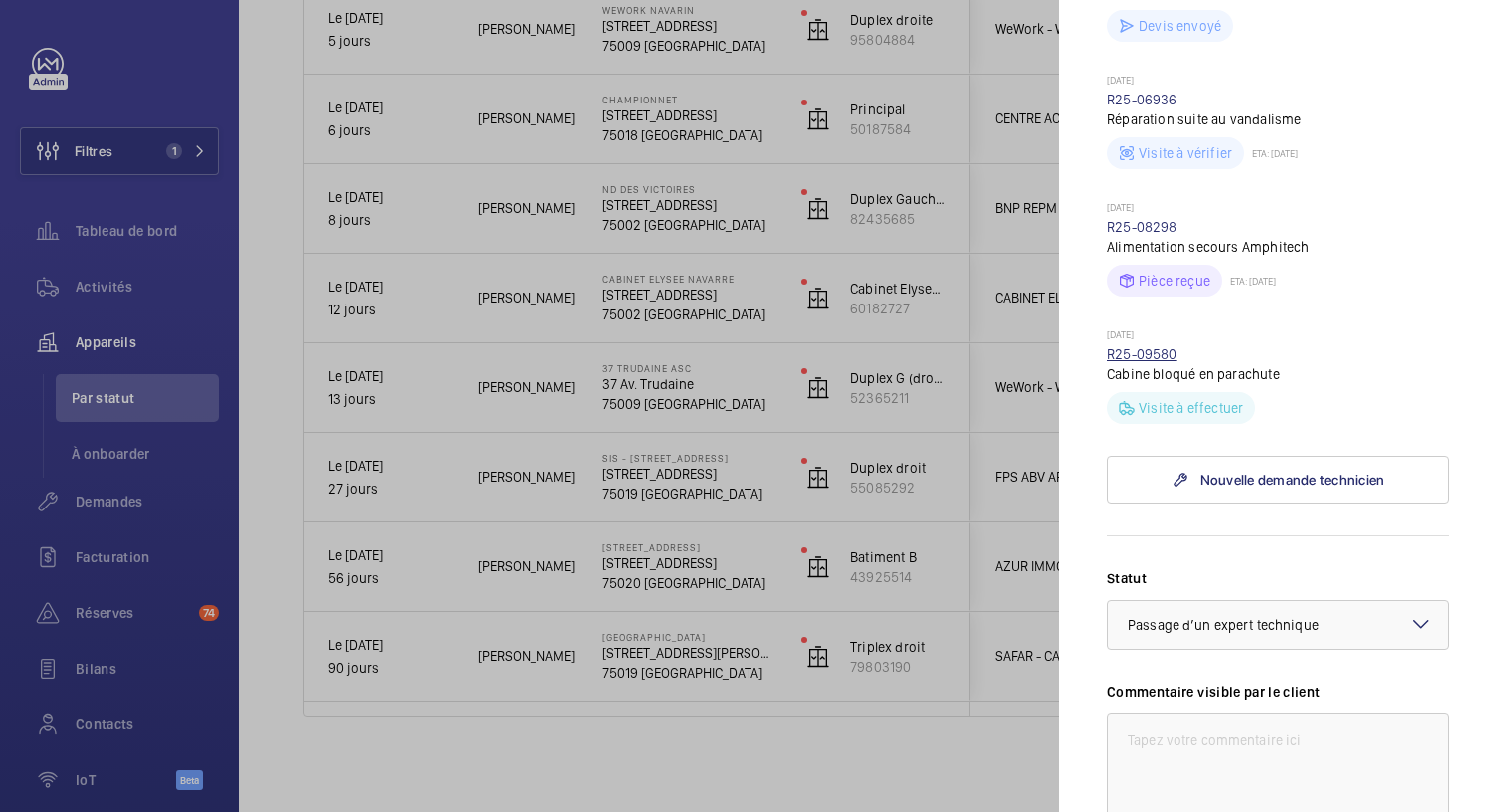 click on "R25-09580" 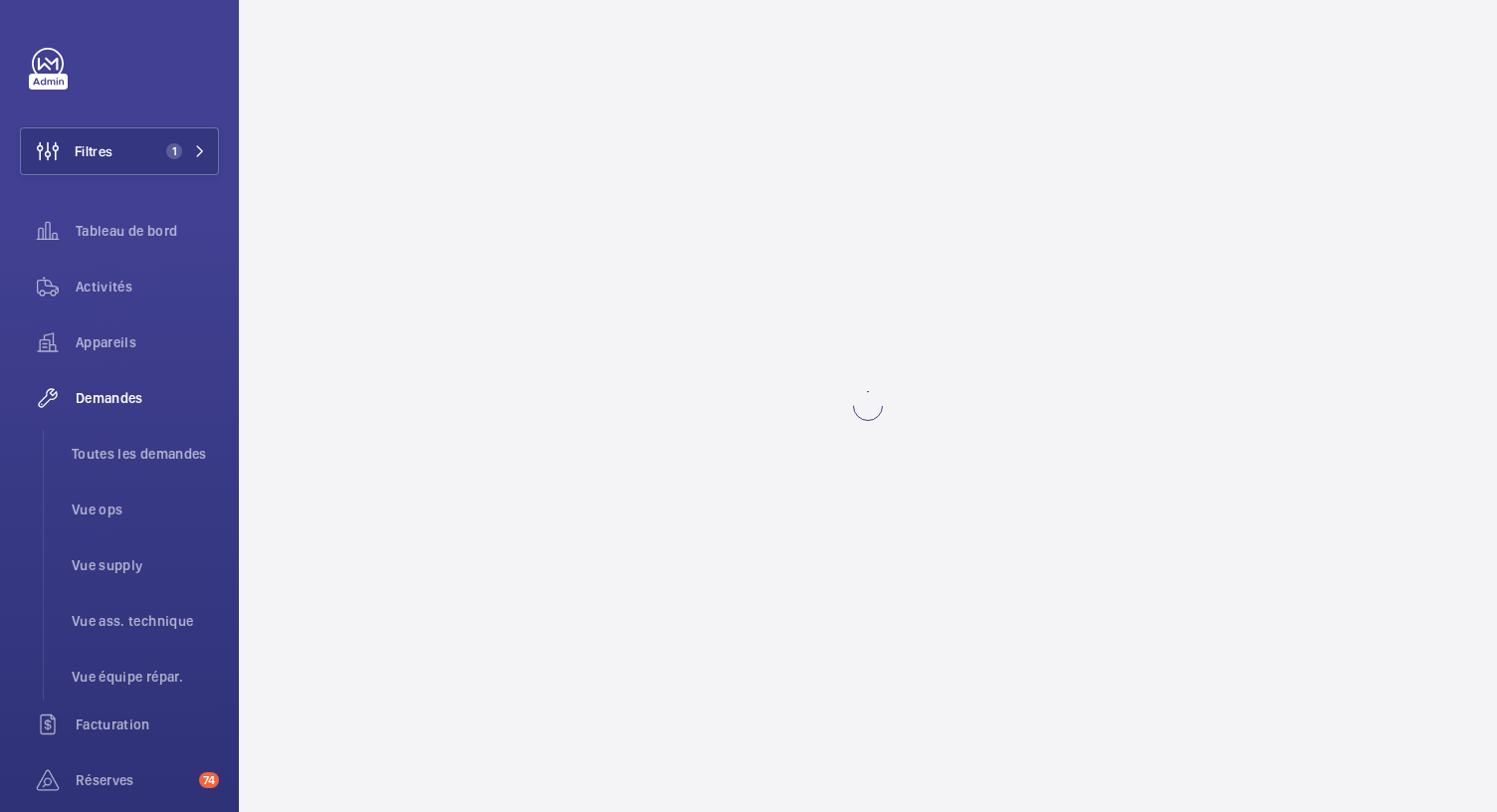 scroll, scrollTop: 0, scrollLeft: 0, axis: both 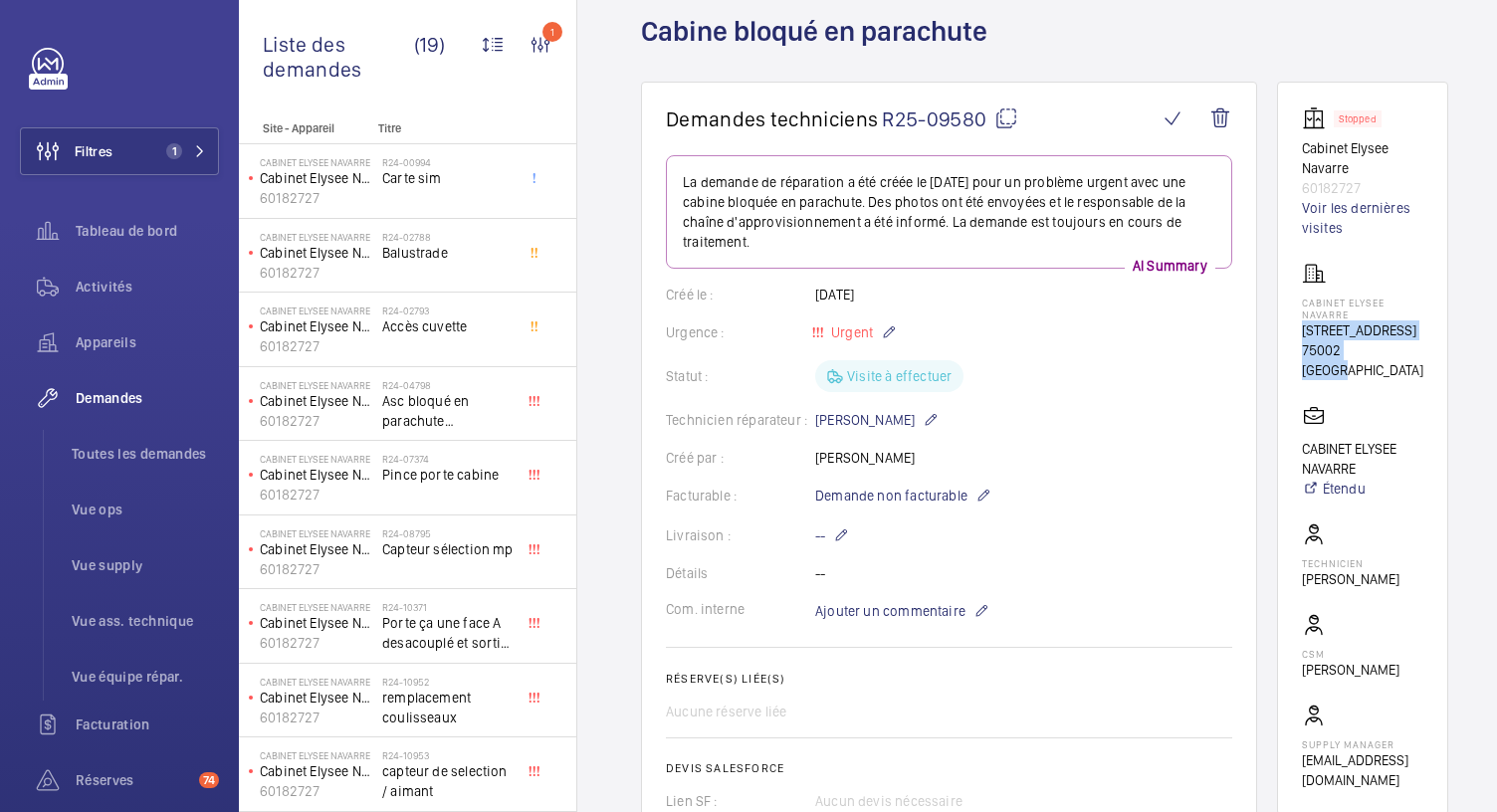 drag, startPoint x: 1298, startPoint y: 334, endPoint x: 1413, endPoint y: 355, distance: 116.90167 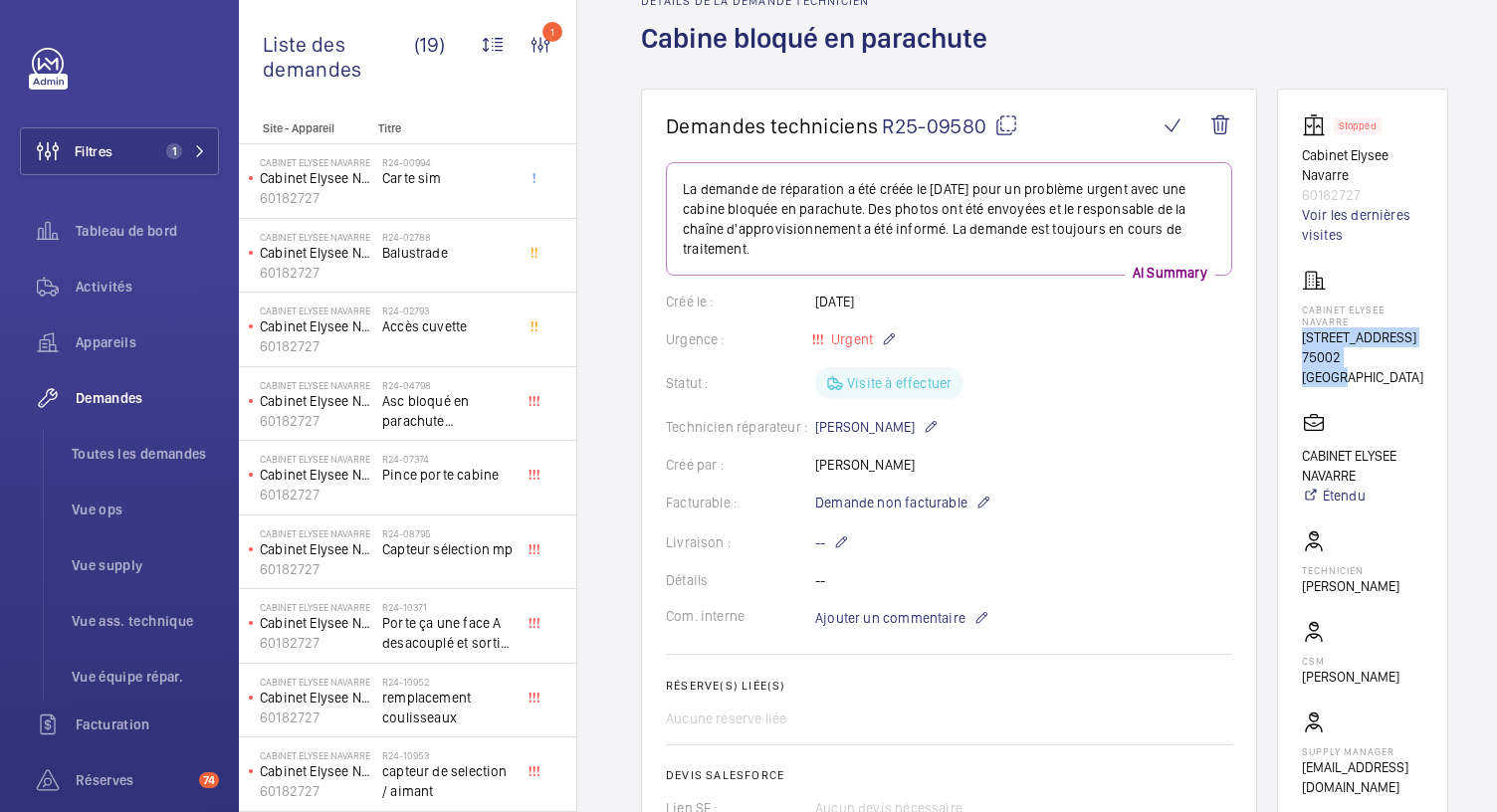 scroll, scrollTop: 100, scrollLeft: 0, axis: vertical 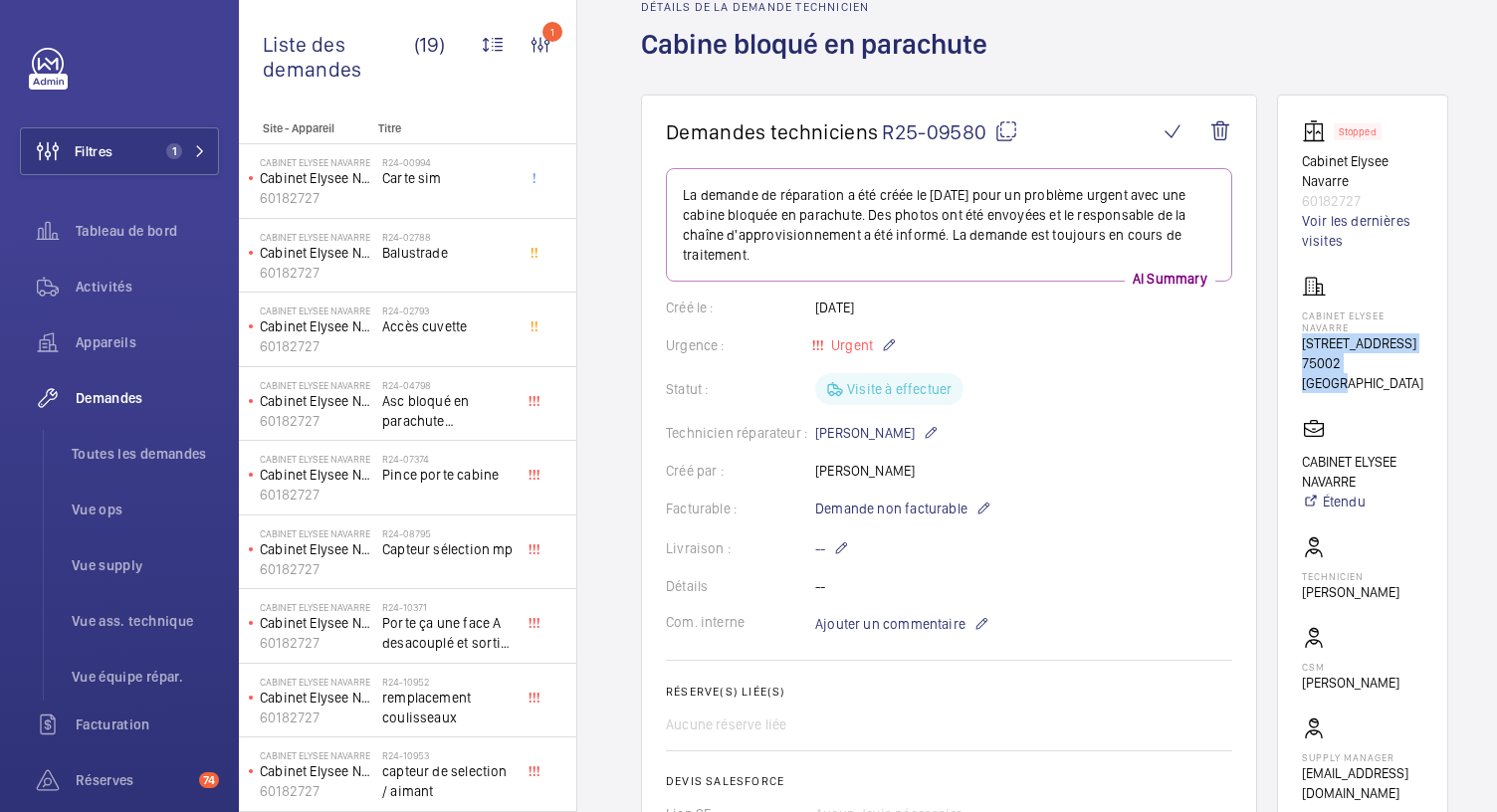 drag, startPoint x: 645, startPoint y: 33, endPoint x: 1015, endPoint y: 12, distance: 370.5955 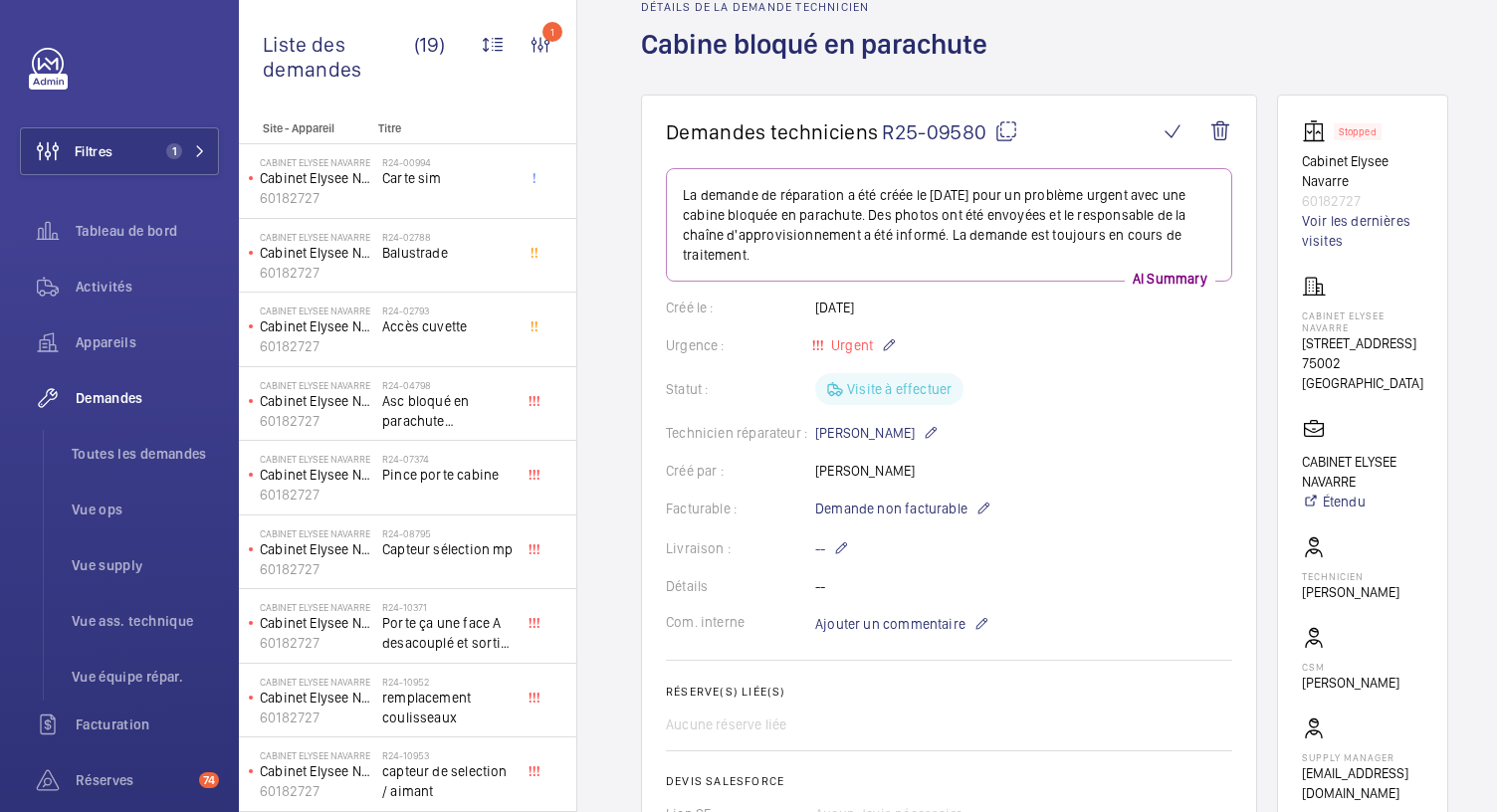 drag, startPoint x: 1006, startPoint y: 46, endPoint x: 638, endPoint y: 67, distance: 368.5987 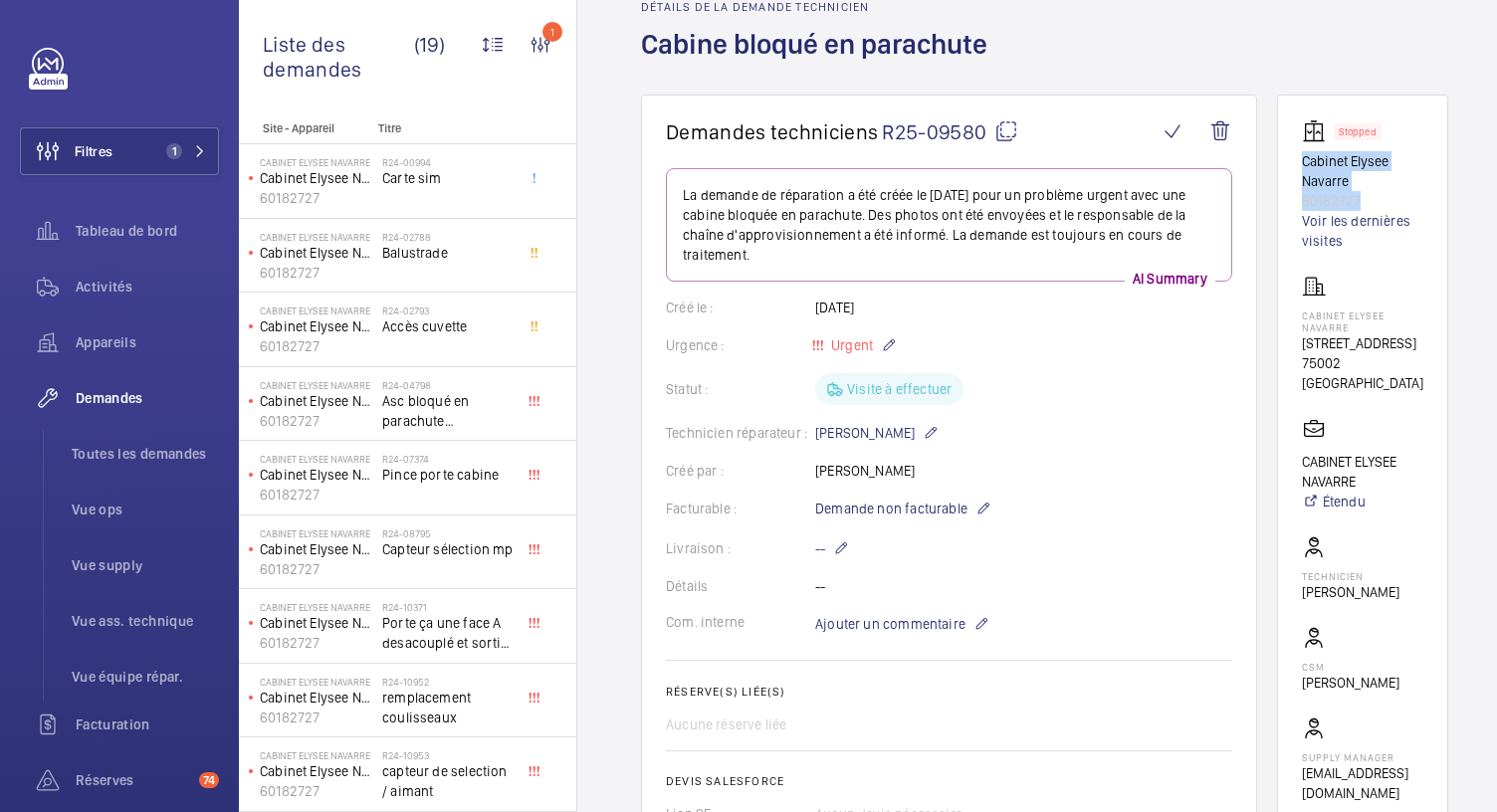 drag, startPoint x: 1299, startPoint y: 164, endPoint x: 1379, endPoint y: 196, distance: 86.162637 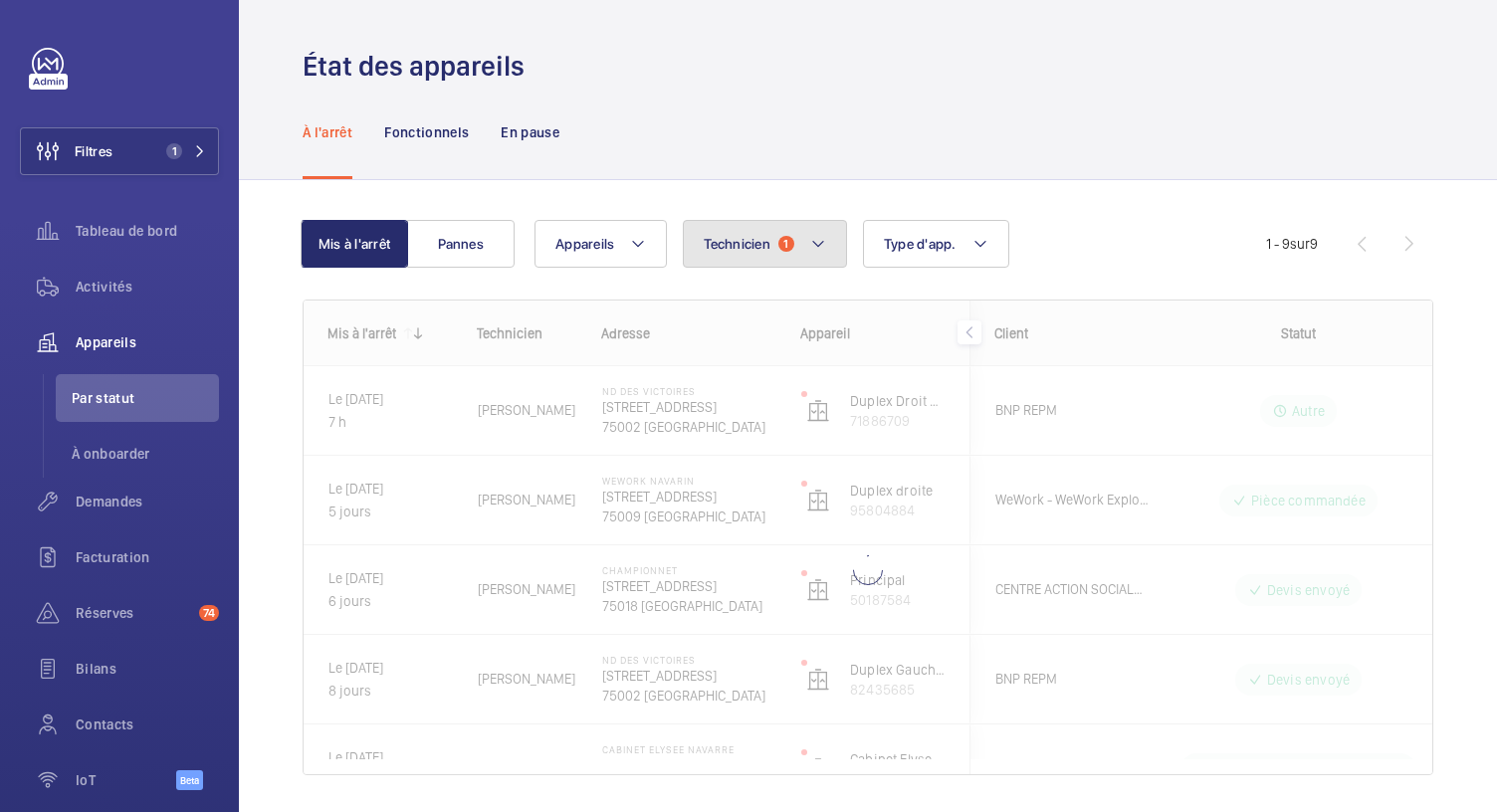 click 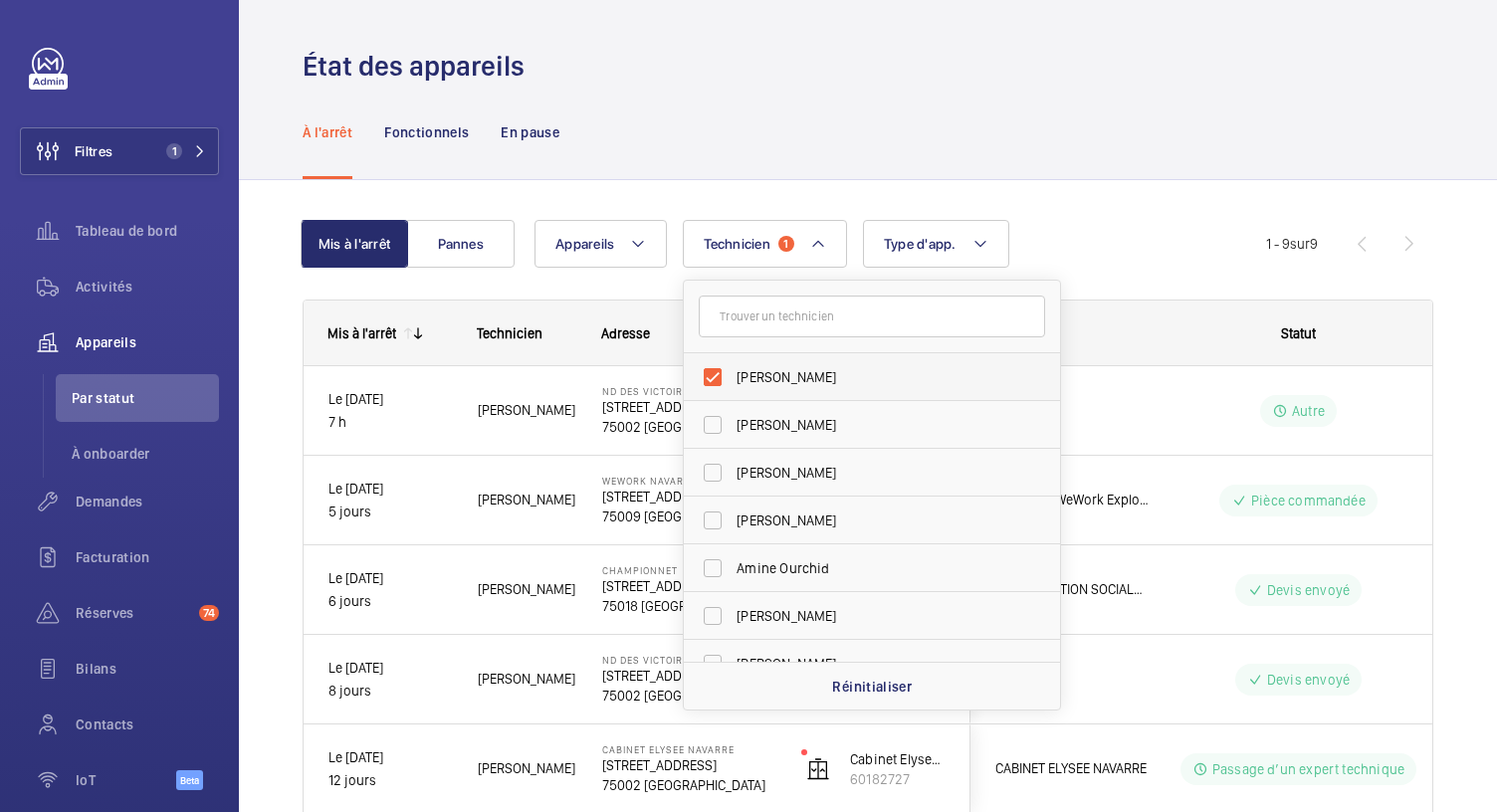 click on "Hicham Bounouhi" at bounding box center (857, 377) 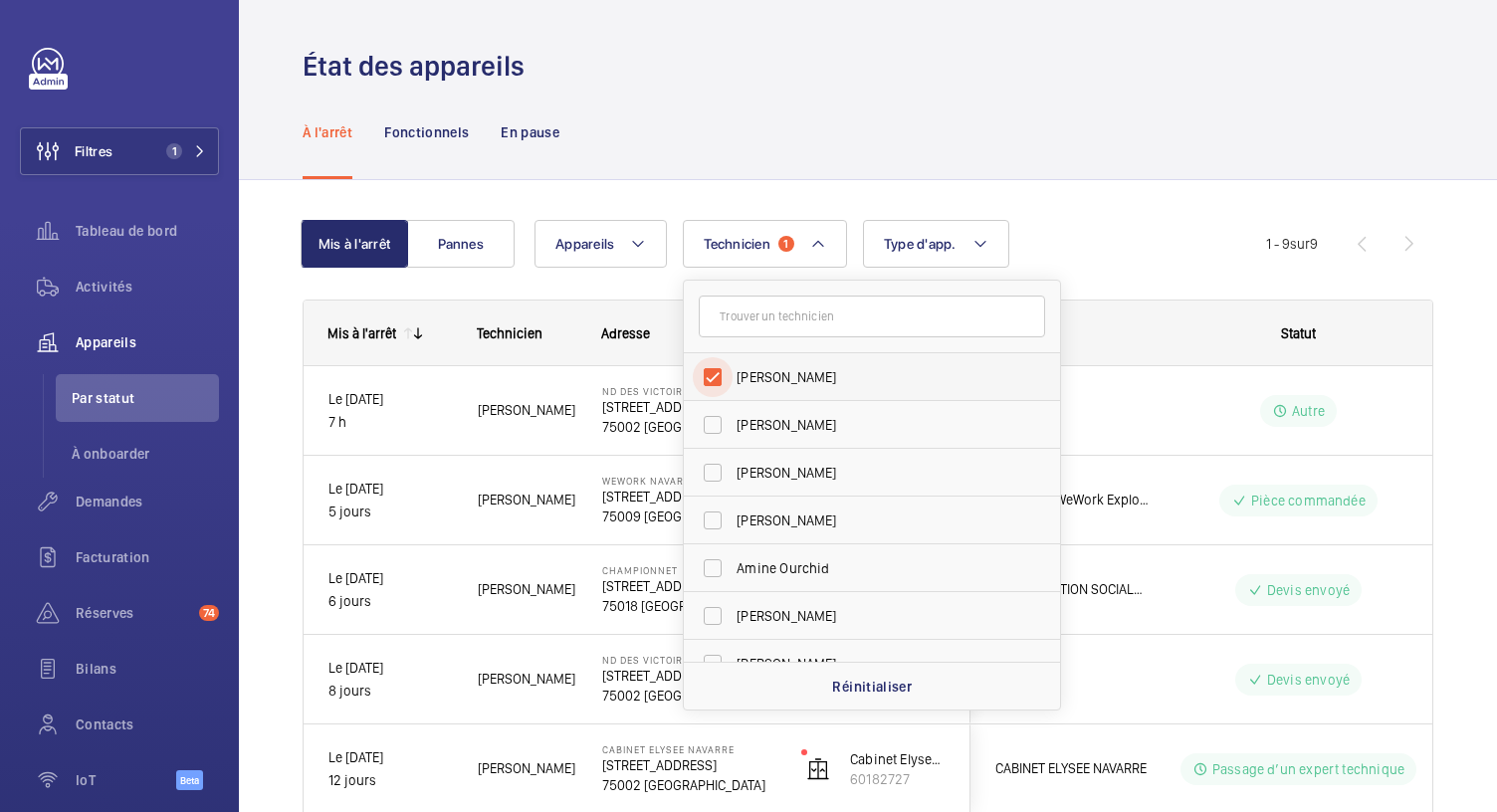 click on "Hicham Bounouhi" at bounding box center (713, 377) 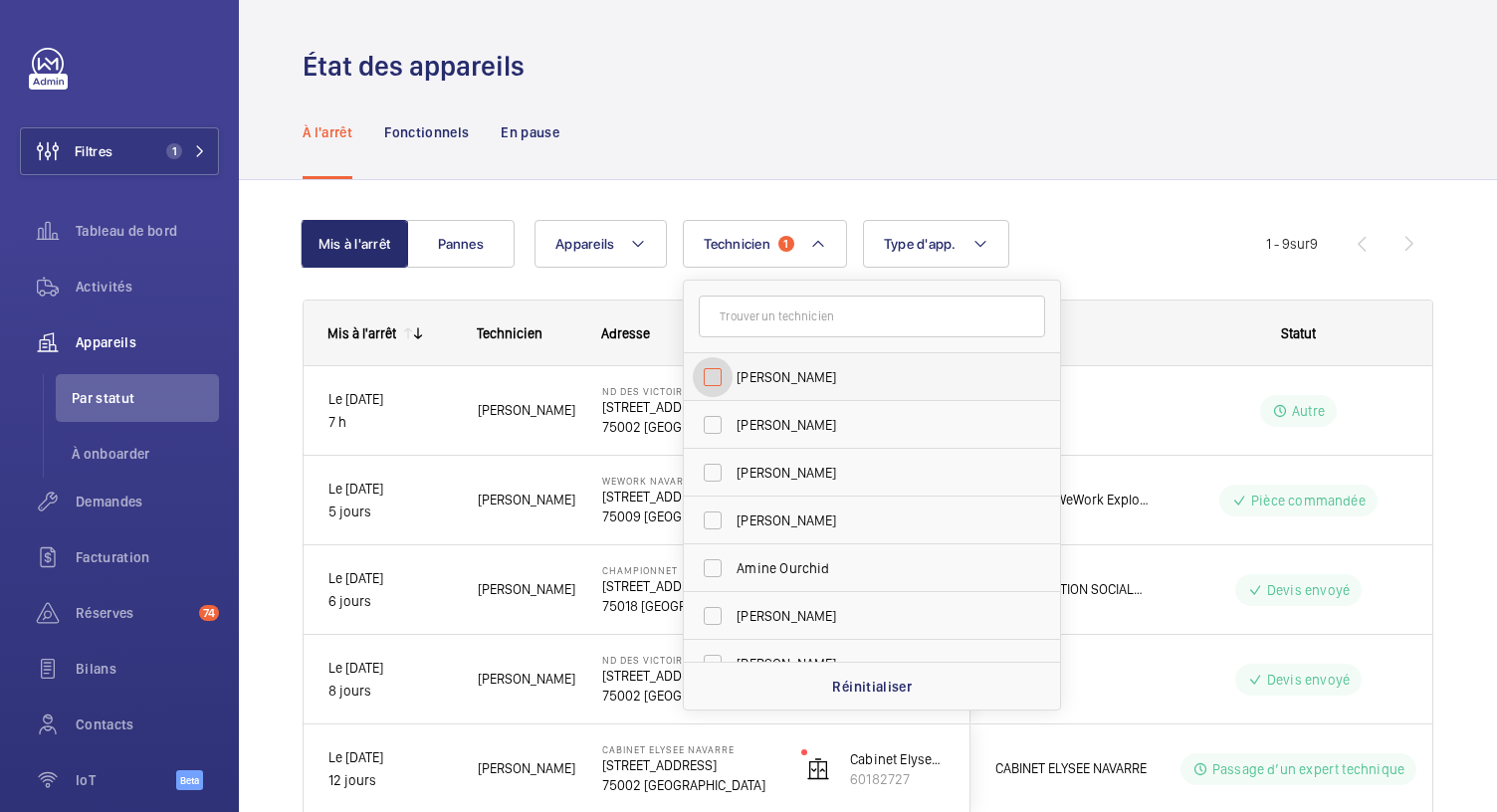 checkbox on "false" 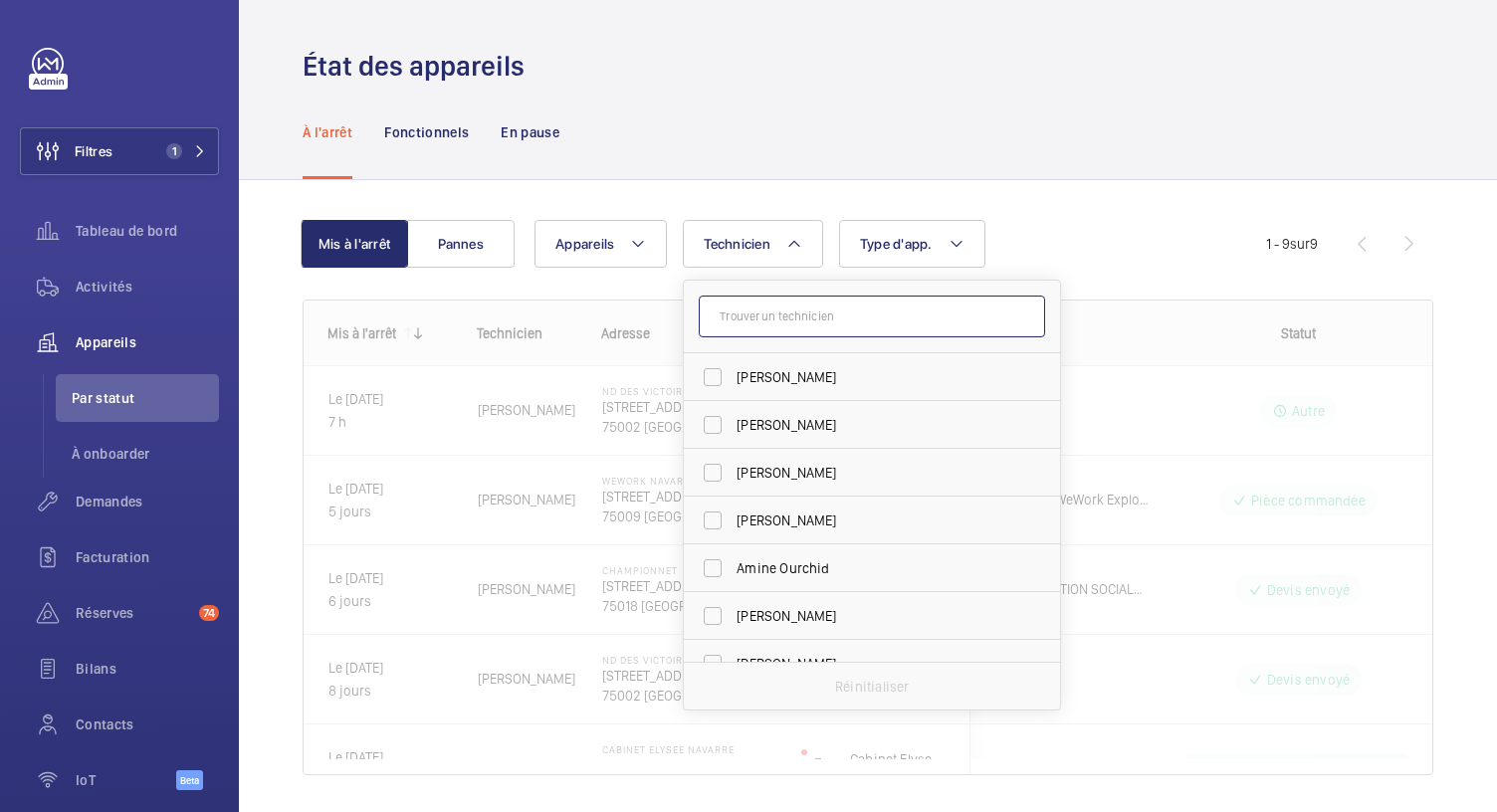 click 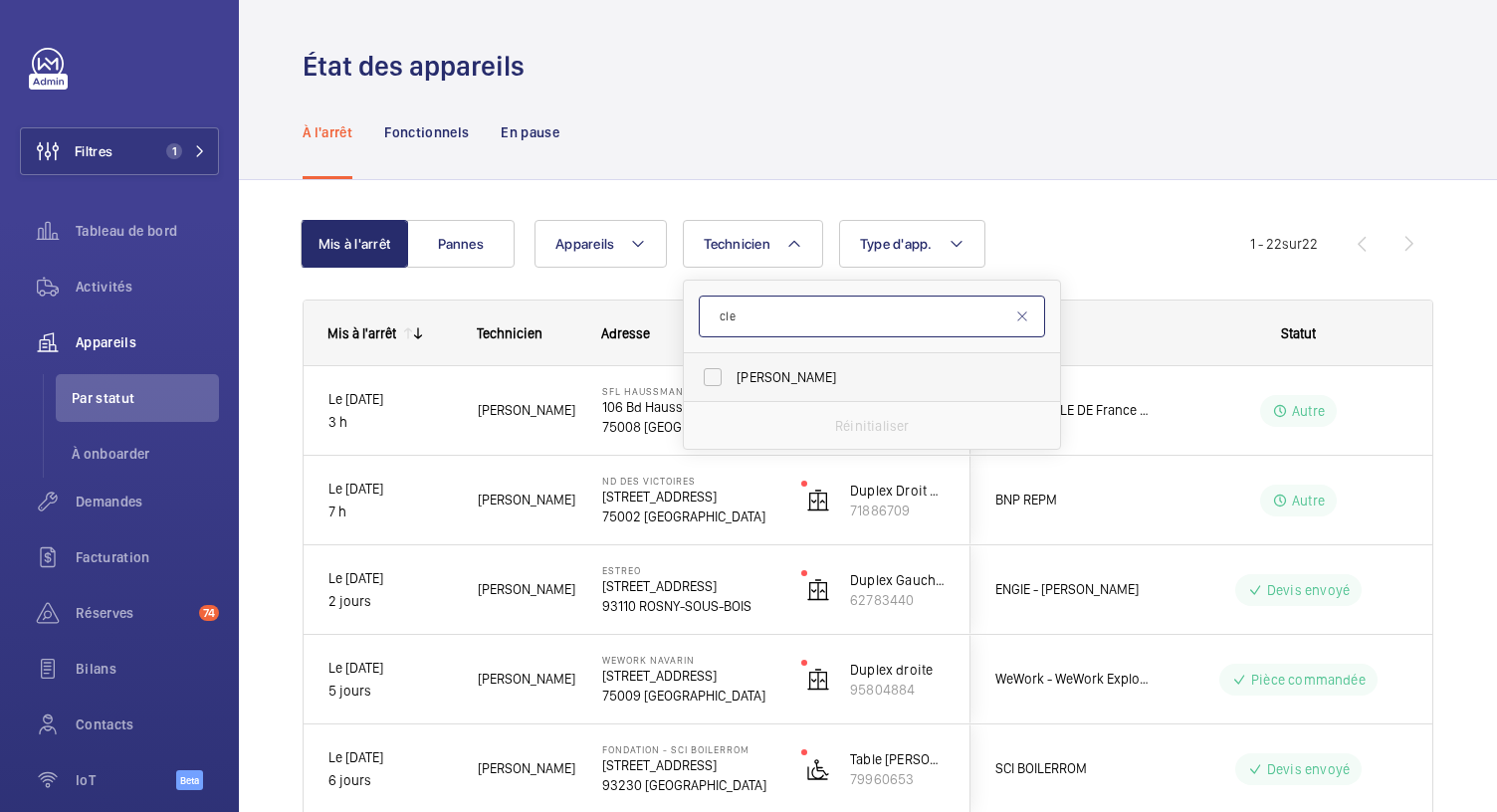 type on "cle" 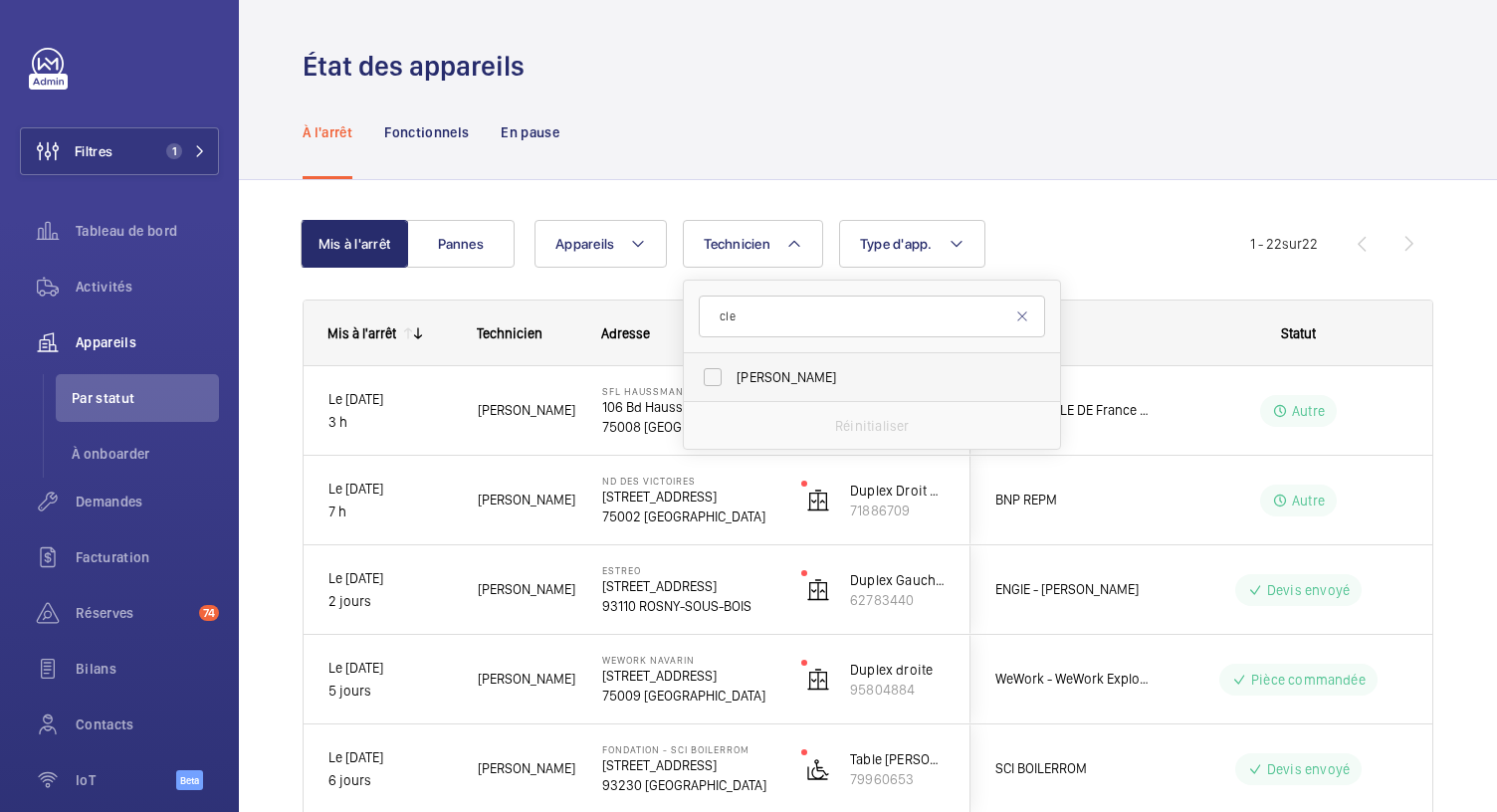 click on "Clément Chauveau" at bounding box center [857, 377] 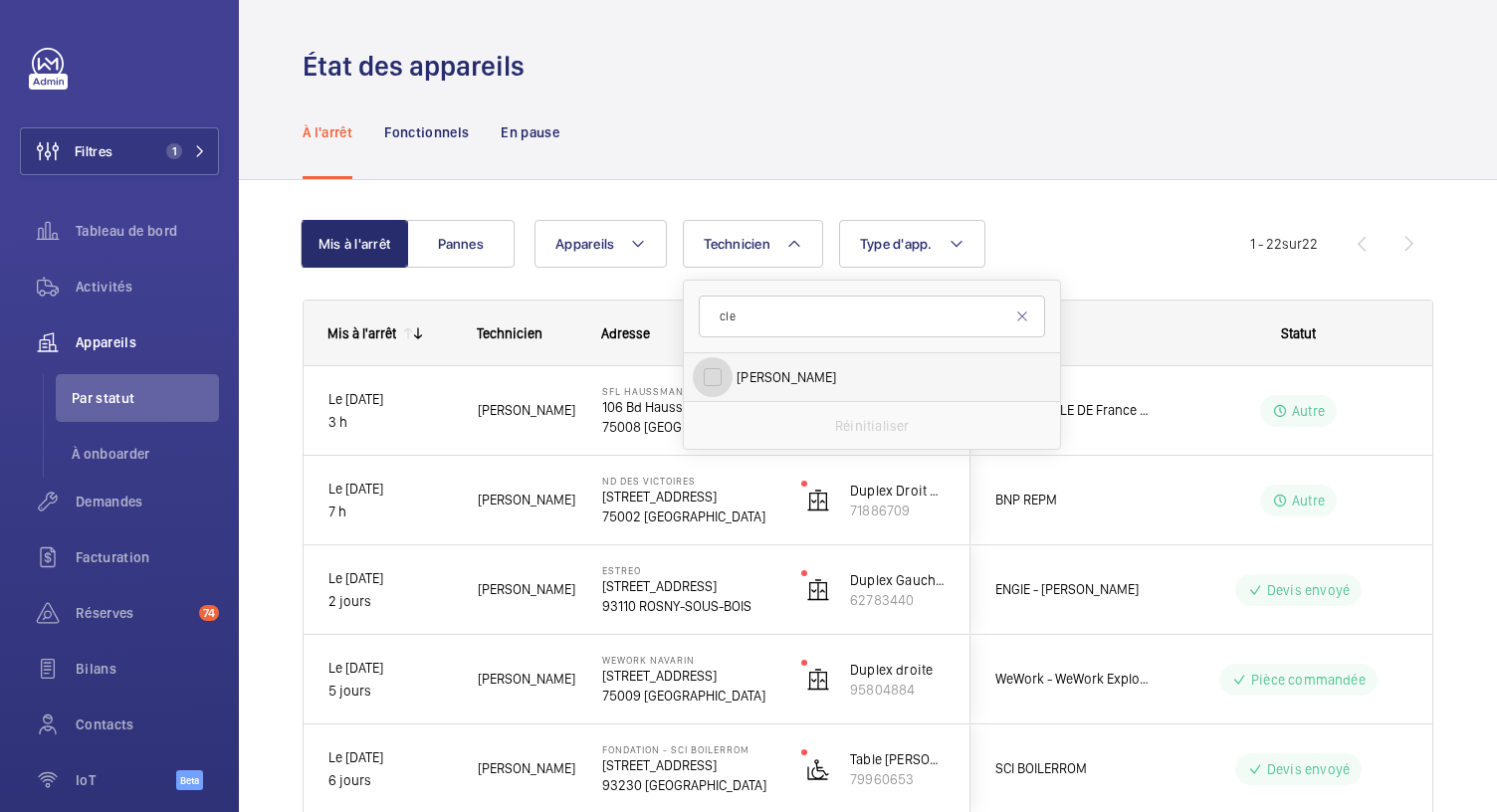 click on "Clément Chauveau" at bounding box center [713, 377] 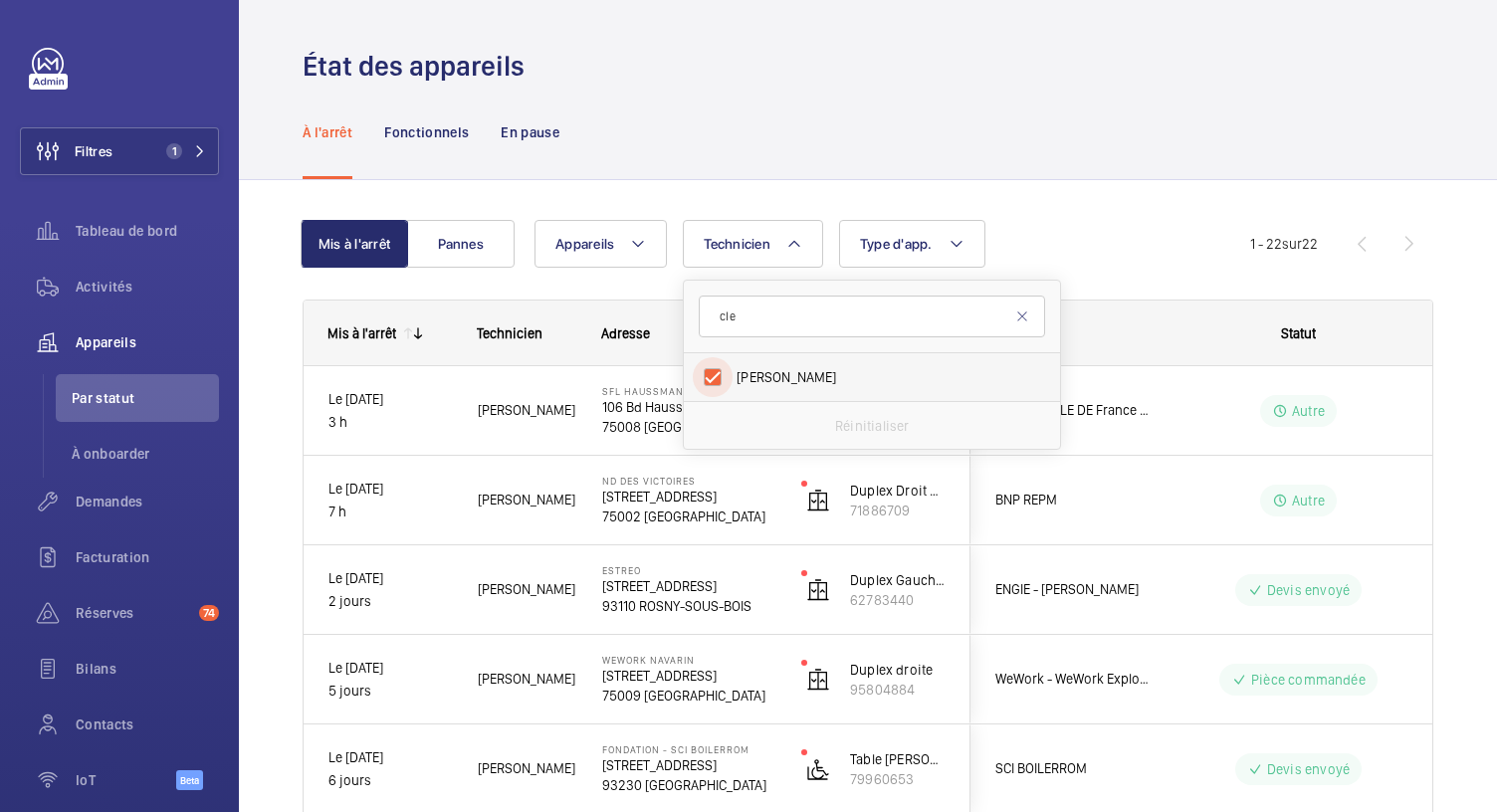 checkbox on "true" 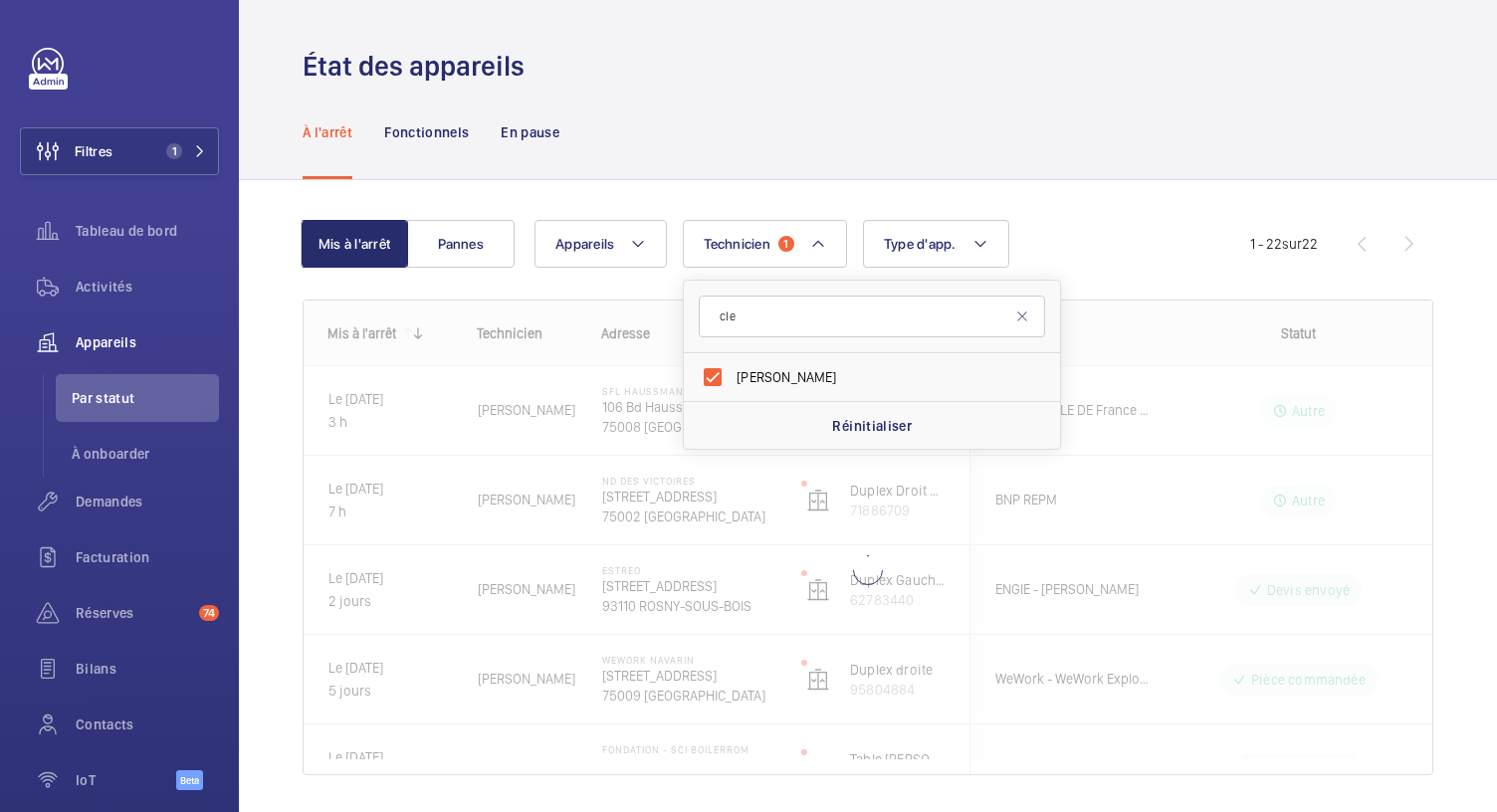 click on "À l'arrêt Fonctionnels En pause" 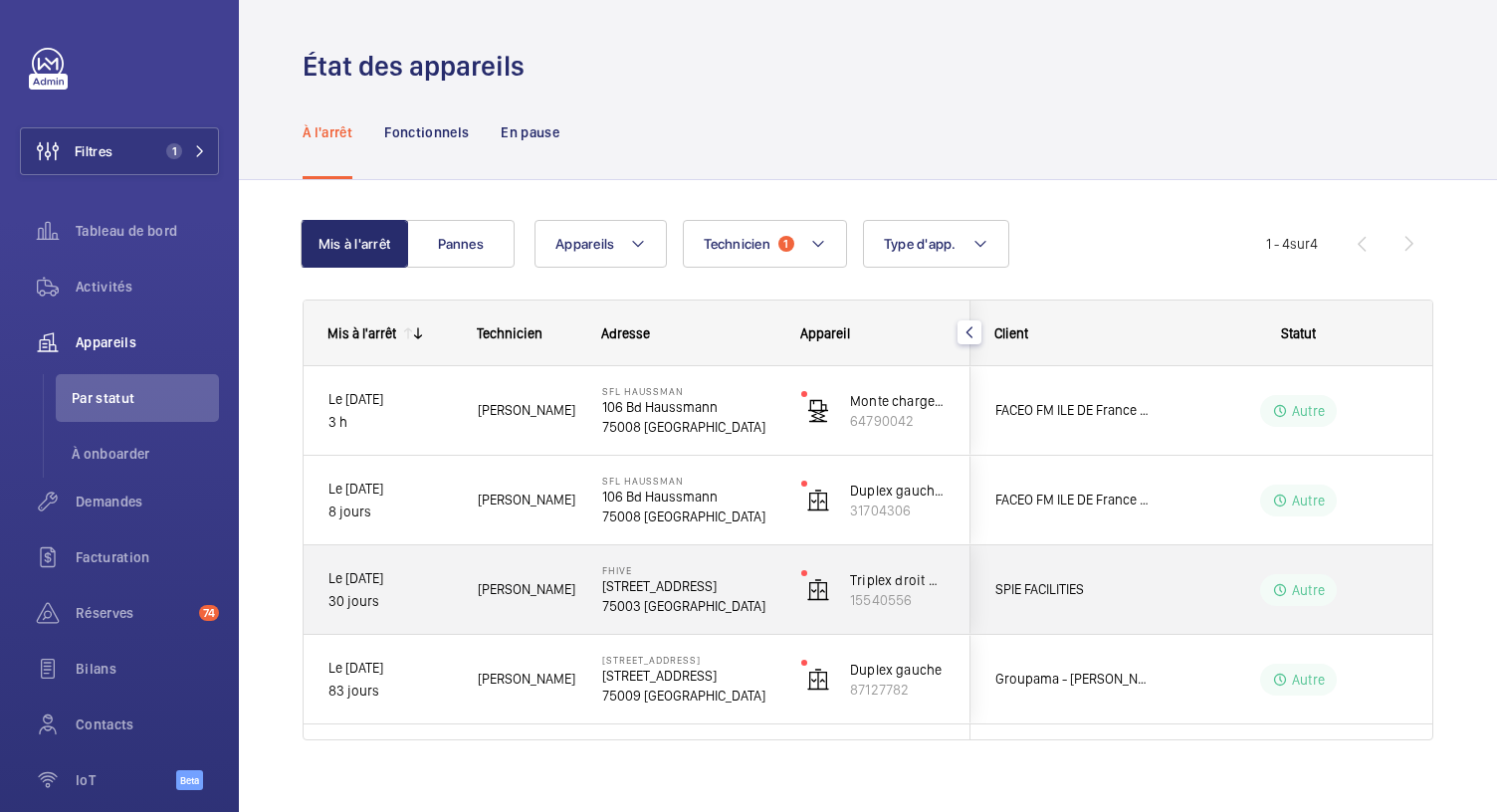 scroll, scrollTop: 23, scrollLeft: 0, axis: vertical 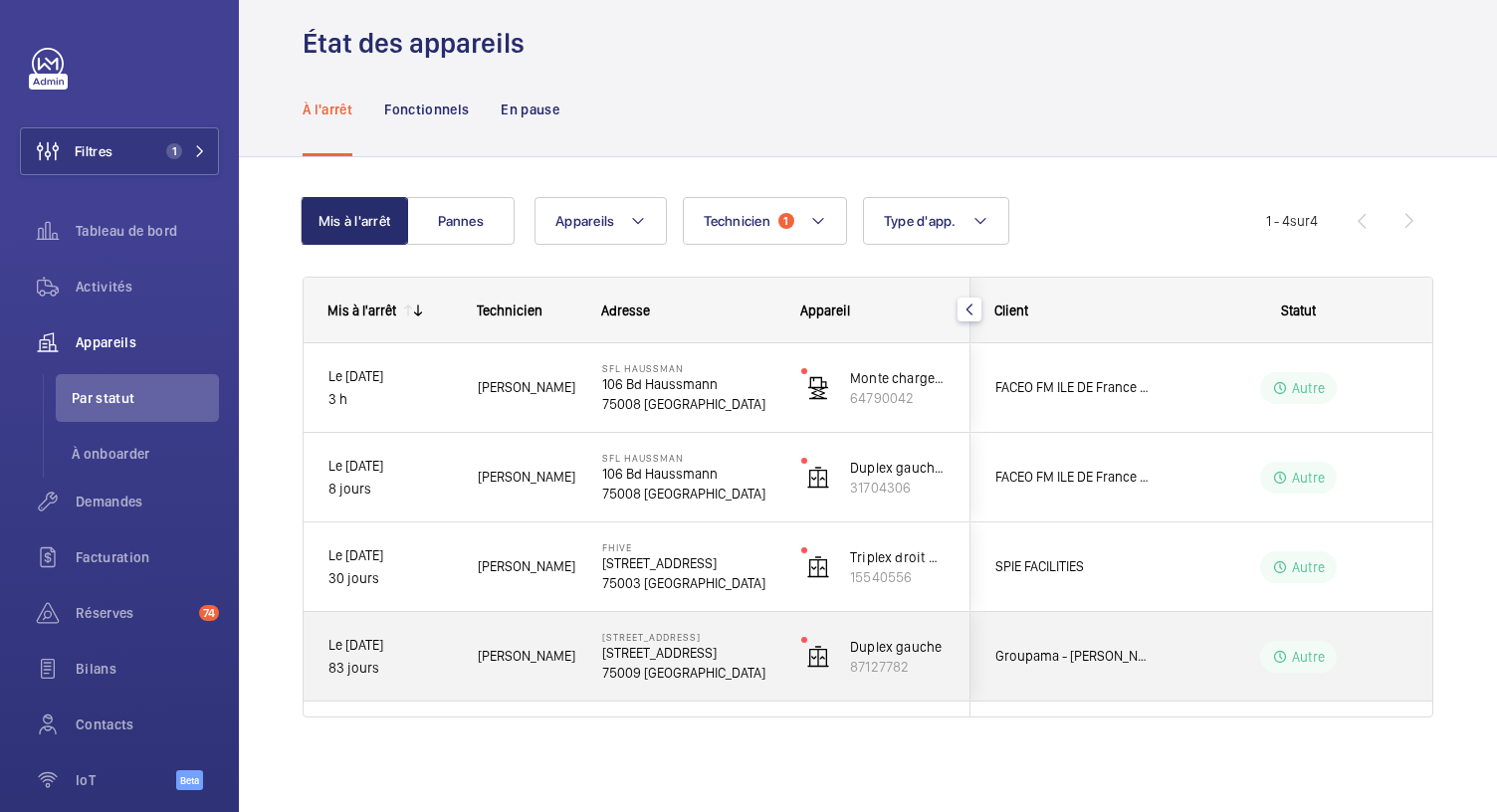 click on "75009 PARIS" 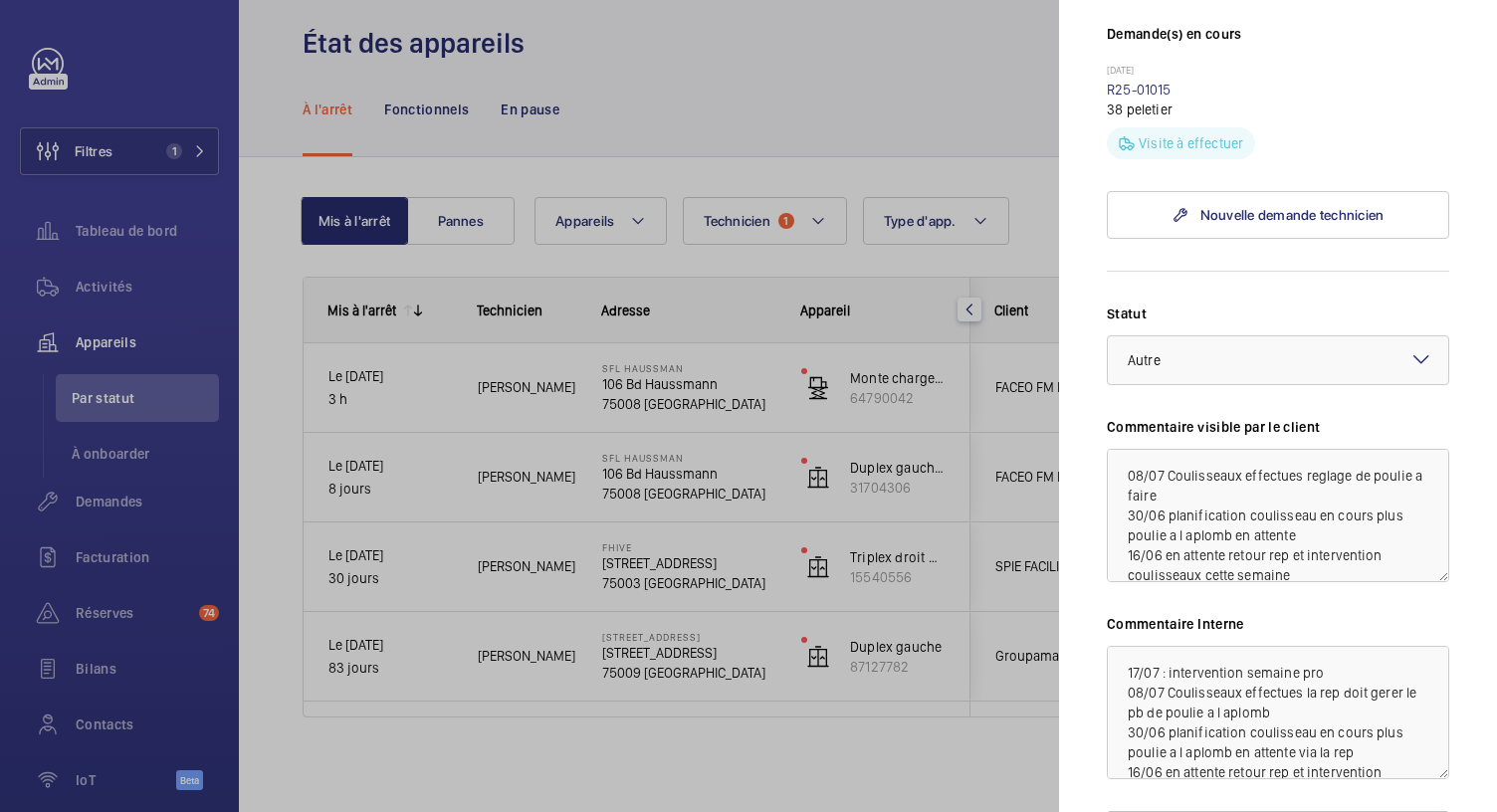 scroll, scrollTop: 599, scrollLeft: 0, axis: vertical 